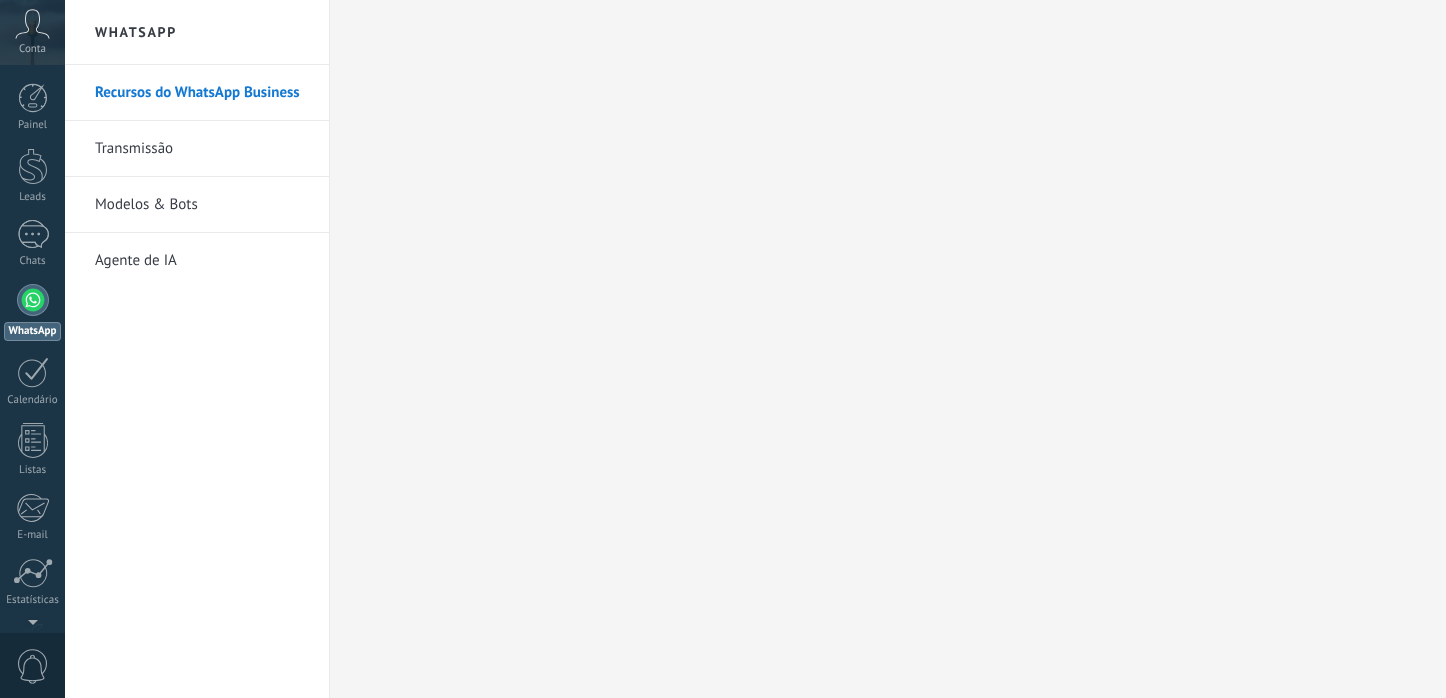 scroll, scrollTop: 0, scrollLeft: 0, axis: both 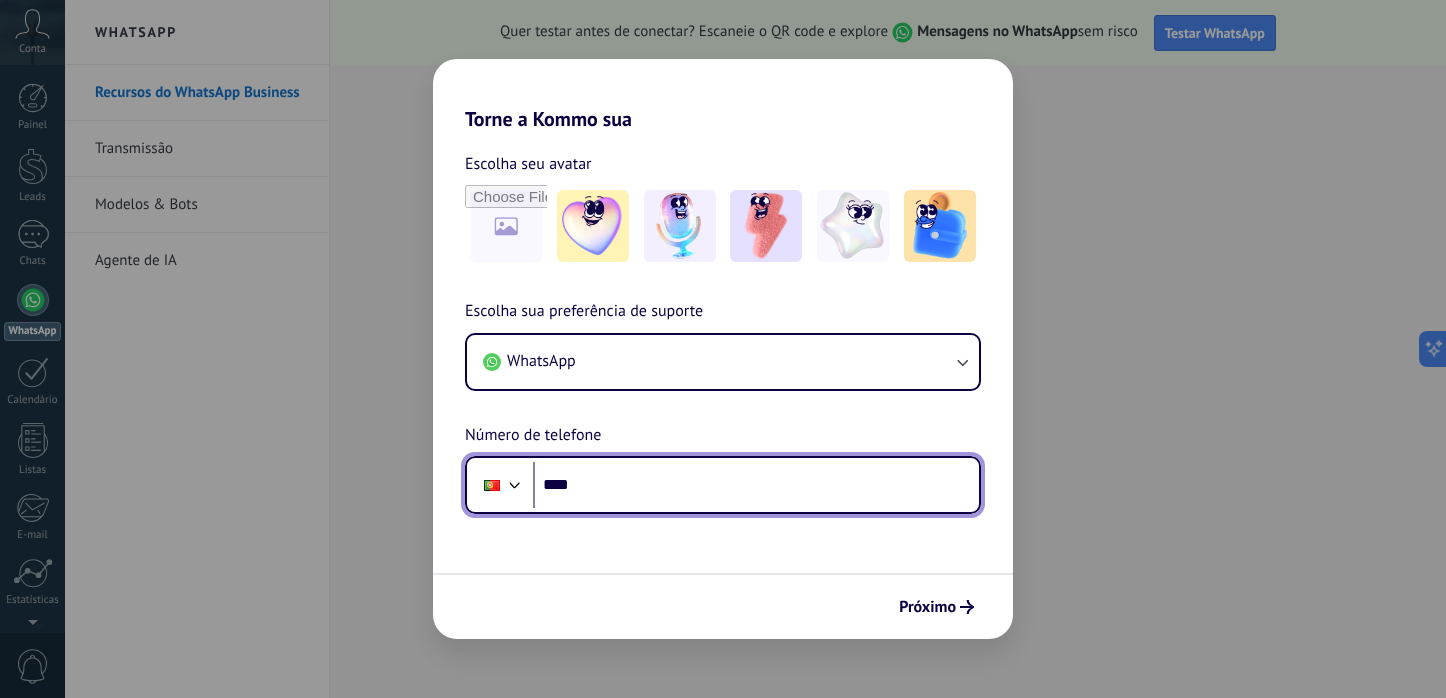 click on "****" at bounding box center [756, 485] 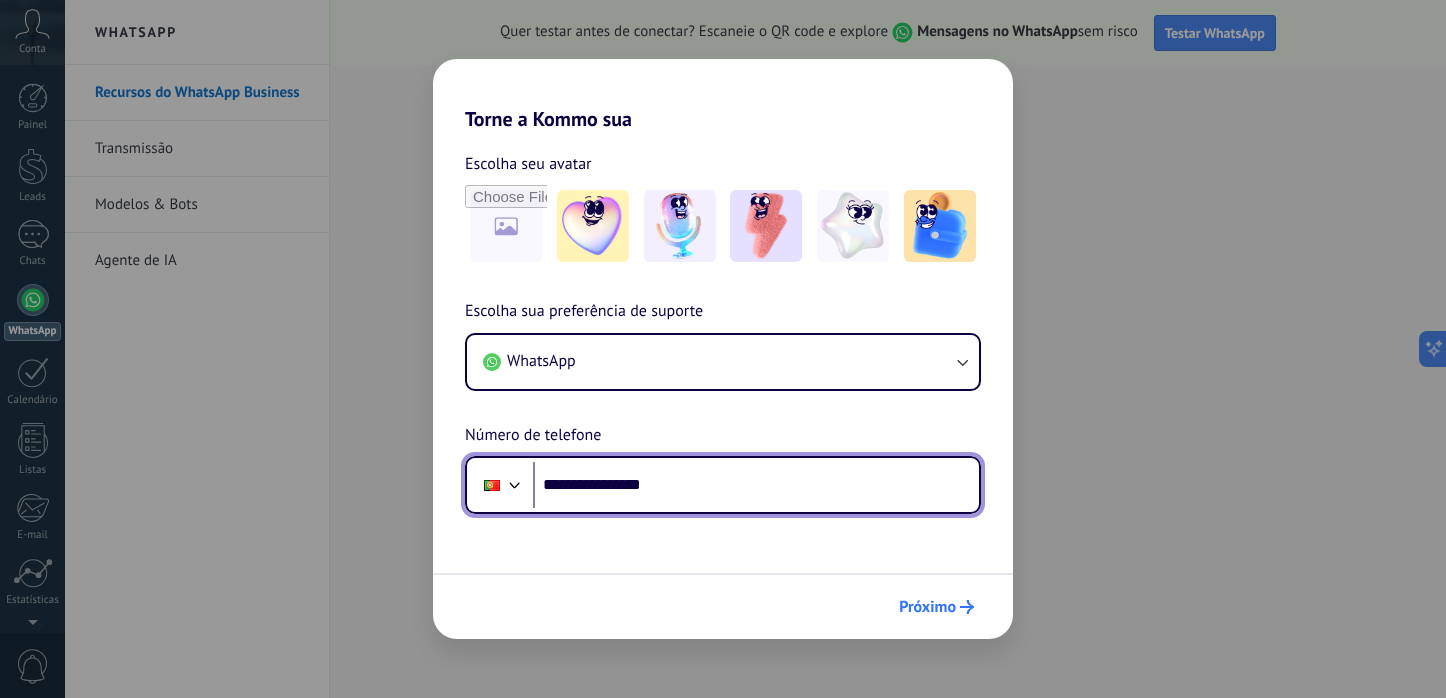 type on "**********" 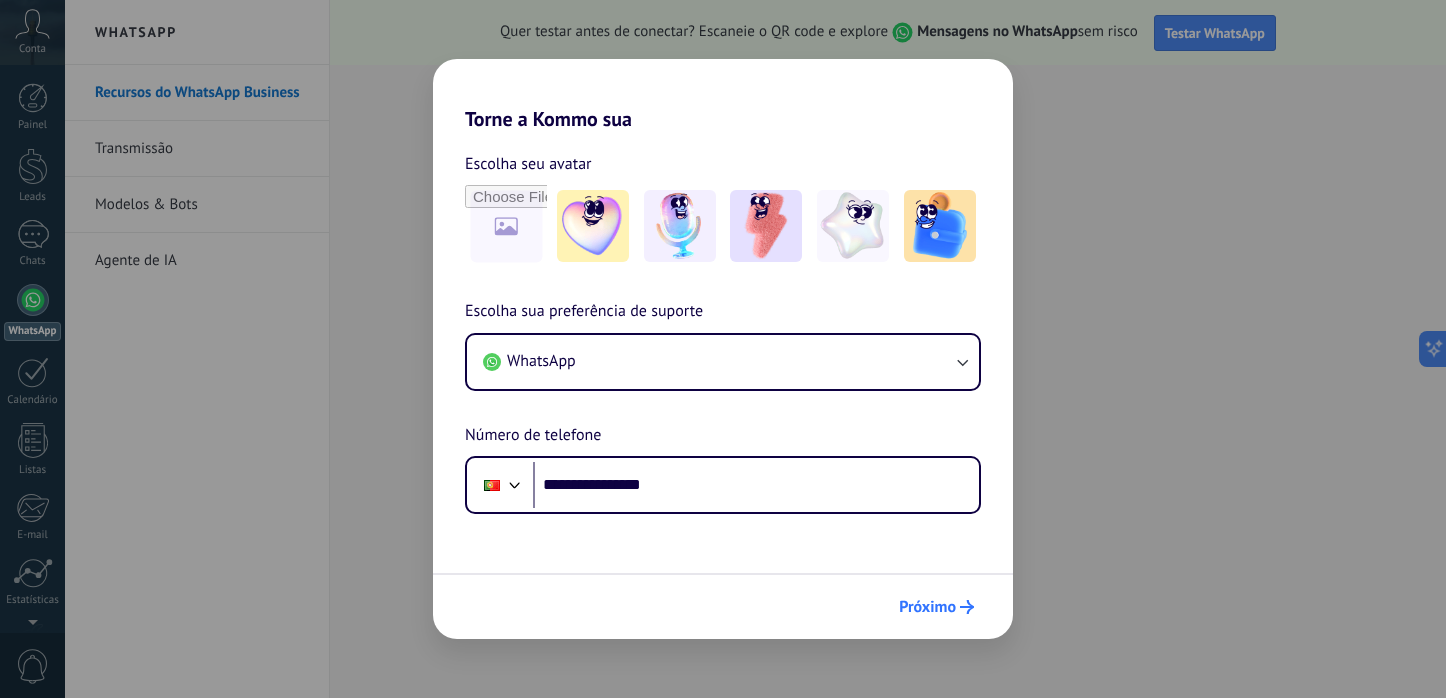 click on "Próximo" at bounding box center [927, 607] 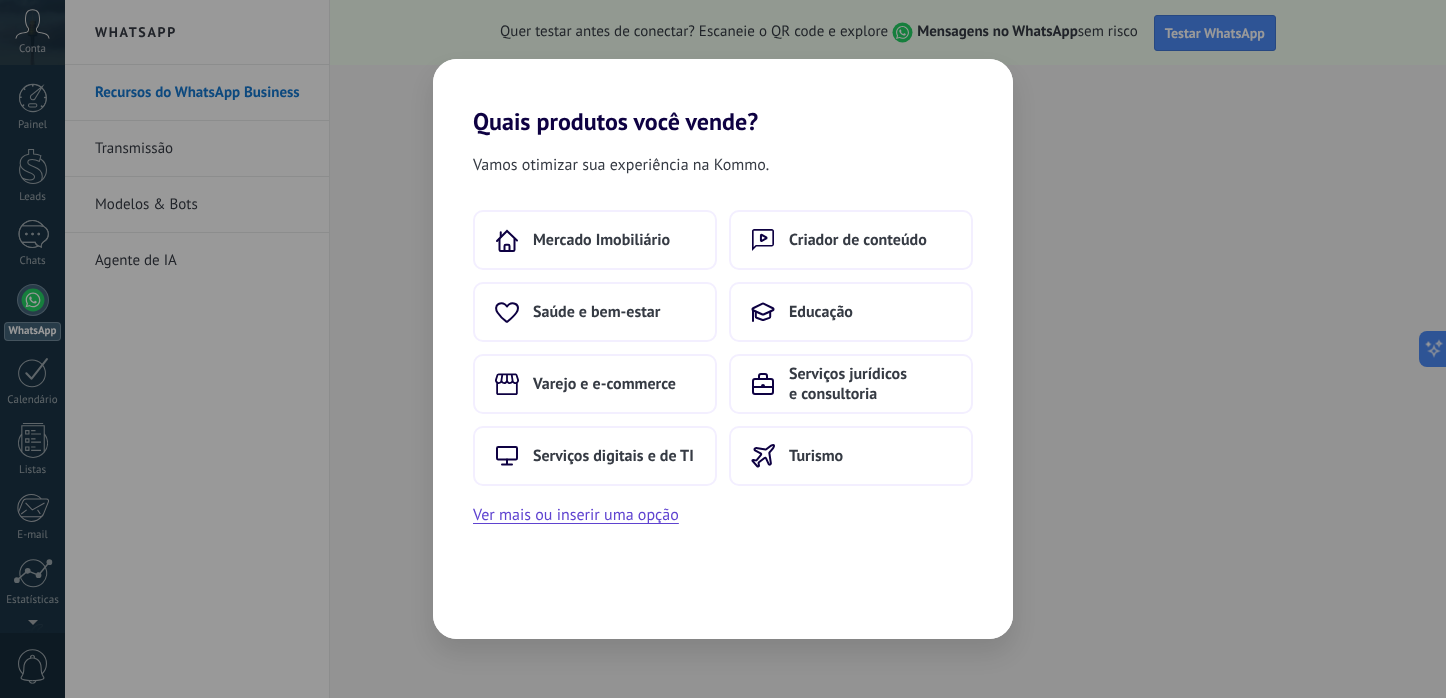 scroll, scrollTop: 0, scrollLeft: 0, axis: both 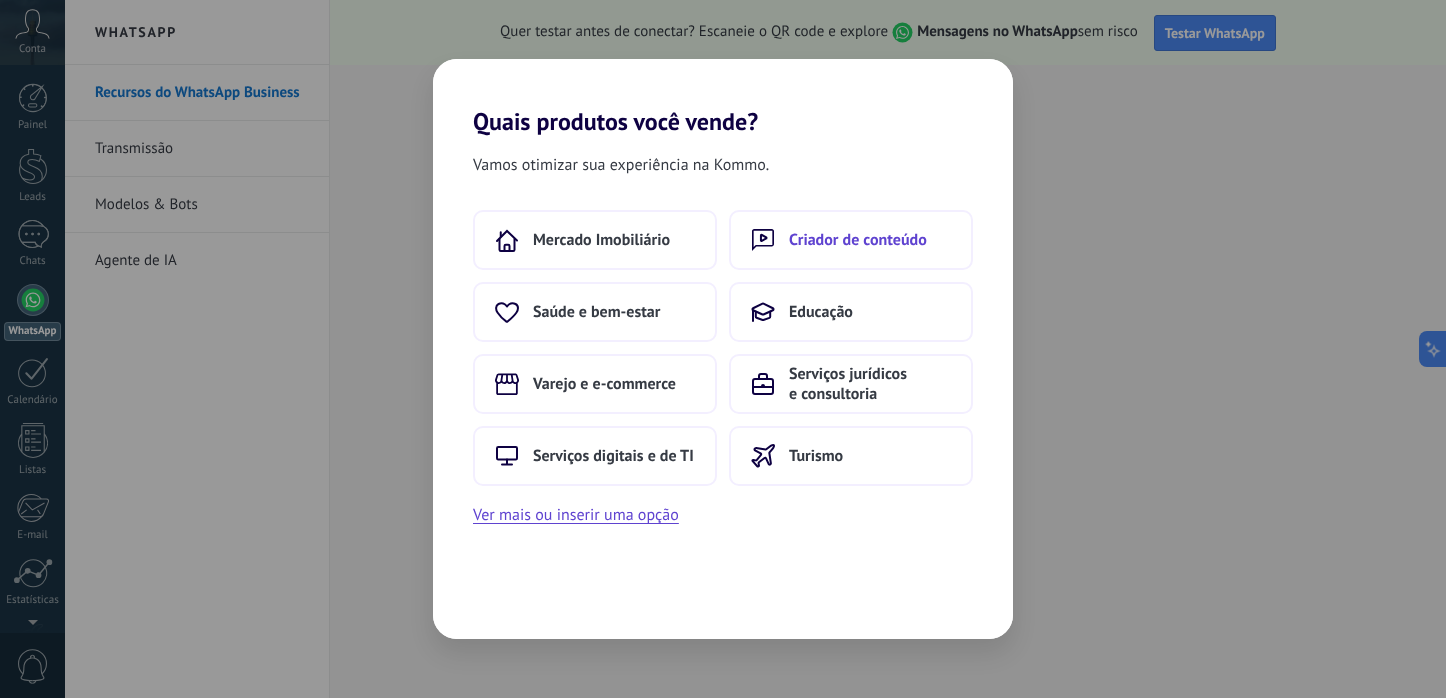 click on "Criador de conteúdo" at bounding box center (858, 240) 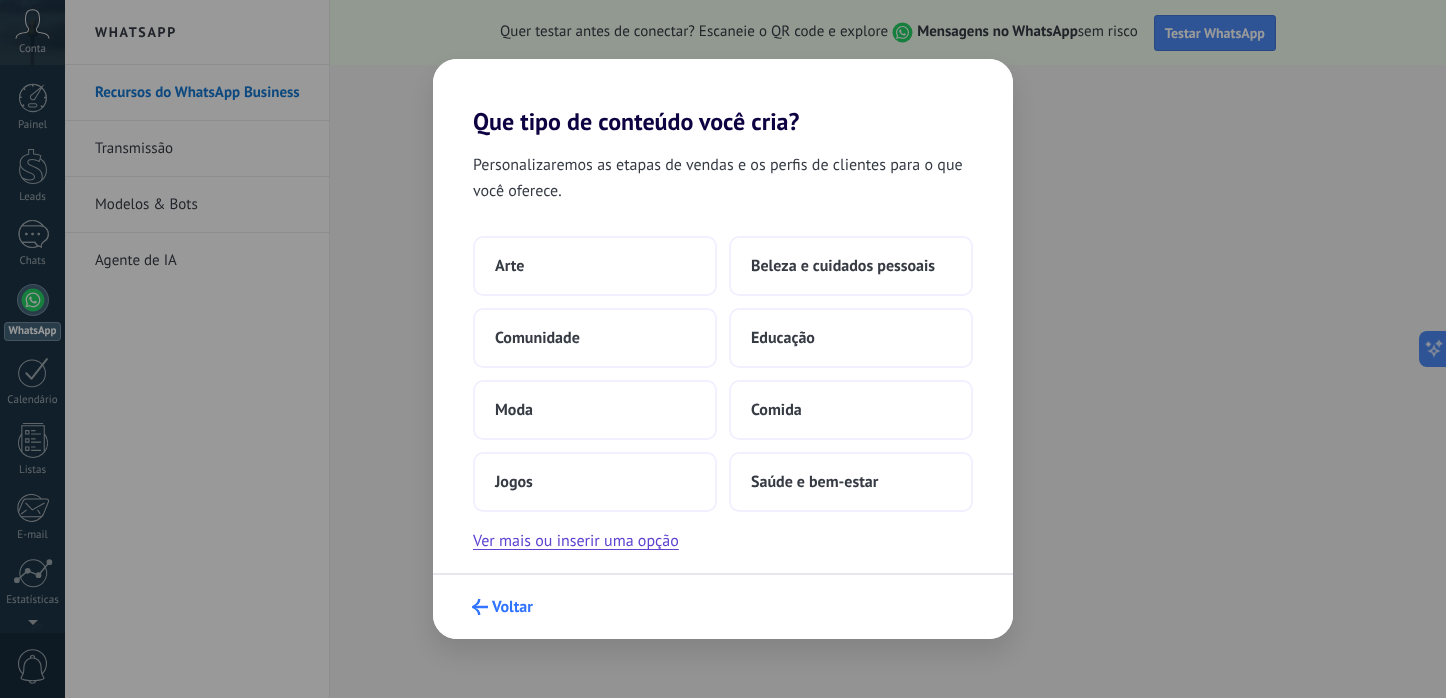 click on "Voltar" at bounding box center [512, 607] 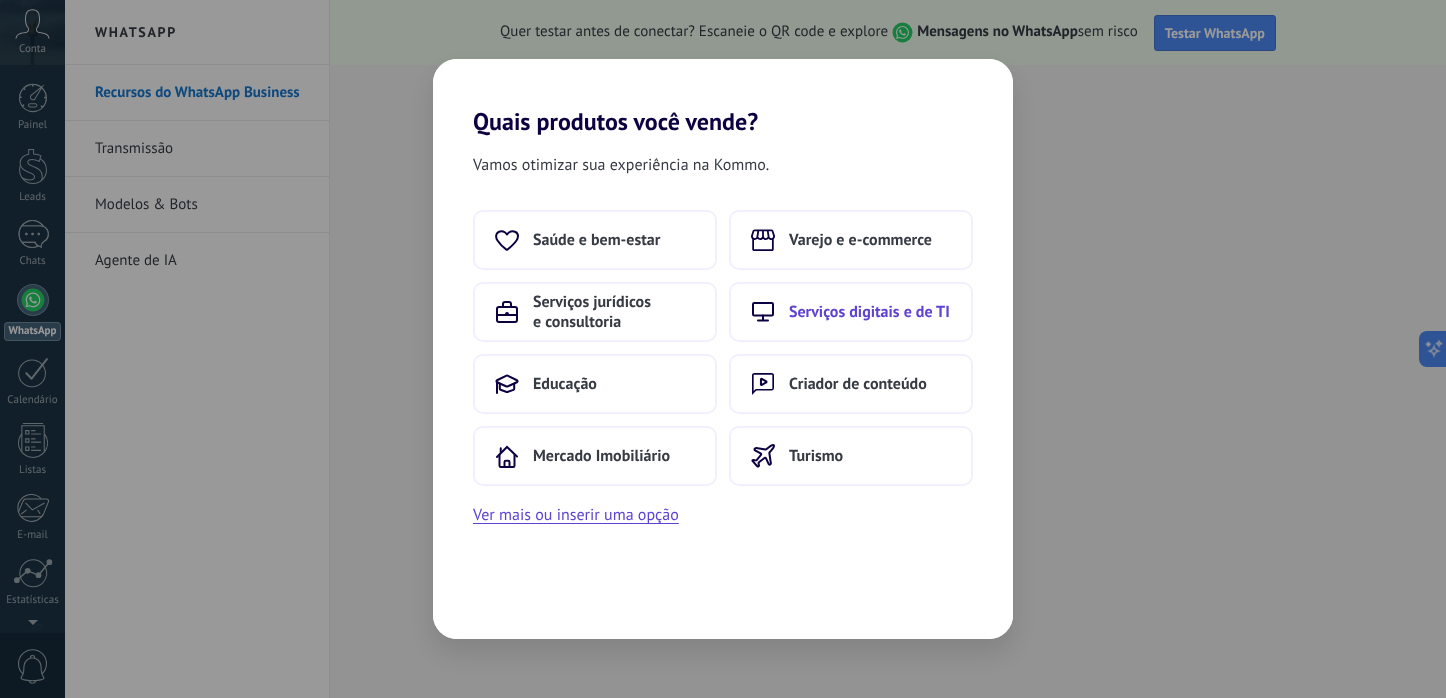 click on "Serviços digitais e de TI" at bounding box center (851, 312) 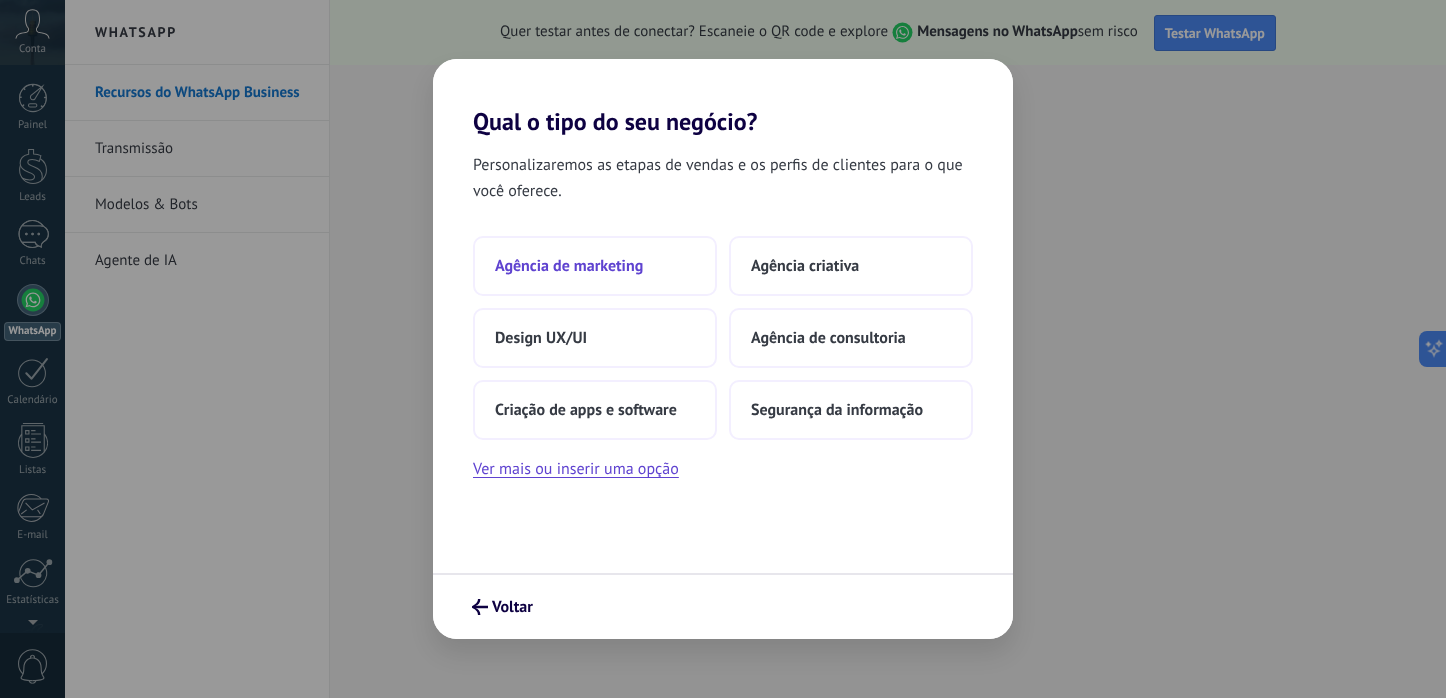 click on "Agência de marketing" at bounding box center (595, 266) 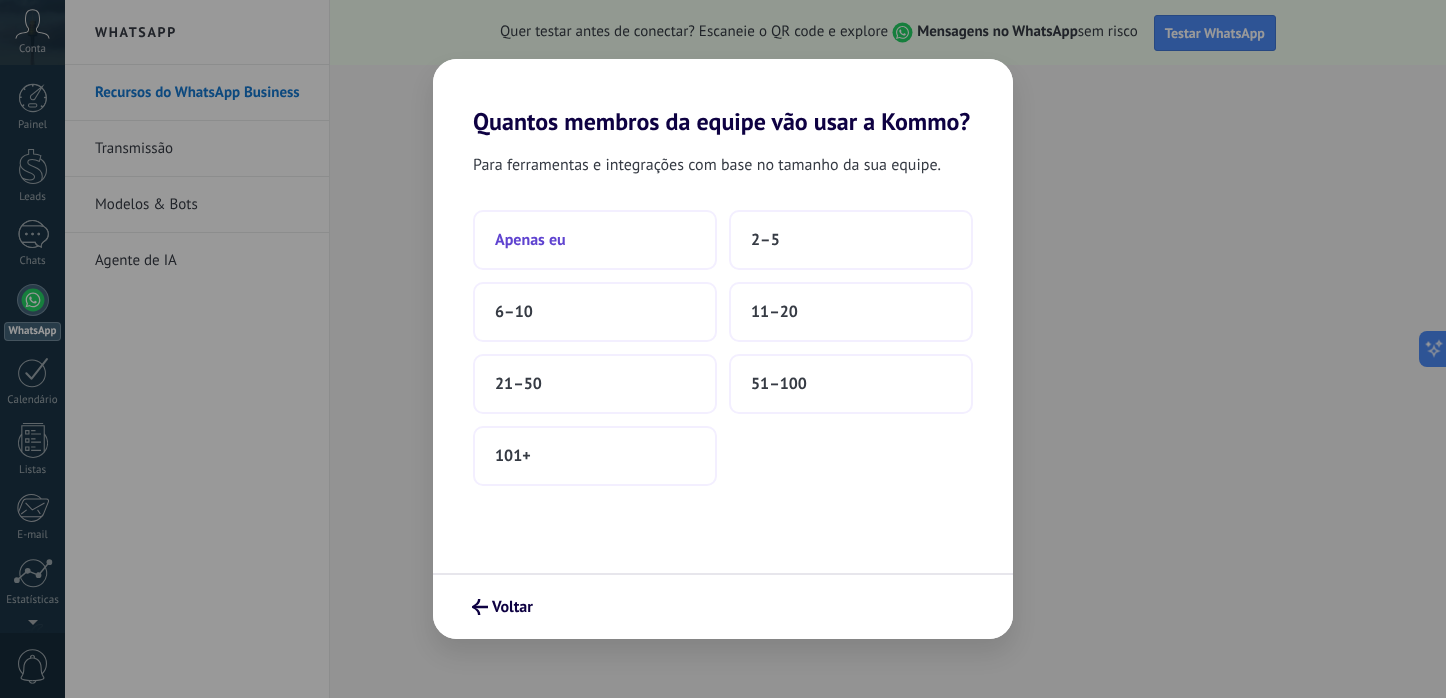 click on "Apenas eu" at bounding box center [595, 240] 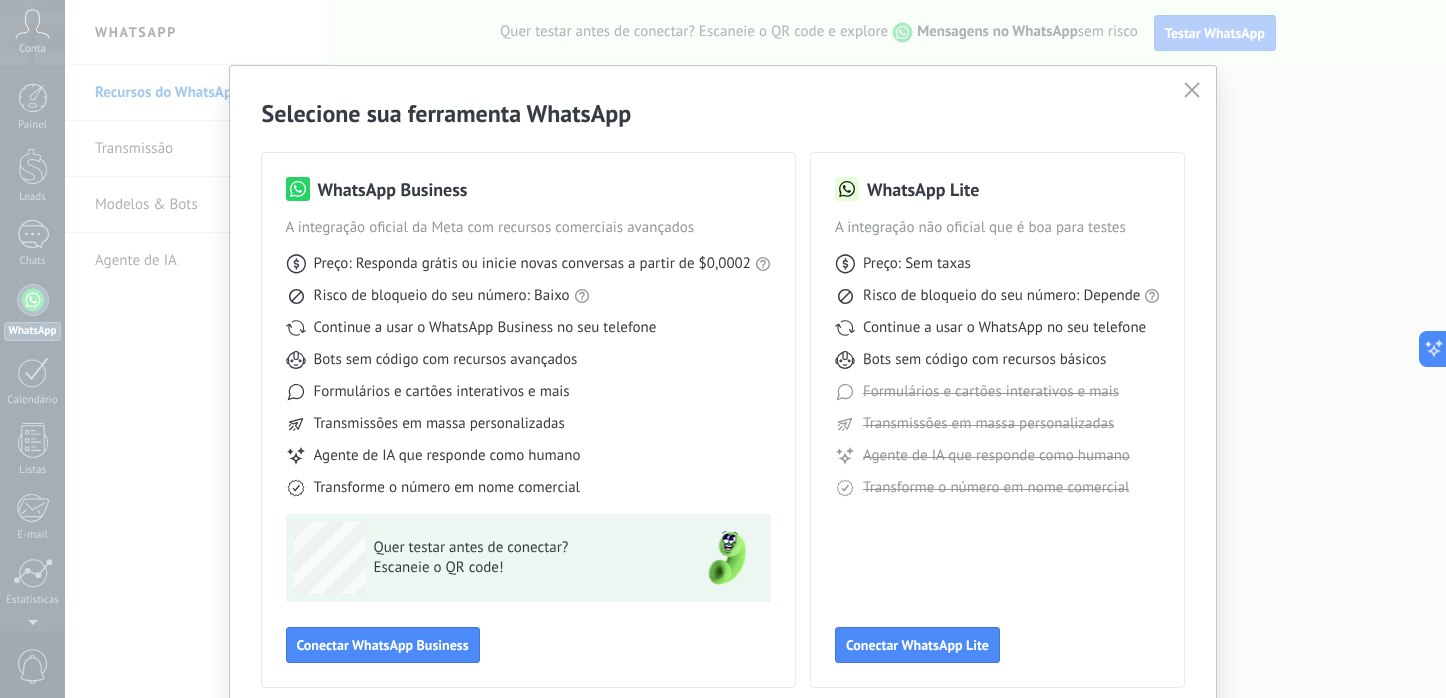 scroll, scrollTop: 87, scrollLeft: 0, axis: vertical 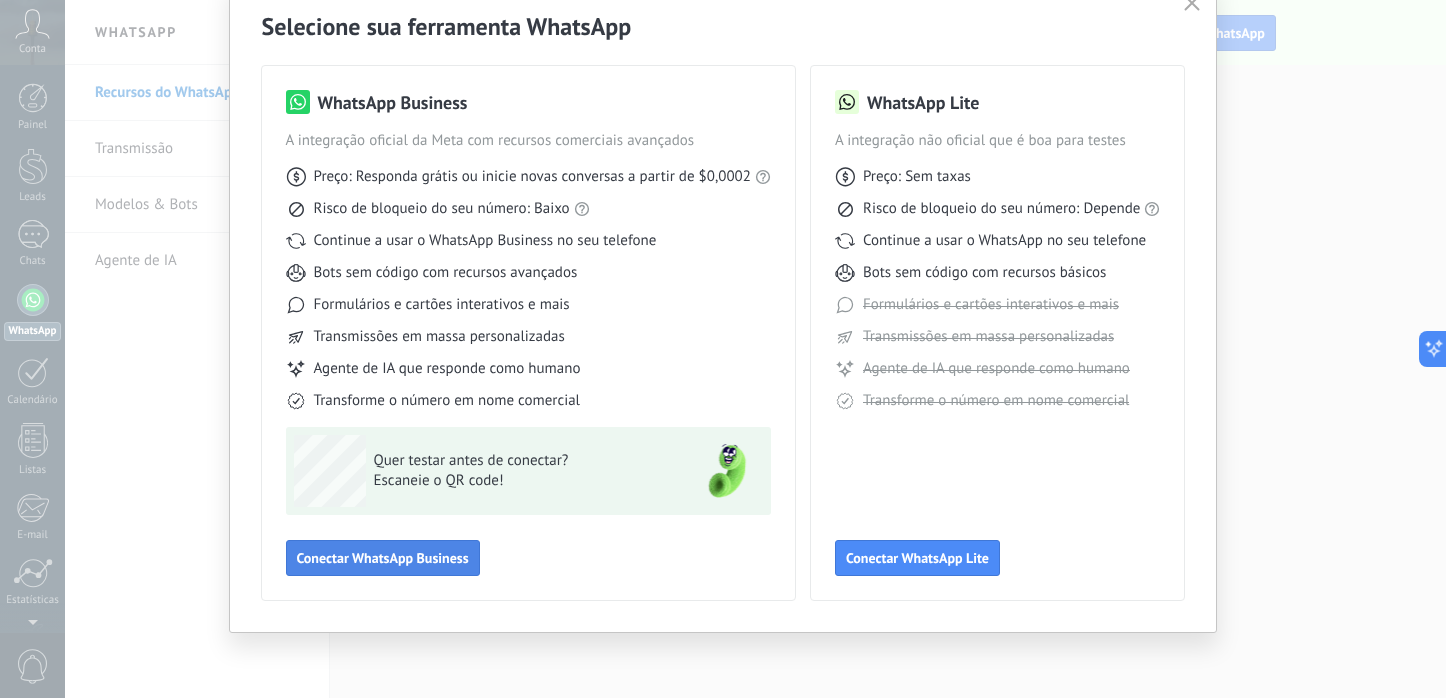 click on "Conectar WhatsApp Business" at bounding box center (383, 558) 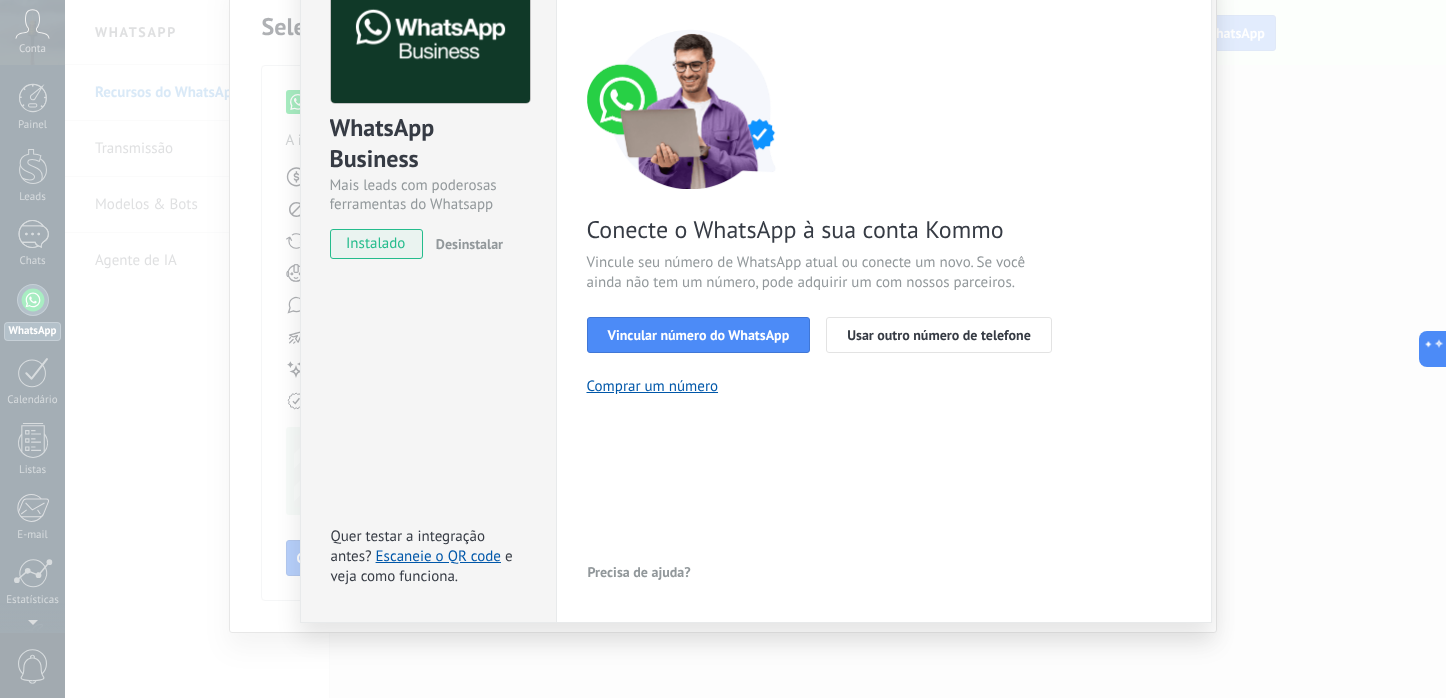 scroll, scrollTop: 0, scrollLeft: 0, axis: both 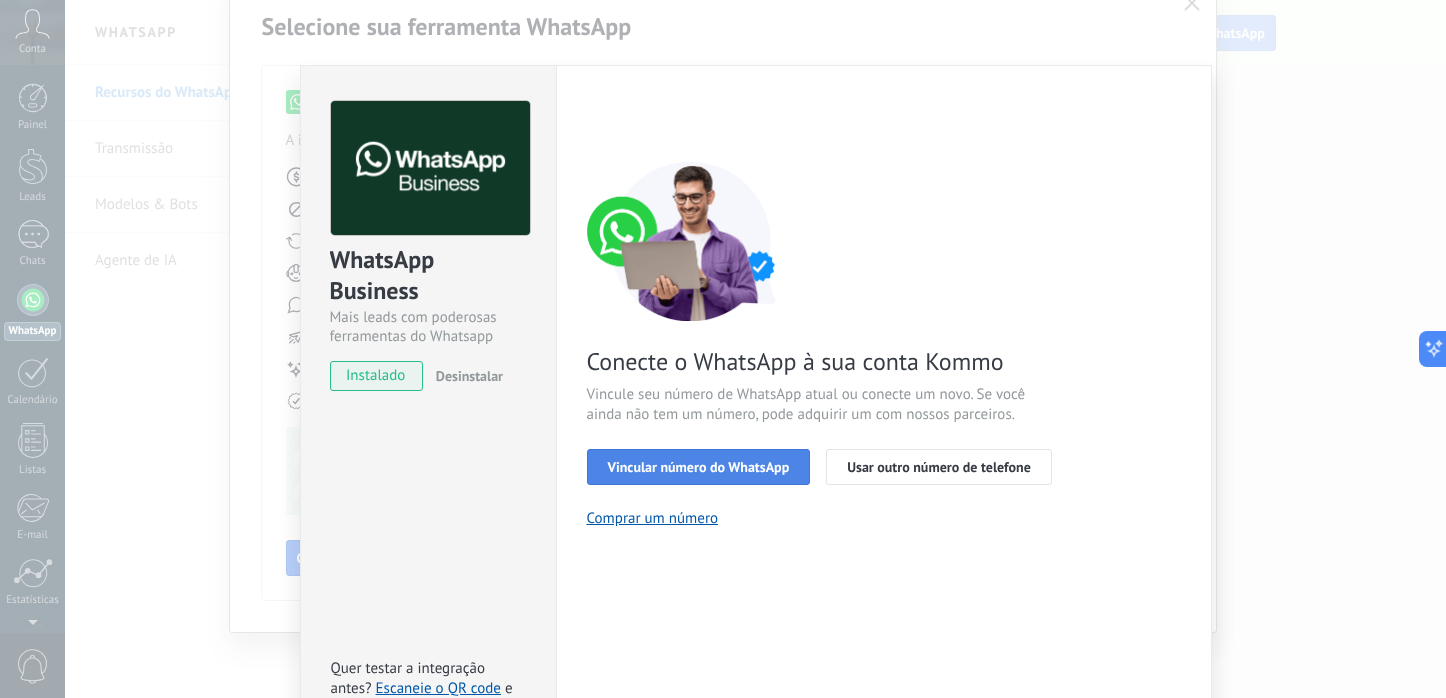 click on "Vincular número do WhatsApp" at bounding box center (699, 467) 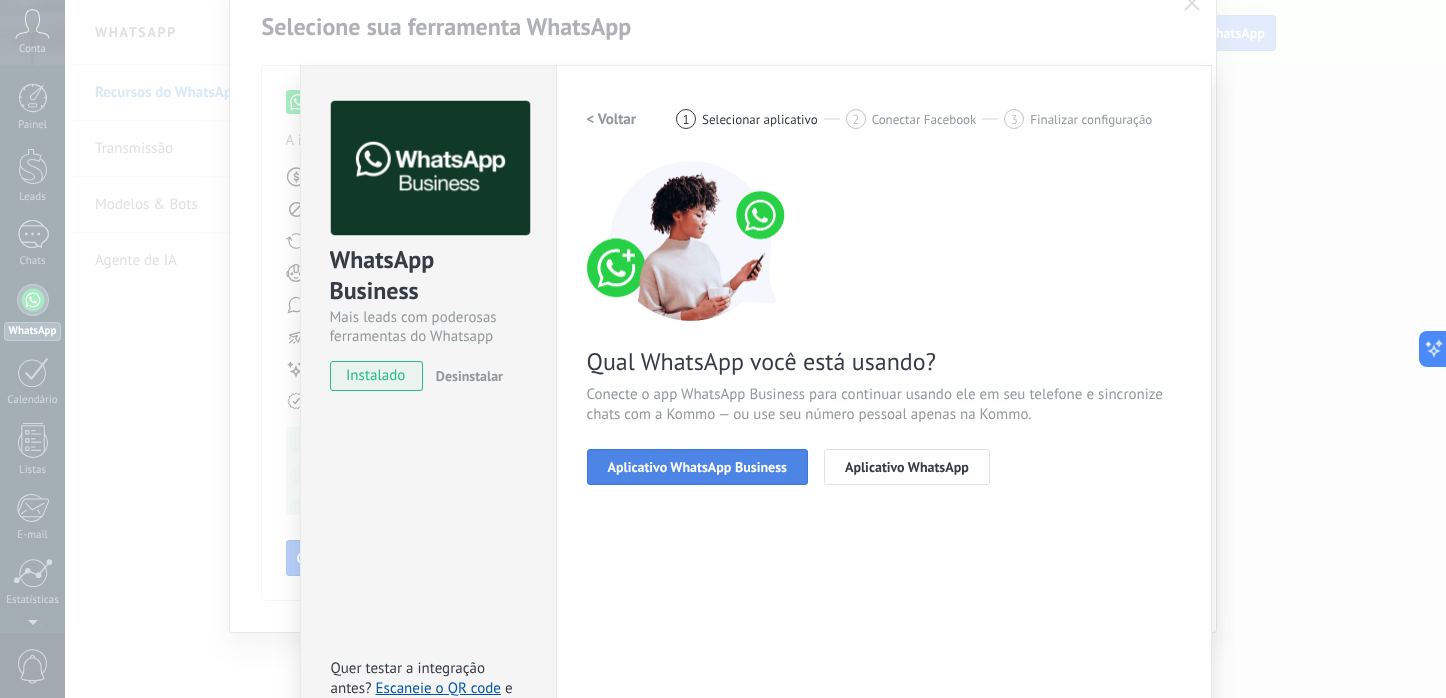 click on "Aplicativo WhatsApp Business" at bounding box center [697, 467] 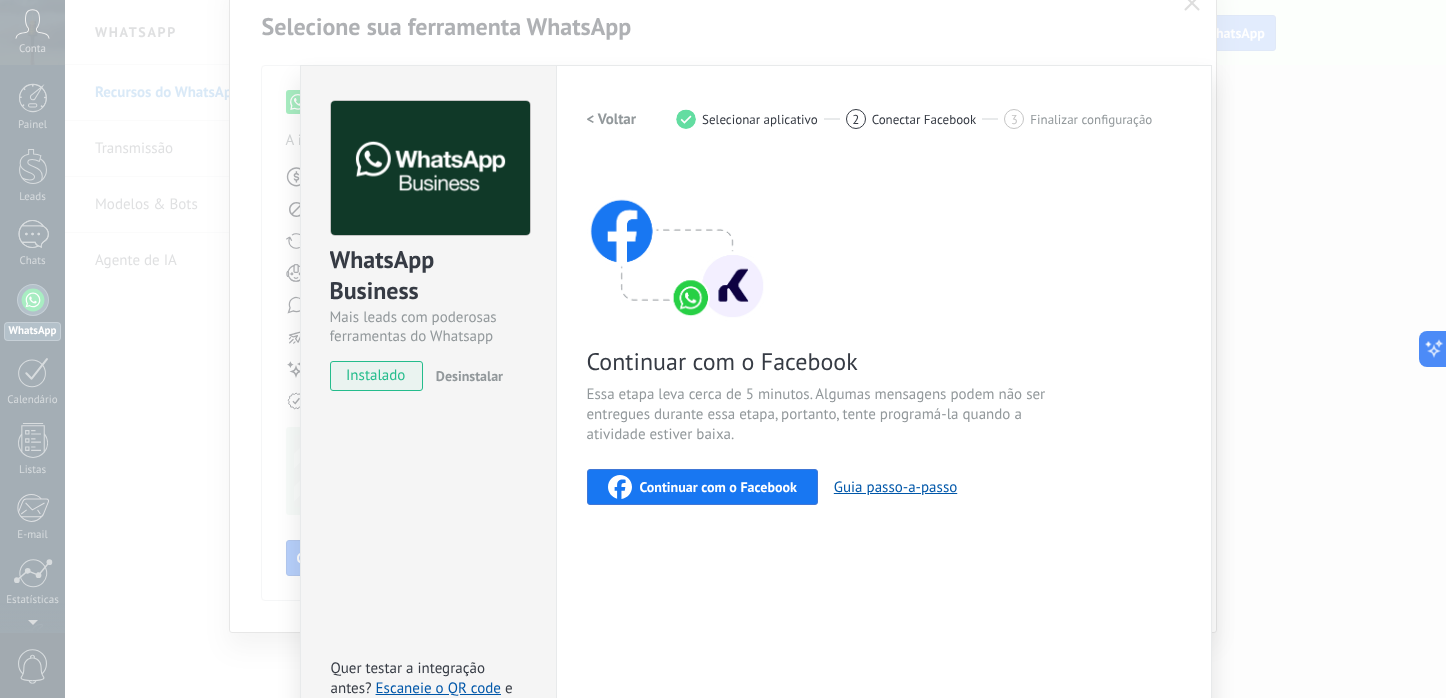 click on "Continuar com o Facebook" at bounding box center [718, 487] 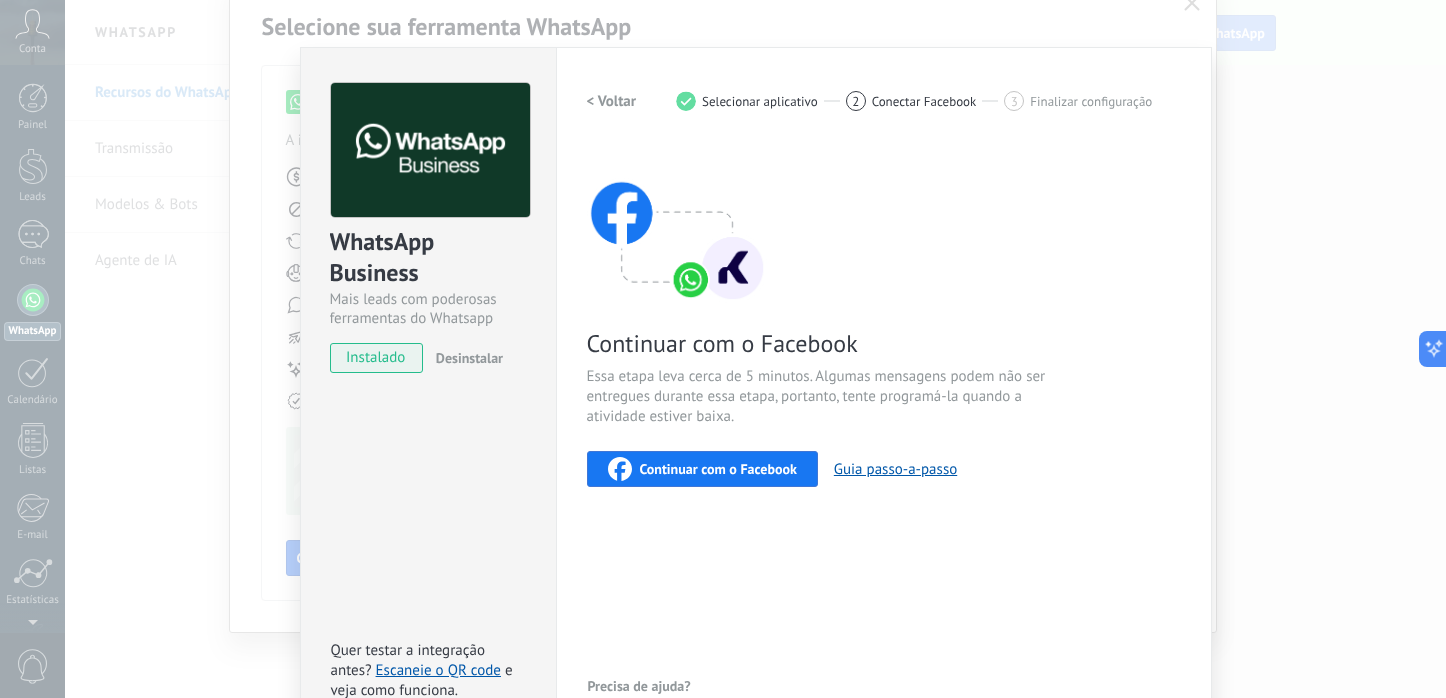 scroll, scrollTop: 0, scrollLeft: 0, axis: both 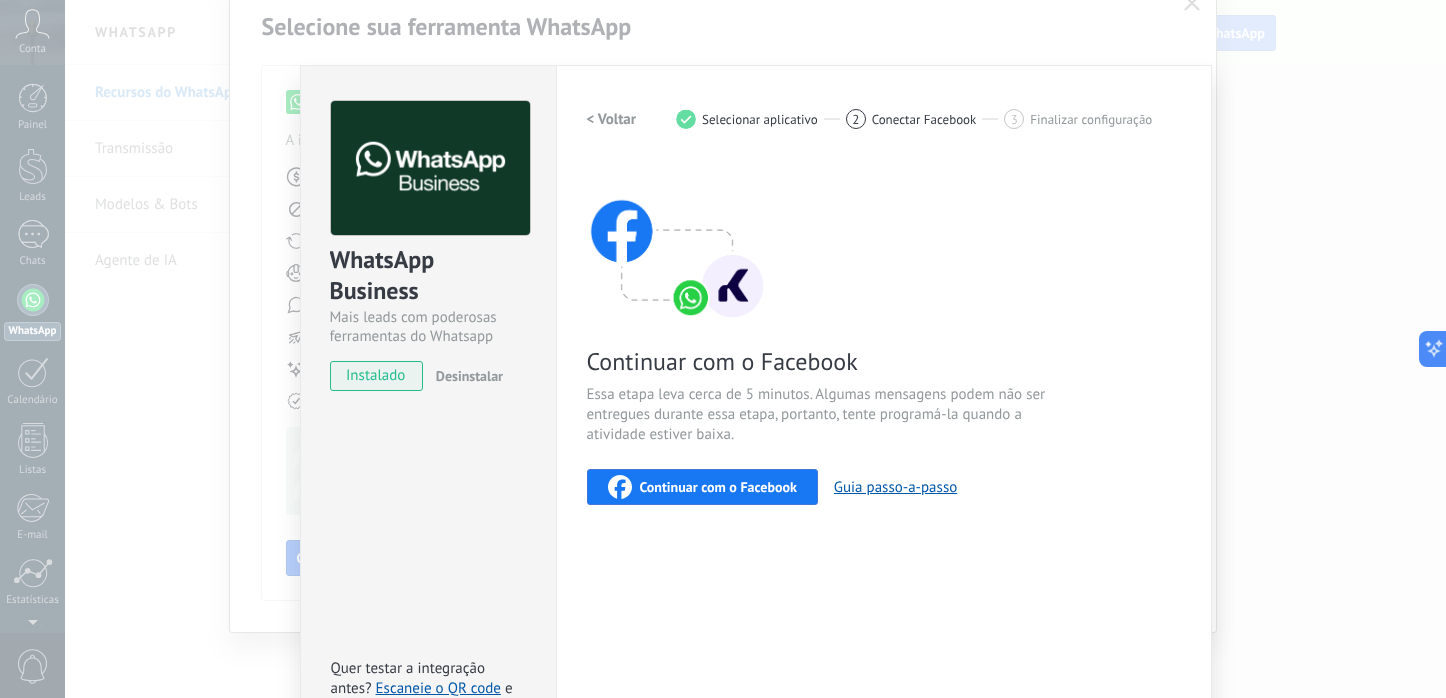 click on "< Voltar" at bounding box center (612, 119) 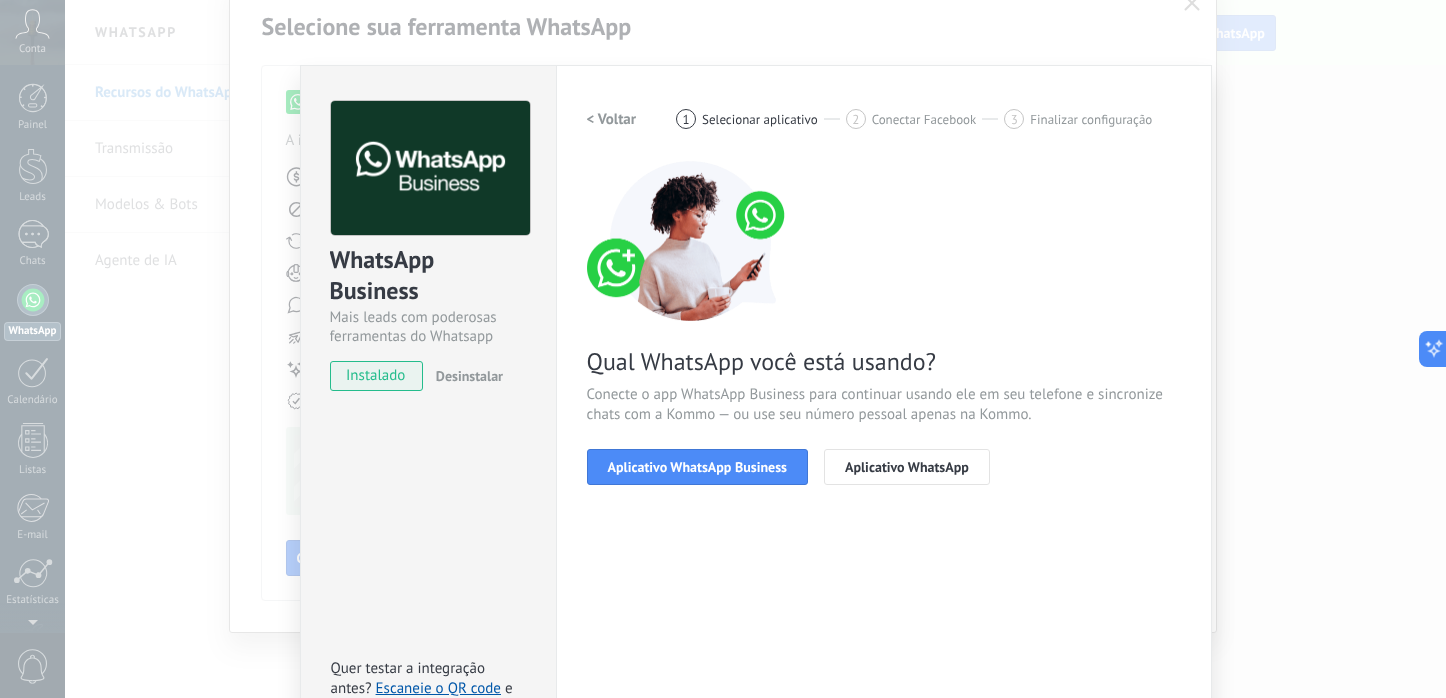 click on "< Voltar" at bounding box center (612, 119) 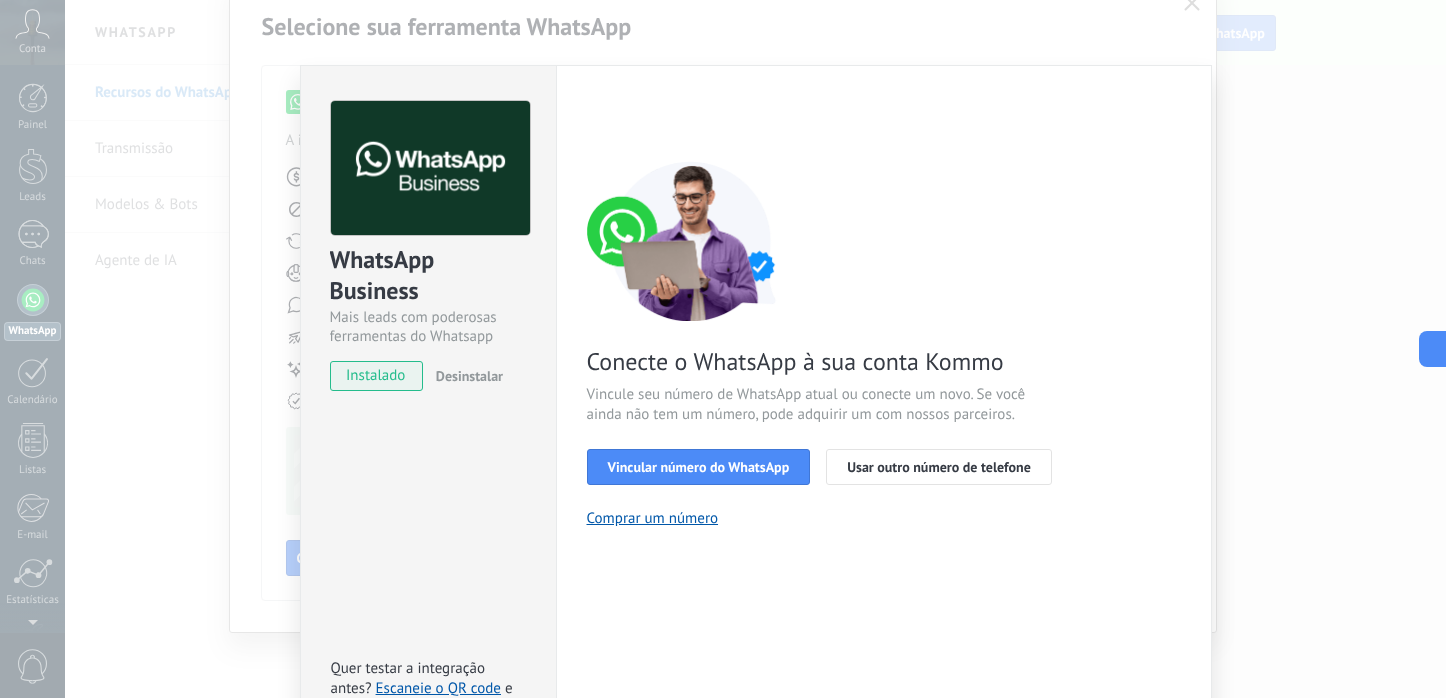 click on "< Voltar 1 Selecionar aplicativo 2 Conectar Facebook 3 Finalizar configuração" at bounding box center (884, 119) 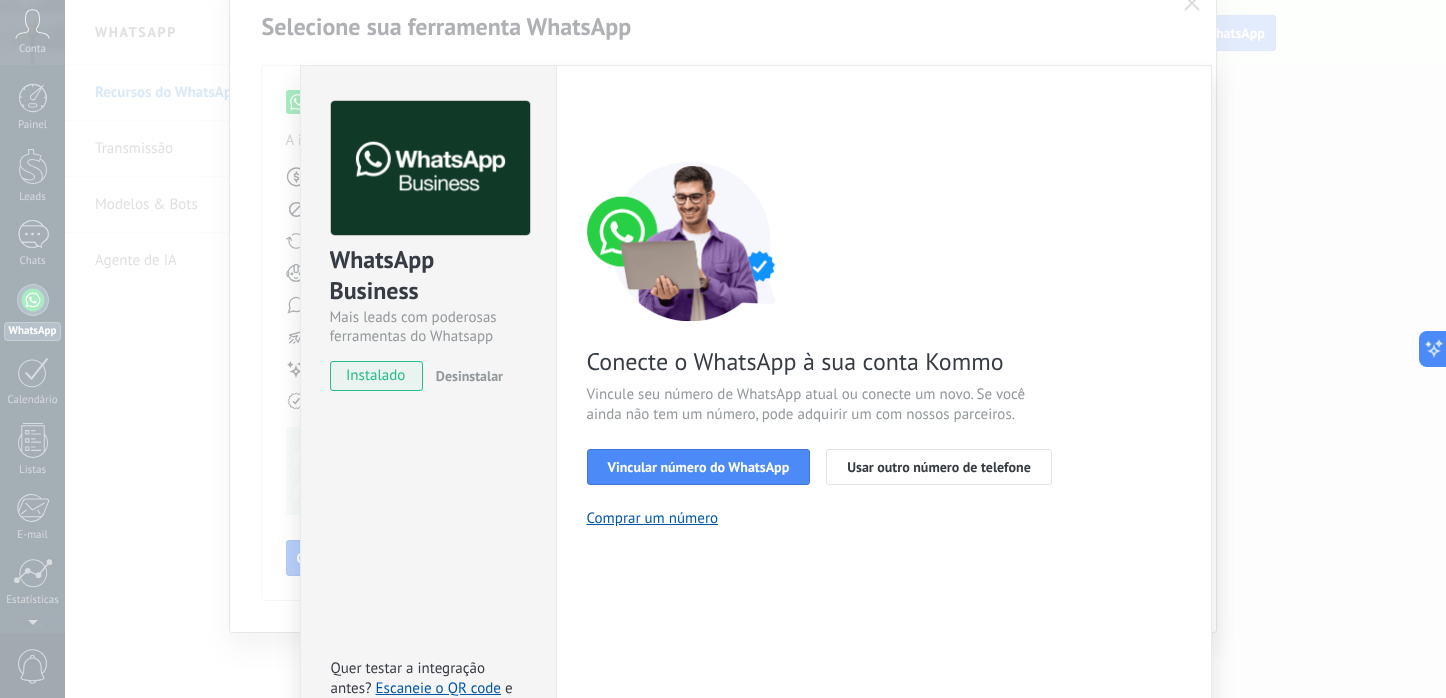 click on "WhatsApp Business Mais leads com poderosas ferramentas do Whatsapp instalado Desinstalar Quer testar a integração antes?   Escaneie o QR code   e veja como funciona. Configurações Autorização This tab logs the users who have granted integration access to this account. If you want to to remove a user's ability to send requests to the account on behalf of this integration, you can revoke access. If access is revoked from all users, the integration will stop working. This app is installed, but no one has given it access yet. WhatsApp Cloud API Mais _:  Salvar < Voltar 1 Selecionar aplicativo 2 Conectar Facebook 3 Finalizar configuração Conecte o WhatsApp à sua conta Kommo Vincule seu número de WhatsApp atual ou conecte um novo. Se você ainda não tem um número, pode adquirir um com nossos parceiros. Vincular número do WhatsApp Usar outro número de telefone Comprar um número Precisa de ajuda?" at bounding box center [755, 349] 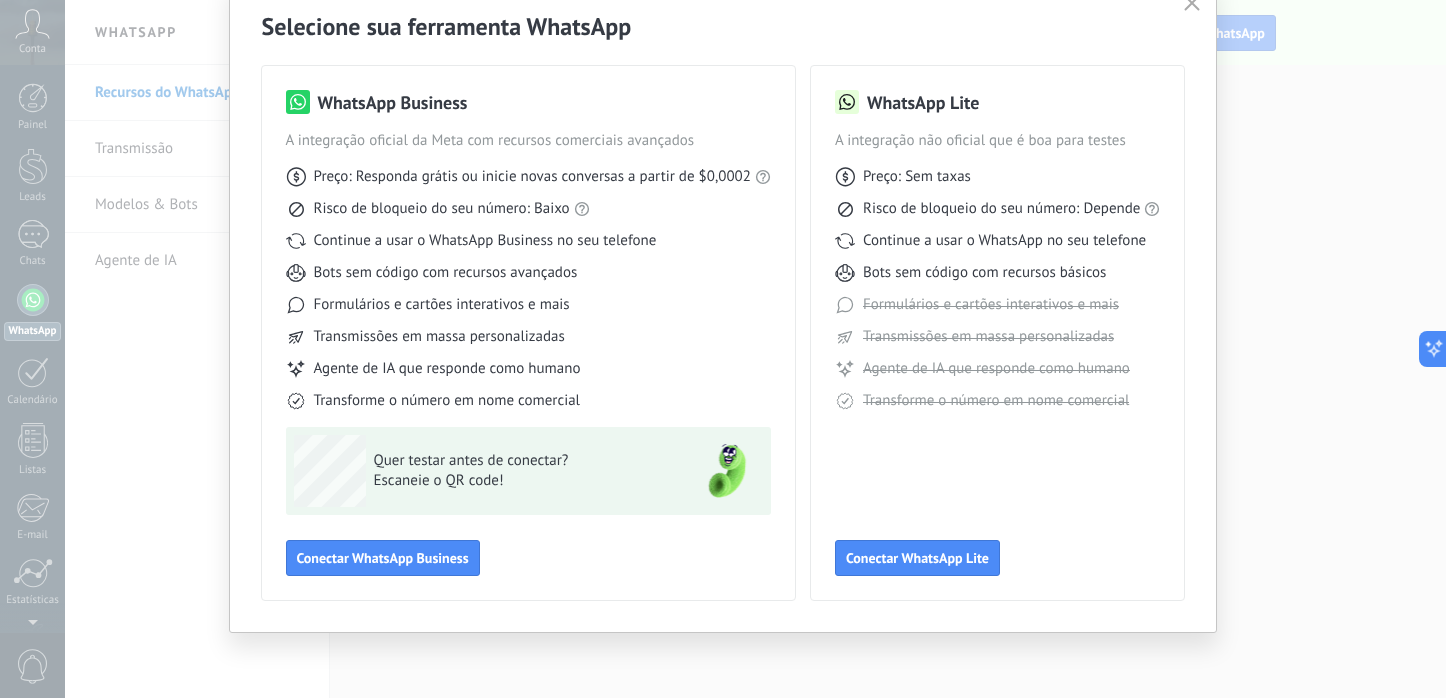 click on "Quer testar antes de conectar? Escaneie o QR code!" at bounding box center (484, 471) 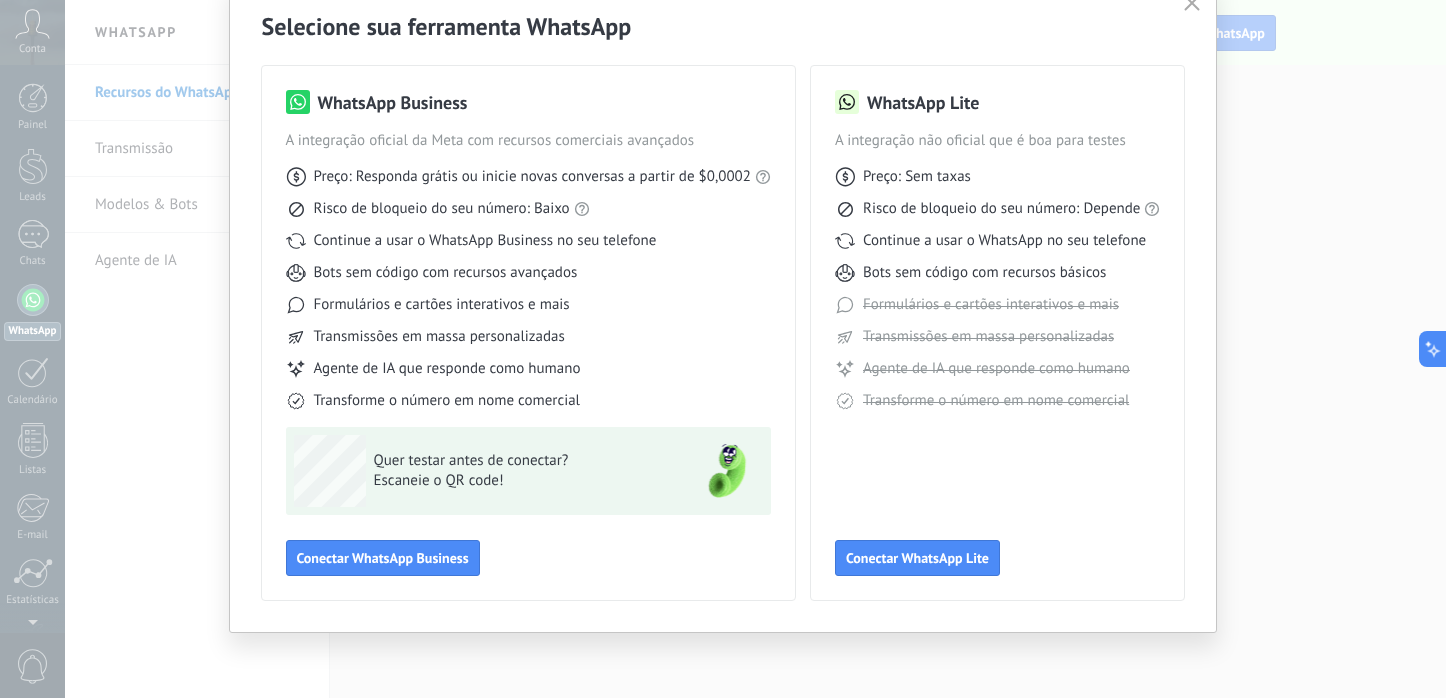click on "Quer testar antes de conectar? Escaneie o QR code!" at bounding box center [484, 471] 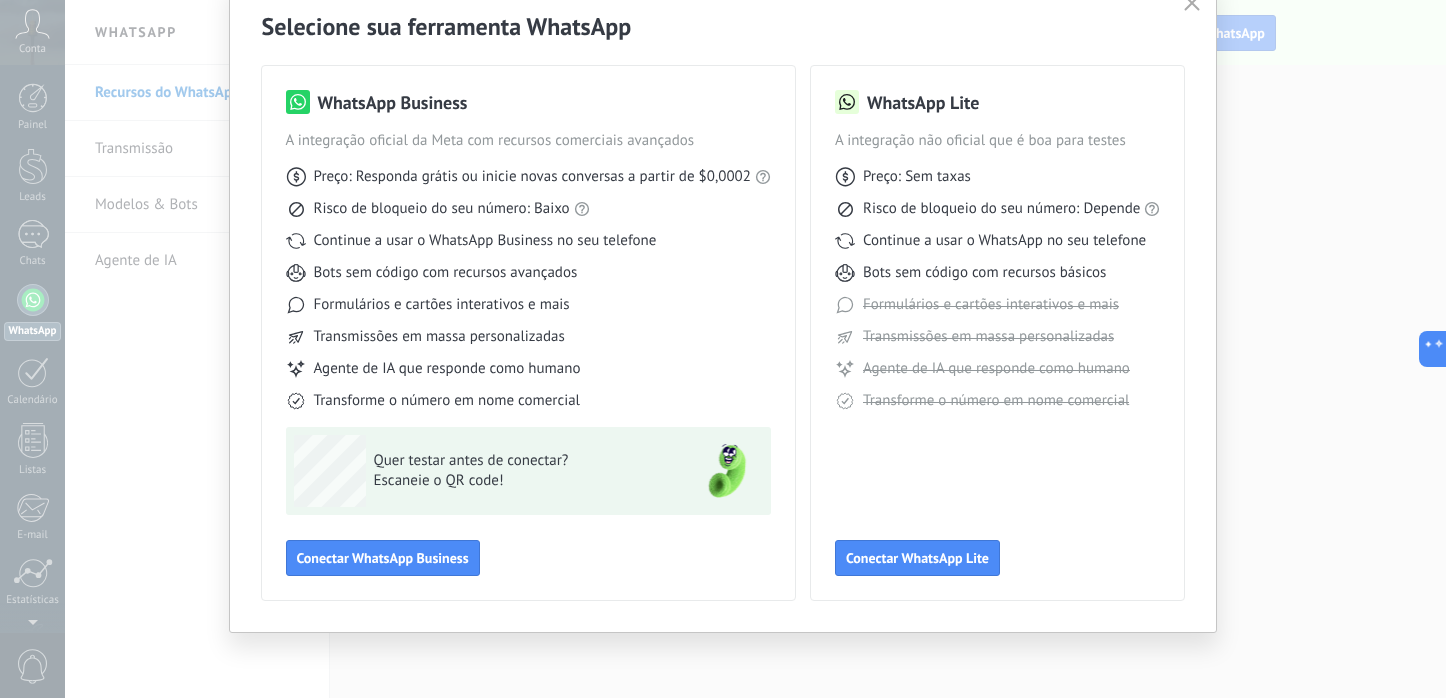 click on "Quer testar antes de conectar?" at bounding box center (520, 461) 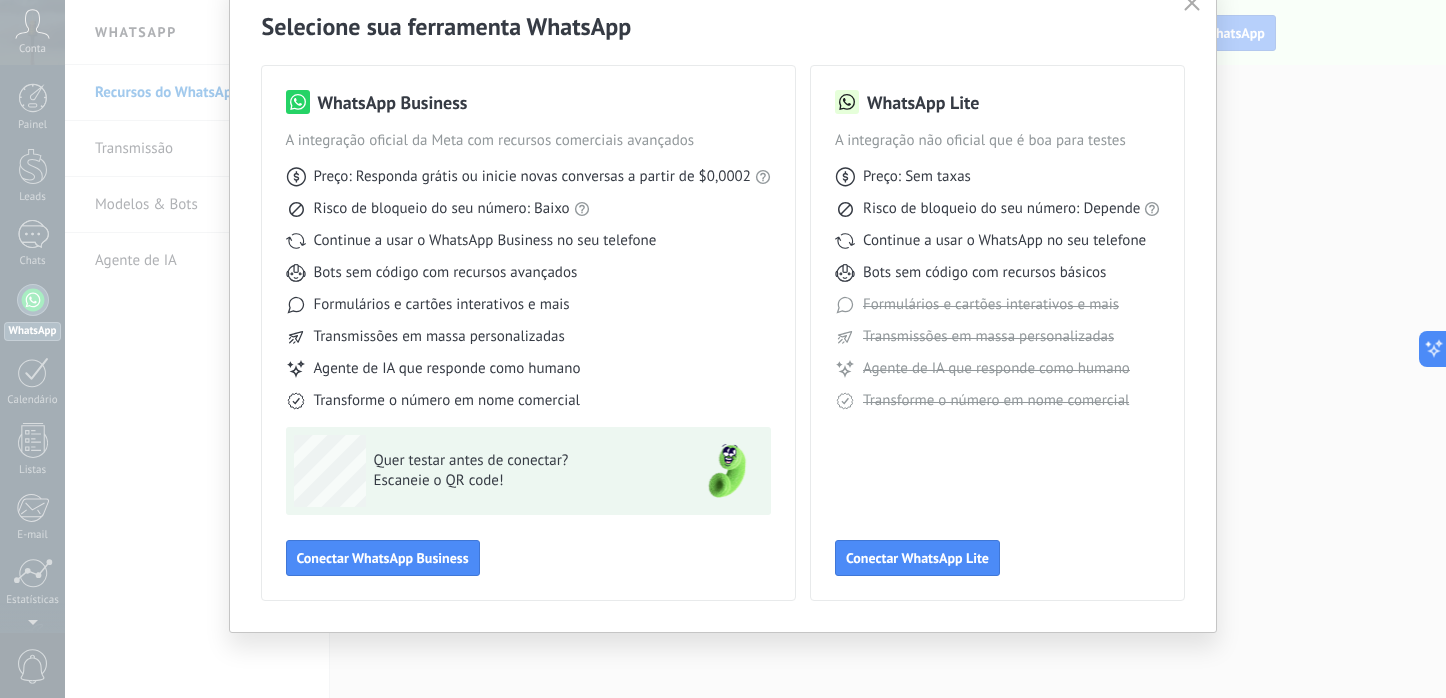 click on "Escaneie o QR code!" at bounding box center (520, 481) 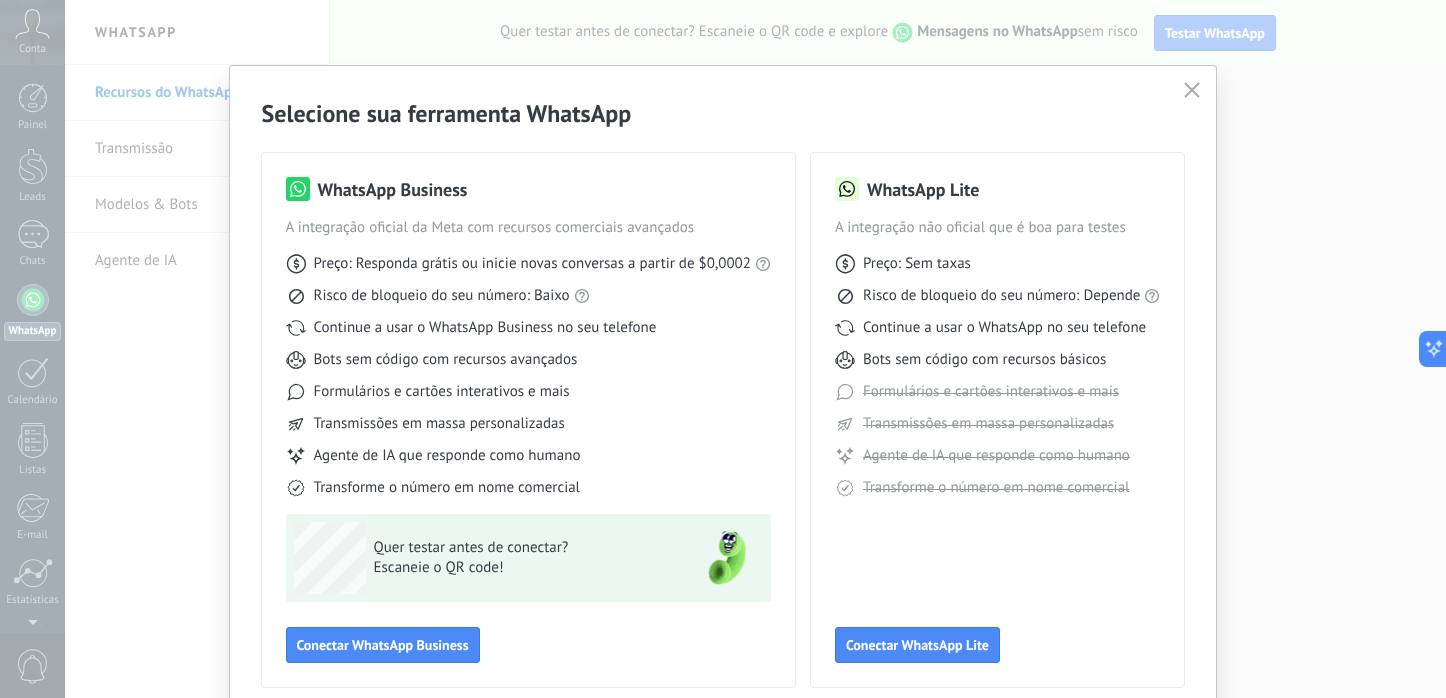 scroll, scrollTop: 7, scrollLeft: 0, axis: vertical 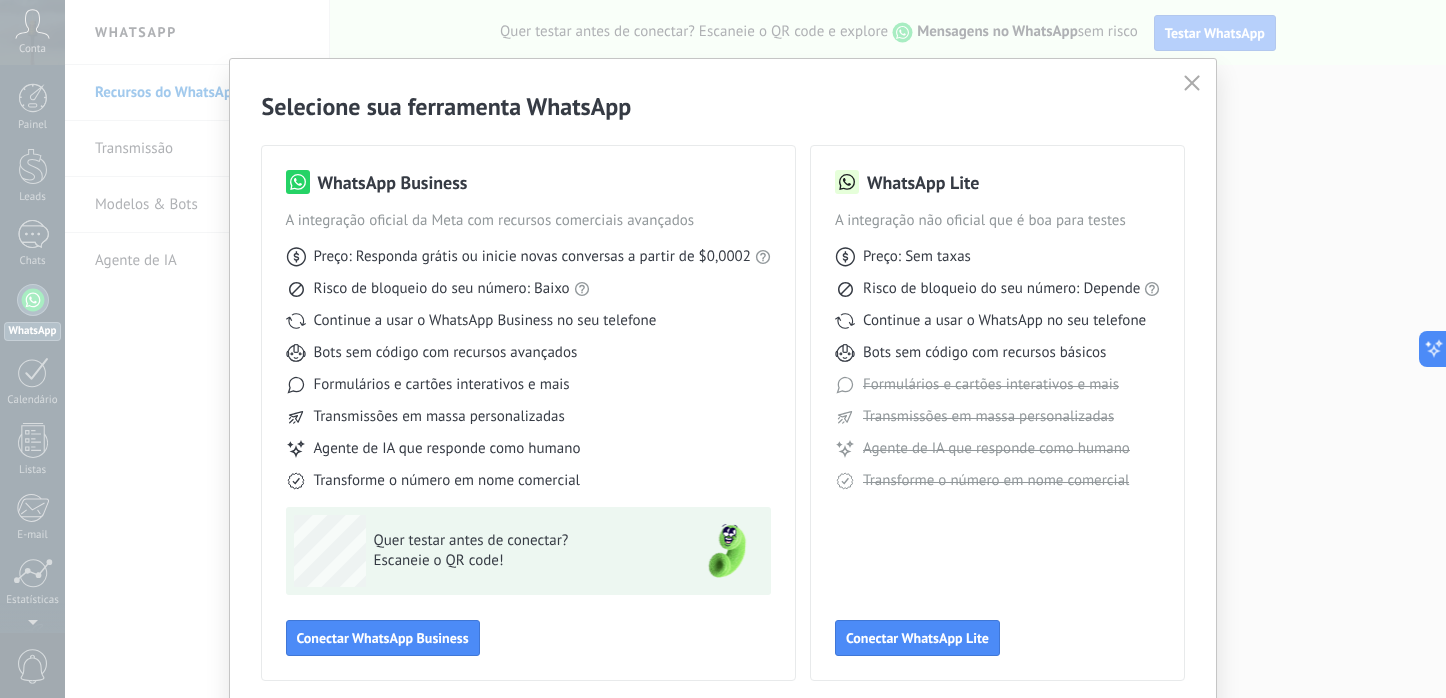 click on "Selecione sua ferramenta WhatsApp WhatsApp Business A integração oficial da Meta com recursos comerciais avançados Preço: Responda grátis ou inicie novas conversas a partir de $0,0002 Risco de bloqueio do seu número: Baixo Continue a usar o WhatsApp Business no seu telefone Bots sem código com recursos avançados Formulários e cartões interativos e mais Transmissões em massa personalizadas Agente de IA que responde como humano Transforme o número em nome comercial Quer testar antes de conectar? Escaneie o QR code! Conectar WhatsApp Business WhatsApp Lite A integração não oficial que é boa para testes Preço: Sem taxas Risco de bloqueio do seu número: Depende Continue a usar o WhatsApp no seu telefone Bots sem código com recursos básicos Formulários e cartões interativos e mais Transmissões em massa personalizadas Agente de IA que responde como humano Transforme o número em nome comercial Conectar WhatsApp Lite" at bounding box center [723, 385] 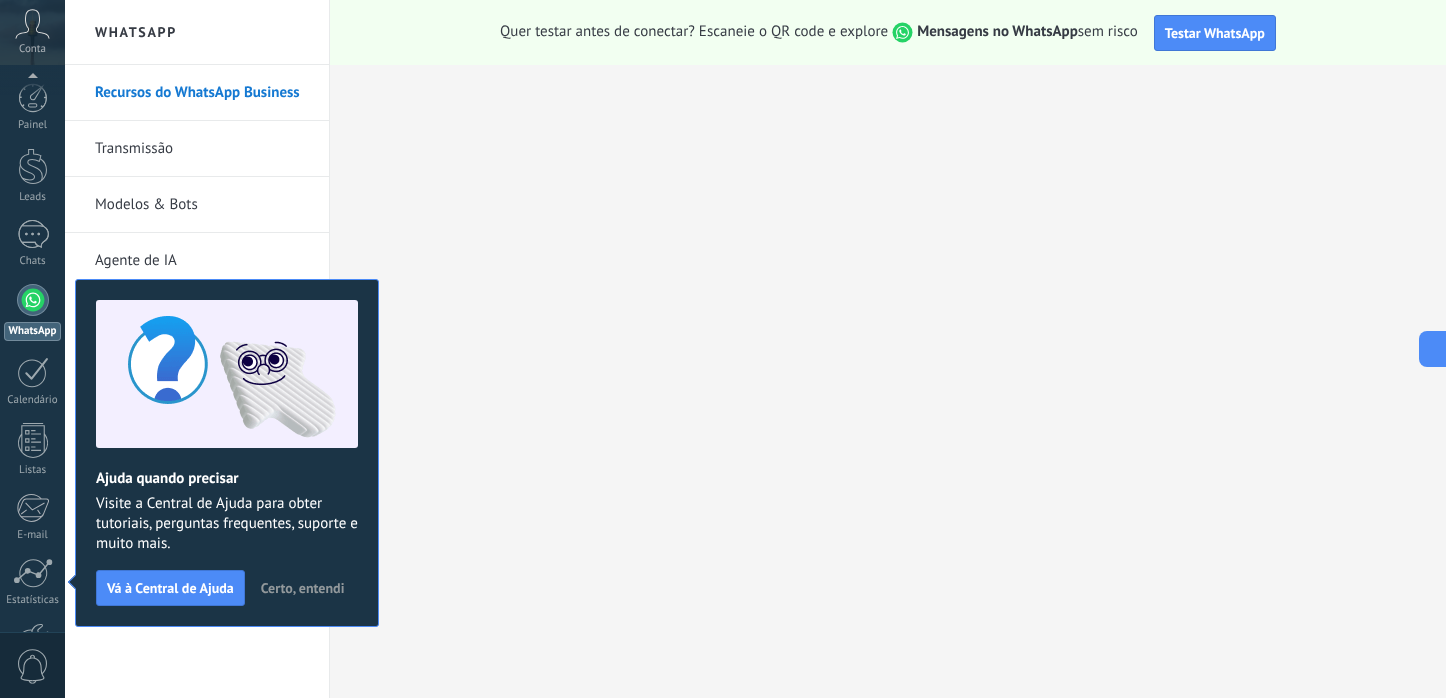 scroll, scrollTop: 134, scrollLeft: 0, axis: vertical 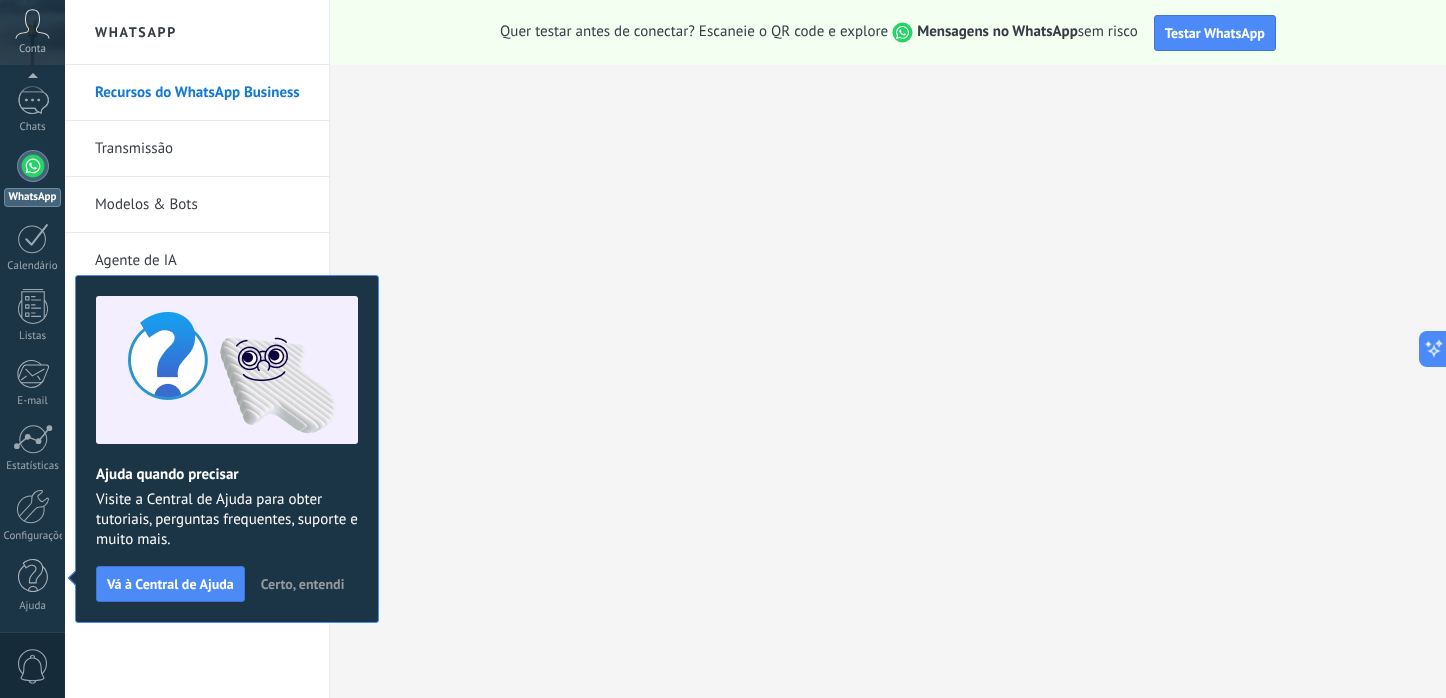 click at bounding box center [33, 166] 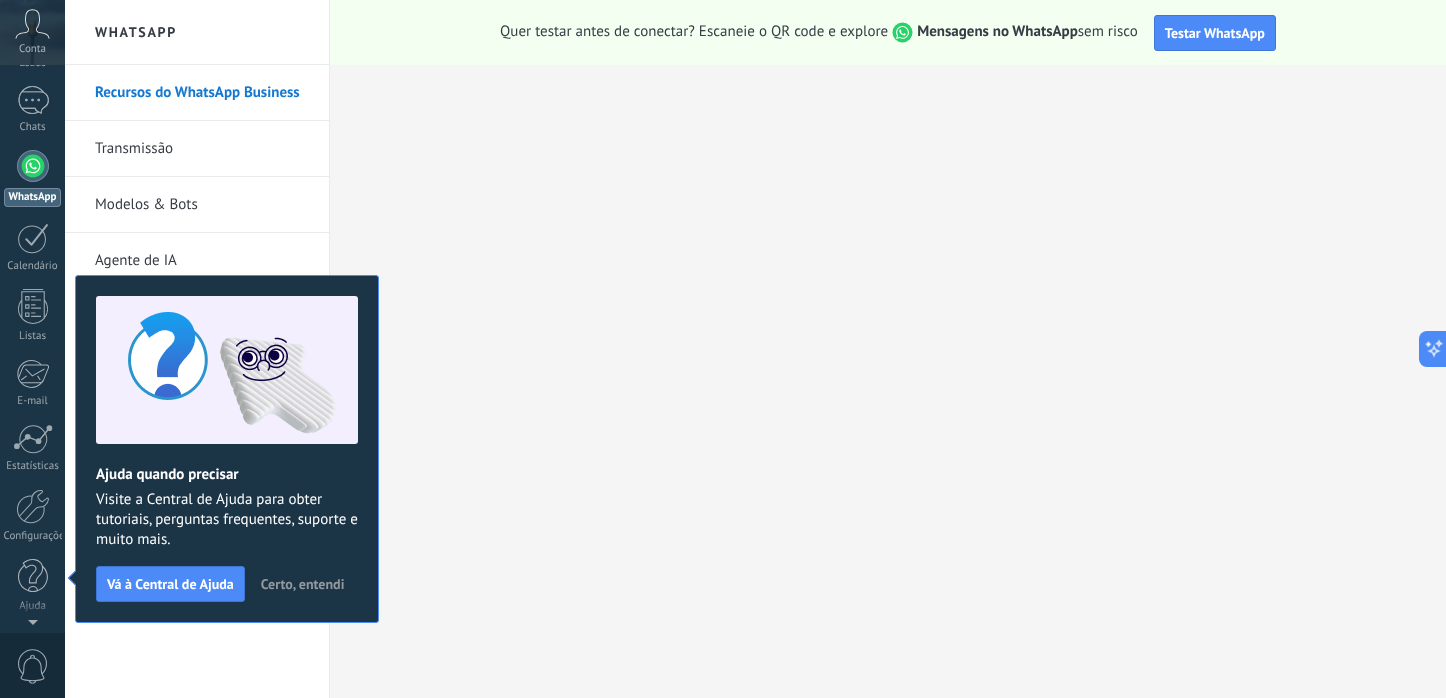 scroll, scrollTop: 0, scrollLeft: 0, axis: both 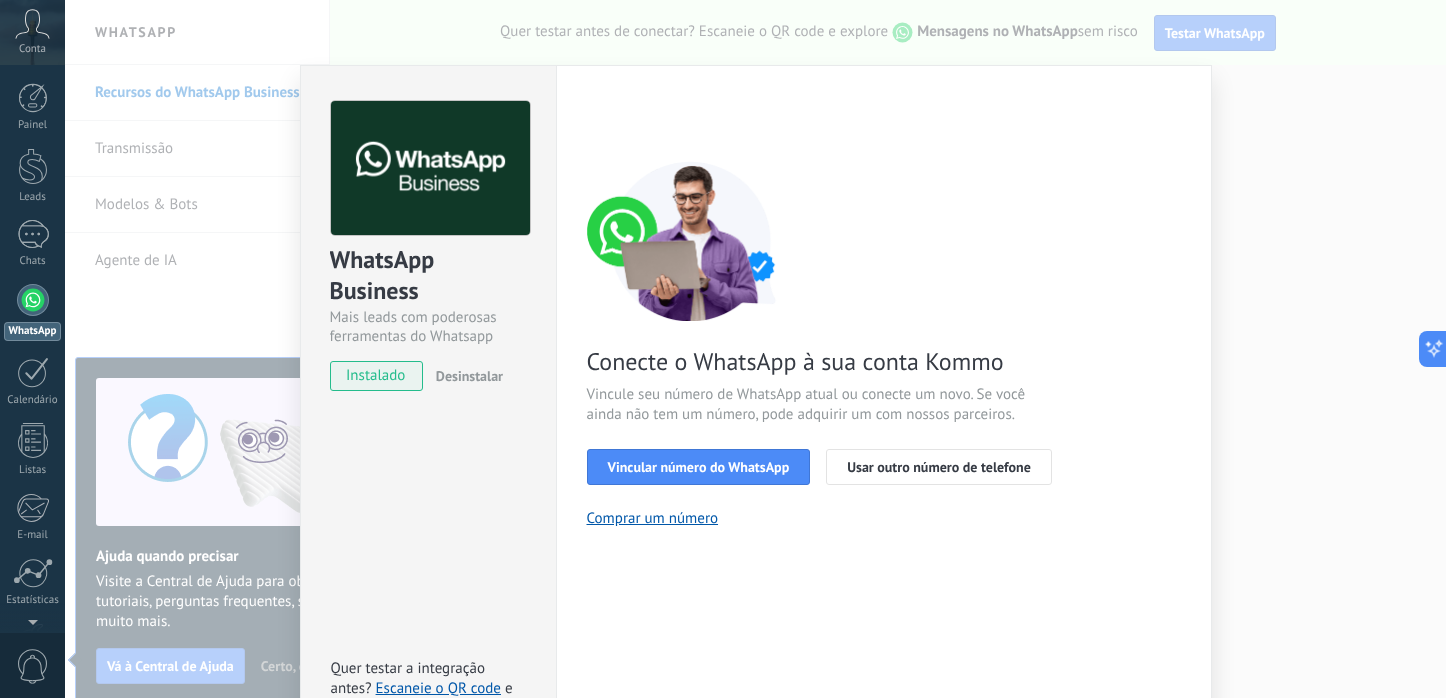 click on "Desinstalar" at bounding box center (469, 376) 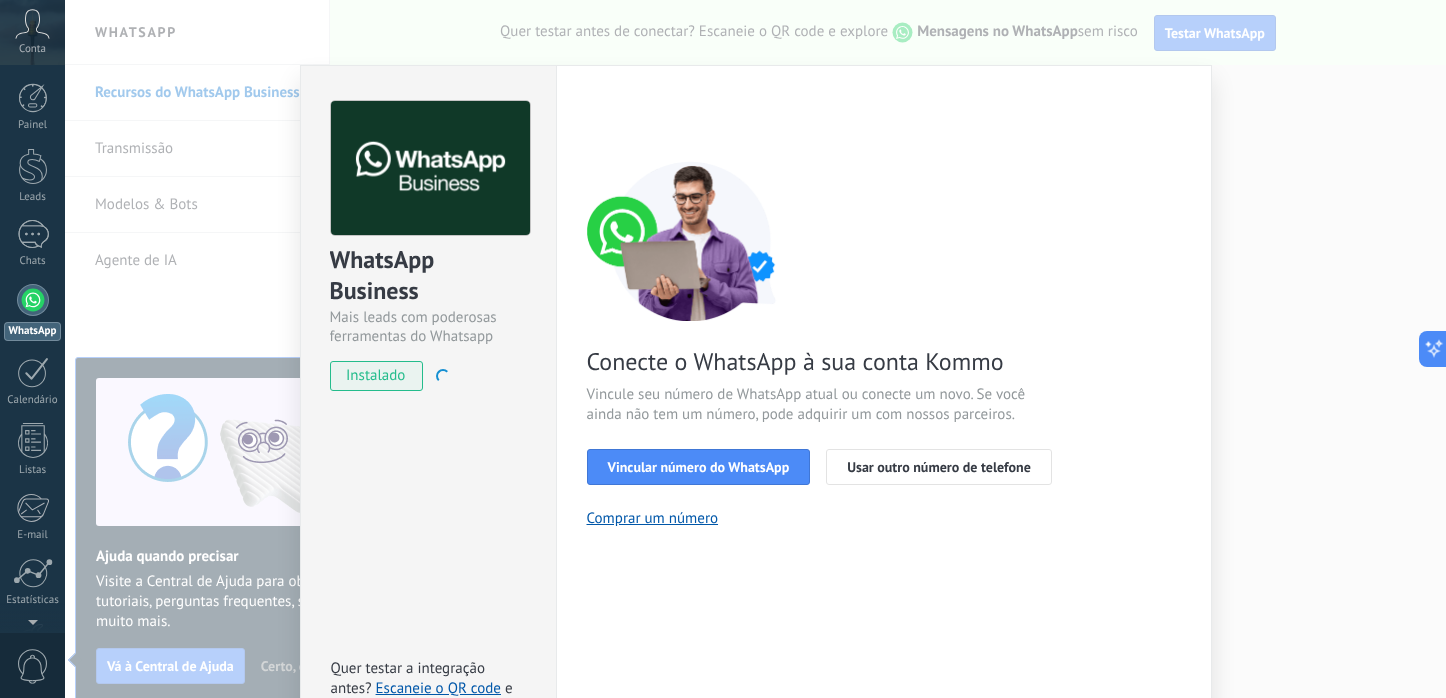 click on "instalado" at bounding box center (376, 376) 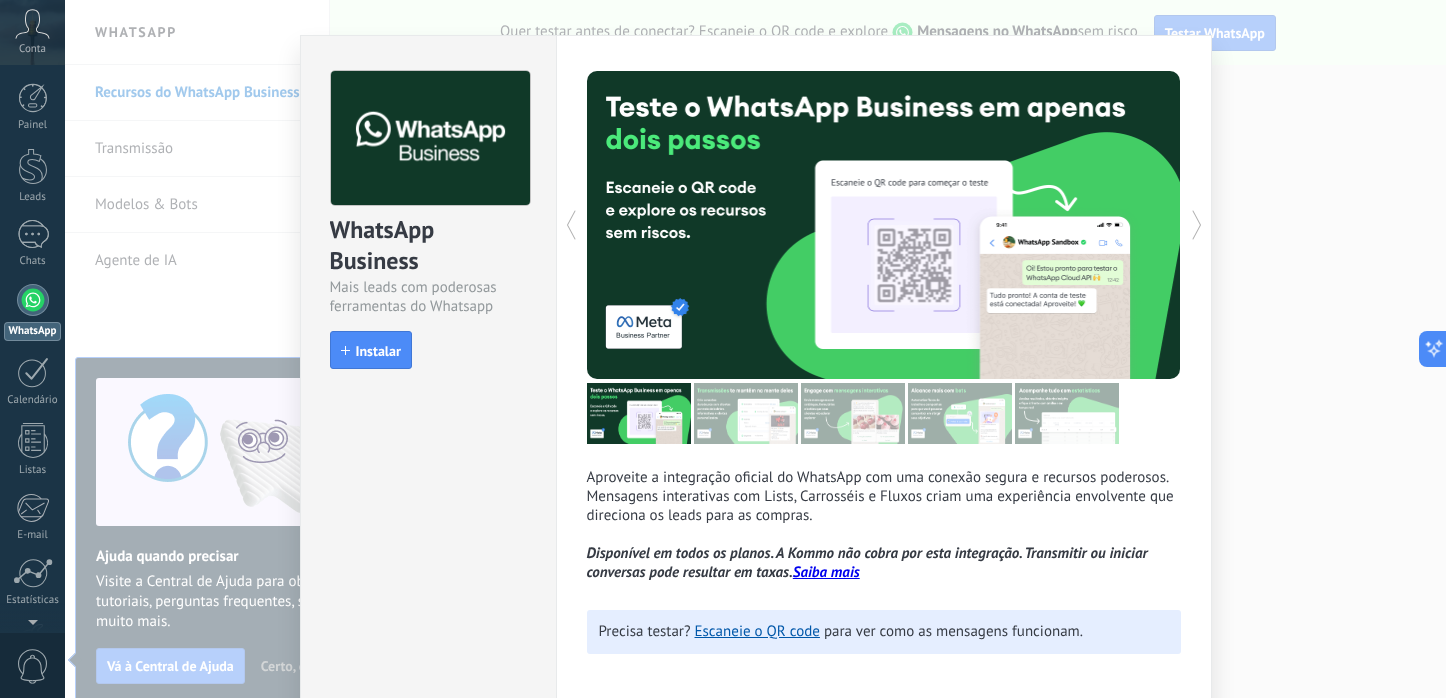 scroll, scrollTop: 0, scrollLeft: 0, axis: both 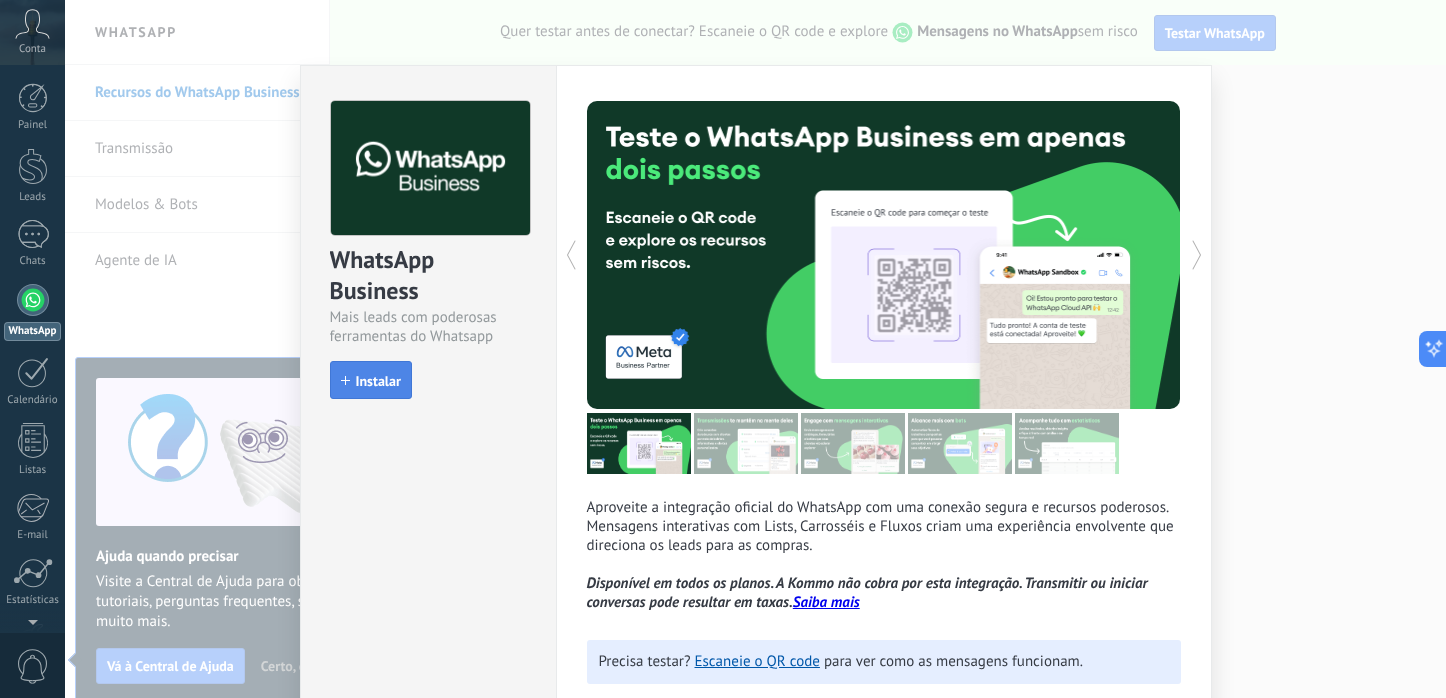click on "Instalar" at bounding box center [378, 381] 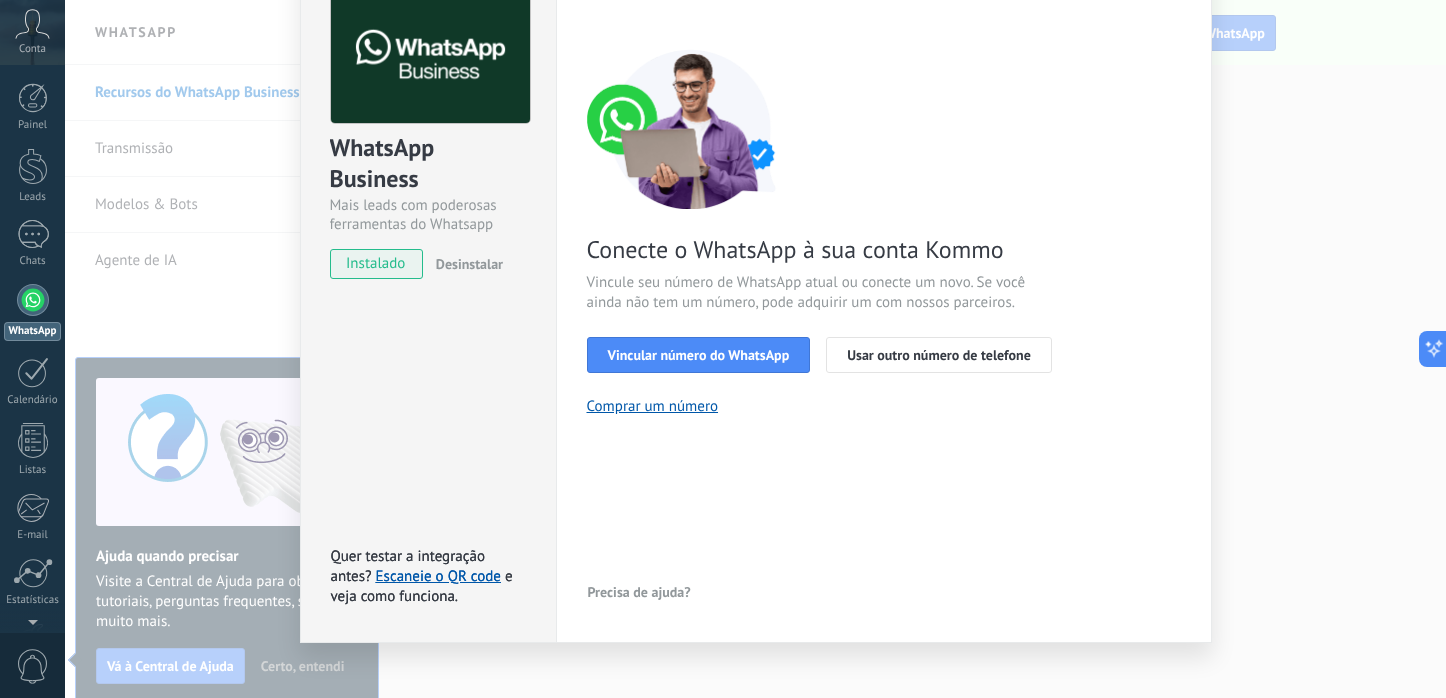 scroll, scrollTop: 114, scrollLeft: 0, axis: vertical 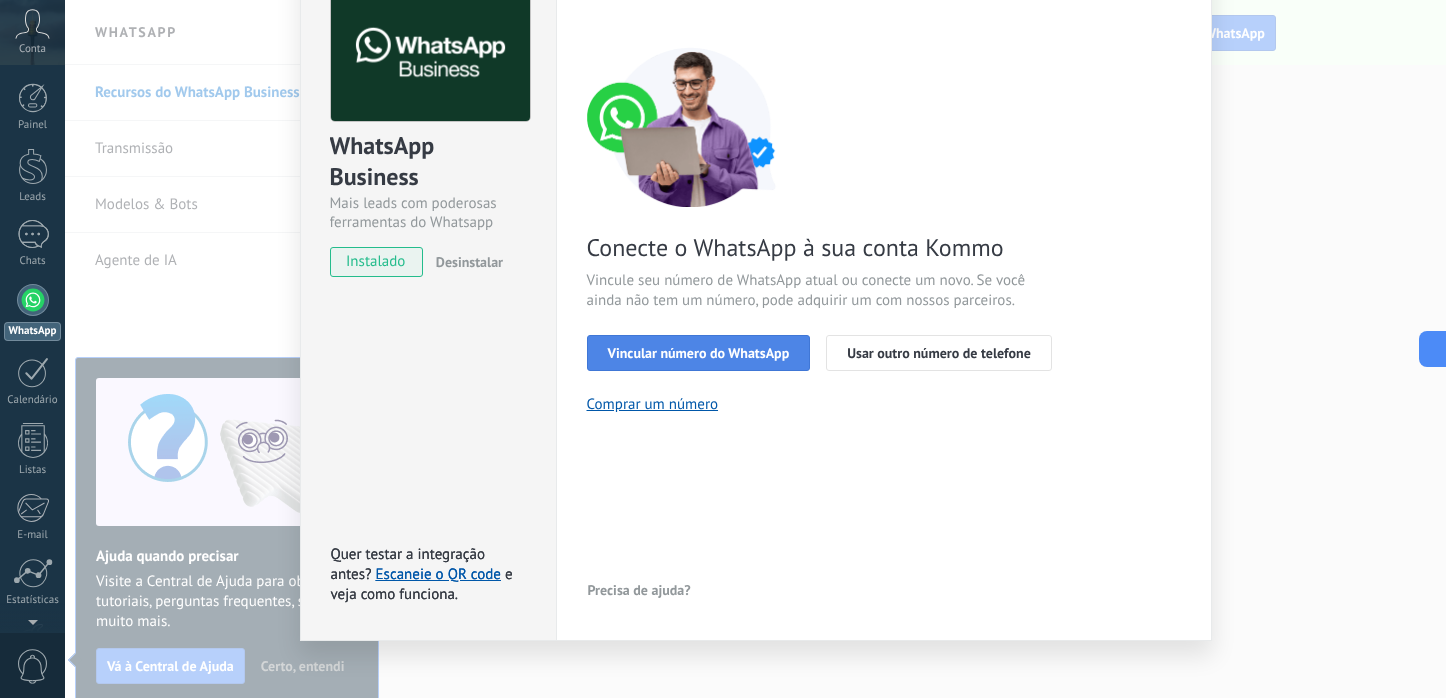 click on "Vincular número do WhatsApp" at bounding box center [699, 353] 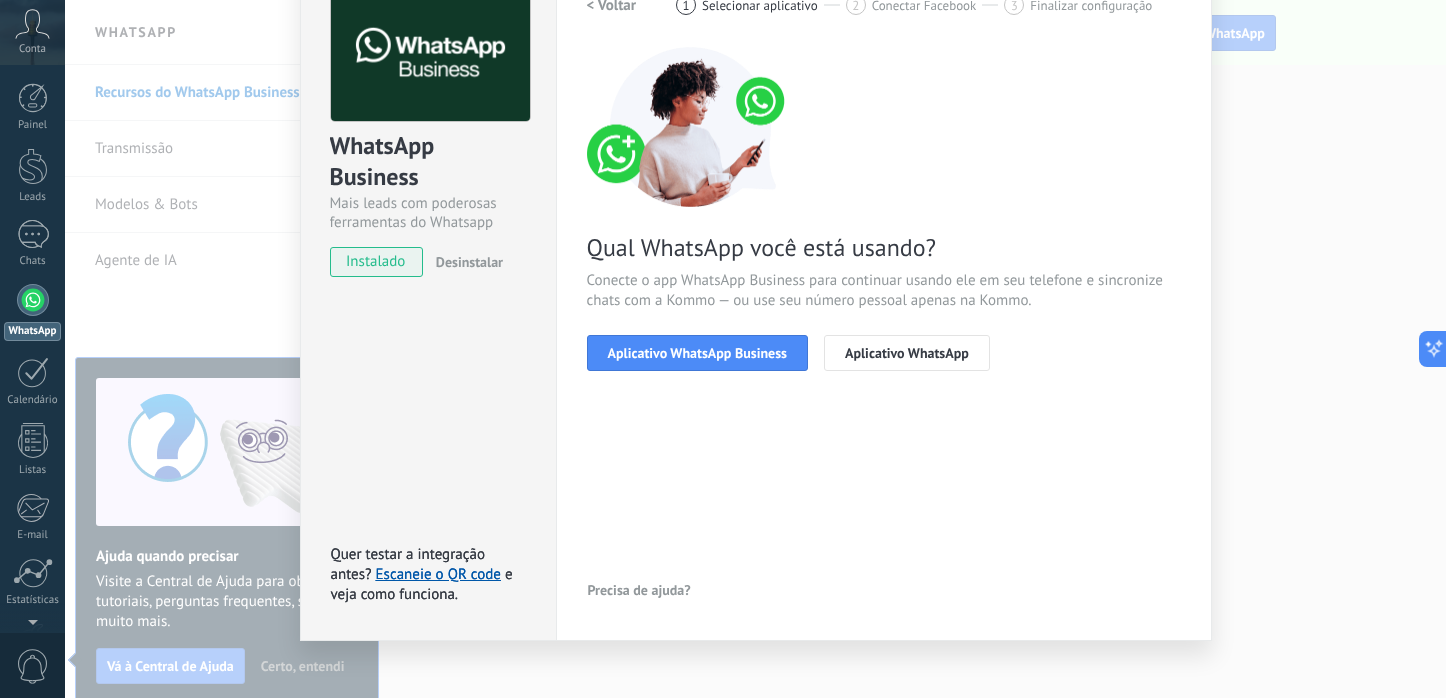 scroll, scrollTop: 81, scrollLeft: 0, axis: vertical 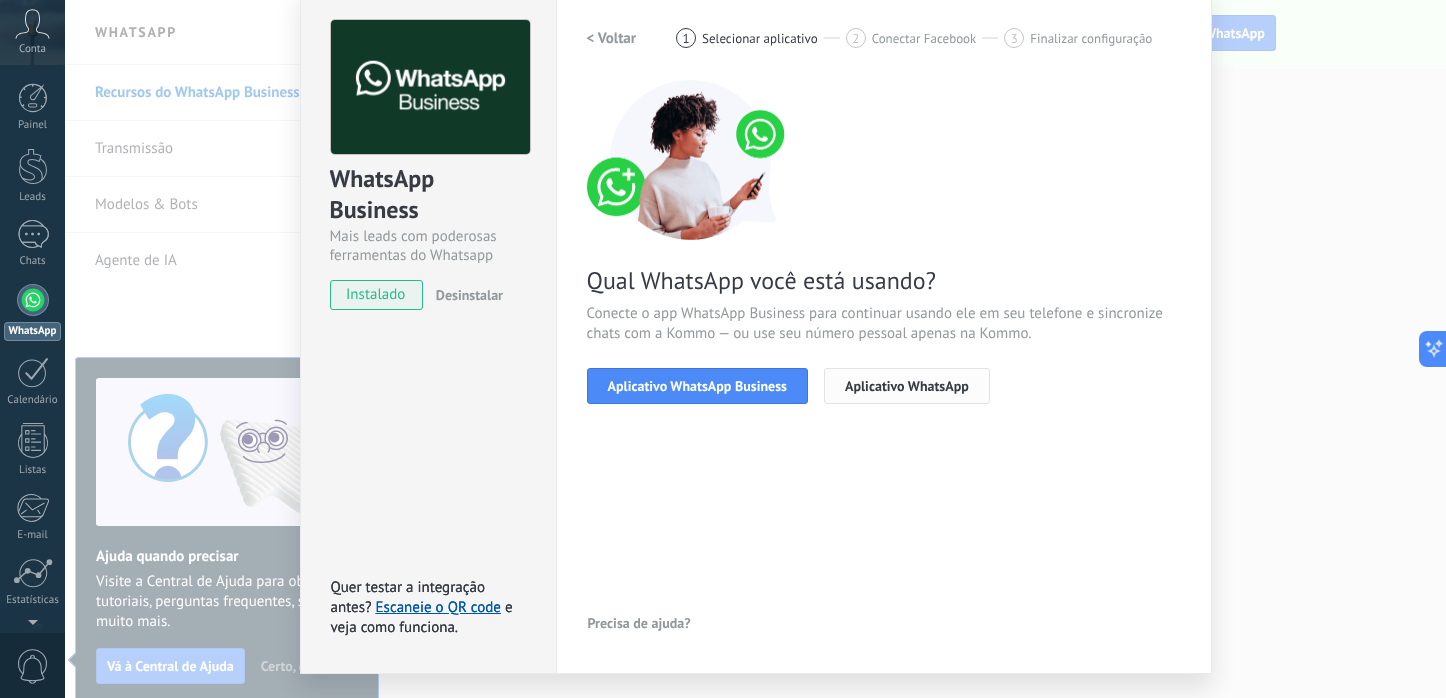 click on "Aplicativo WhatsApp" at bounding box center (907, 386) 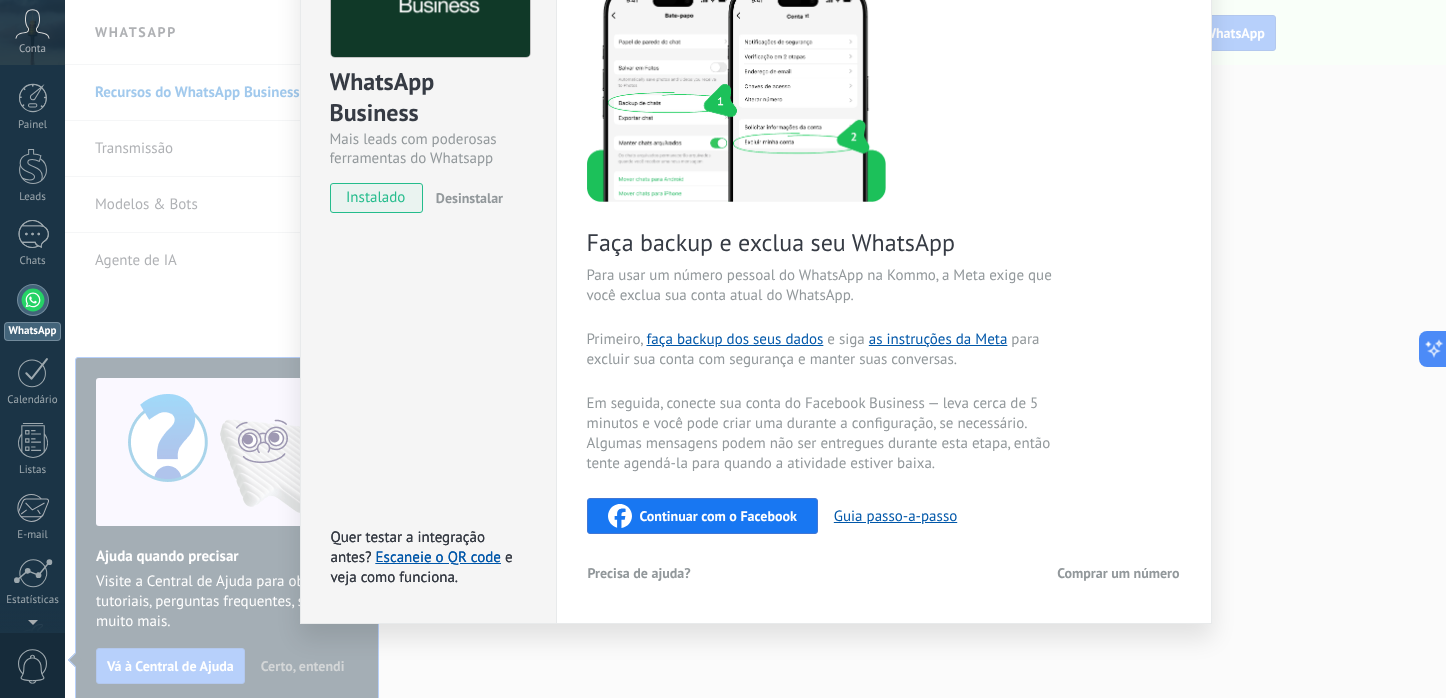 scroll, scrollTop: 0, scrollLeft: 0, axis: both 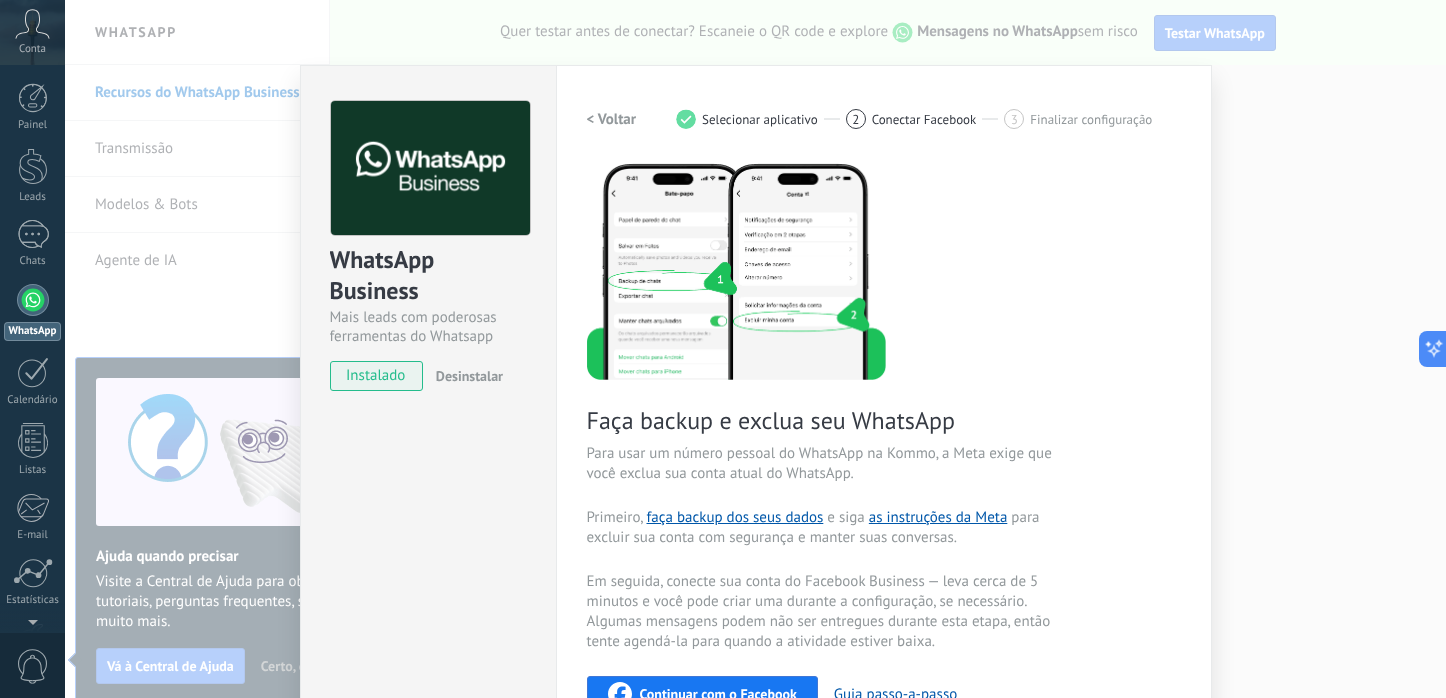 click on "< Voltar" at bounding box center [612, 119] 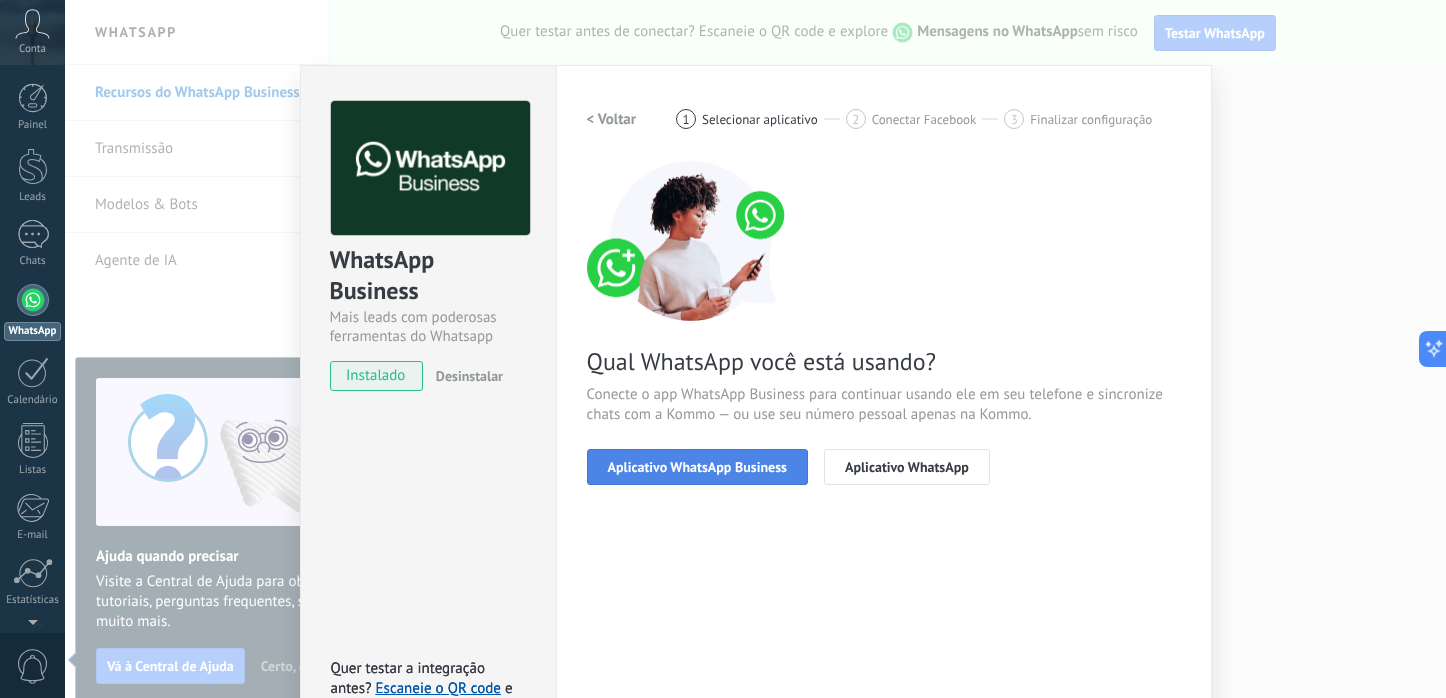 click on "Aplicativo WhatsApp Business" at bounding box center [697, 467] 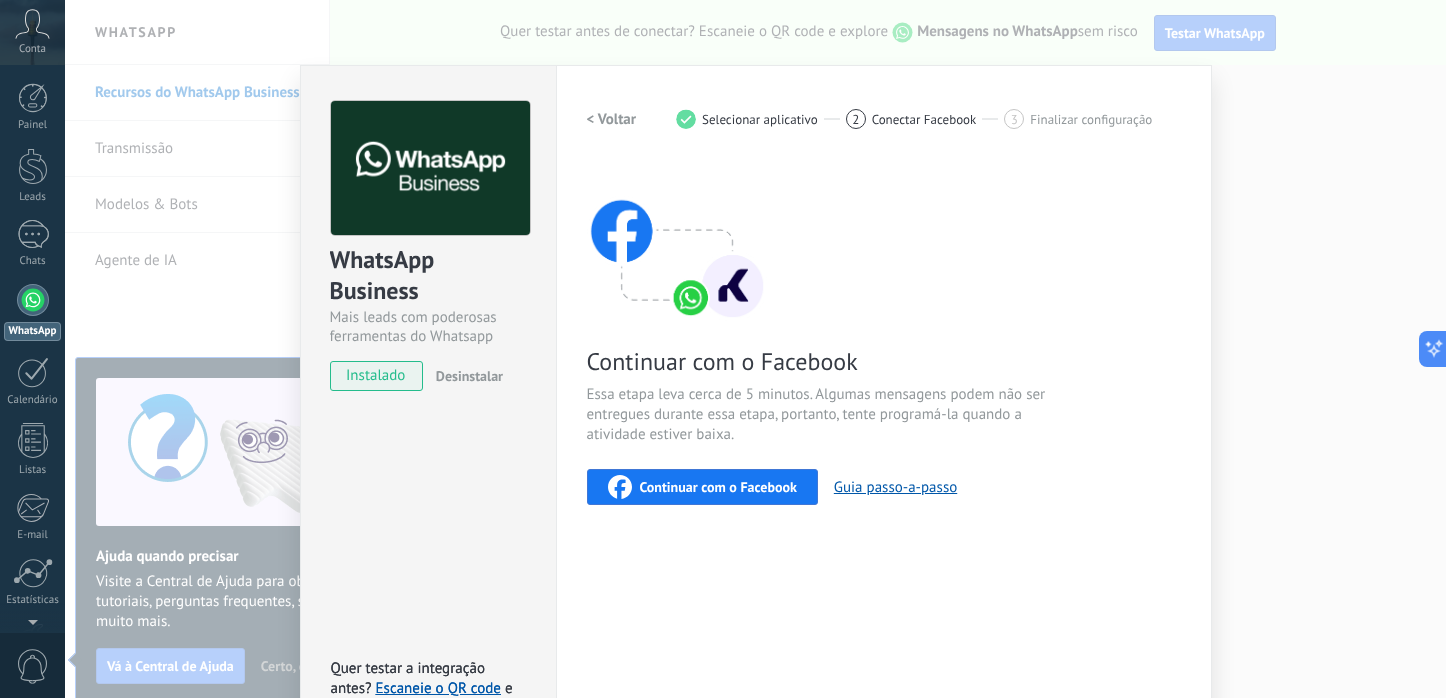 click on "2 Conectar Facebook" at bounding box center [925, 119] 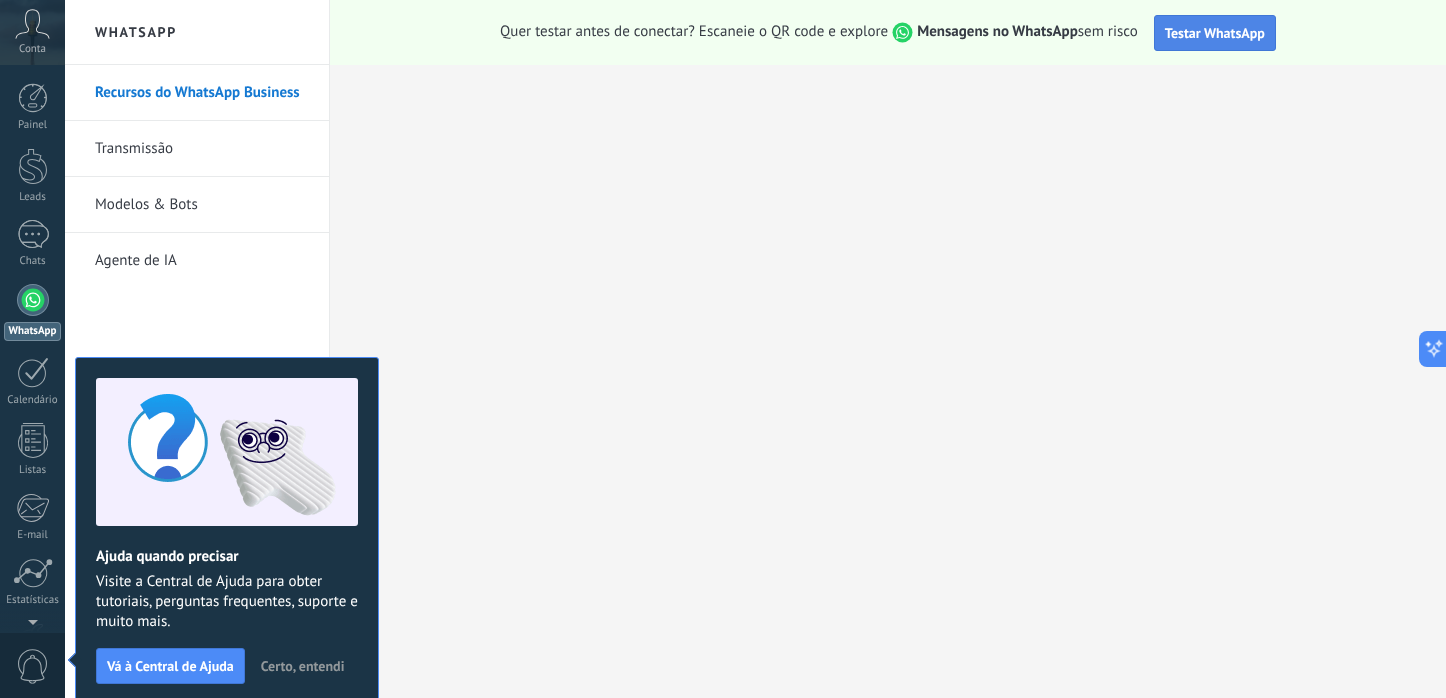 click on "Testar WhatsApp" at bounding box center (1215, 33) 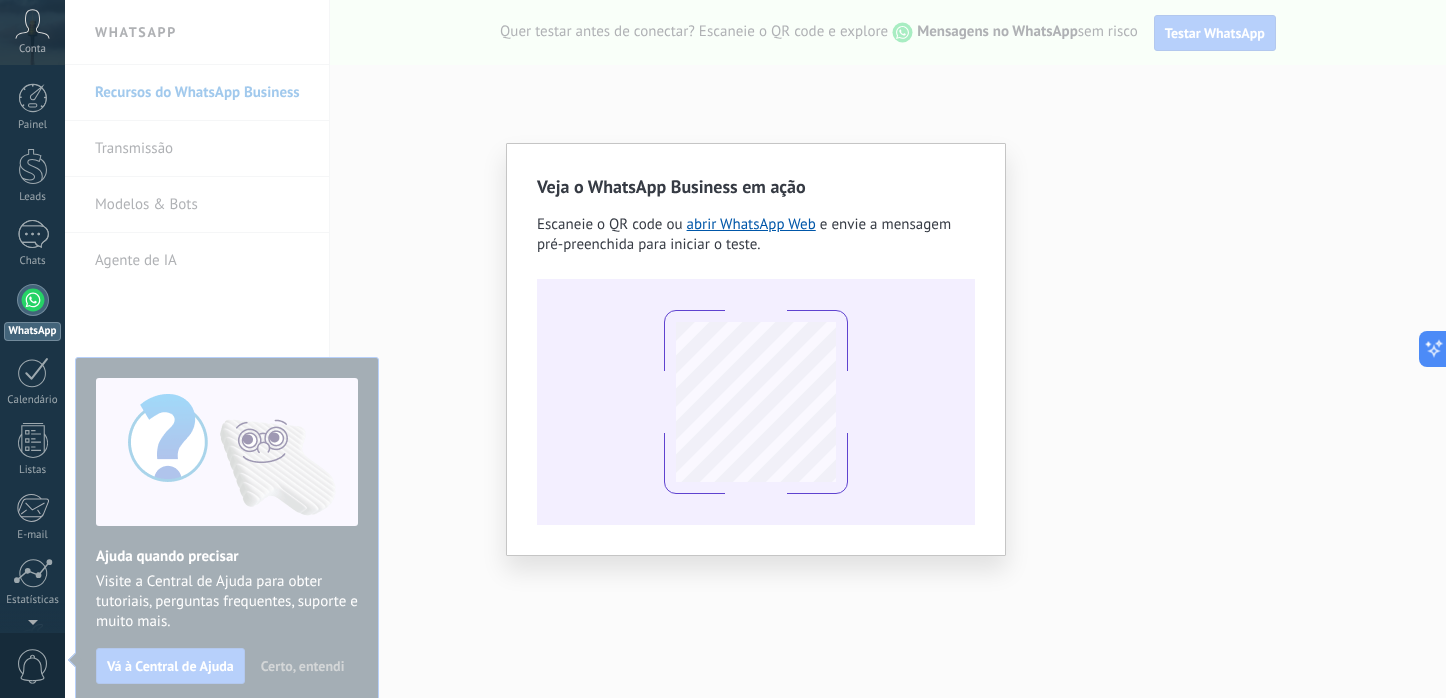 click on "Veja o WhatsApp Business em ação Escaneie o QR code ou   abrir WhatsApp Web   e envie a mensagem pré-preenchida para iniciar o teste." at bounding box center (755, 349) 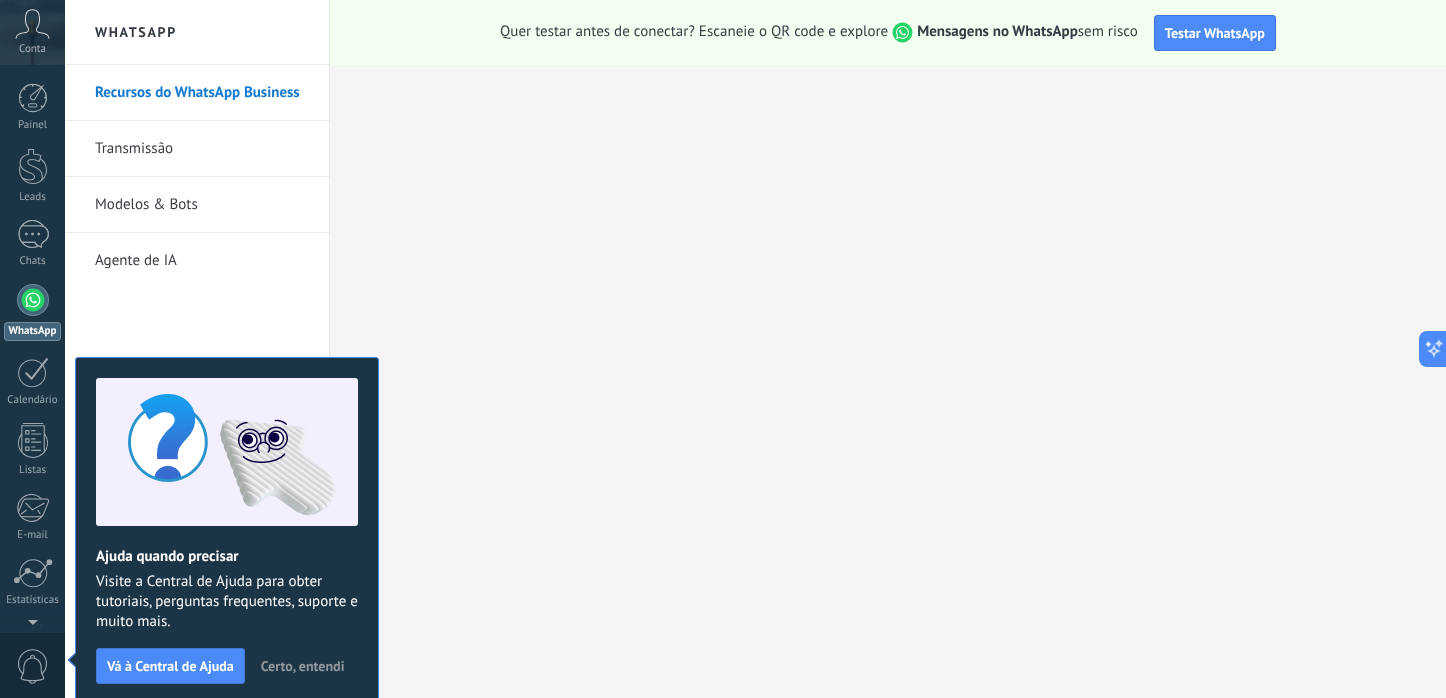 click on "Transmissão" at bounding box center [202, 149] 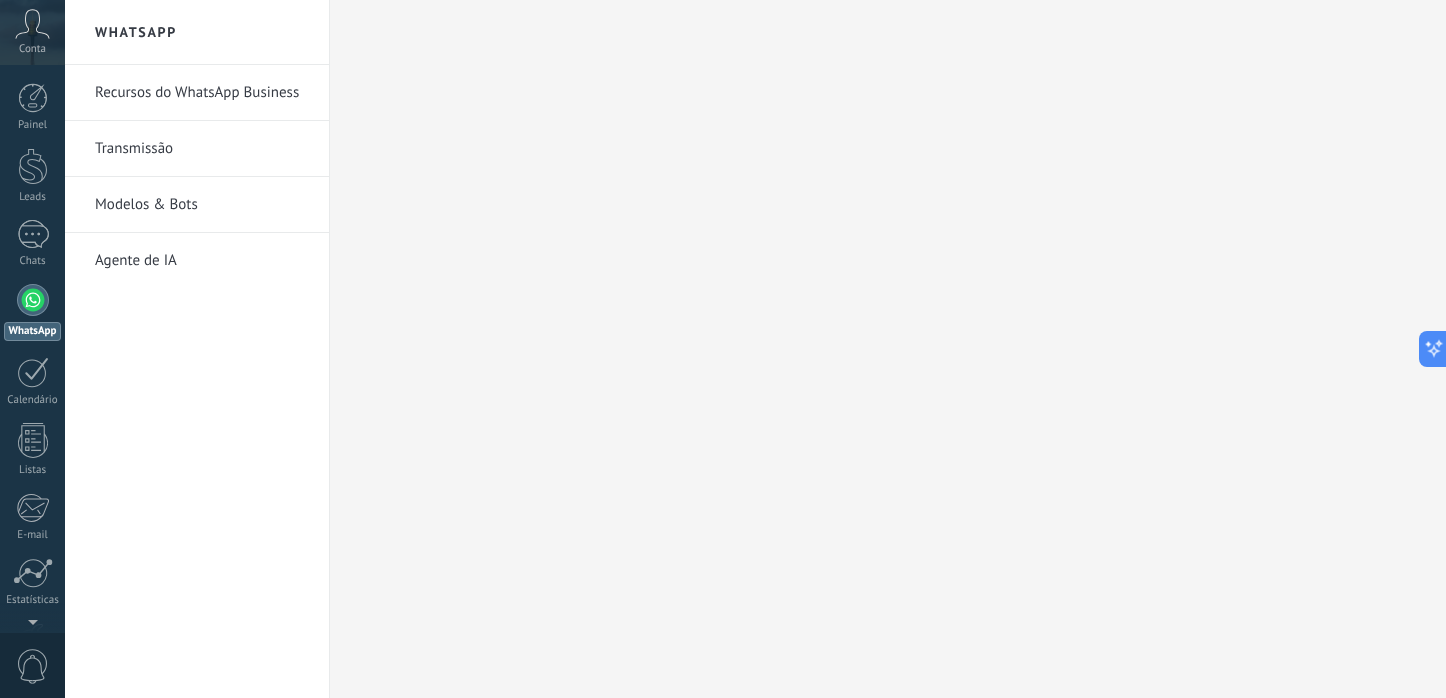 click 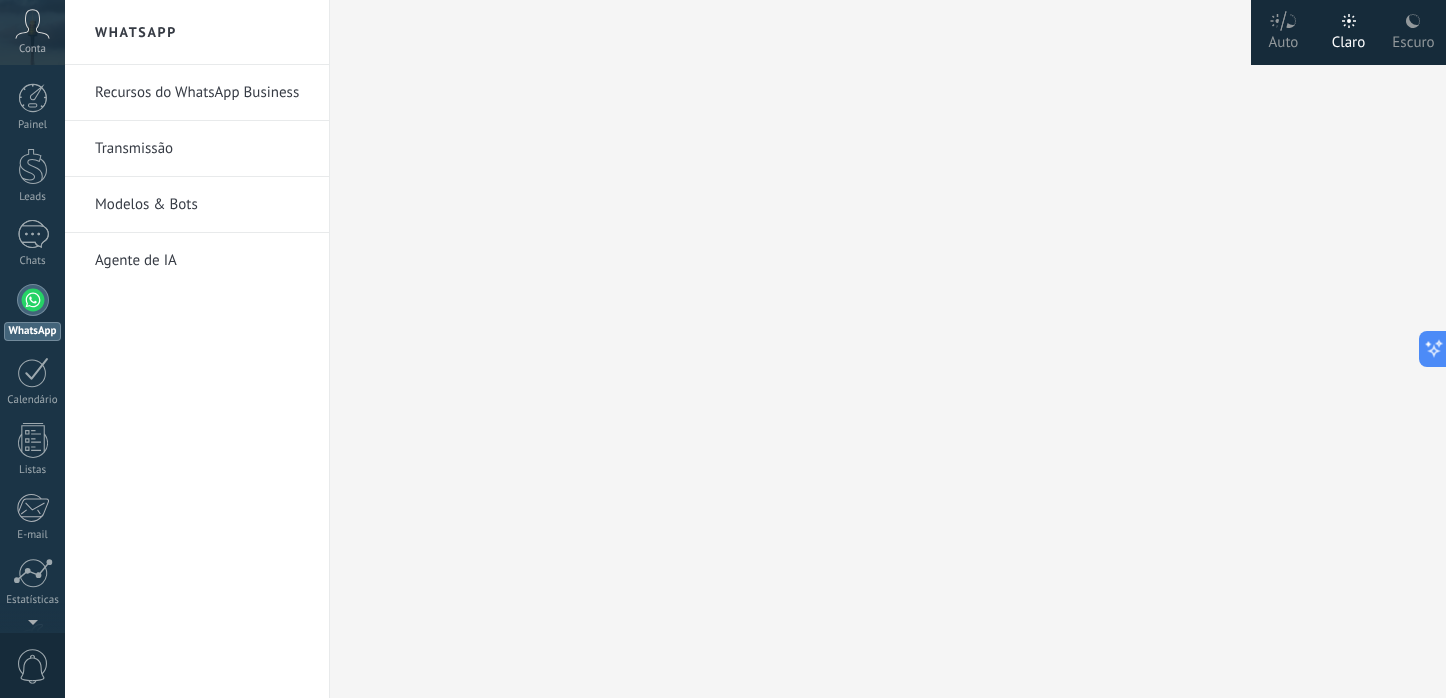 click 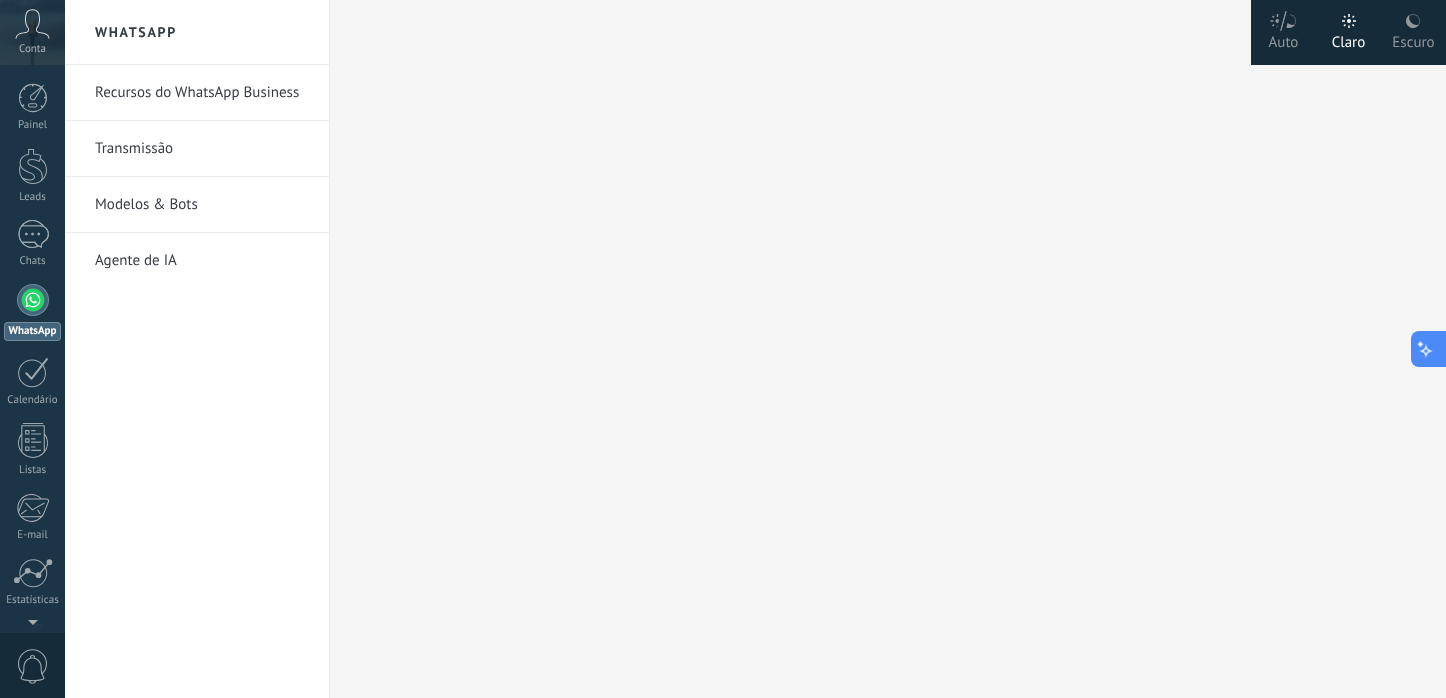 click at bounding box center (1429, 349) 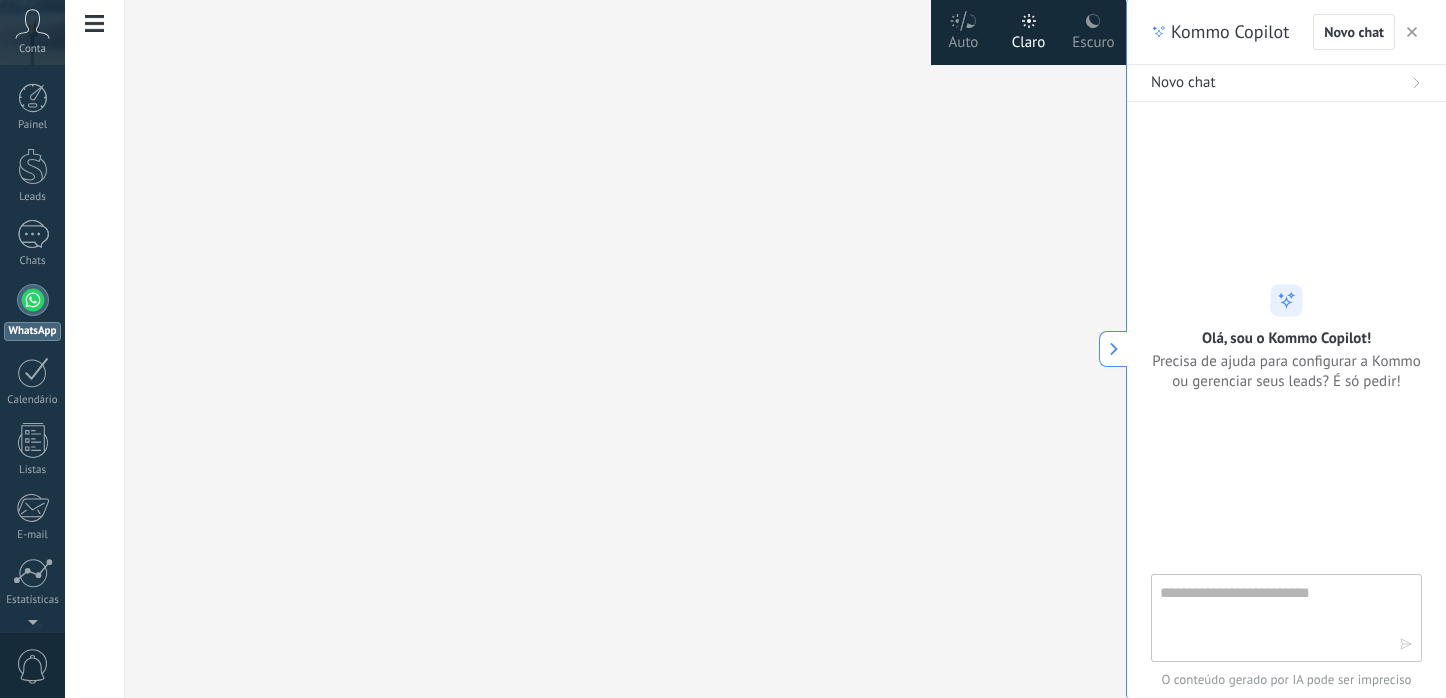 click at bounding box center (625, 348) 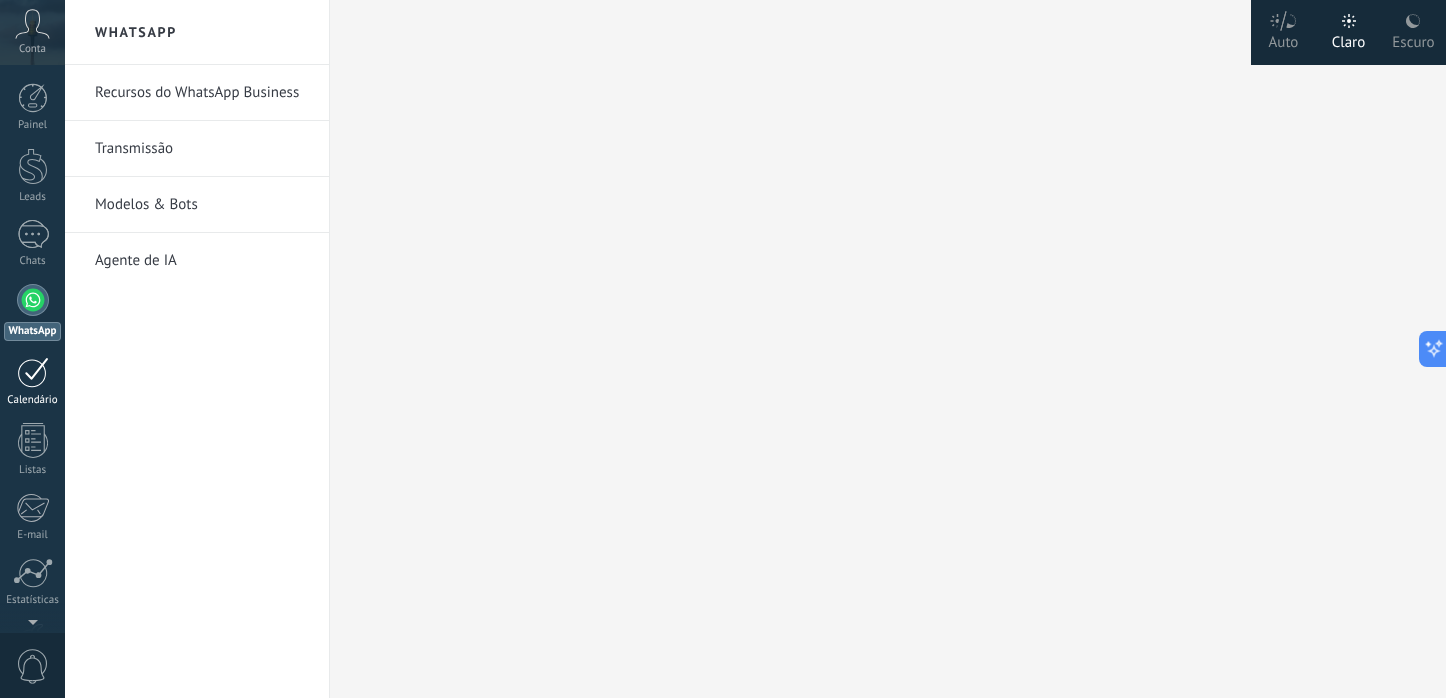 click at bounding box center (33, 372) 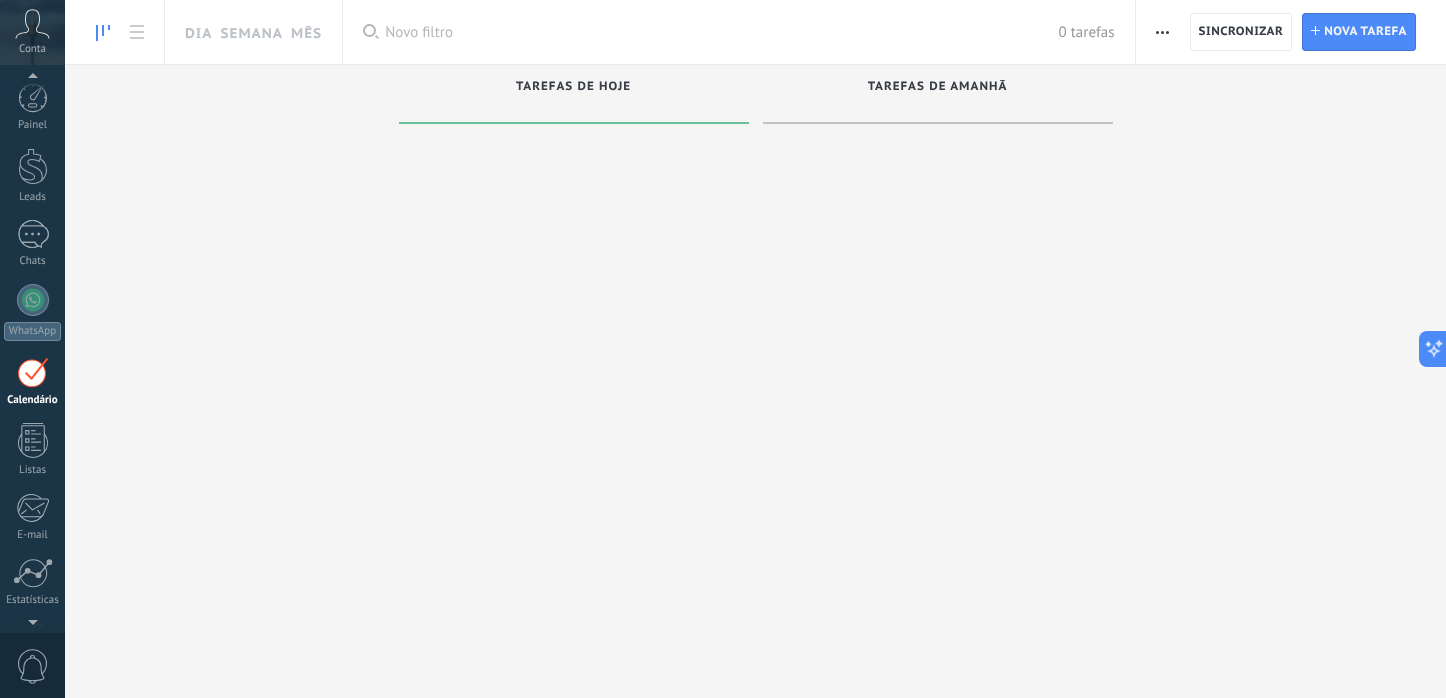 scroll, scrollTop: 58, scrollLeft: 0, axis: vertical 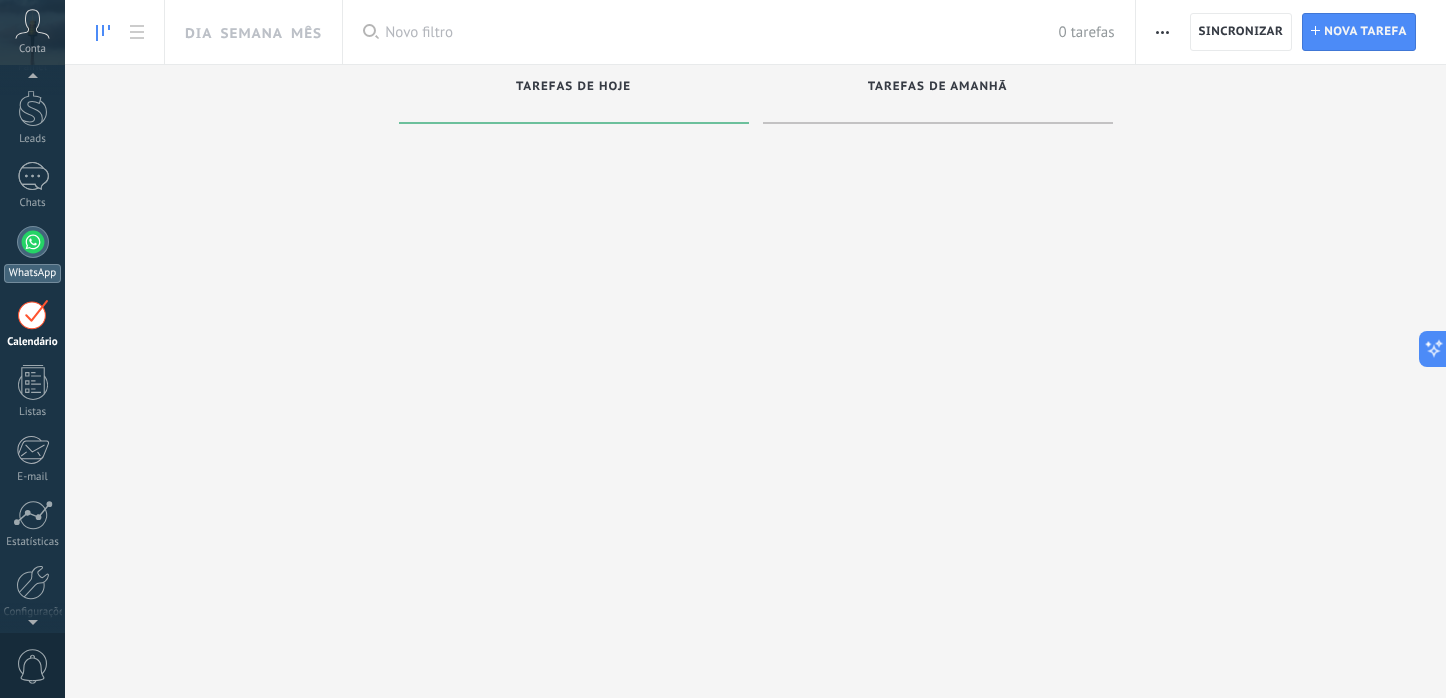click at bounding box center (33, 242) 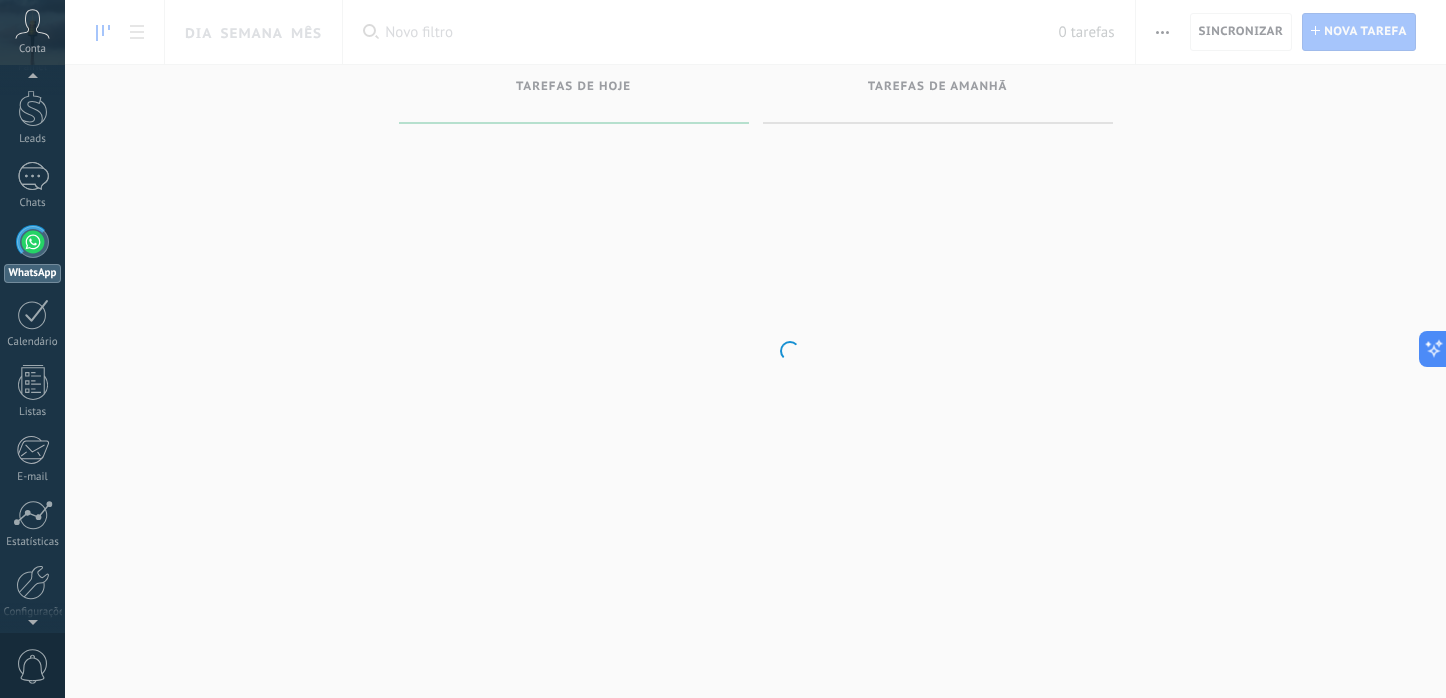 scroll, scrollTop: 0, scrollLeft: 0, axis: both 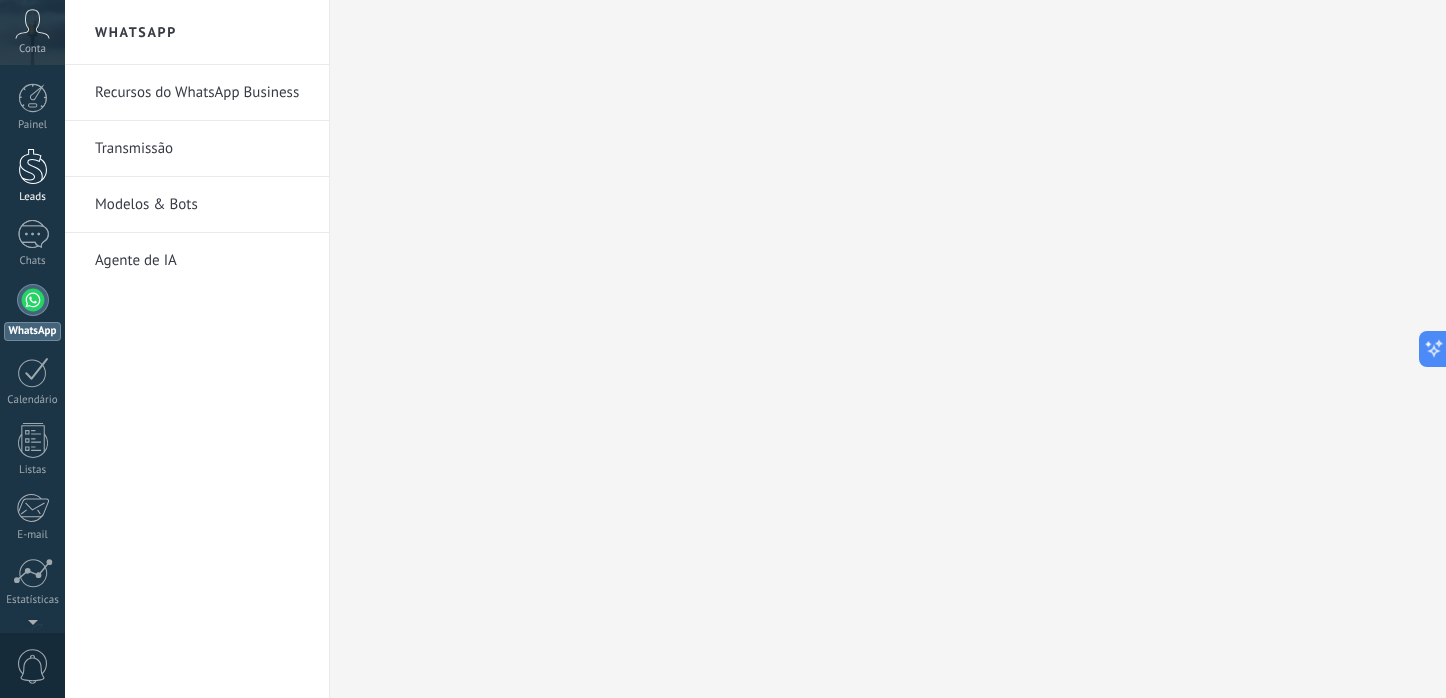 click at bounding box center [33, 166] 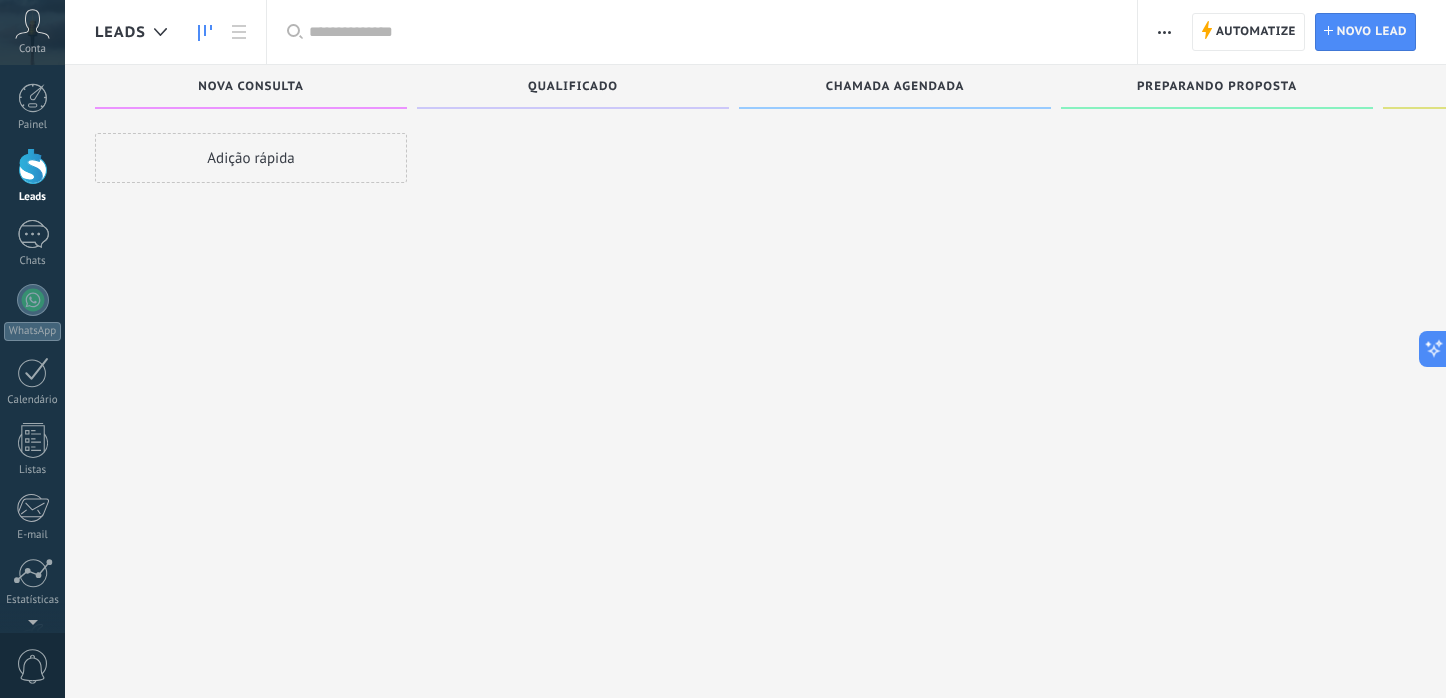 click on "Adição rápida" at bounding box center (251, 351) 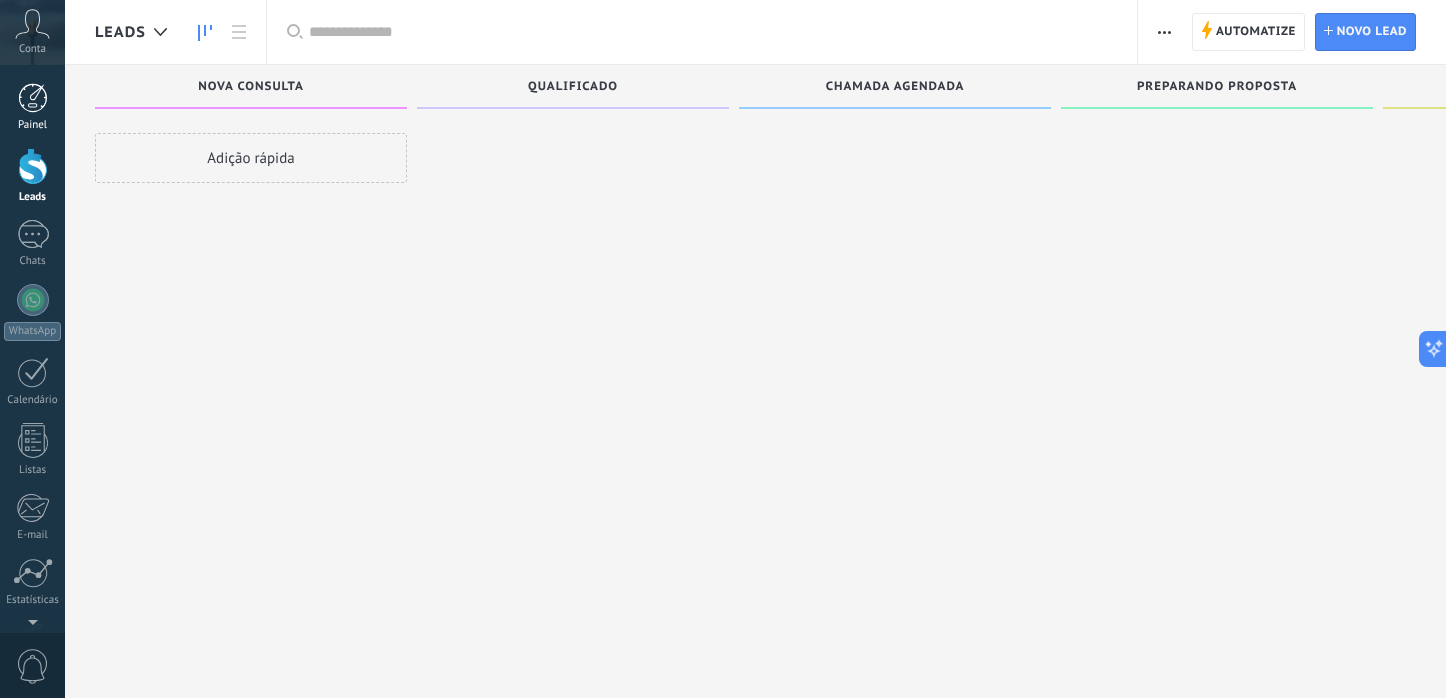 click at bounding box center [33, 98] 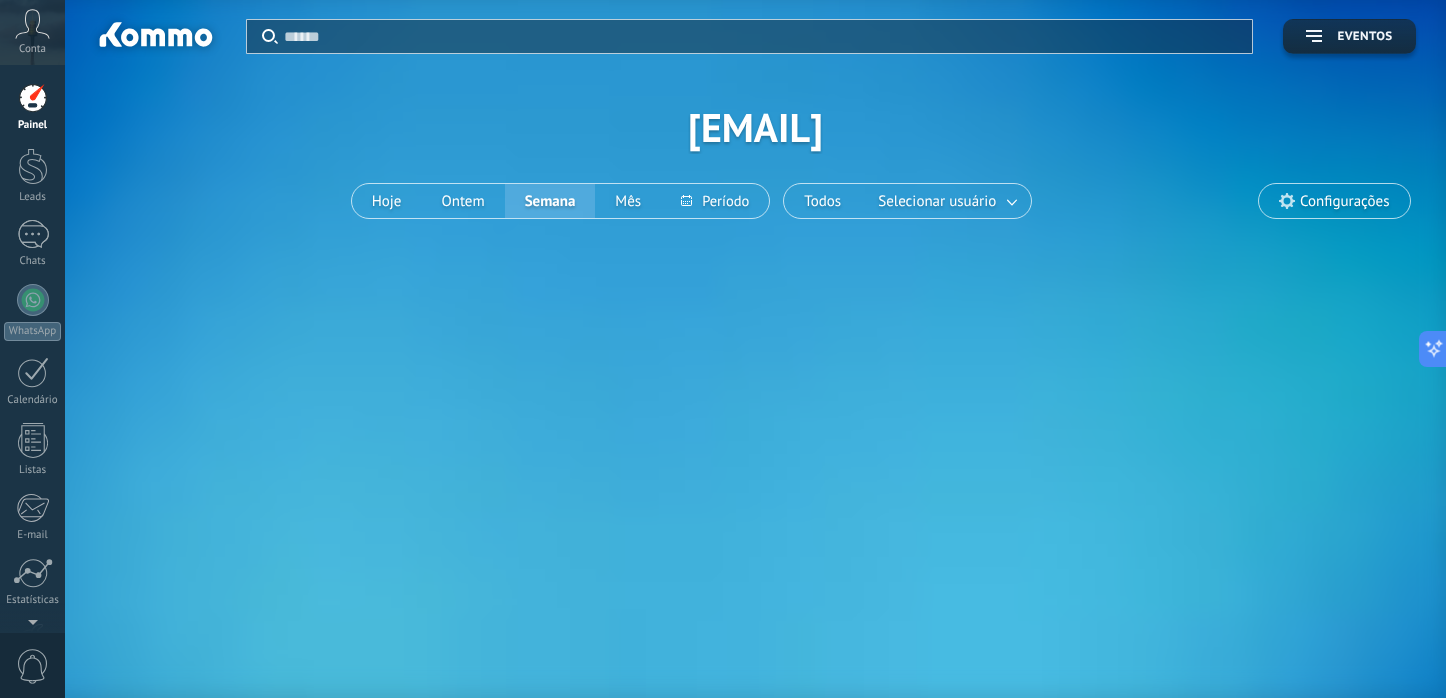 scroll, scrollTop: 0, scrollLeft: 0, axis: both 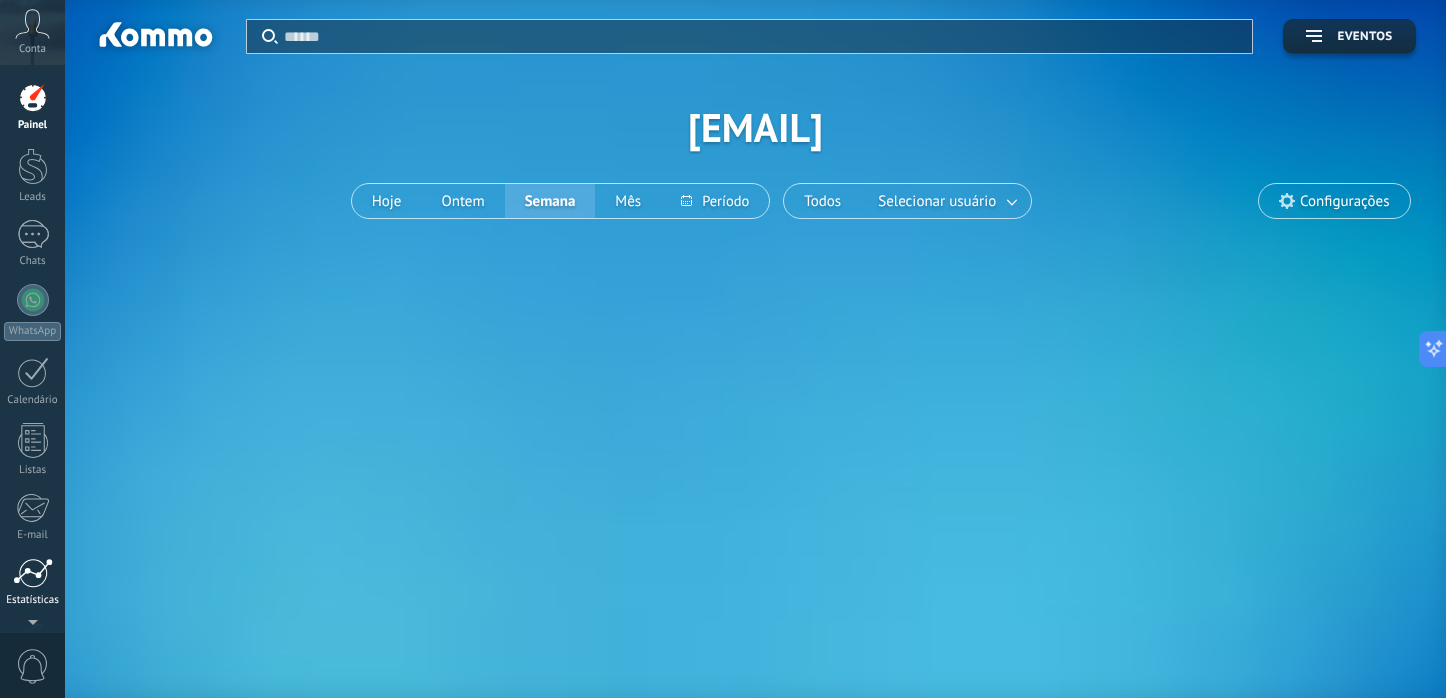 click at bounding box center (33, 573) 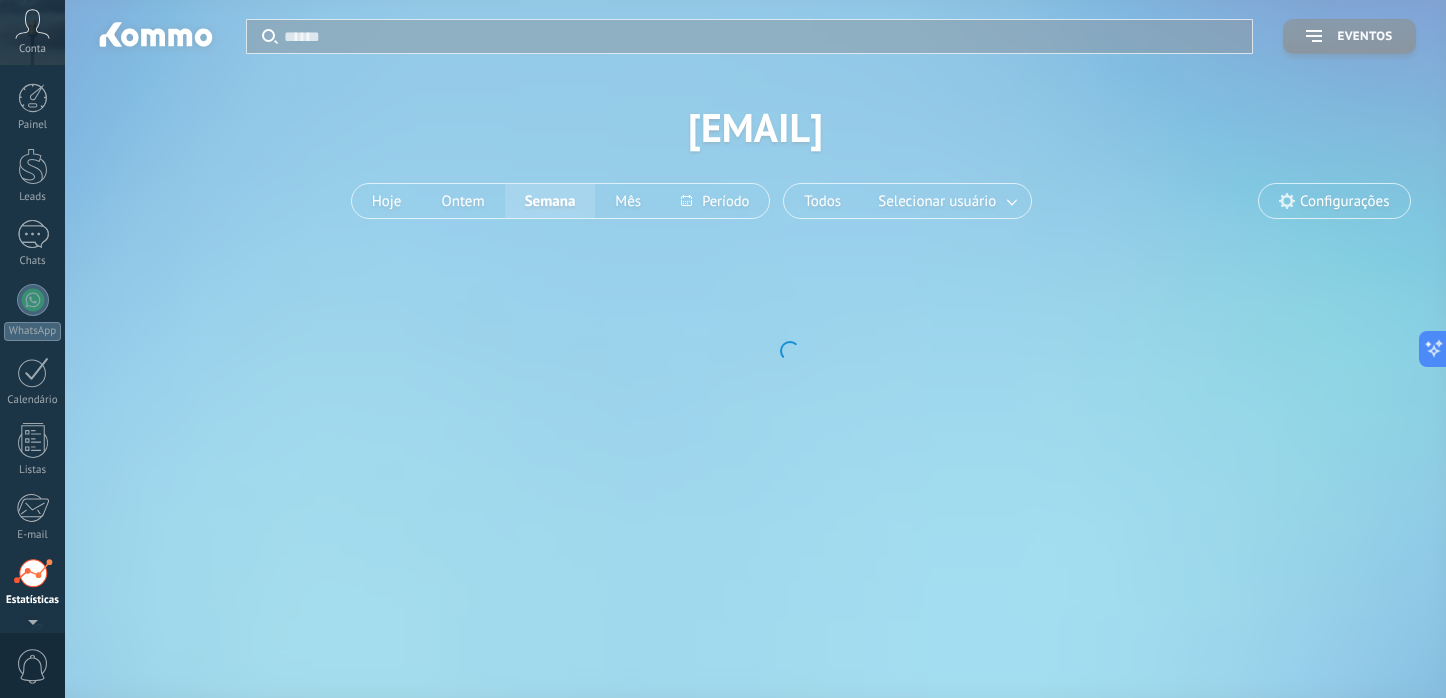 scroll, scrollTop: 134, scrollLeft: 0, axis: vertical 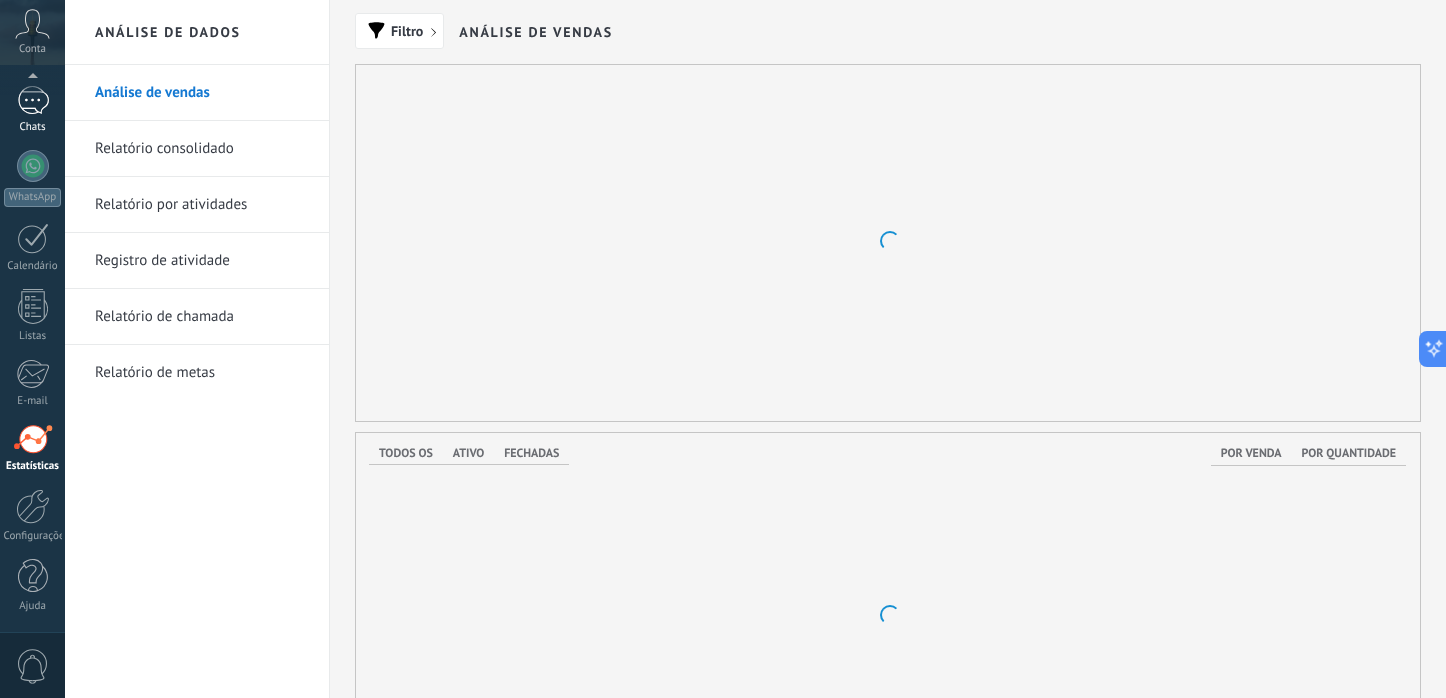 click at bounding box center (33, 100) 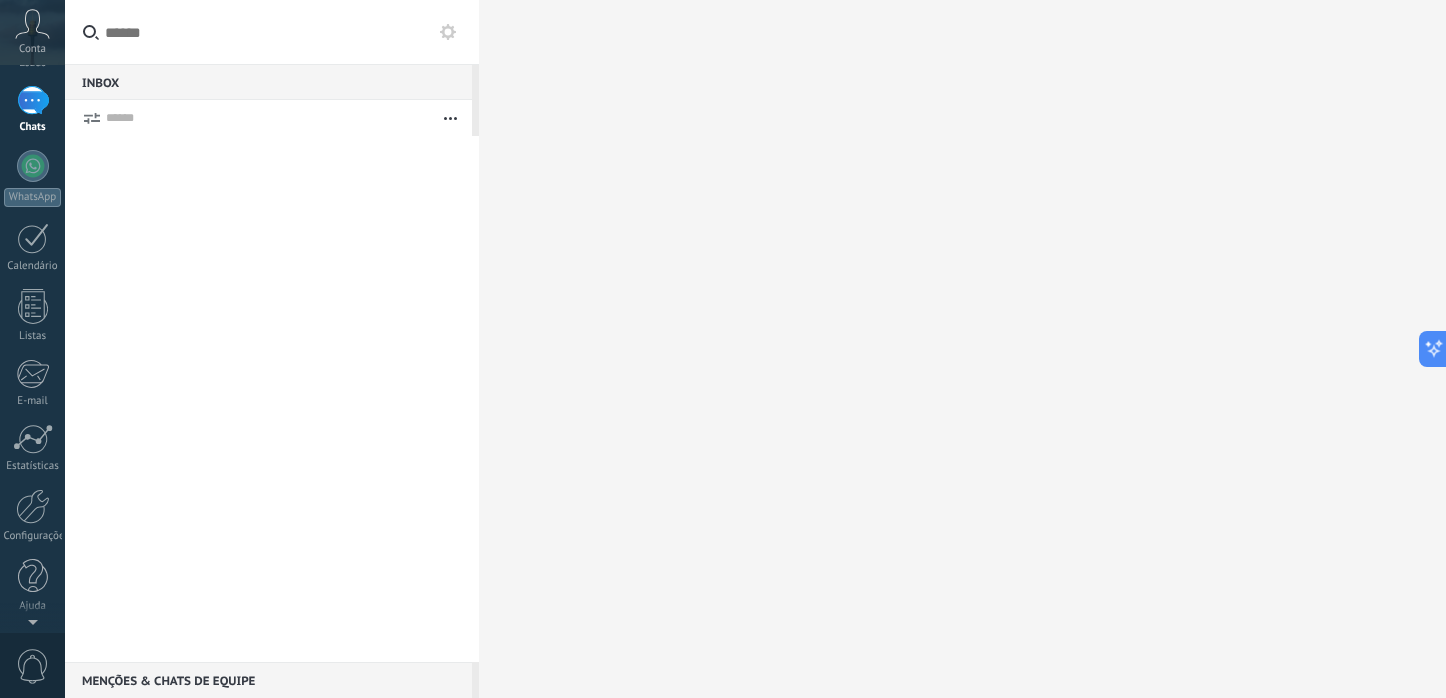 scroll, scrollTop: 0, scrollLeft: 0, axis: both 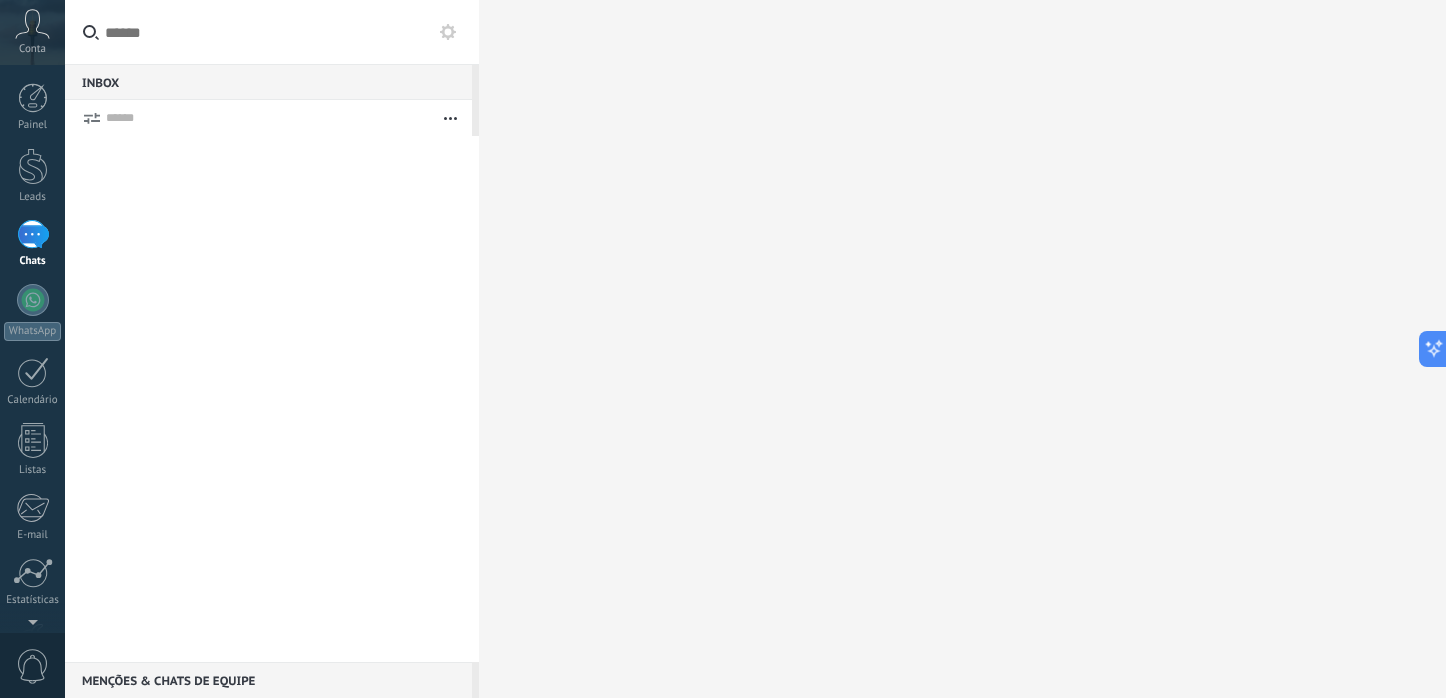 click on "Conta" at bounding box center (32, 32) 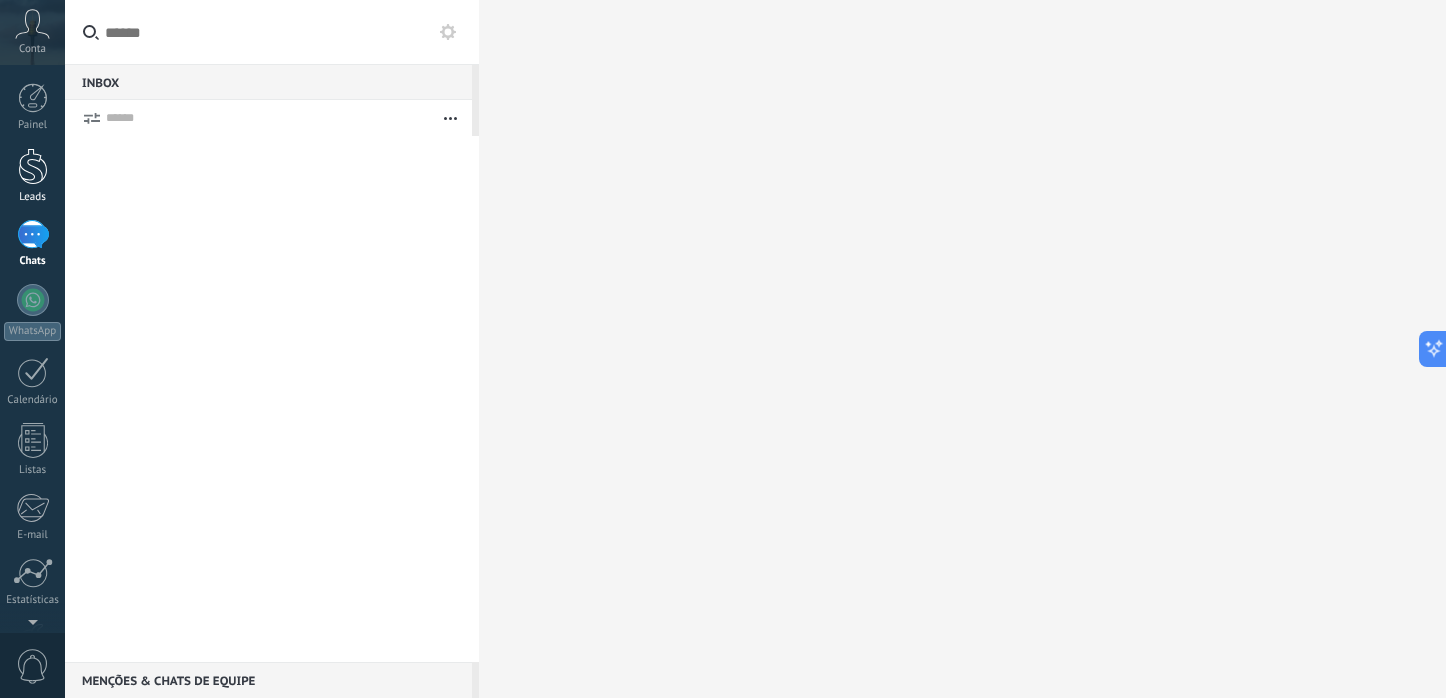 click at bounding box center [33, 166] 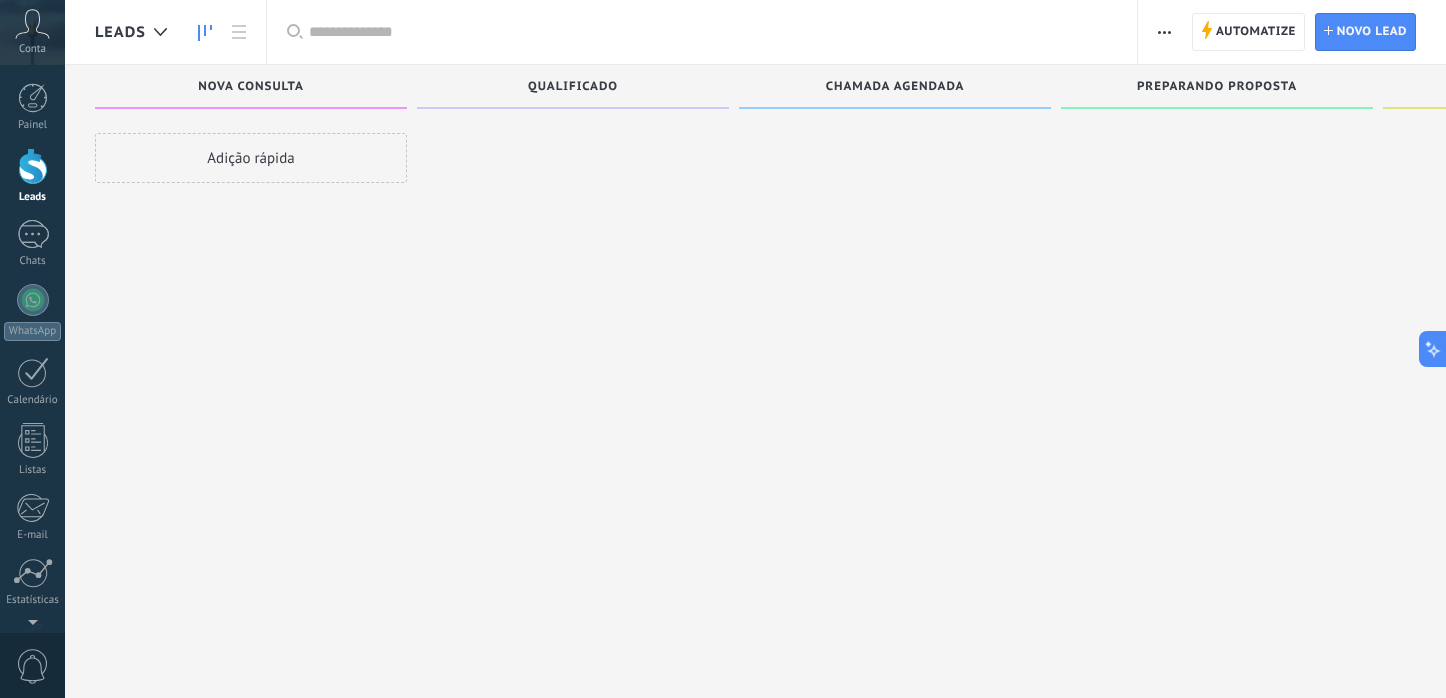click on "Leads" at bounding box center (165, 32) 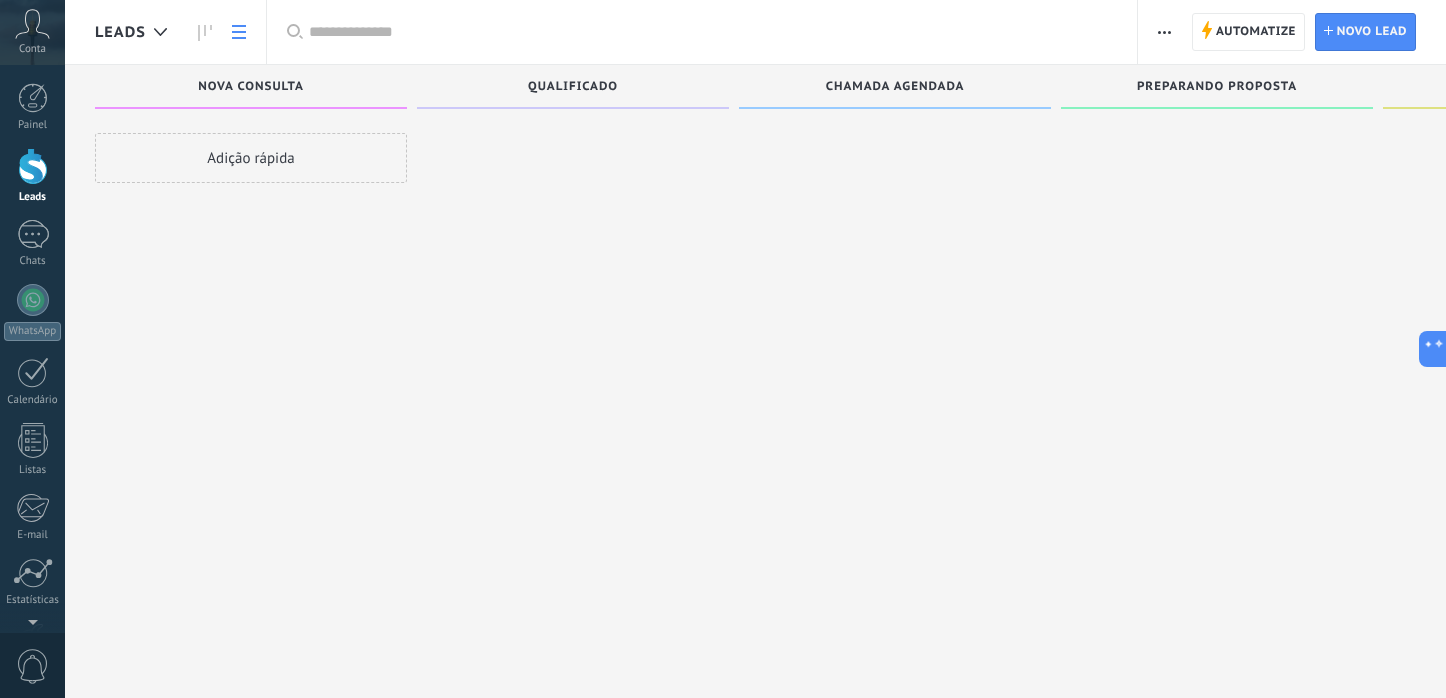 click 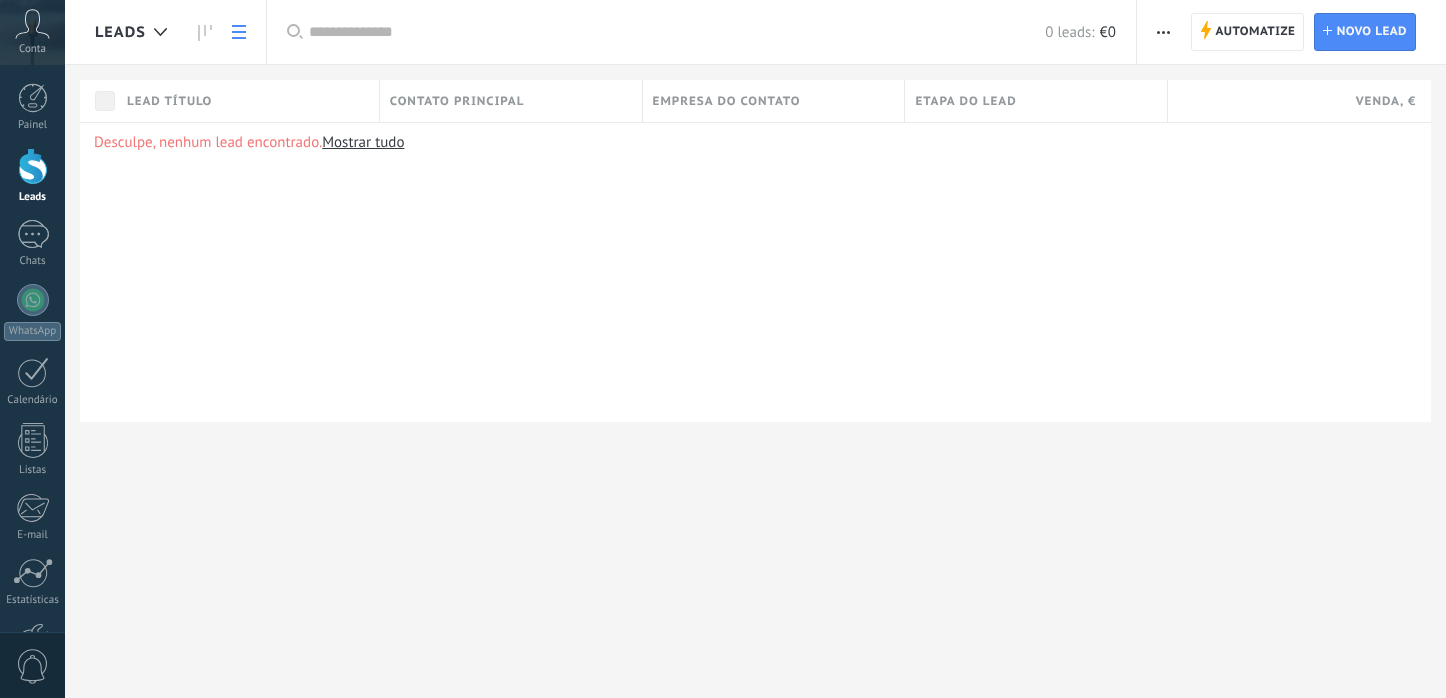 scroll, scrollTop: 0, scrollLeft: 0, axis: both 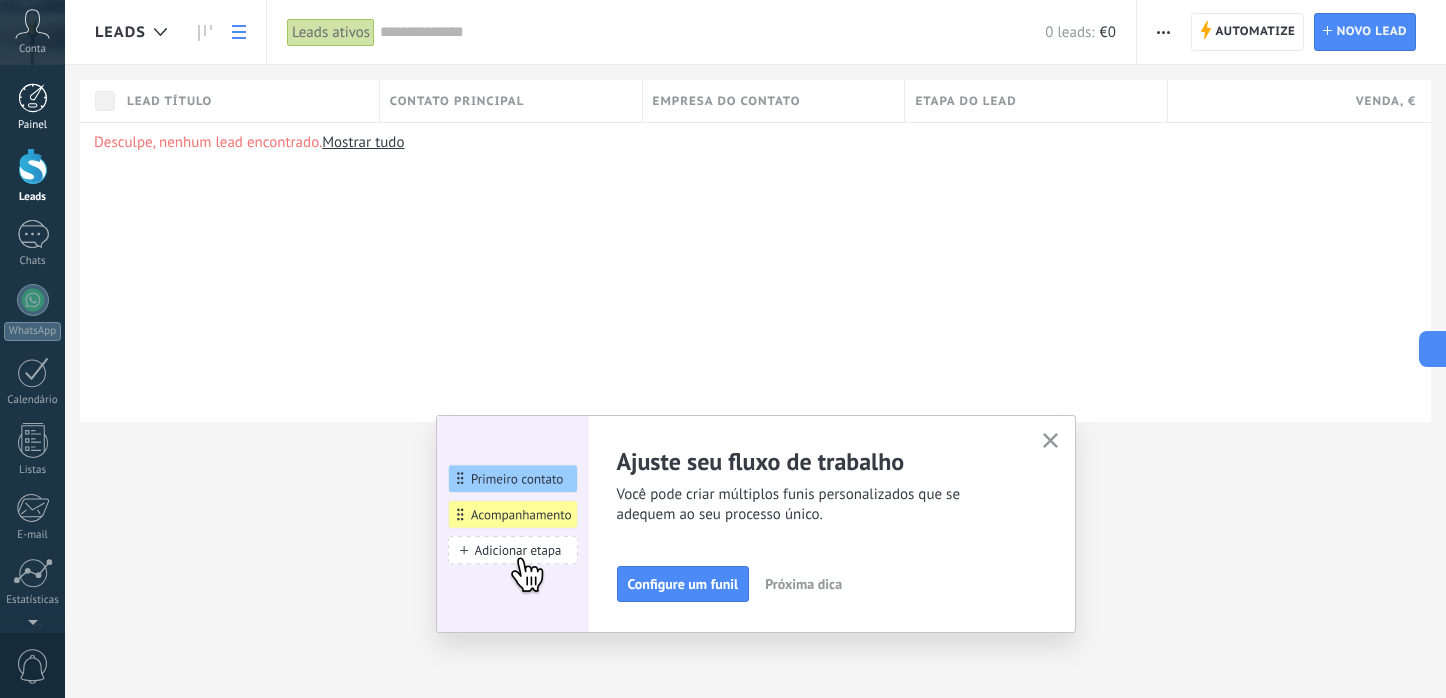 click at bounding box center (33, 98) 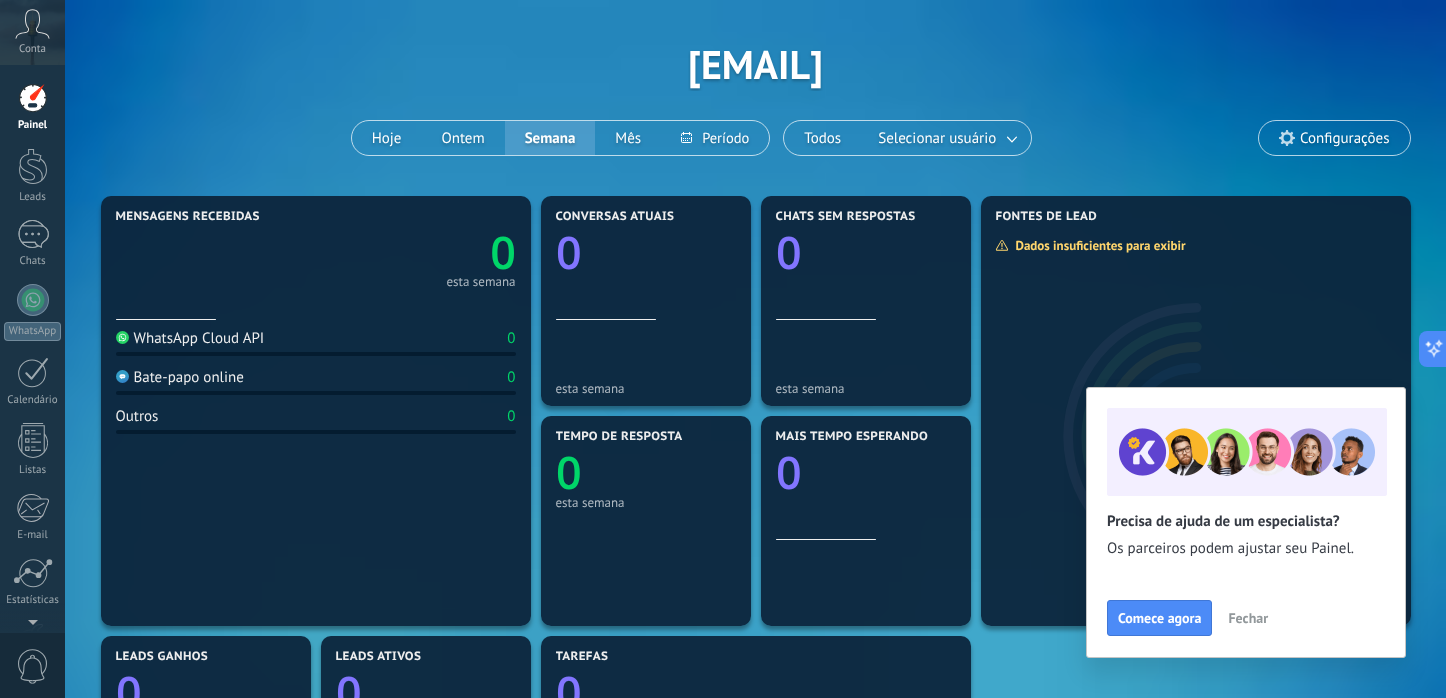 scroll, scrollTop: 0, scrollLeft: 0, axis: both 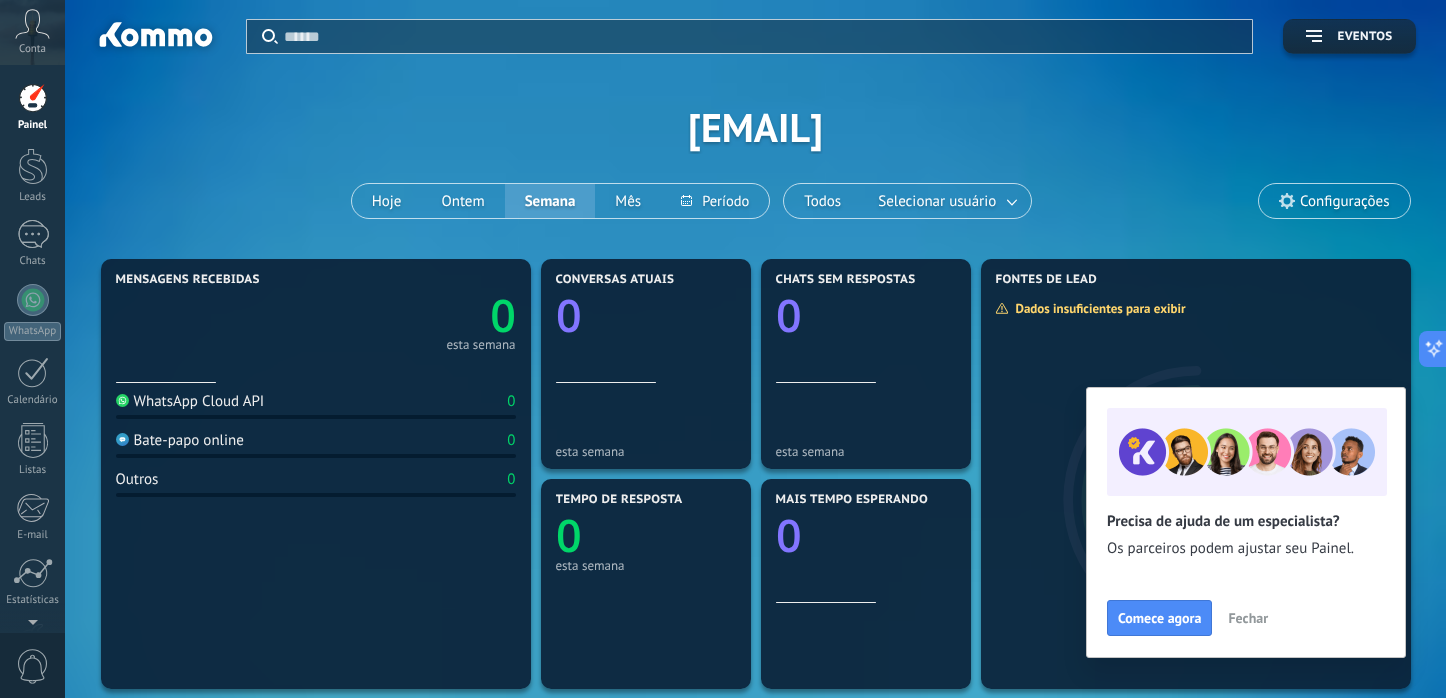 click 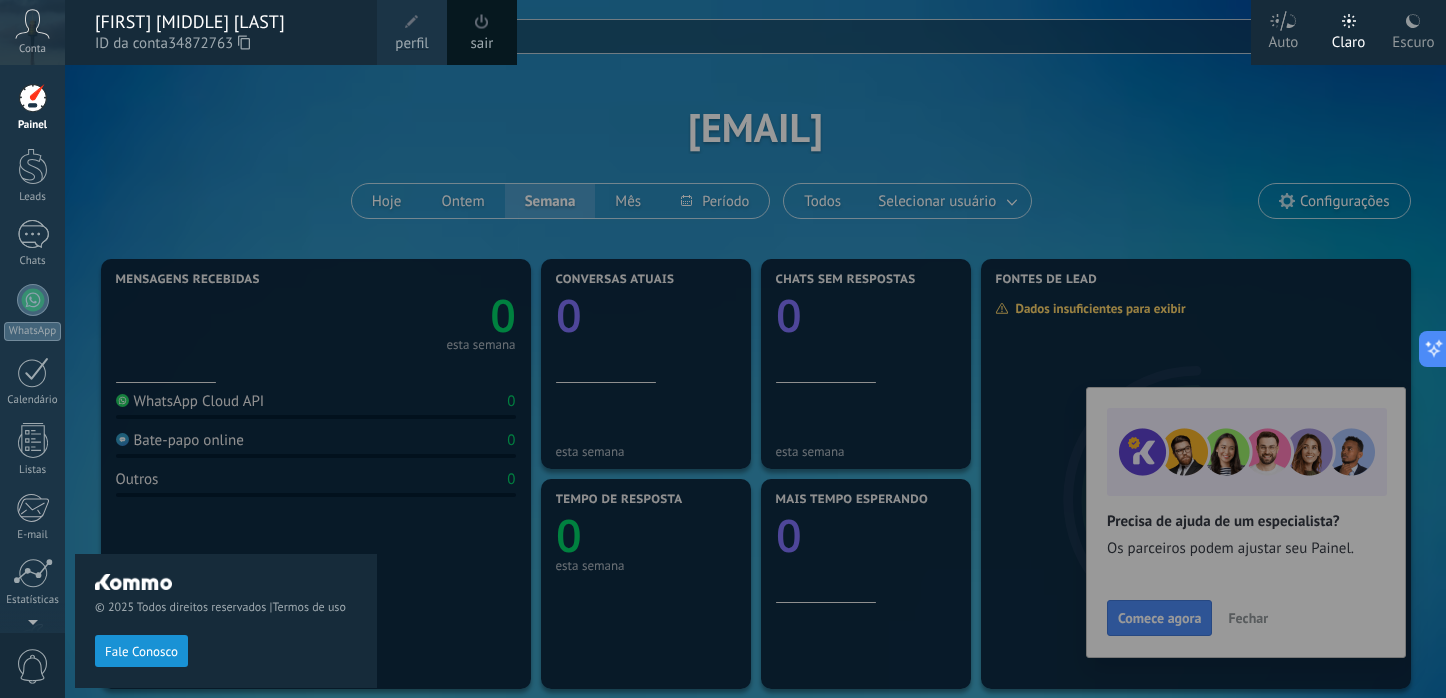 click 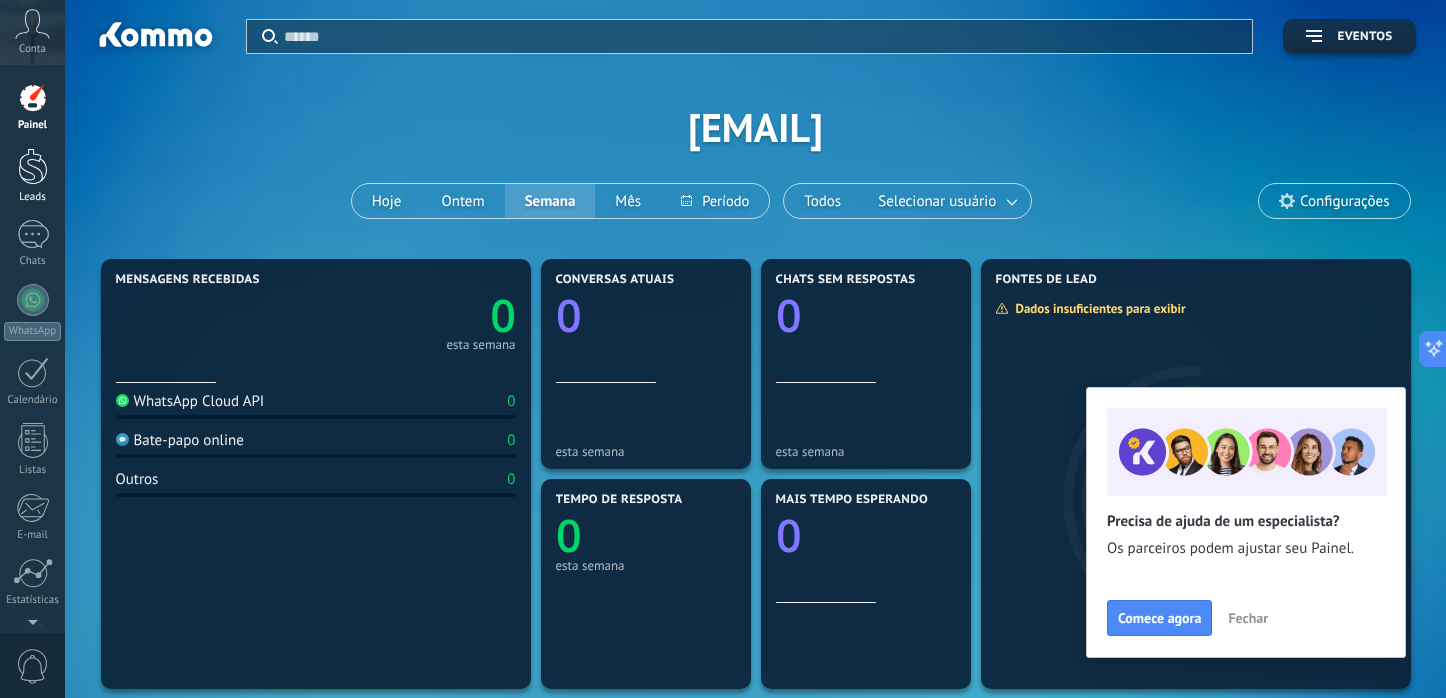 click at bounding box center [33, 166] 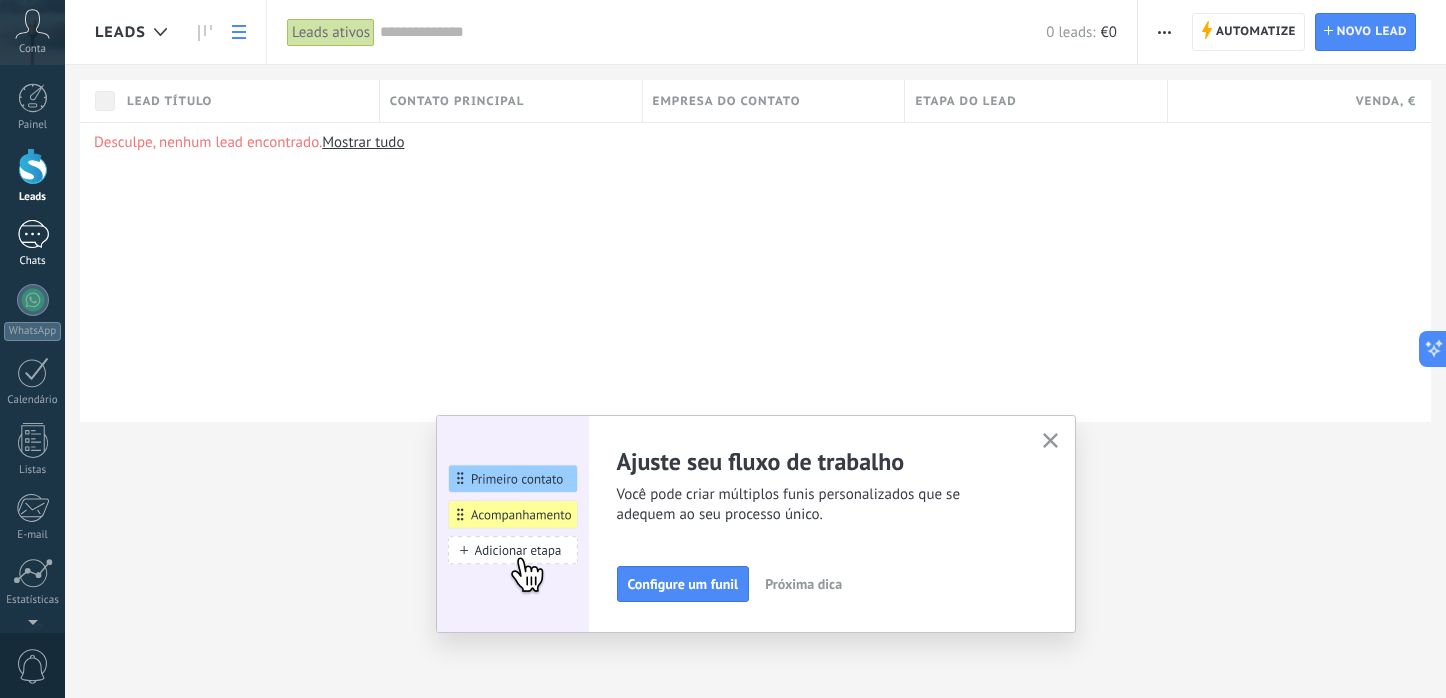 click at bounding box center (33, 234) 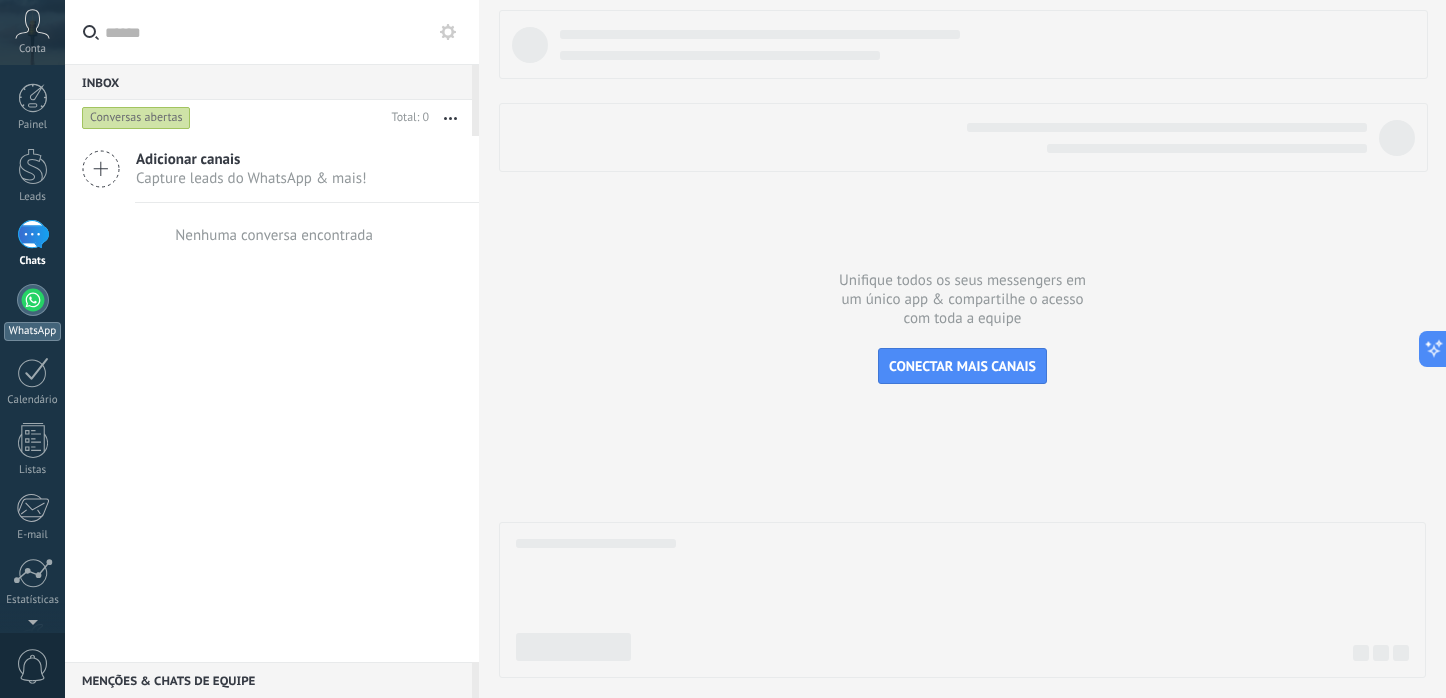 click at bounding box center (33, 300) 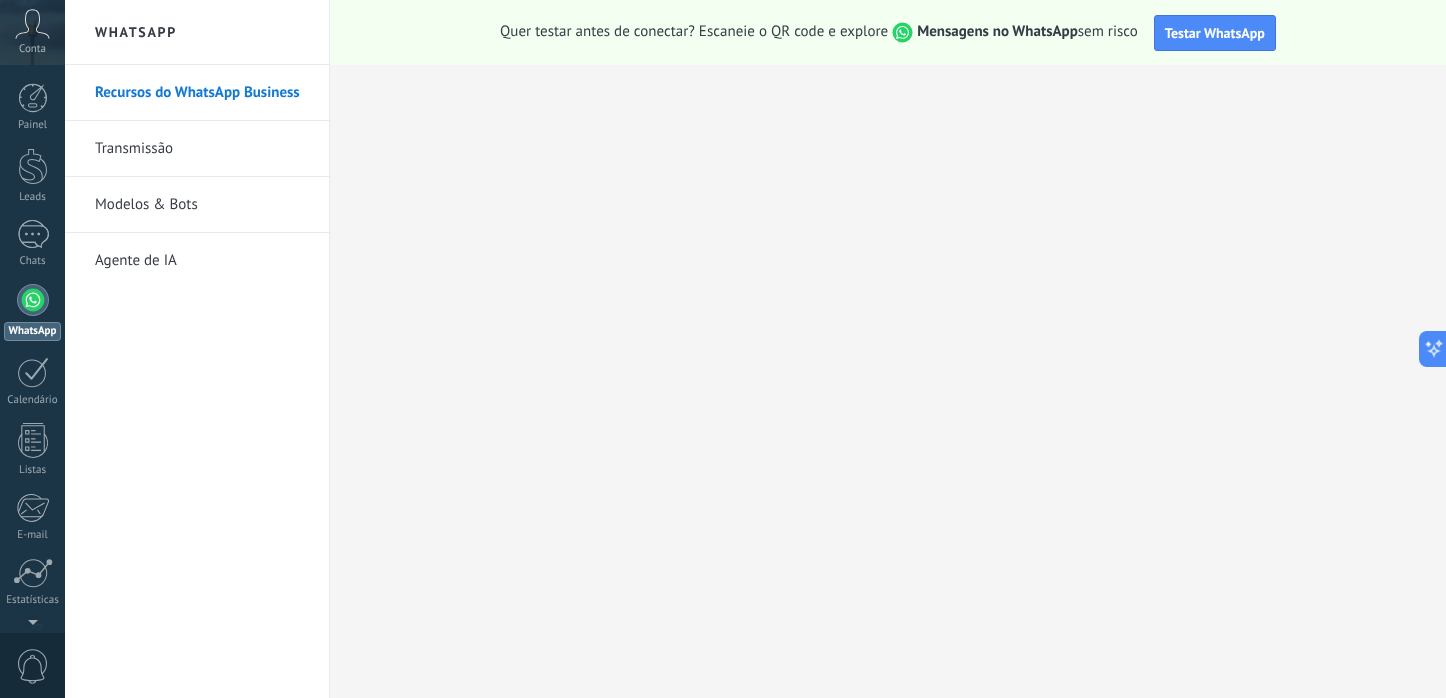 click on "Mensagens no WhatsApp" at bounding box center (997, 31) 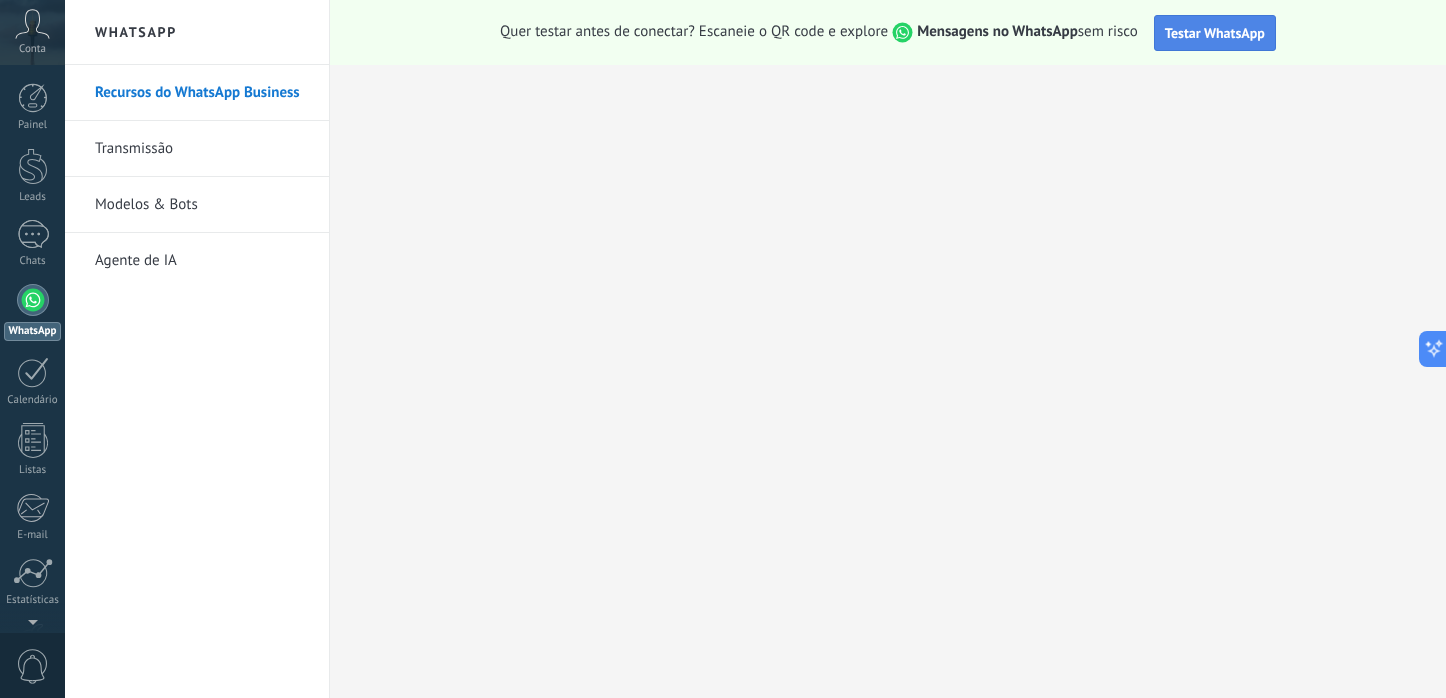 click on "Testar WhatsApp" at bounding box center [1215, 33] 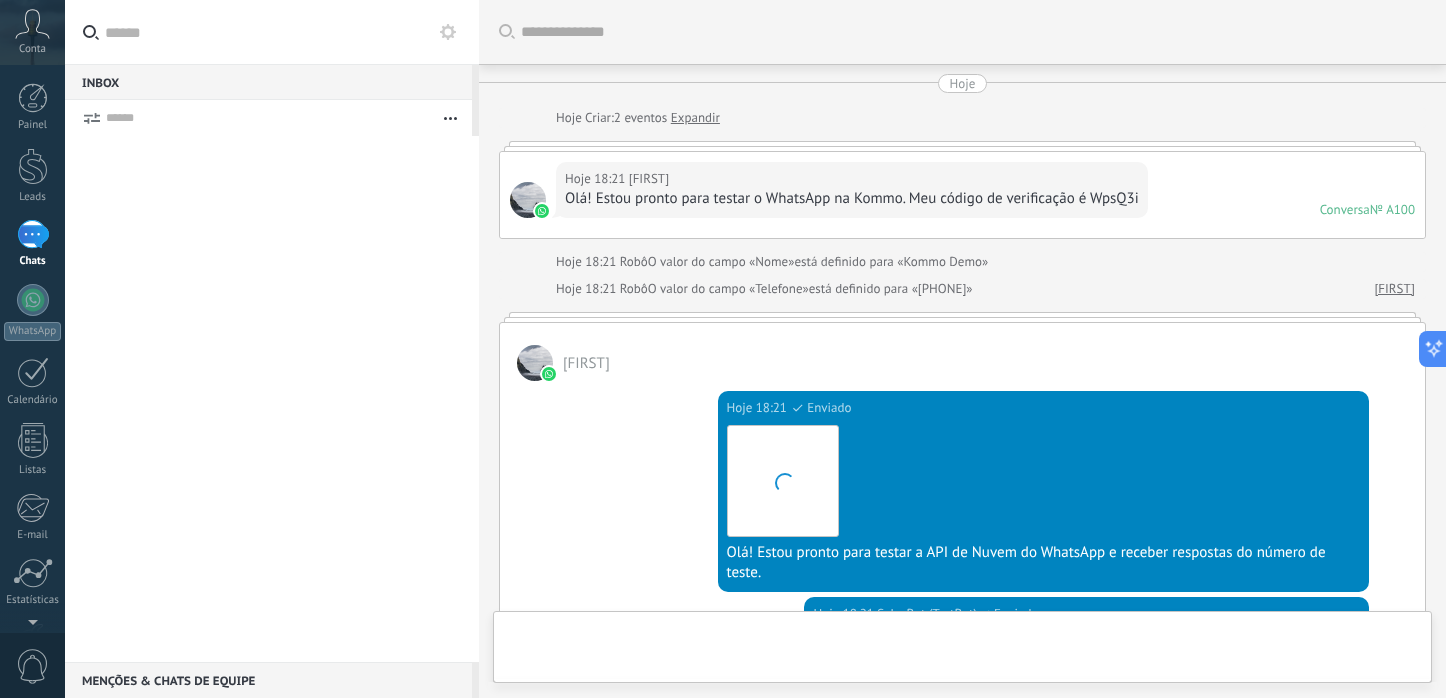 scroll, scrollTop: 586, scrollLeft: 0, axis: vertical 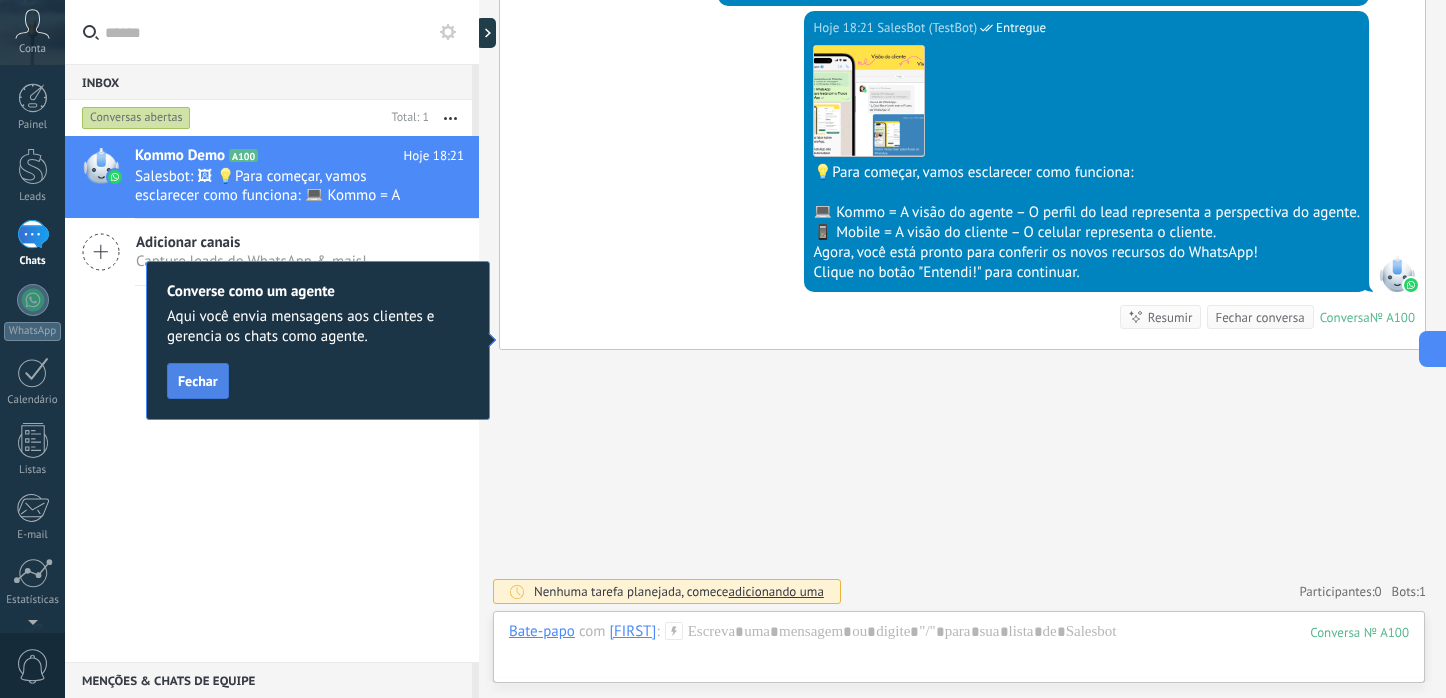click on "Fechar" at bounding box center (198, 381) 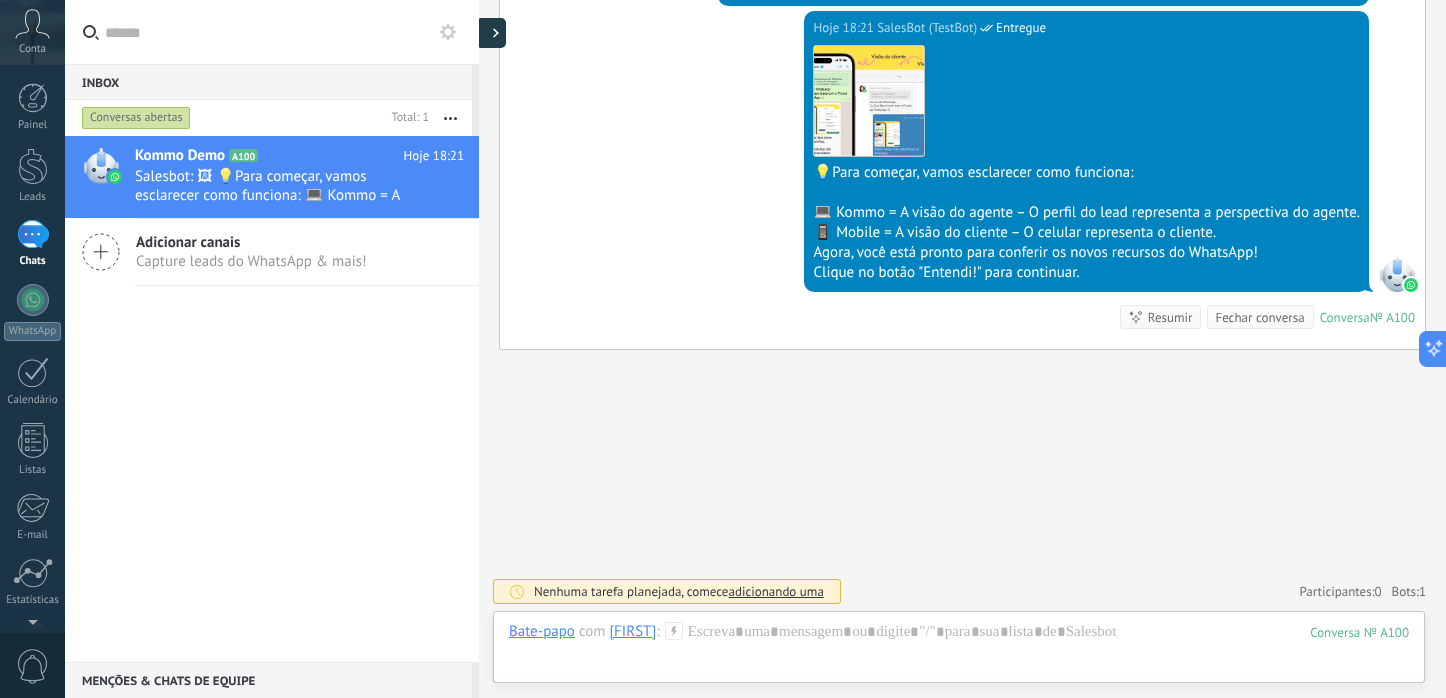 click at bounding box center [491, 33] 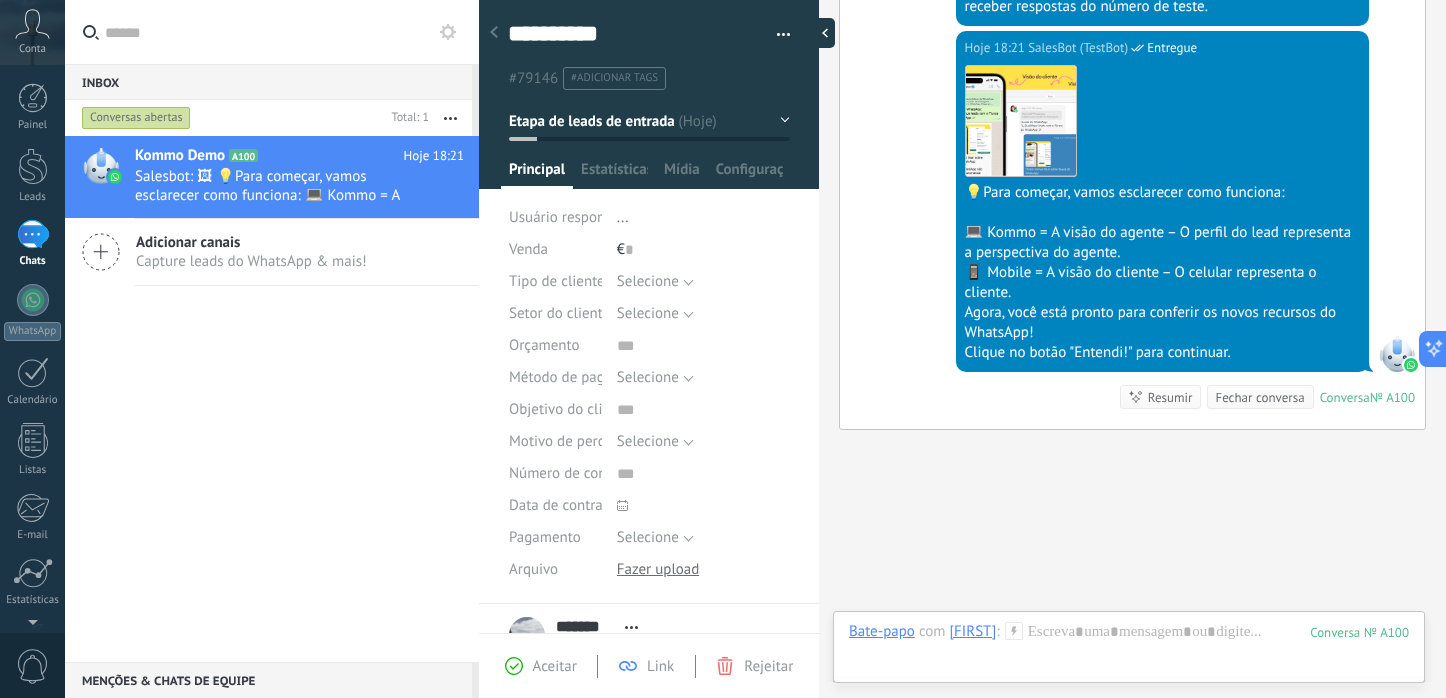 scroll, scrollTop: 30, scrollLeft: 0, axis: vertical 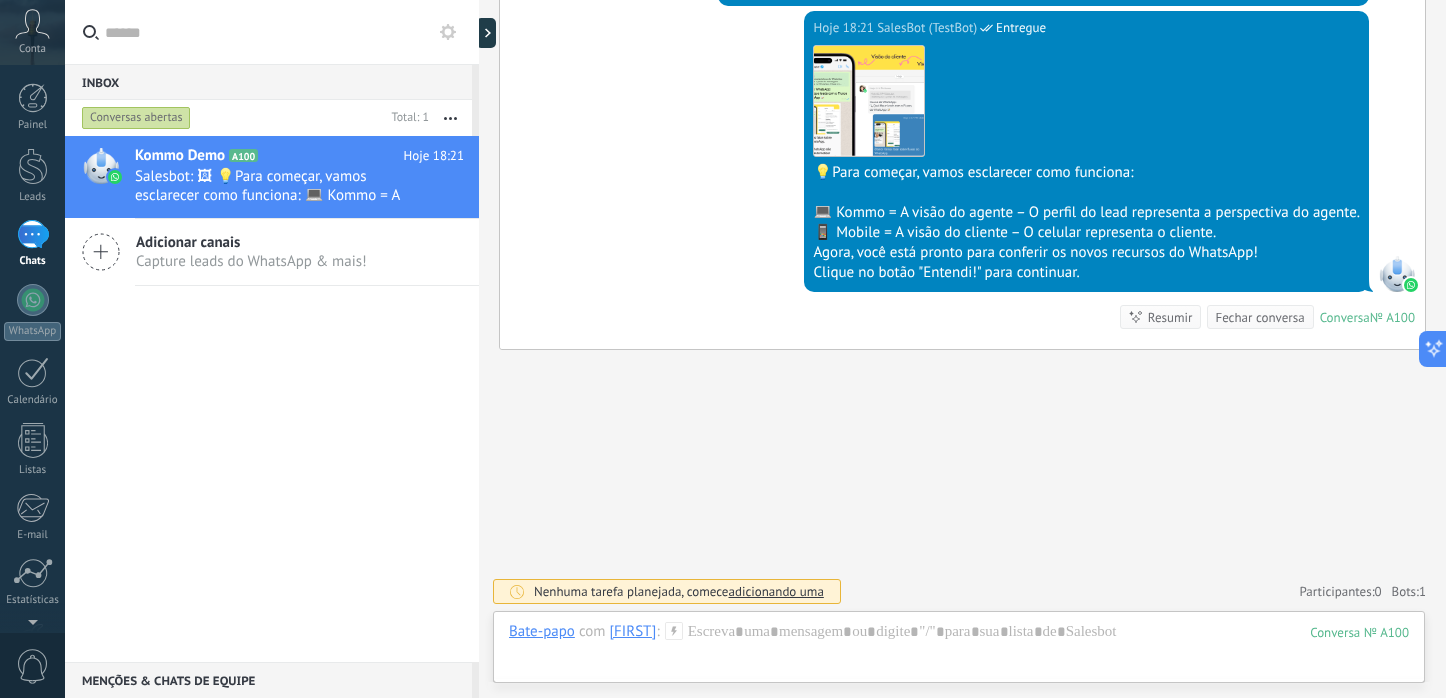 click on "Kommo Demo
A100
Hoje 18:21
Salesbot: 🖼 💡Para começar, vamos esclarecer como funciona:
💻 Kommo = A visão do agente – O perfil do lead representa a ...
Adicionar canais
Capture leads do WhatsApp & mais!" at bounding box center (272, 399) 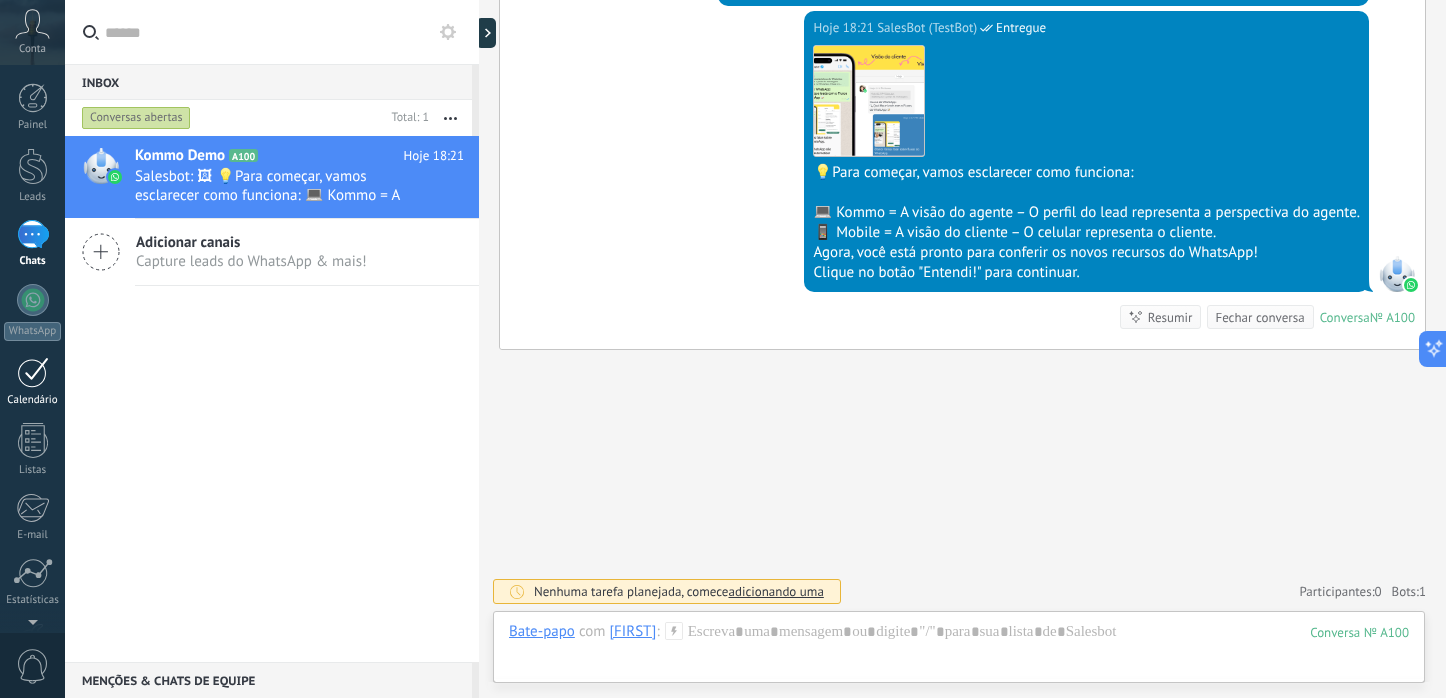 click at bounding box center [33, 372] 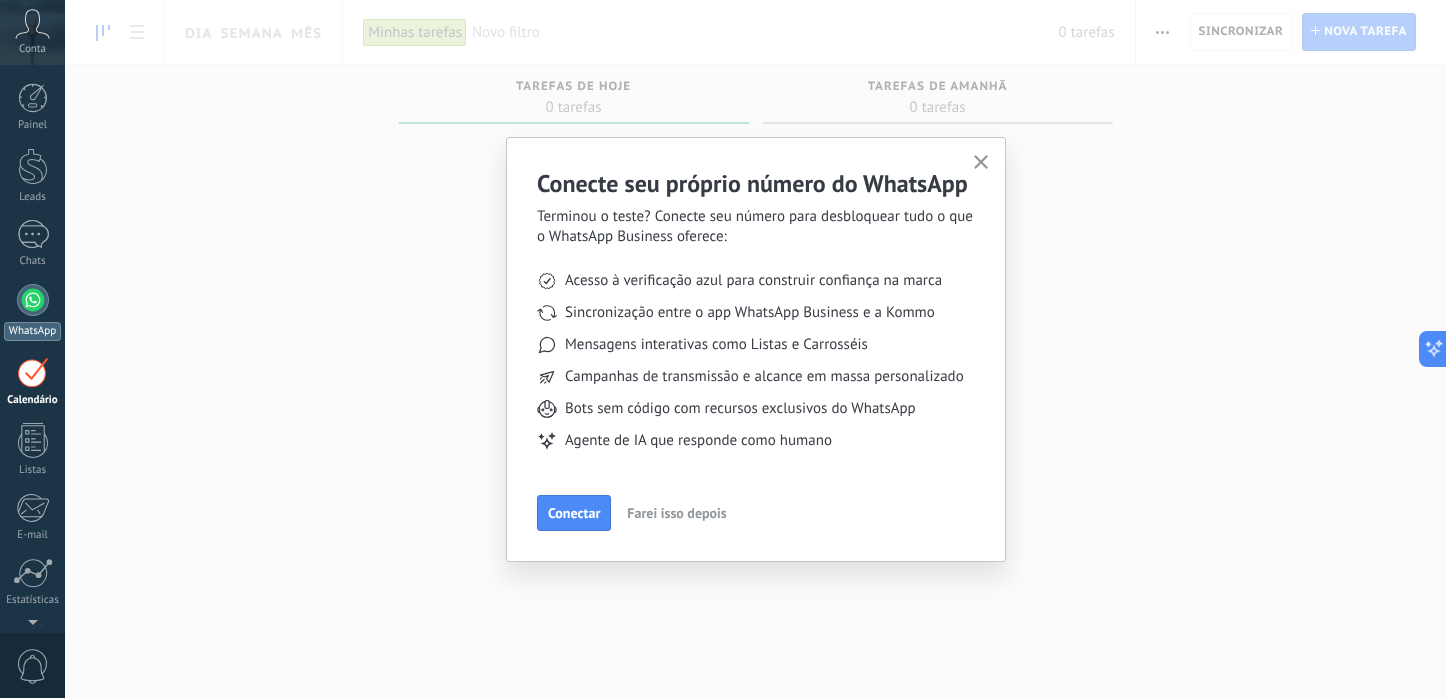 click at bounding box center (33, 300) 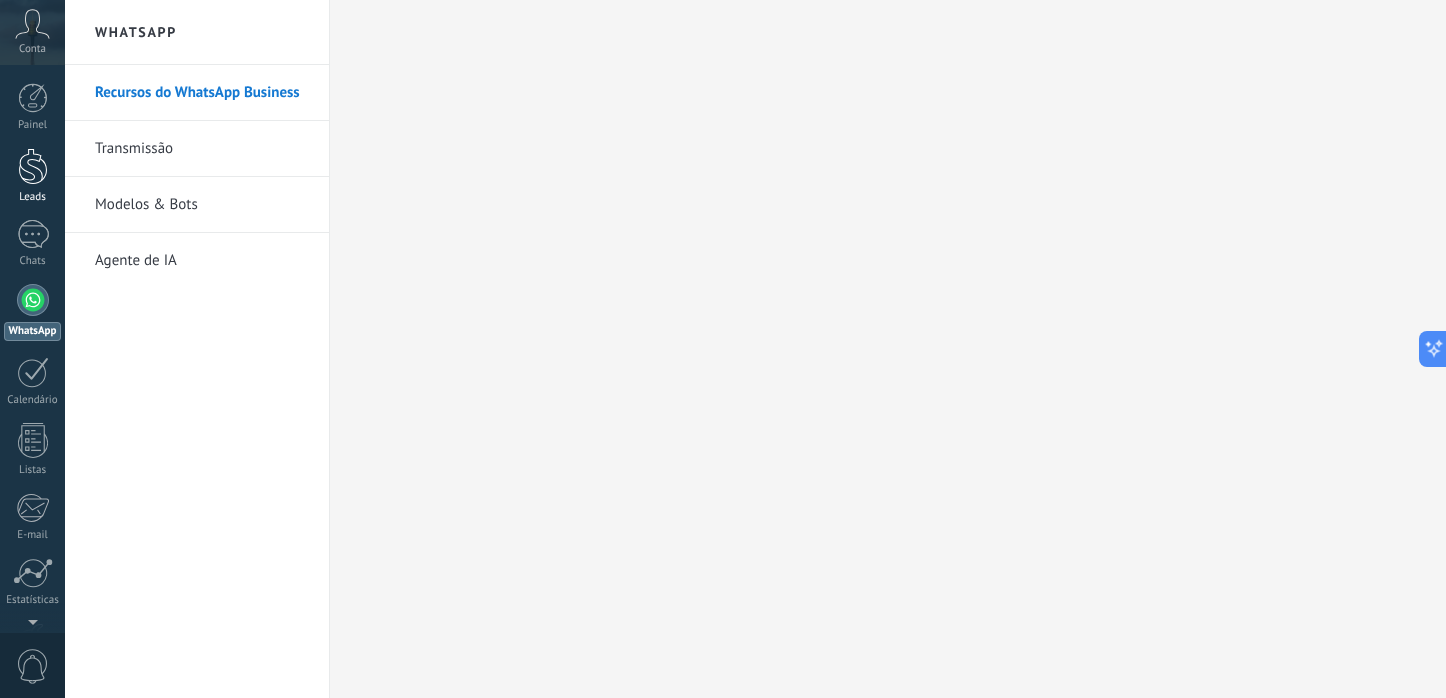 click at bounding box center (33, 166) 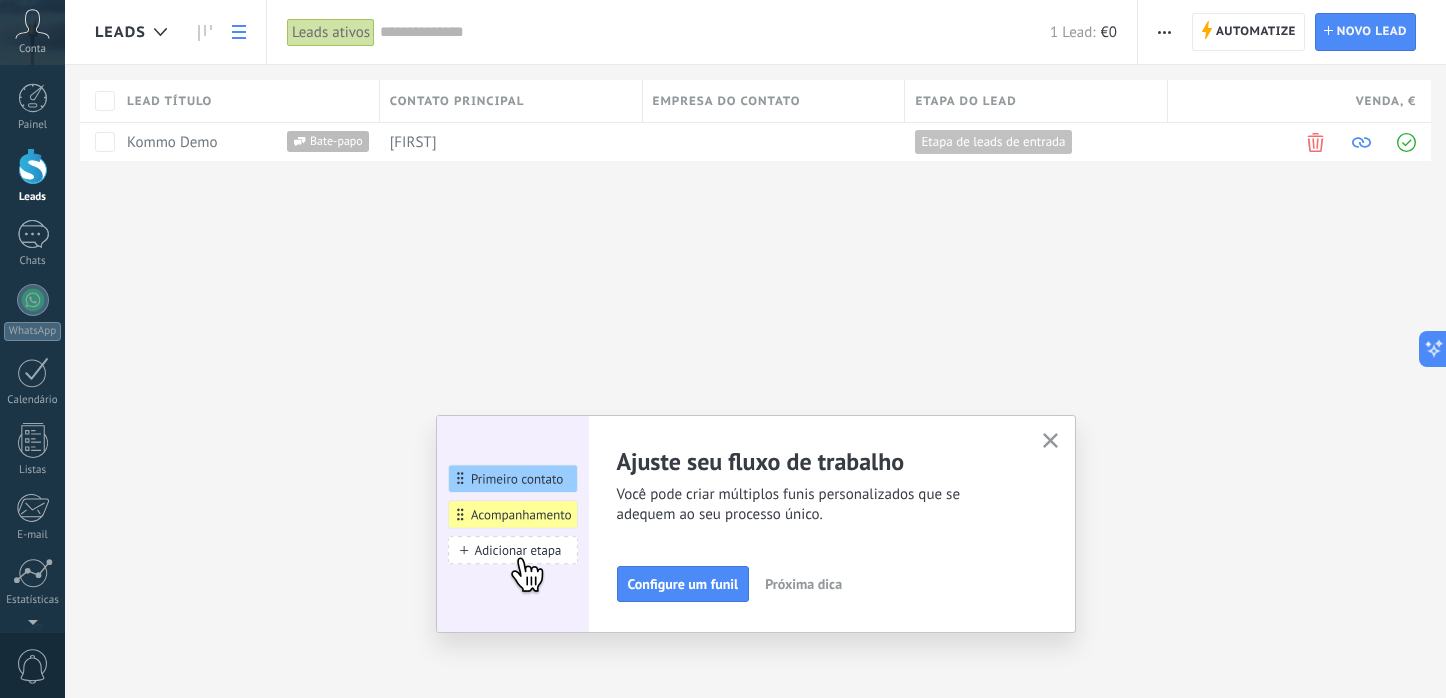 click 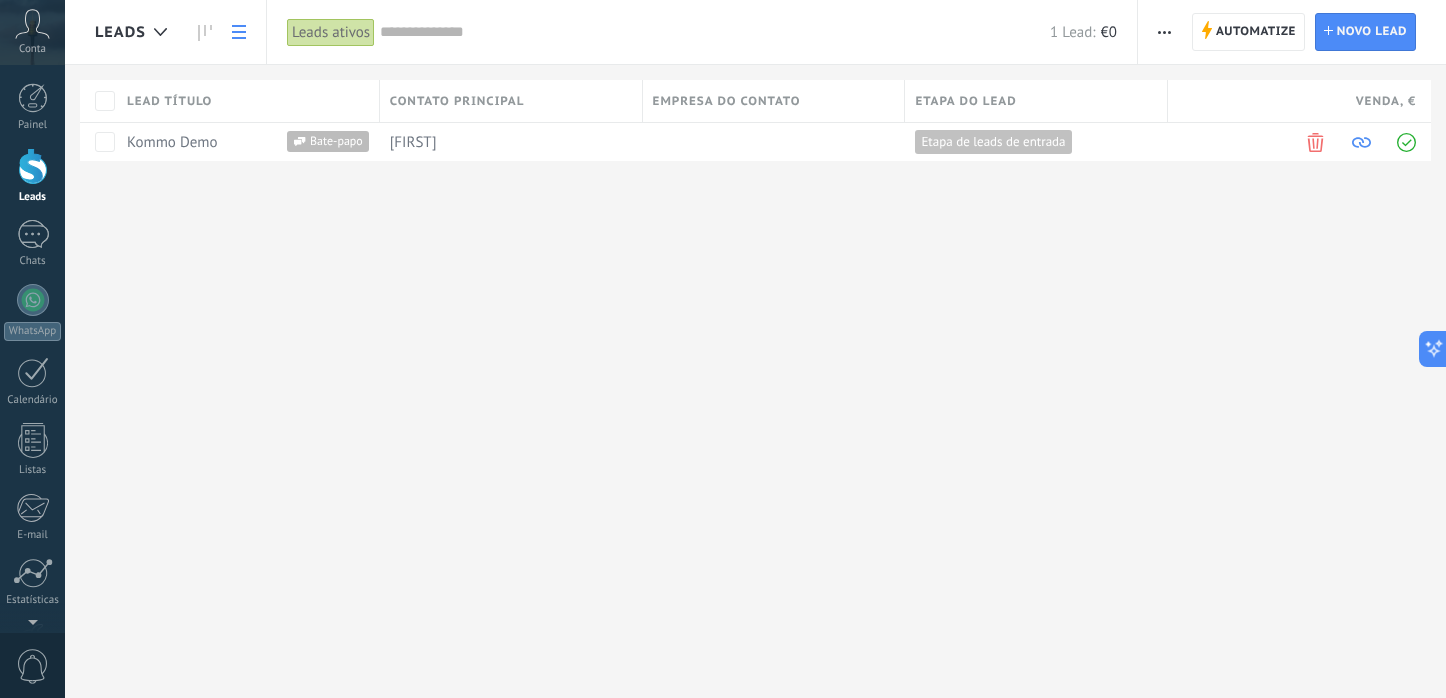 click on "Leads Automatize Nova transmissão Editar funil de vendas Imprimir Configurações da lista Importar Exportar Localizar duplicatas Automatize Automatize Lead Novo lead Leads ativos Aplicar 1 Lead:  €0 Leads ativos Meus leads Leads ganhos Leads perdidos Leads sem Tarefas Leads com Tarefas Atrasadas Excluído Salvar Propriedades de lead A qualquer hora A qualquer hora Hoje Ontem Últimos  ** 30  dias Esta semana Última semana Este mês Último mês Este trimestre Este ano   Selecionar tudo Etapa de leads de entrada Nova consulta Qualificado Chamada agendada Preparando proposta Proposta enviada Acompanhamento Negociação Fatura enviada Fatura paga – ganho Projeto cancelado – perdido Etapas ativas Selecionar tudo Orçamento insuficiente O produto não se encaixa à necessidade Não satisfeito com as condições Comprado do concorrente Motivo indefinido Motivo dos leads de venda perdida Selecionar tudo Telefone E-mail Formulário Bate-papo Todos valores Selecionar tudo Kommo Demo Todos valores Sem Tarefas" at bounding box center (755, 349) 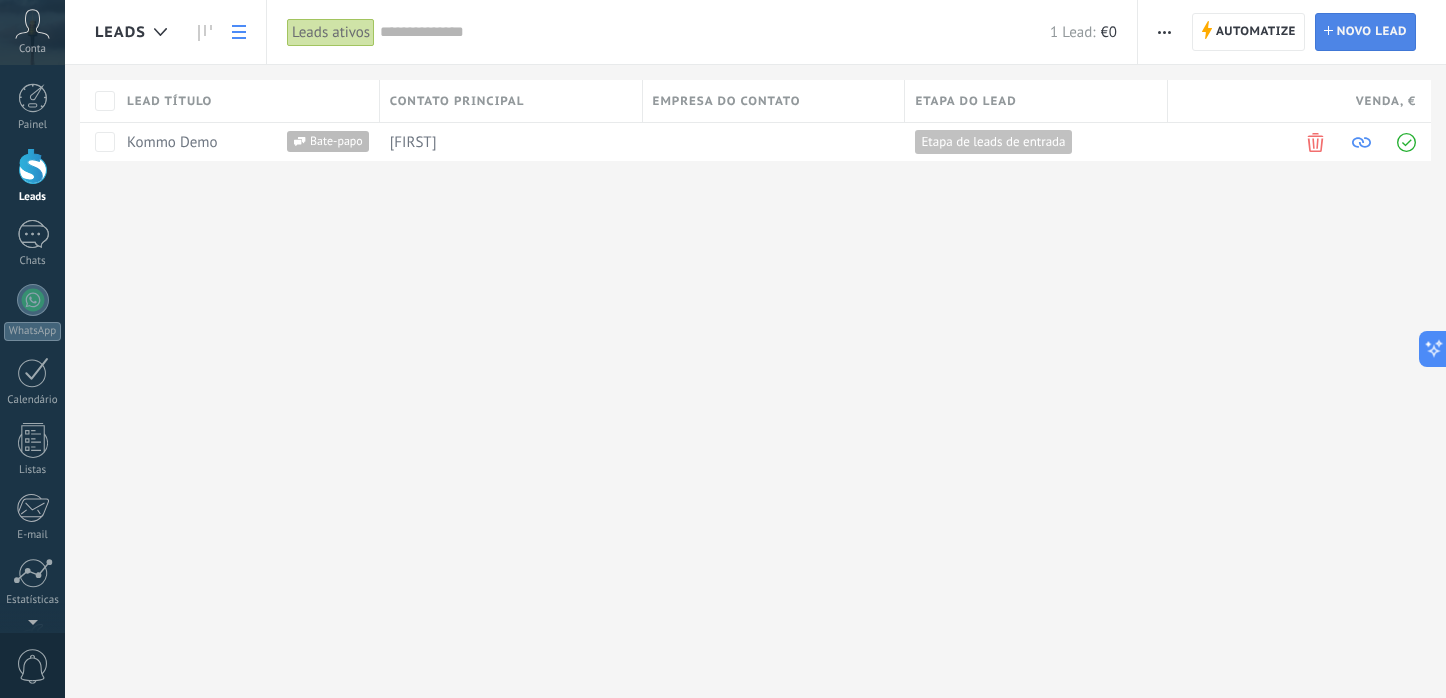 click on "Novo lead" at bounding box center (1372, 32) 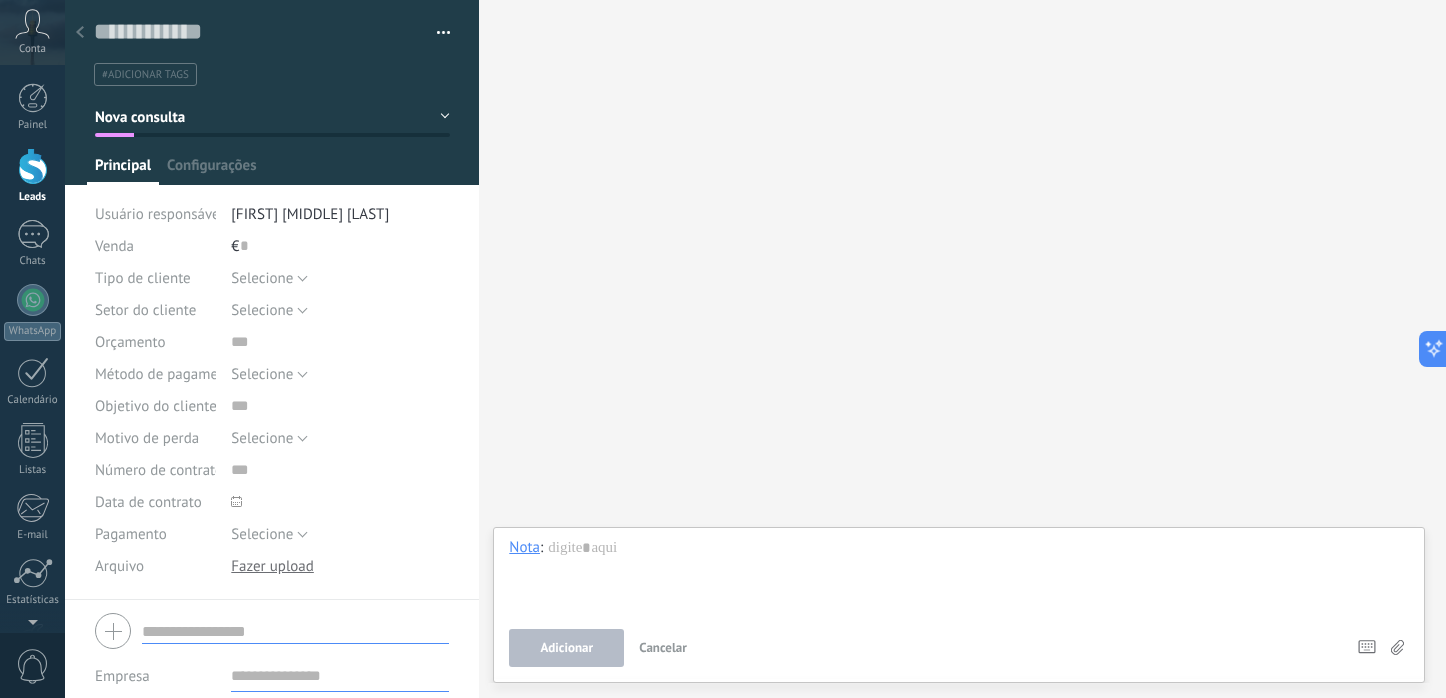 click 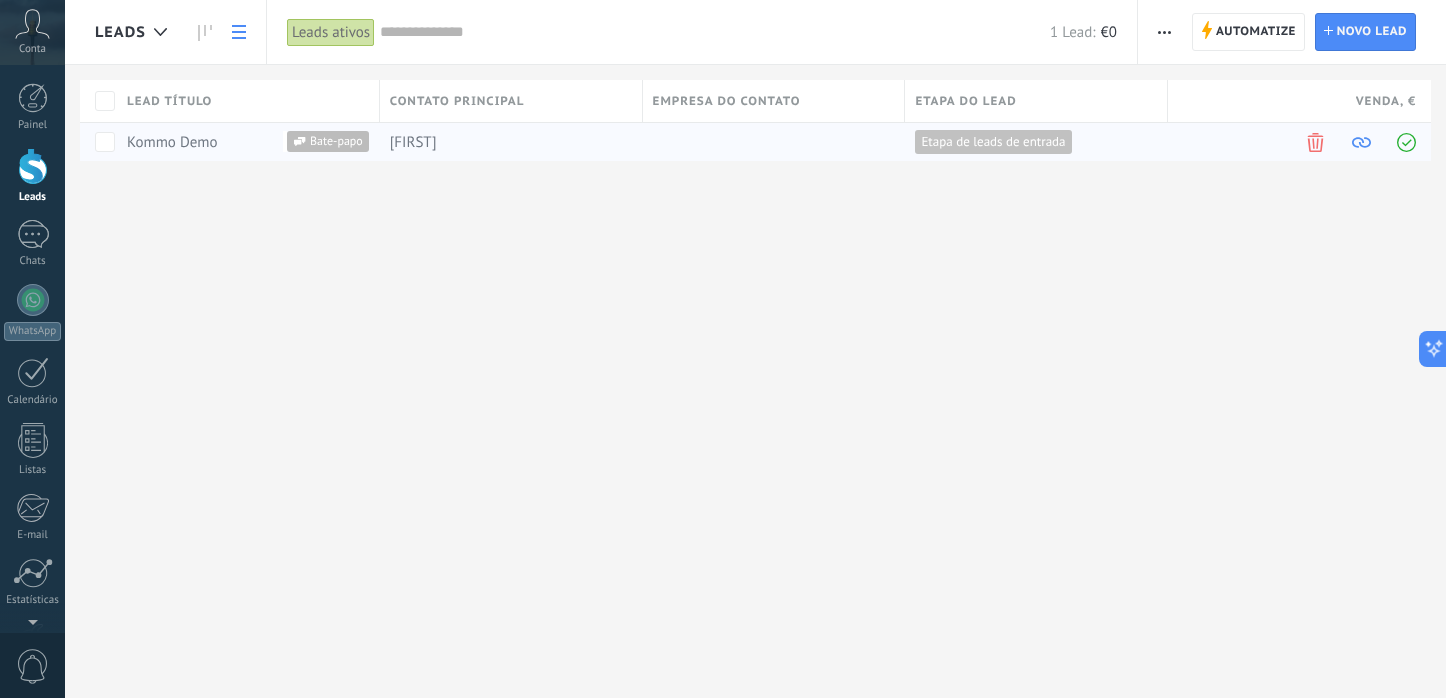 click on "Bate-papo" at bounding box center (328, 141) 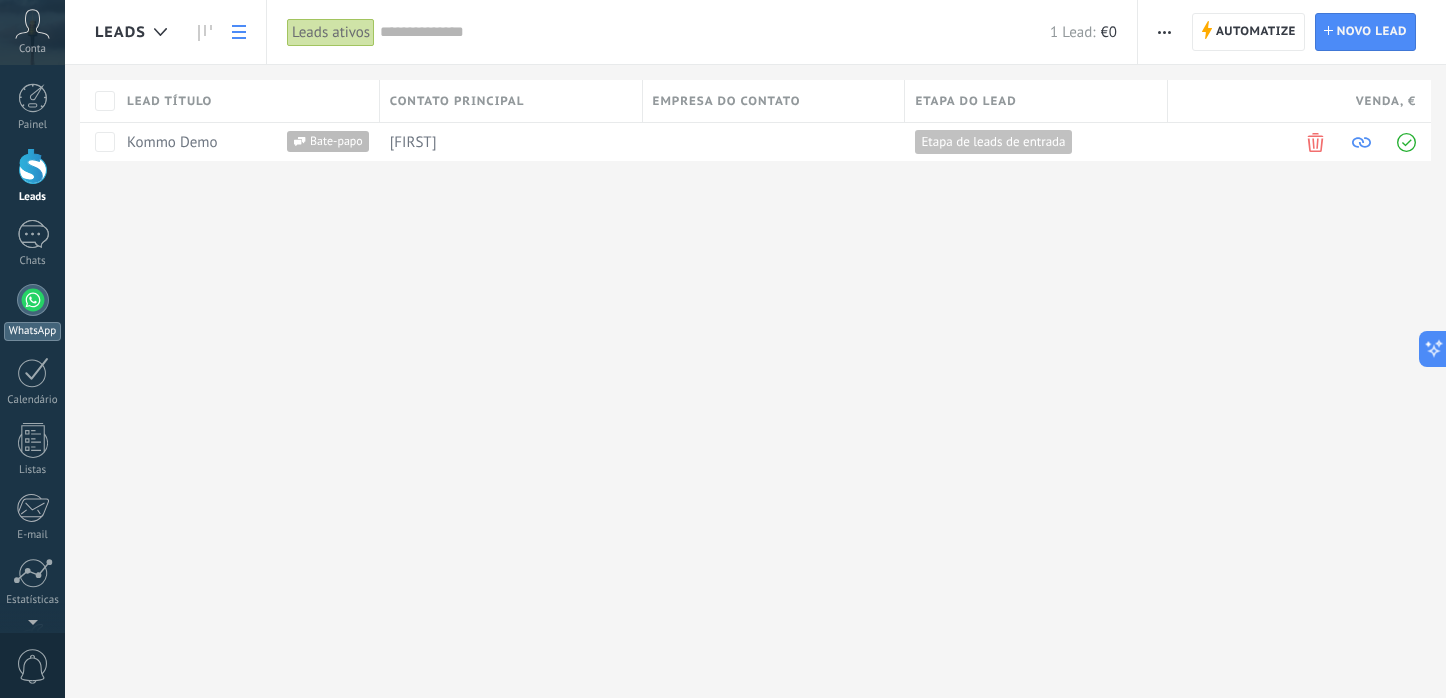click at bounding box center [33, 300] 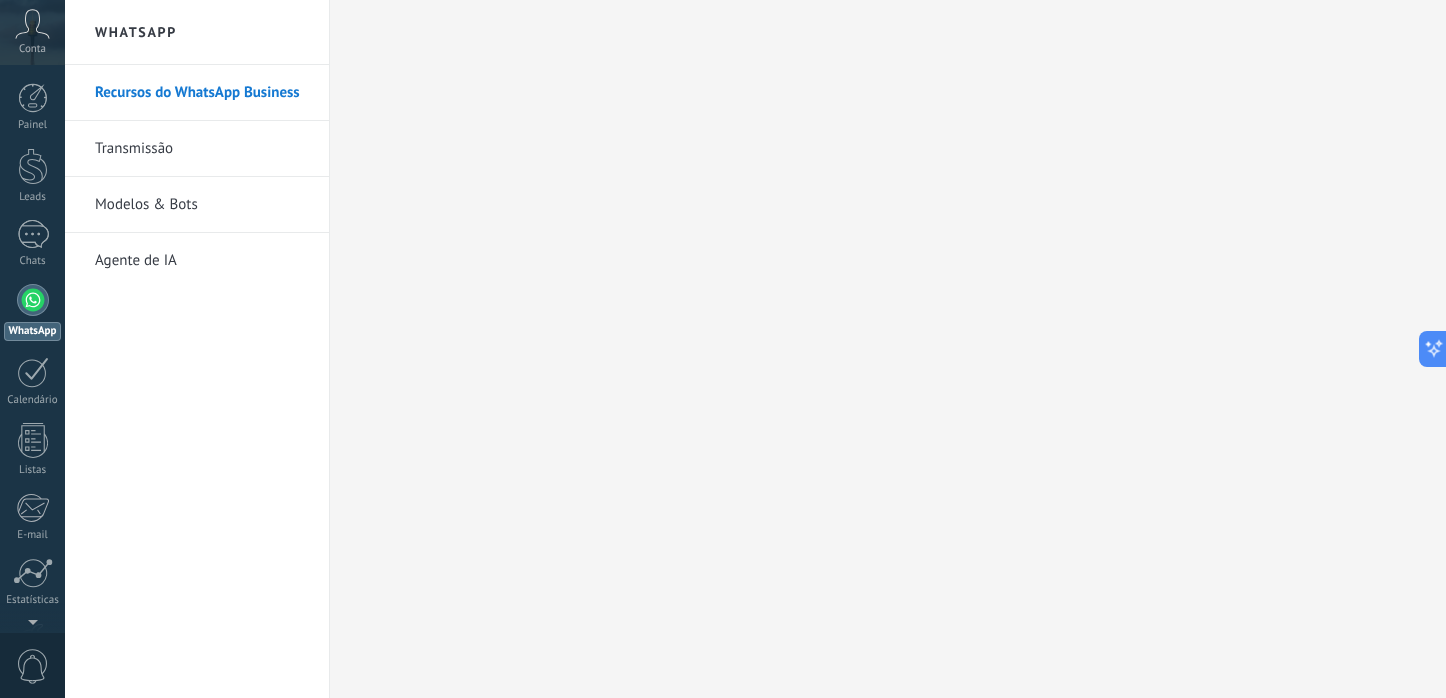 click 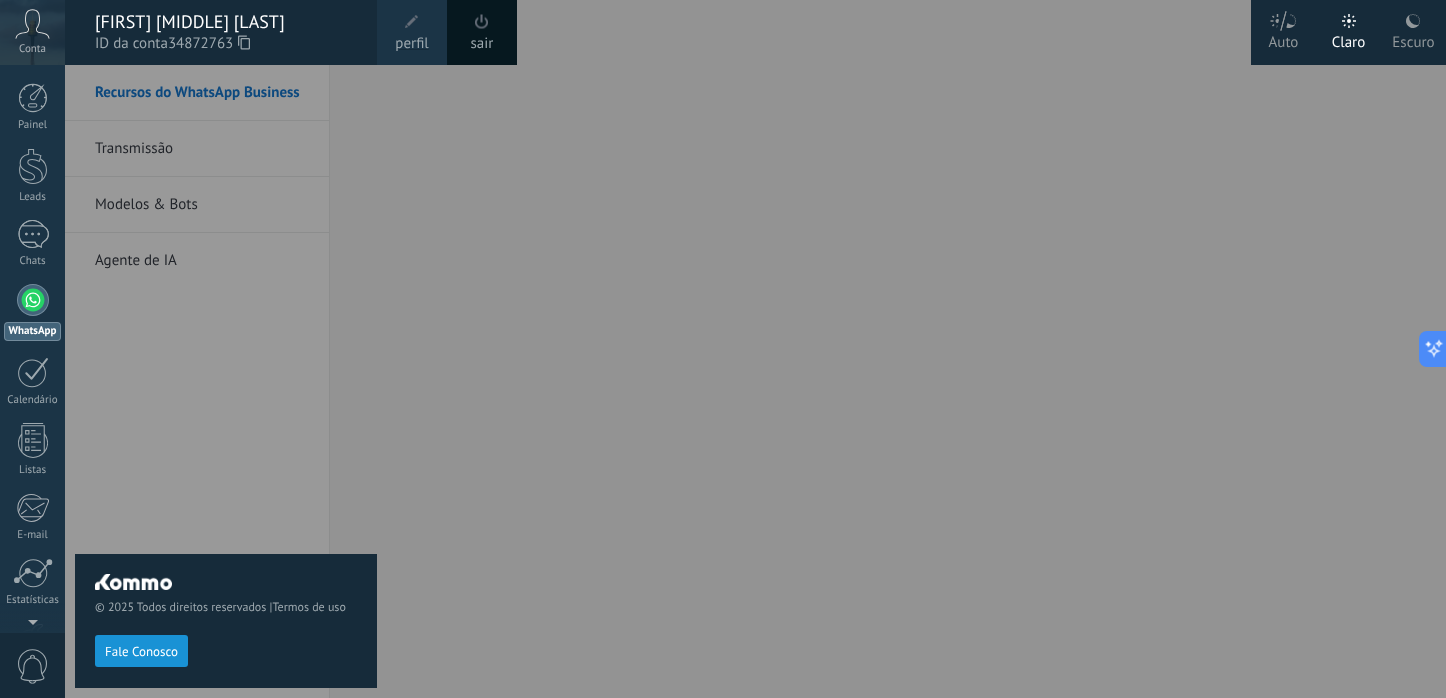 click on "perfil" at bounding box center (411, 44) 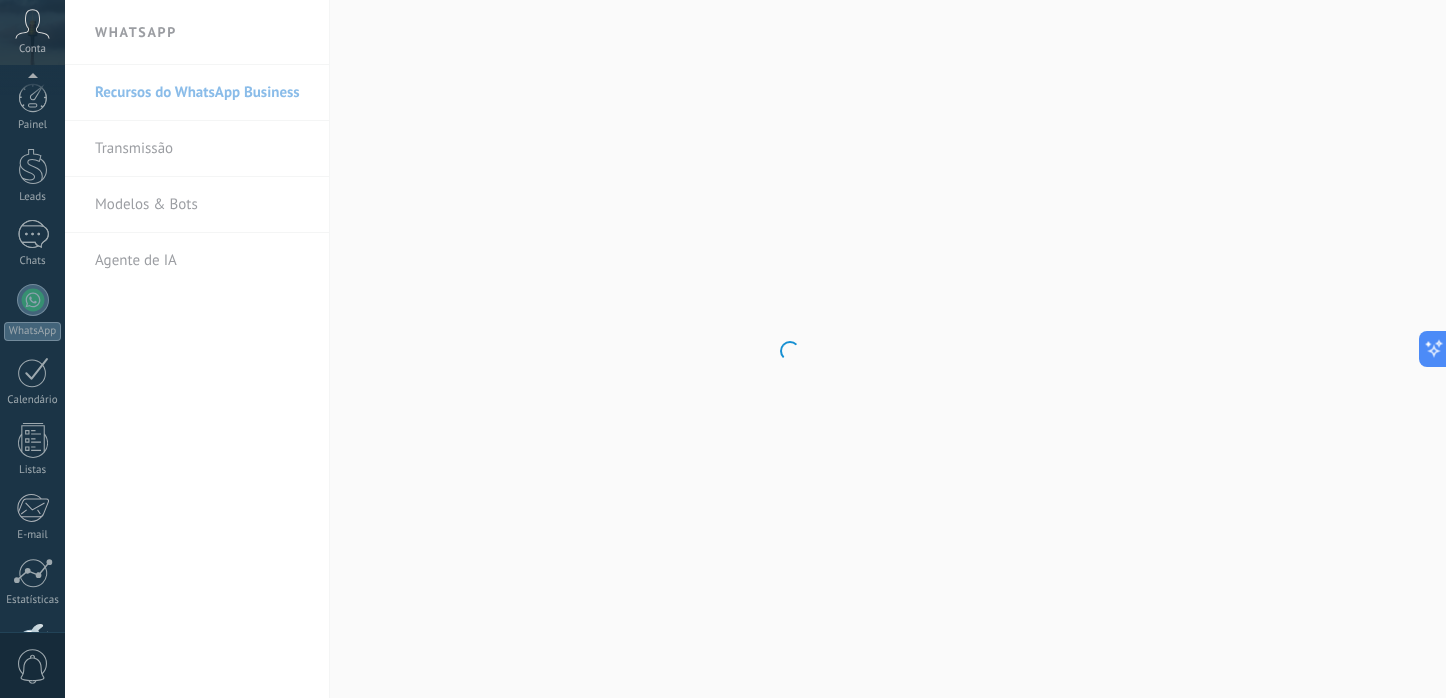 scroll, scrollTop: 134, scrollLeft: 0, axis: vertical 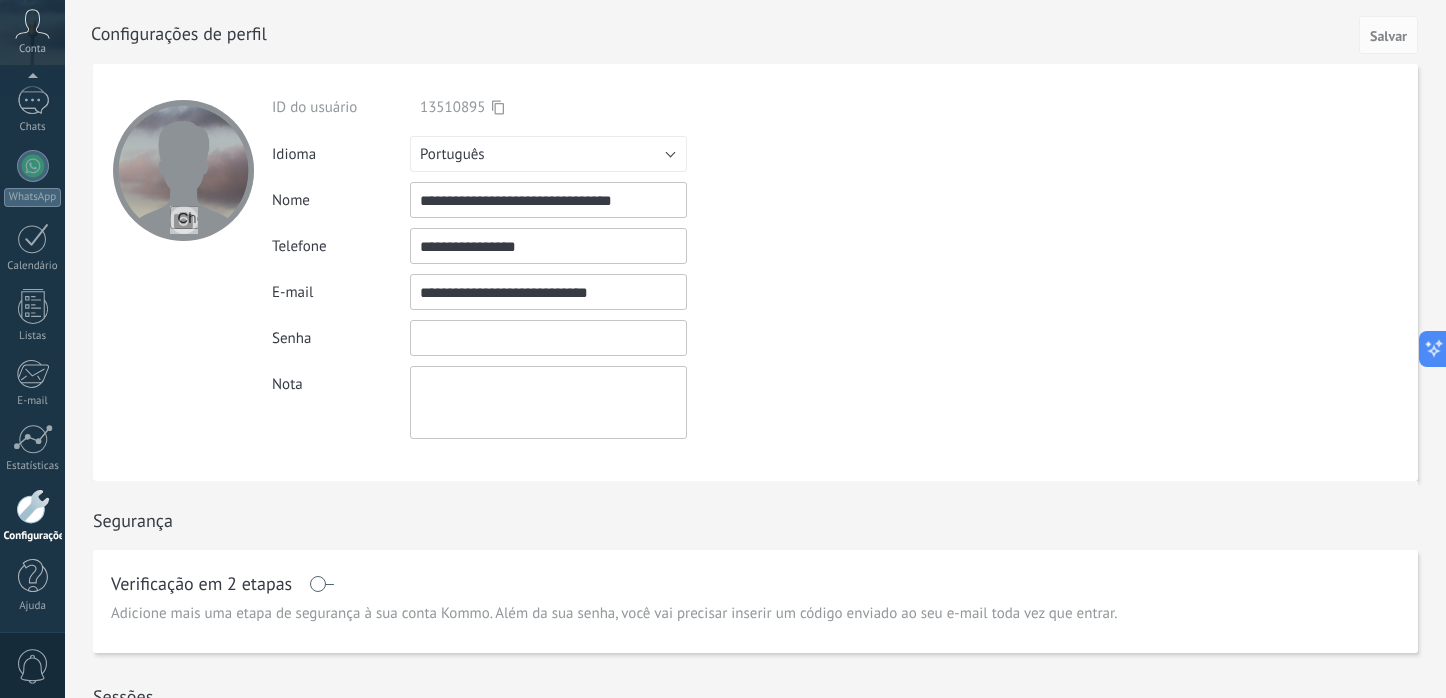 click at bounding box center (548, 338) 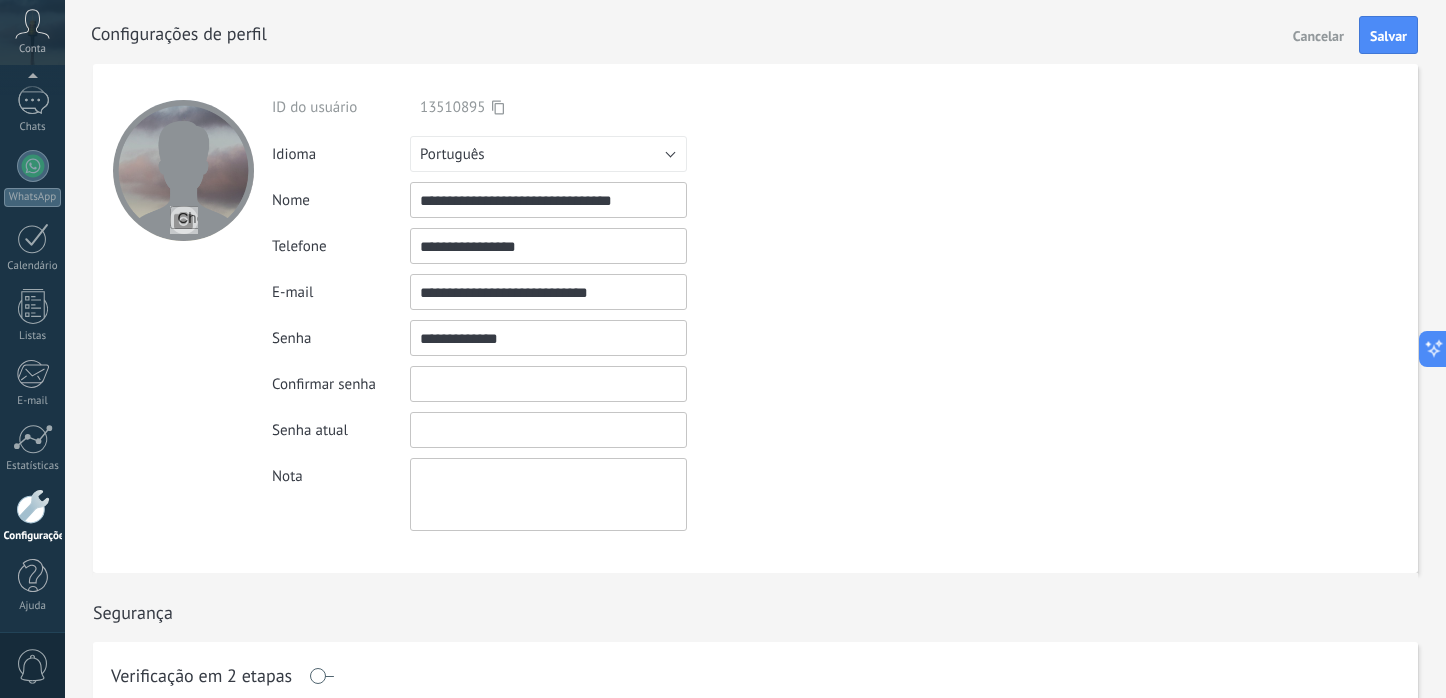 click at bounding box center [548, 384] 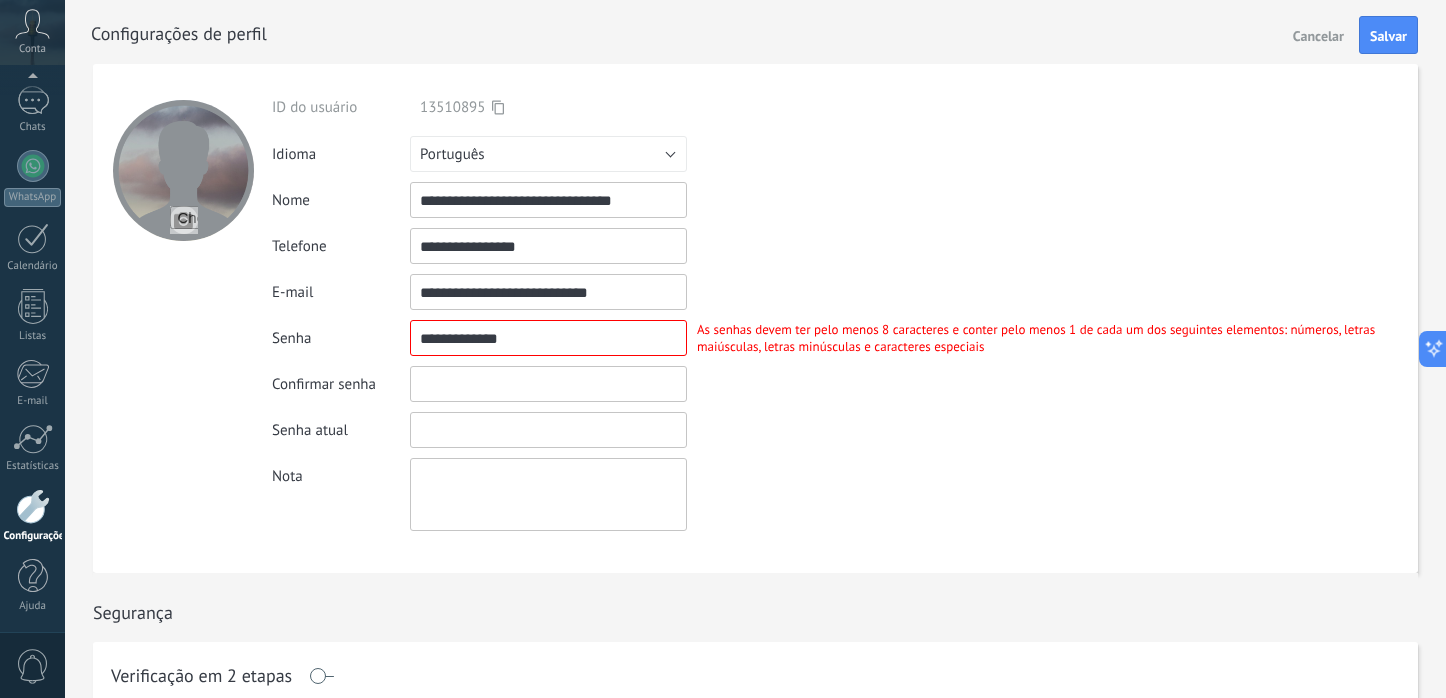 scroll, scrollTop: 0, scrollLeft: 0, axis: both 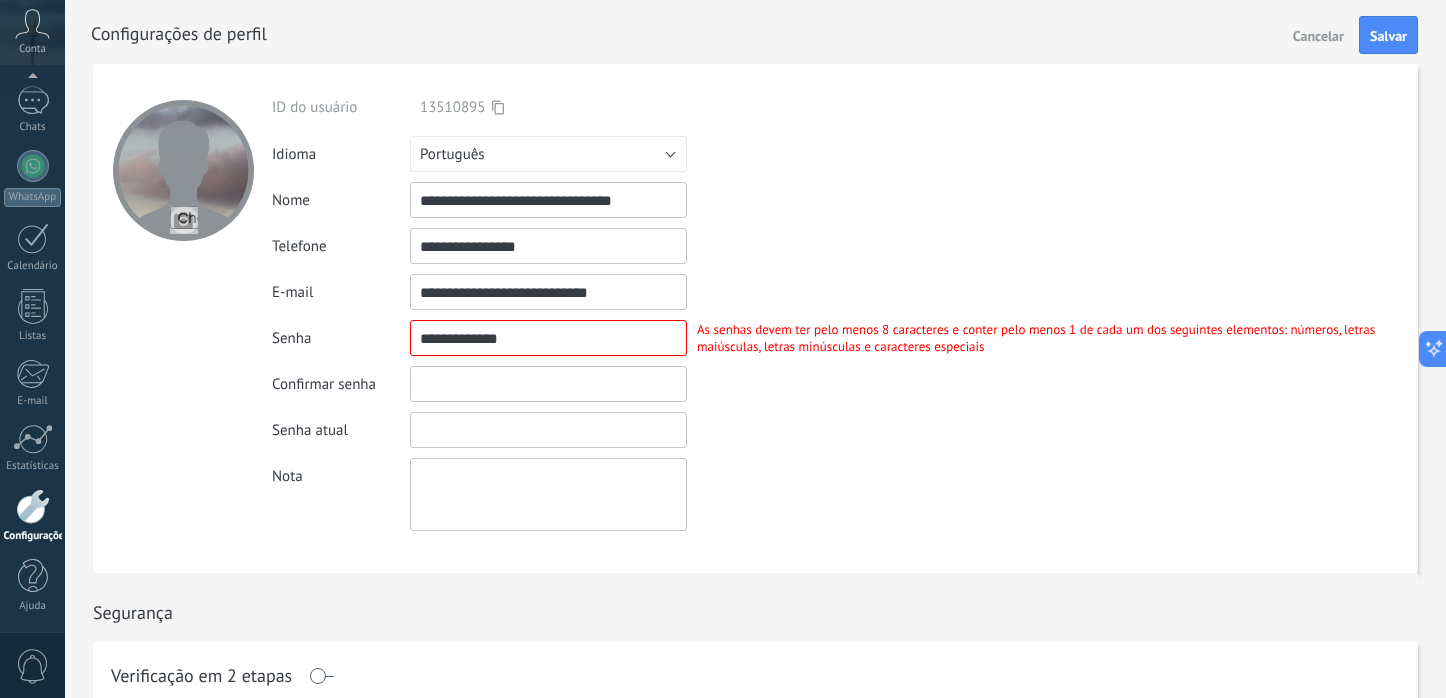 click at bounding box center (548, 338) 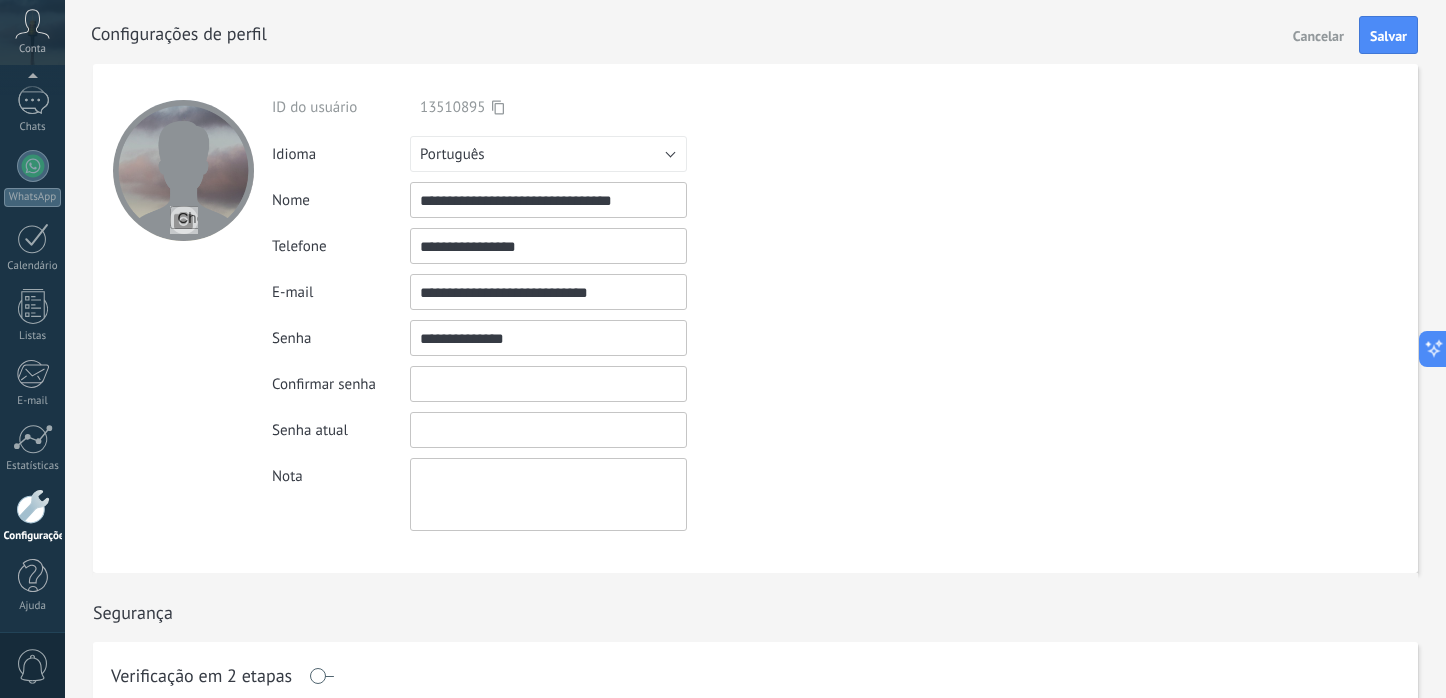 type on "**********" 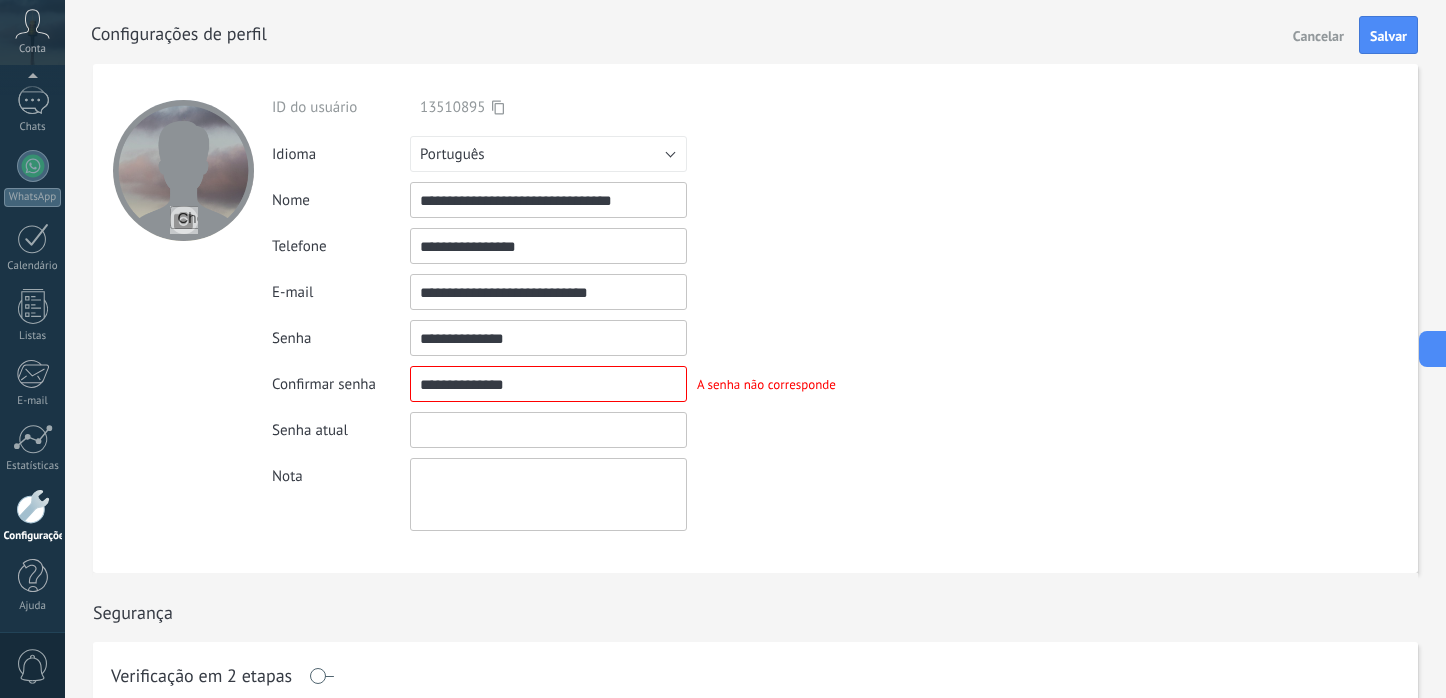 click on "**********" at bounding box center (845, 318) 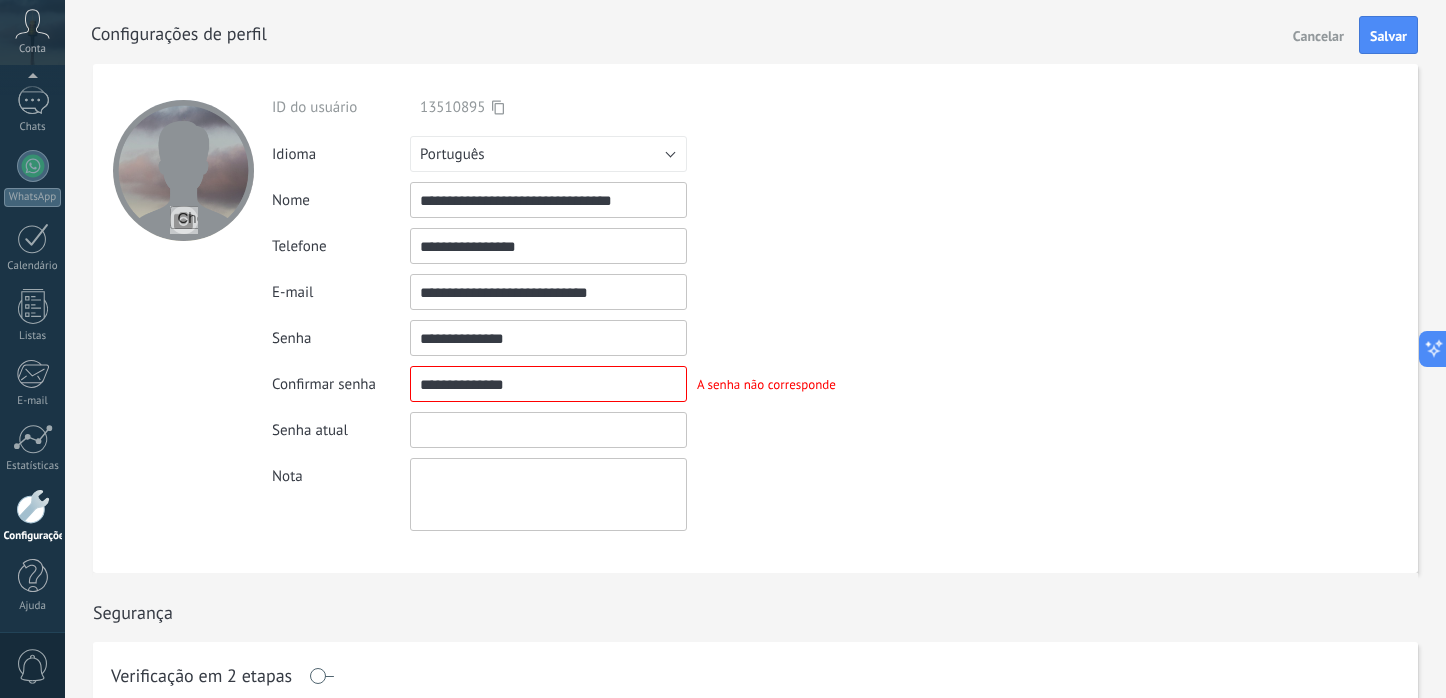 click at bounding box center (548, 384) 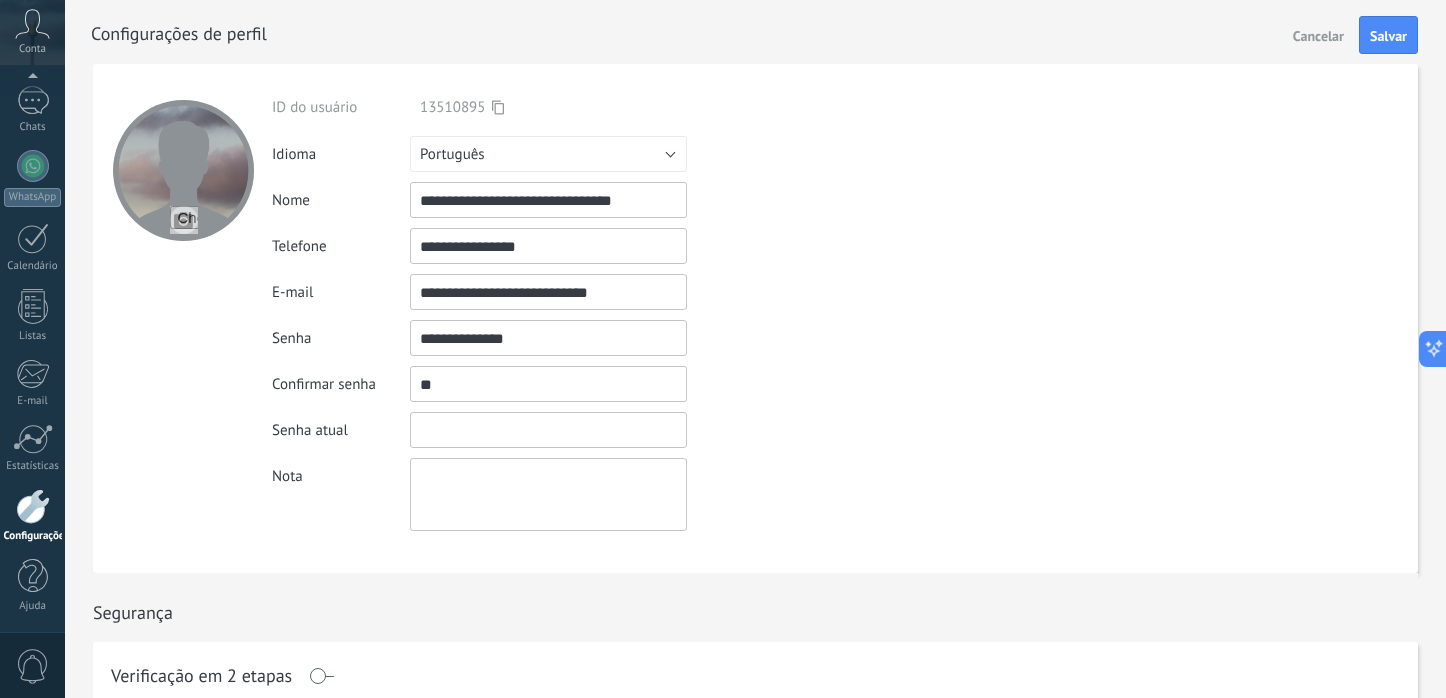type on "*" 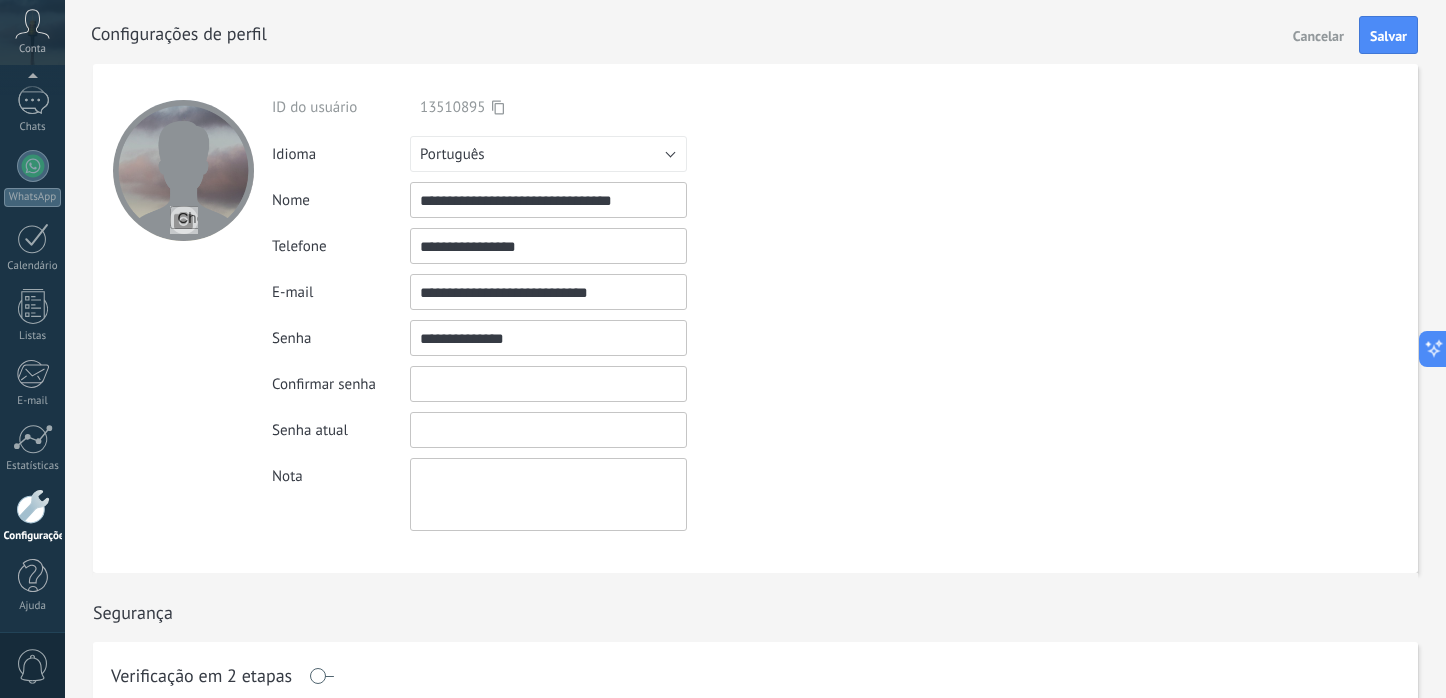 type 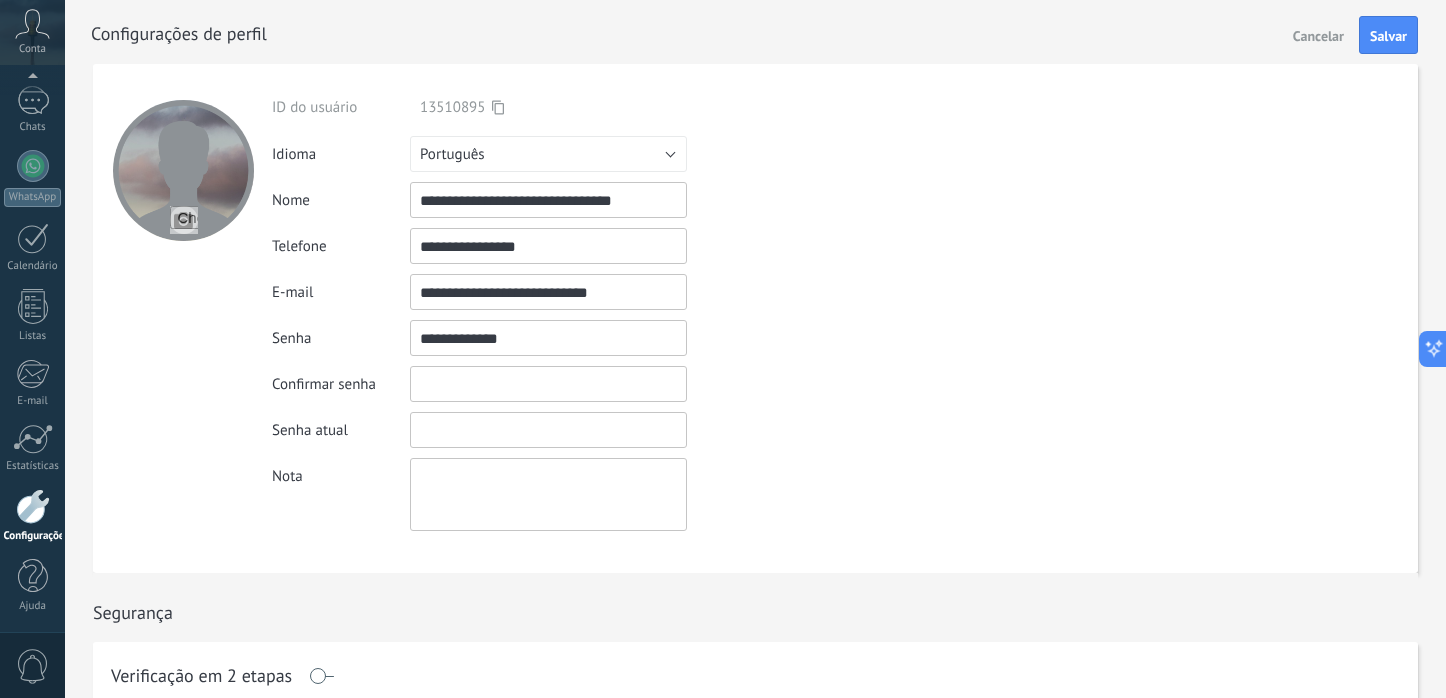 click at bounding box center [548, 338] 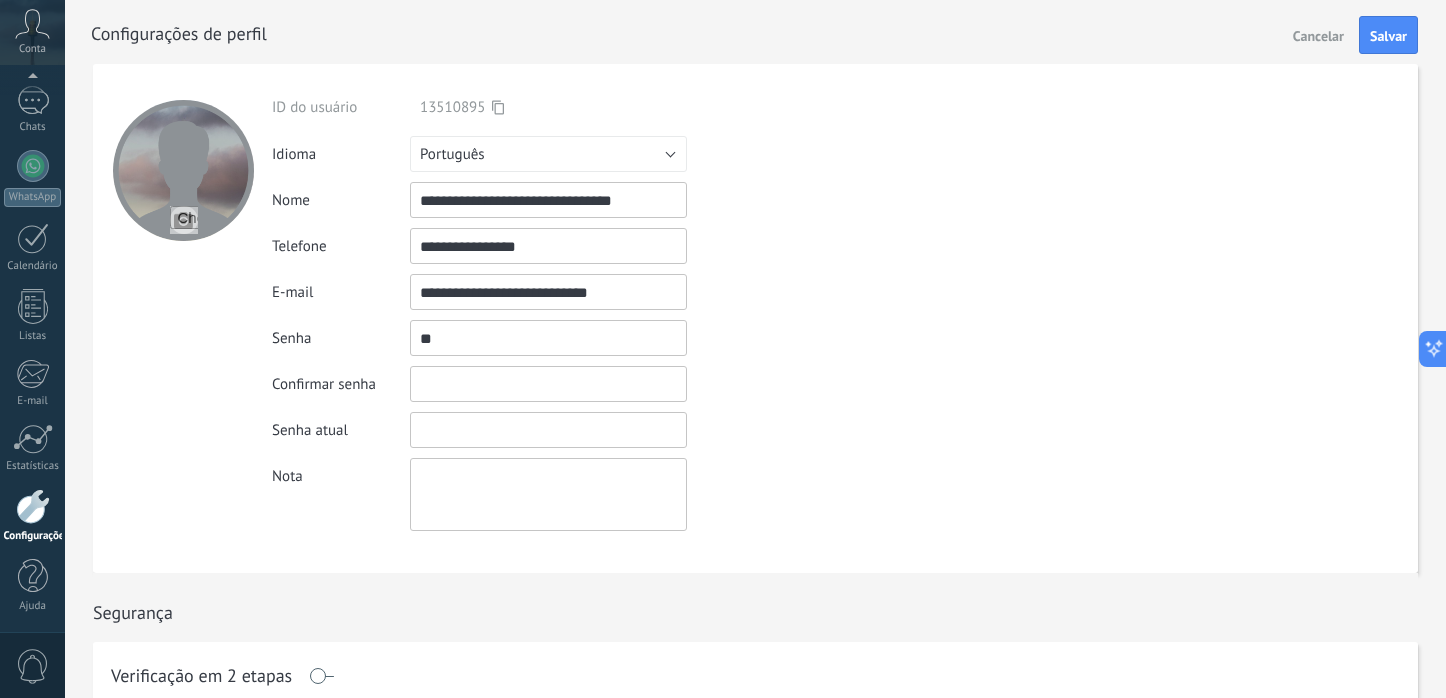 type on "*" 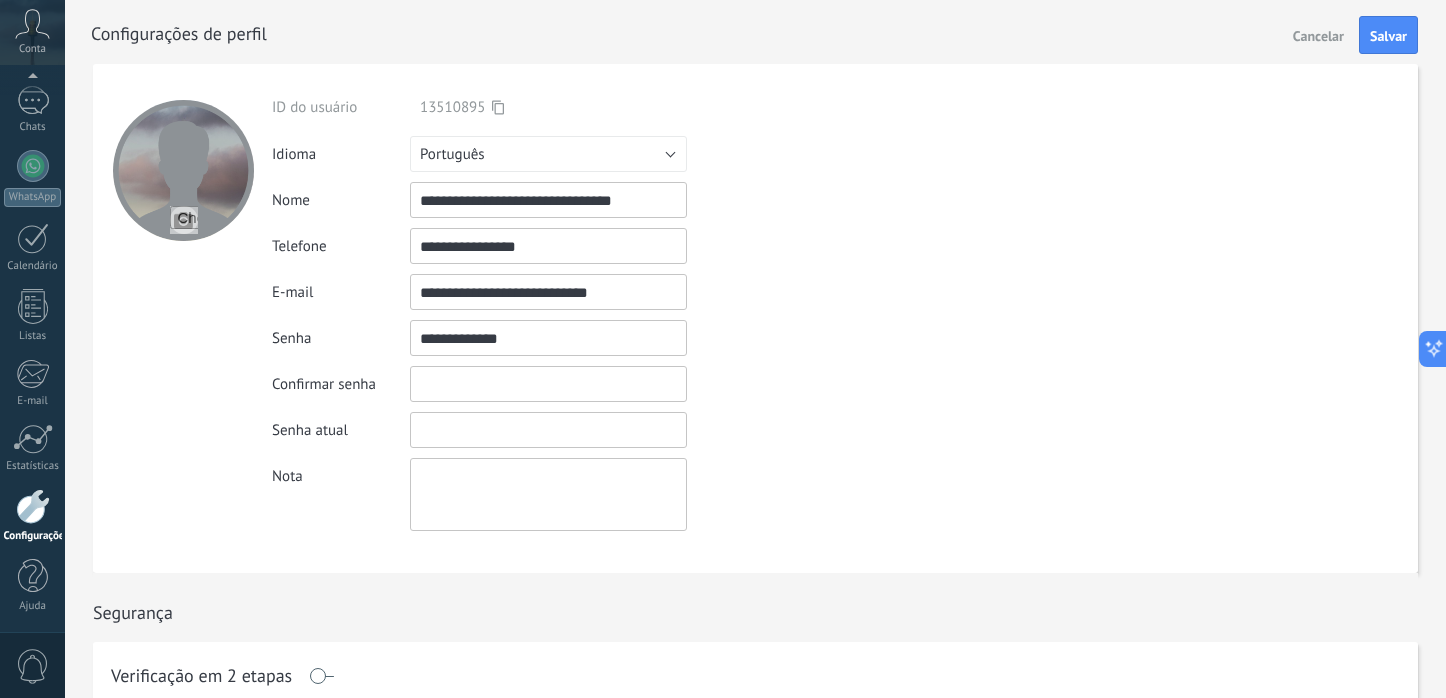 click at bounding box center [548, 384] 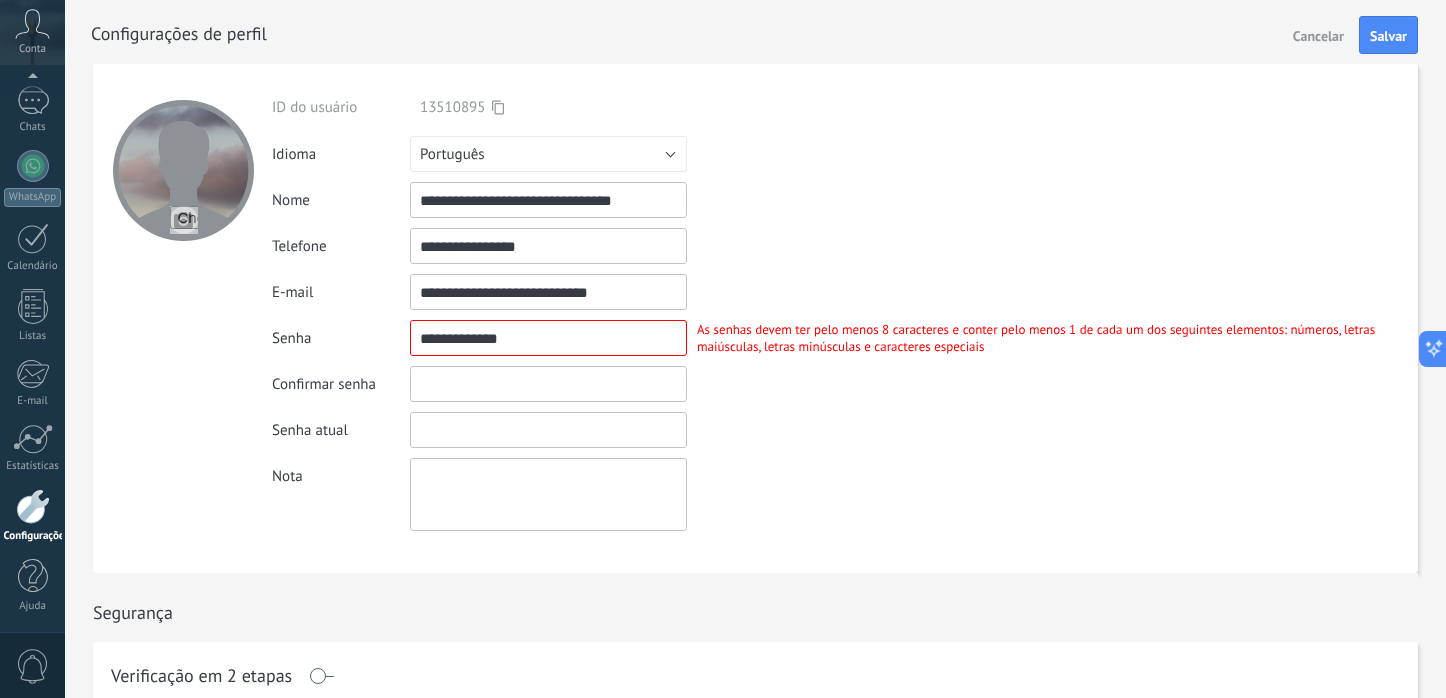 click at bounding box center (548, 338) 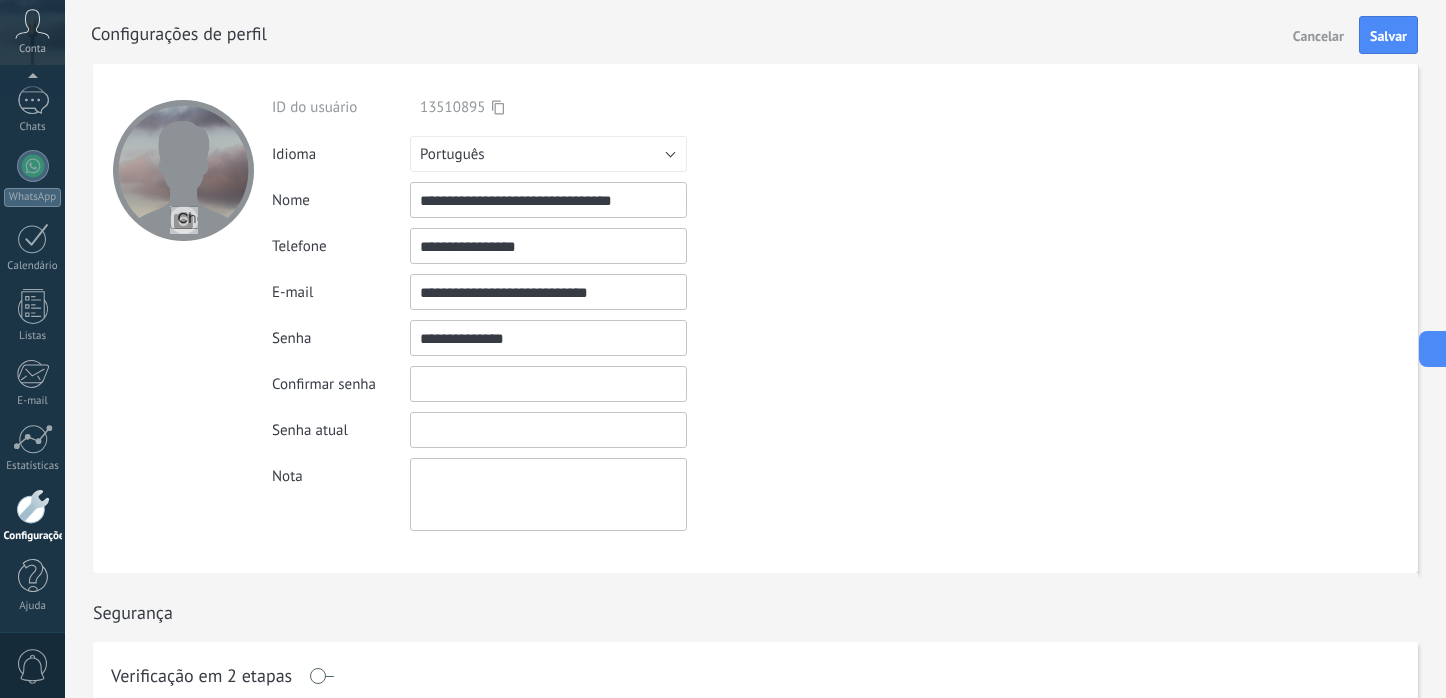 type on "**********" 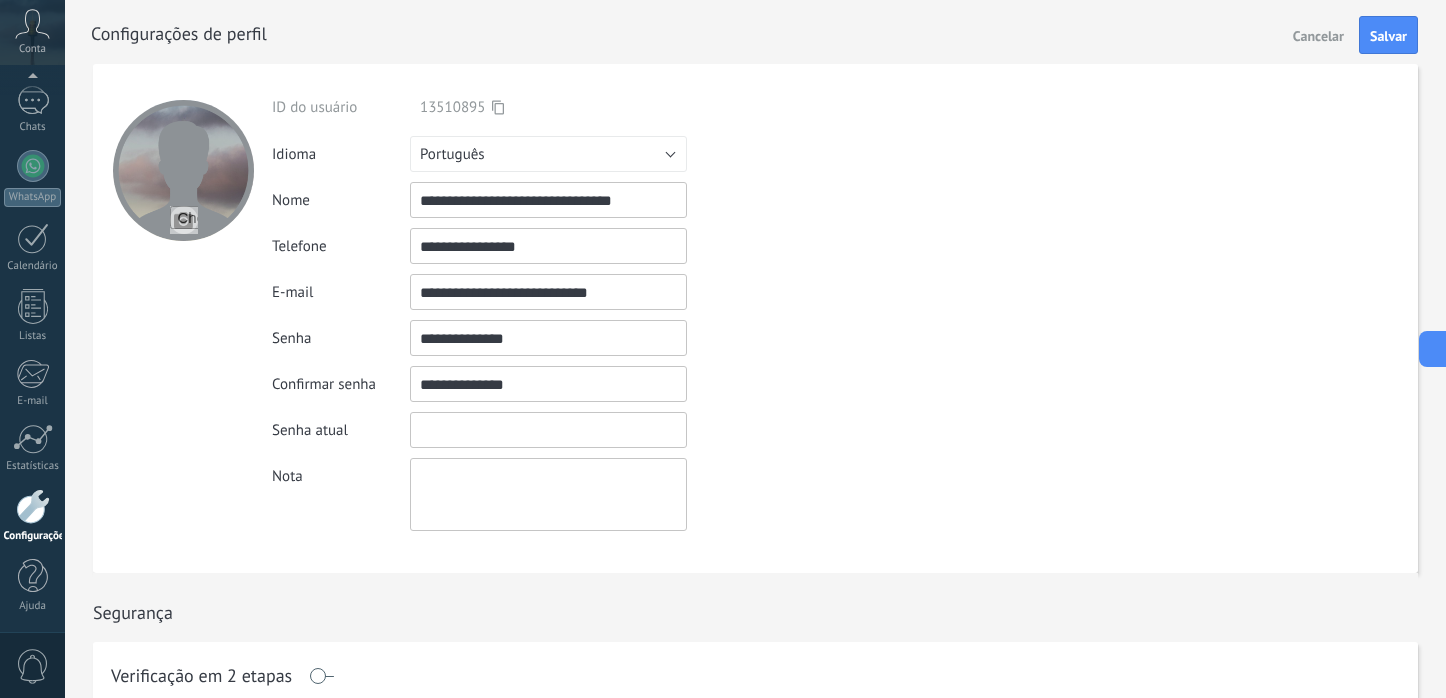 type on "**********" 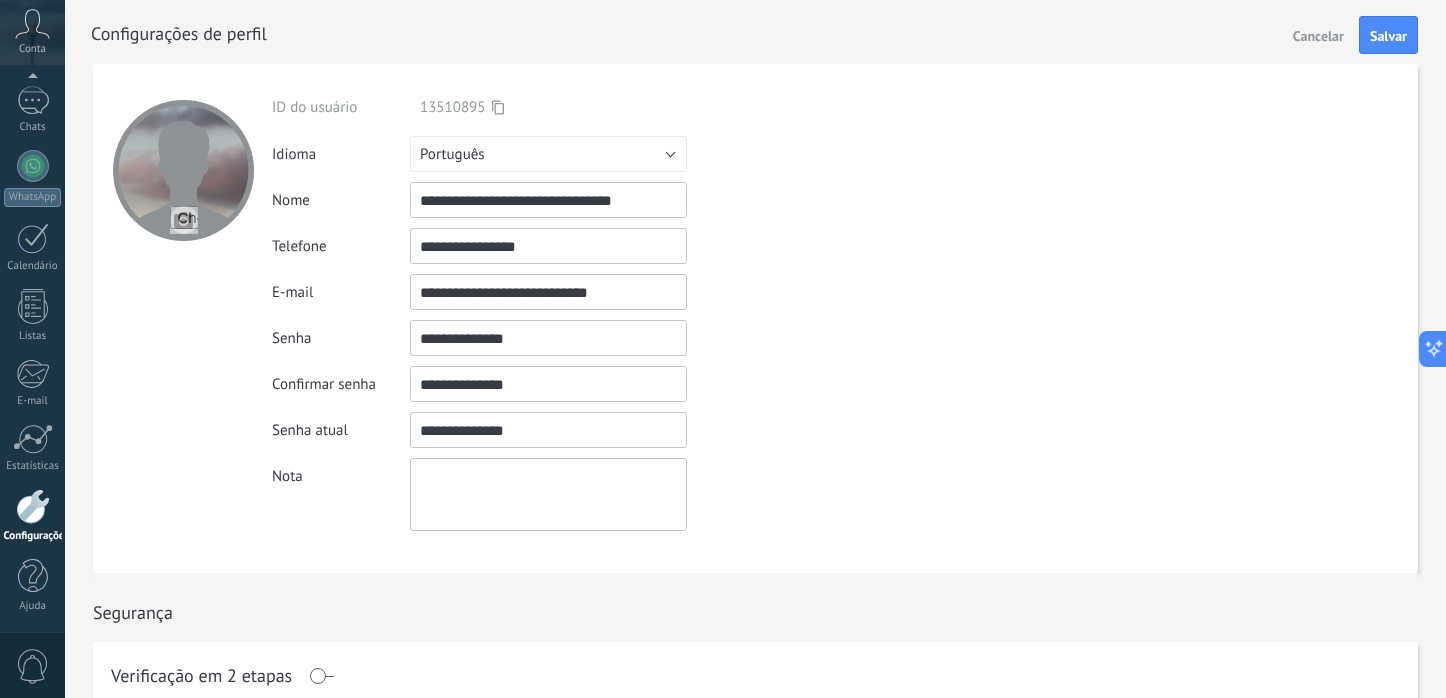 type on "**********" 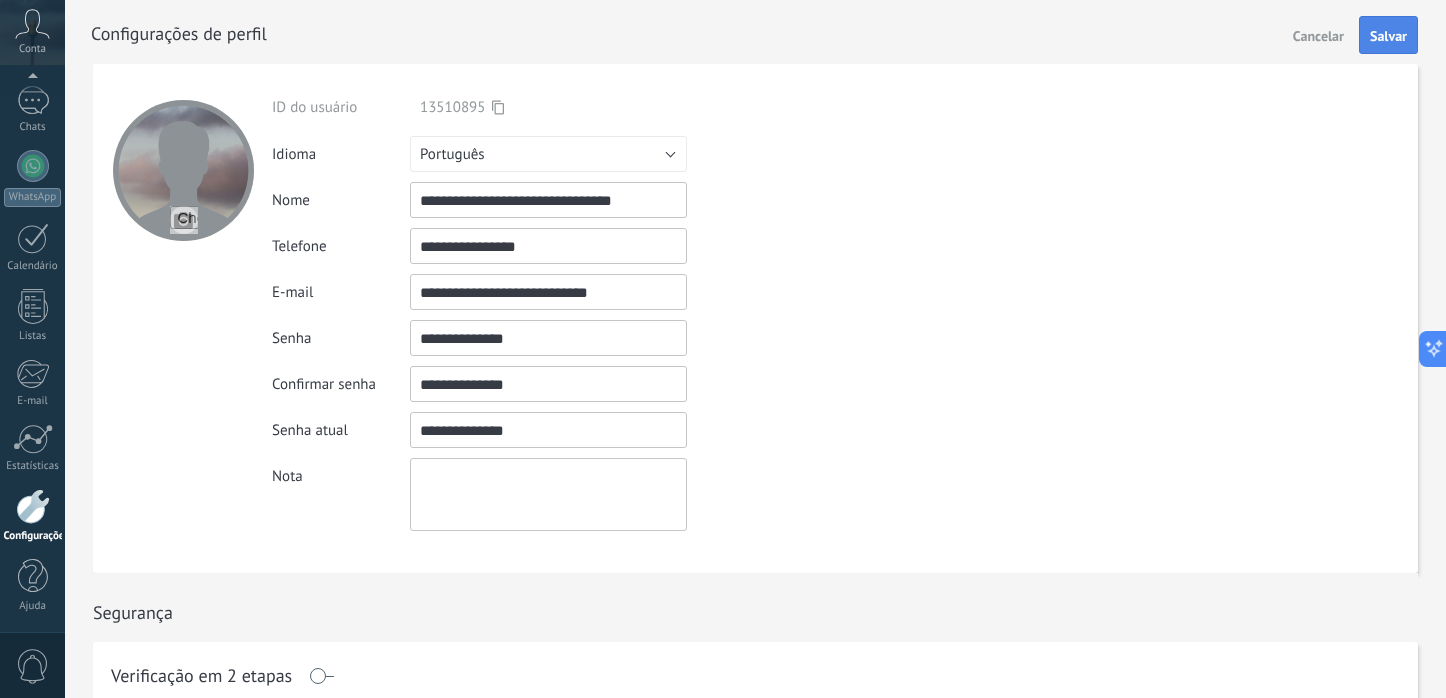 click on "Salvar" at bounding box center (1388, 36) 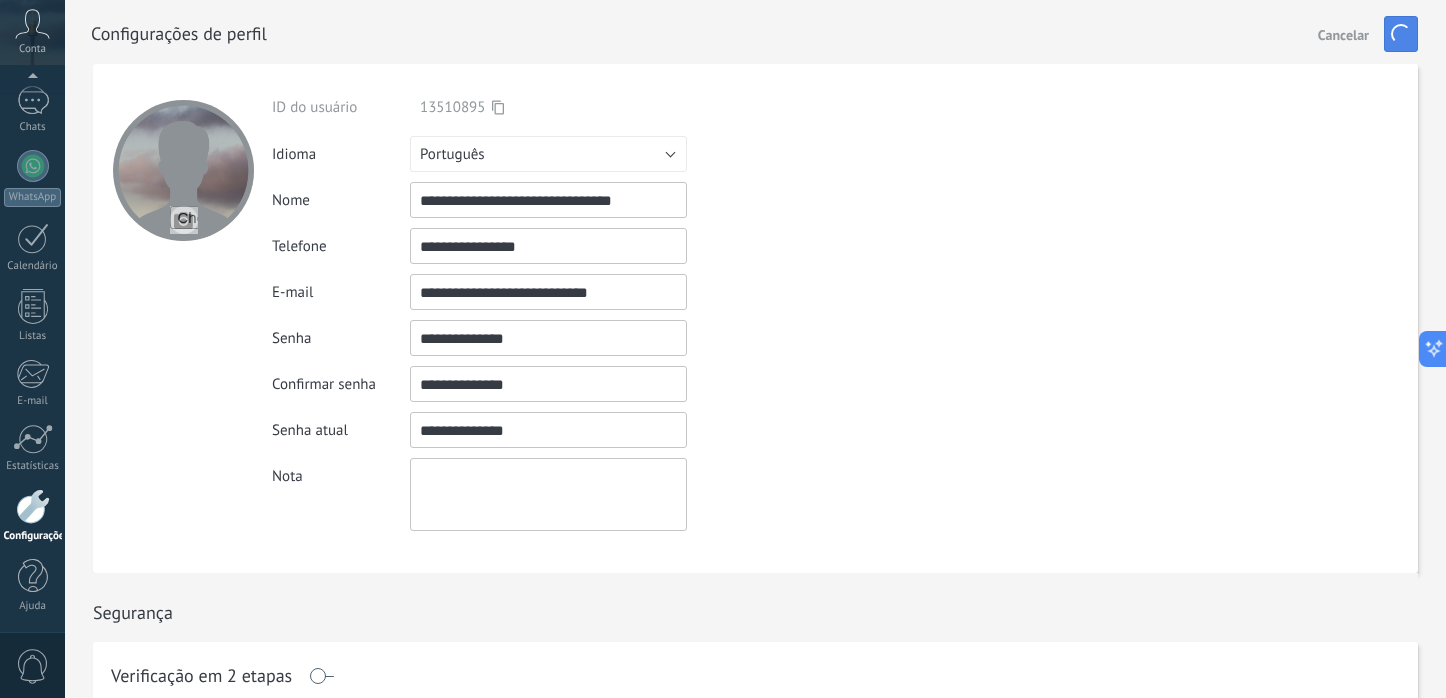 type 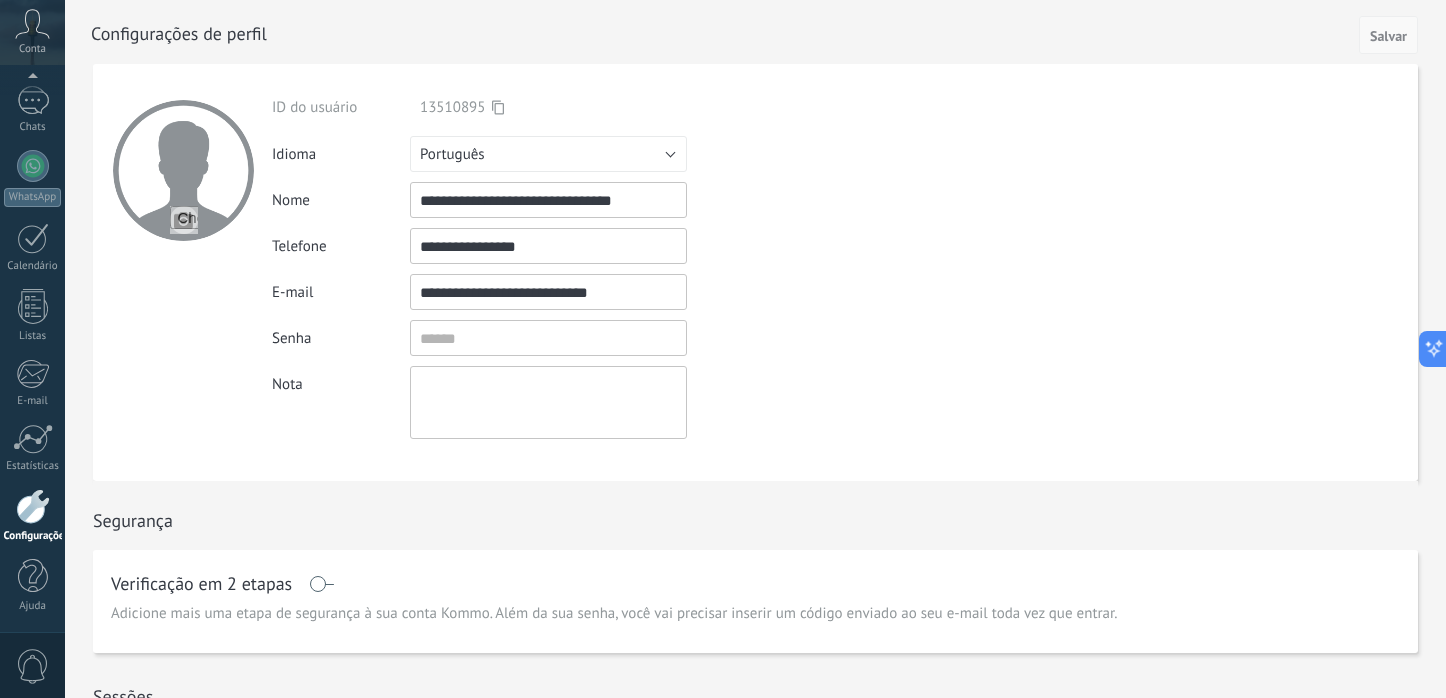 click on "Salvar" at bounding box center (1388, 36) 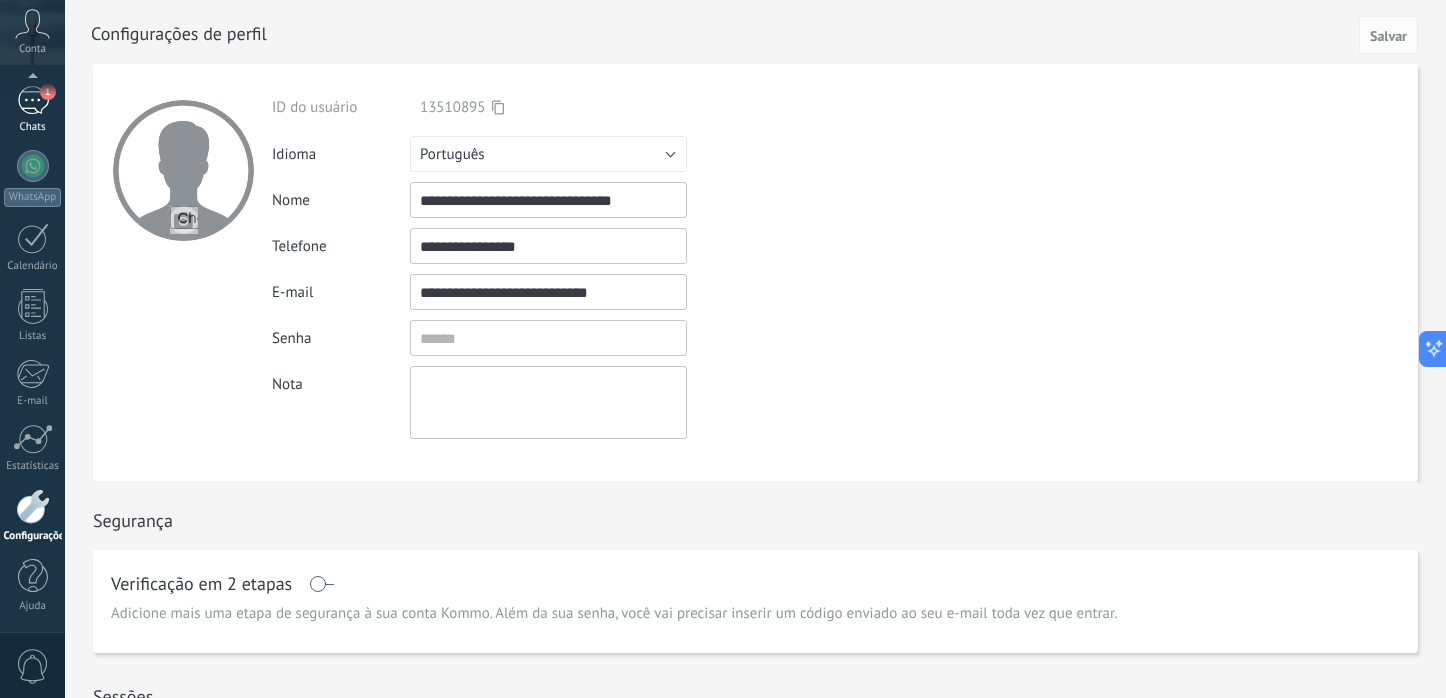 click on "1" at bounding box center [33, 100] 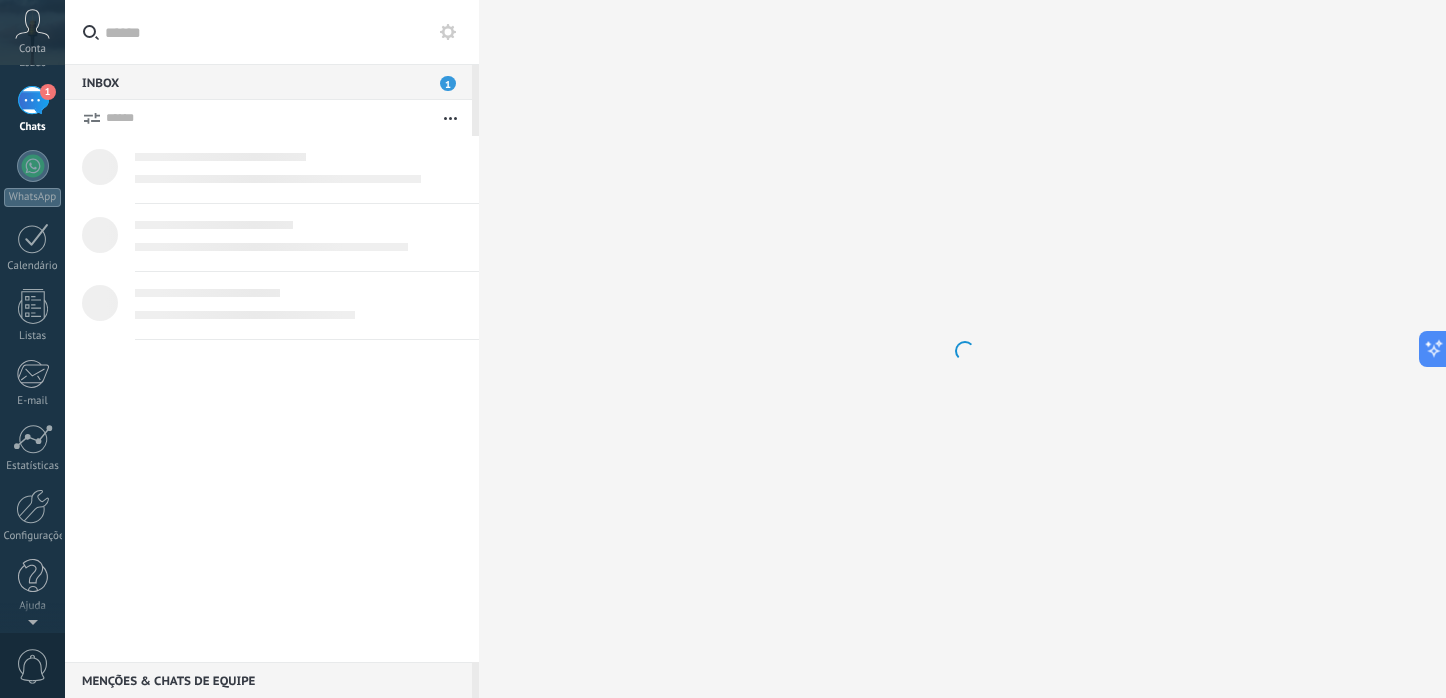 scroll, scrollTop: 0, scrollLeft: 0, axis: both 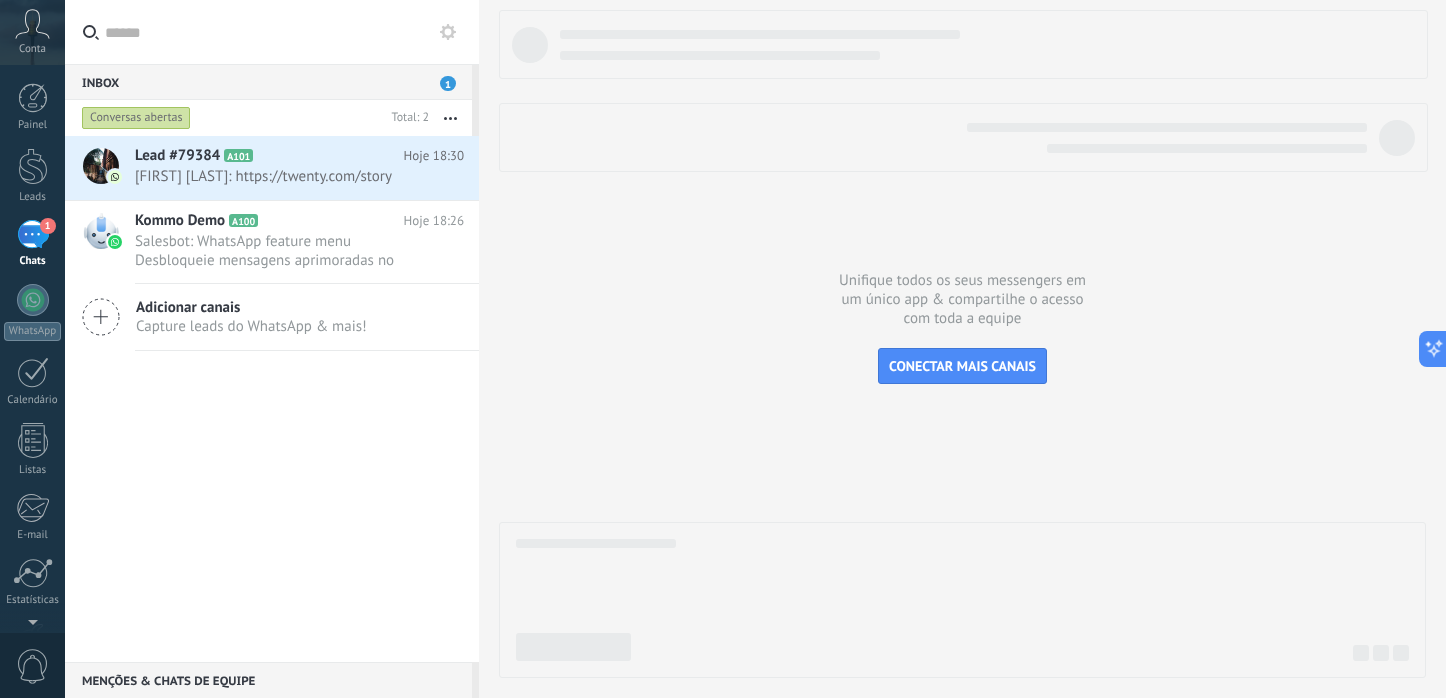 click on "1" at bounding box center [33, 234] 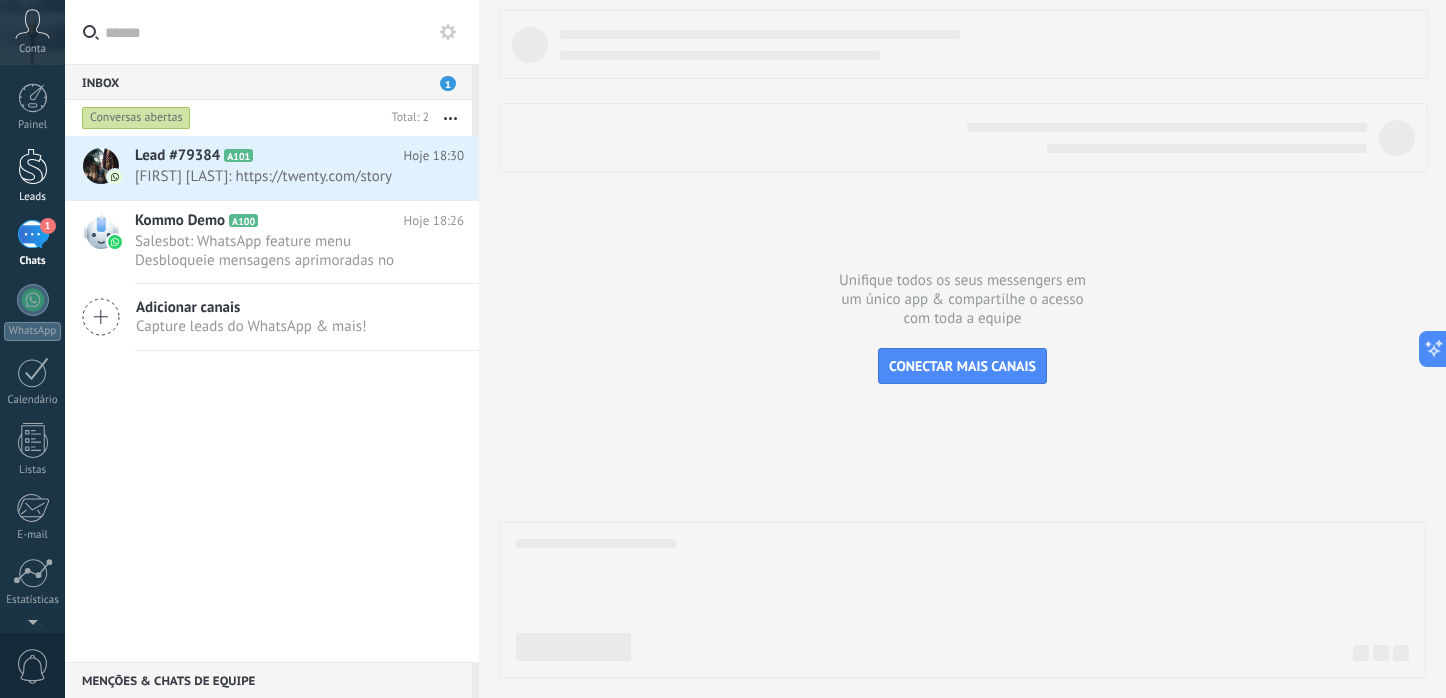 click at bounding box center (33, 166) 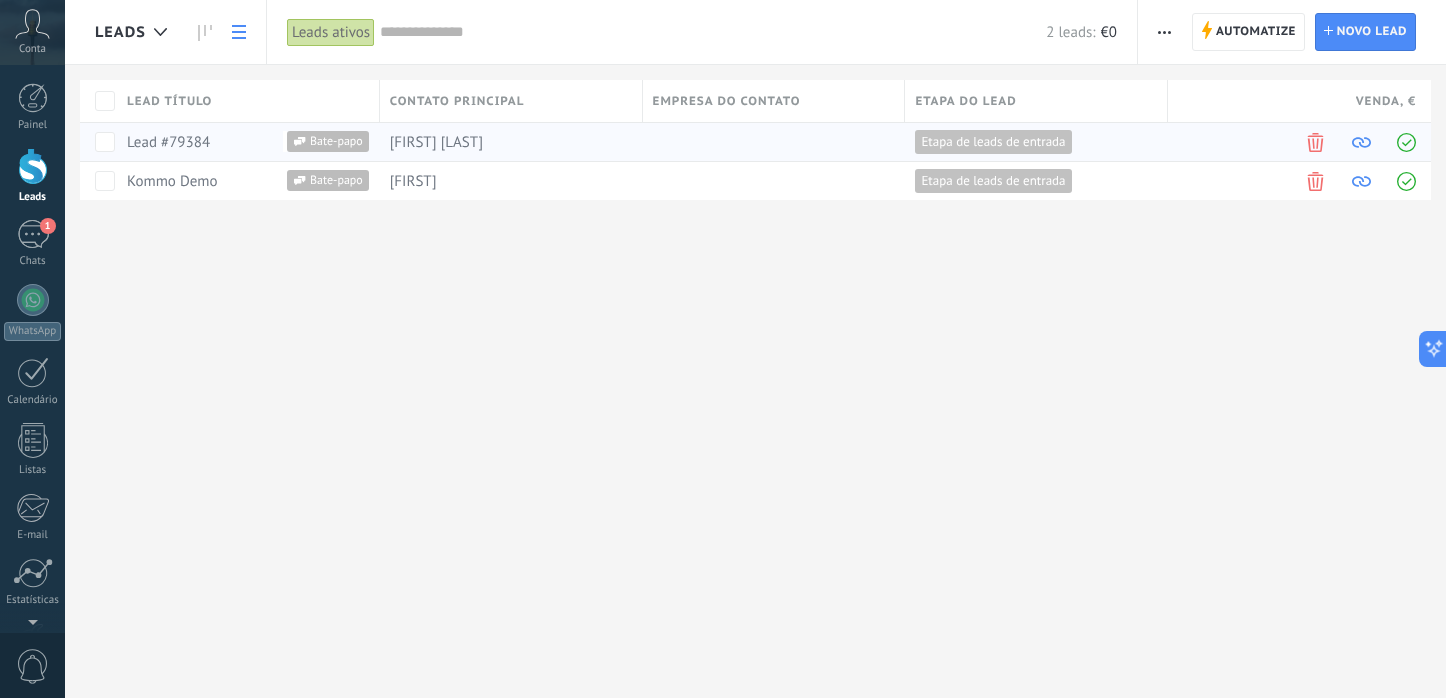 click on "[FIRST] [LAST]" at bounding box center (506, 142) 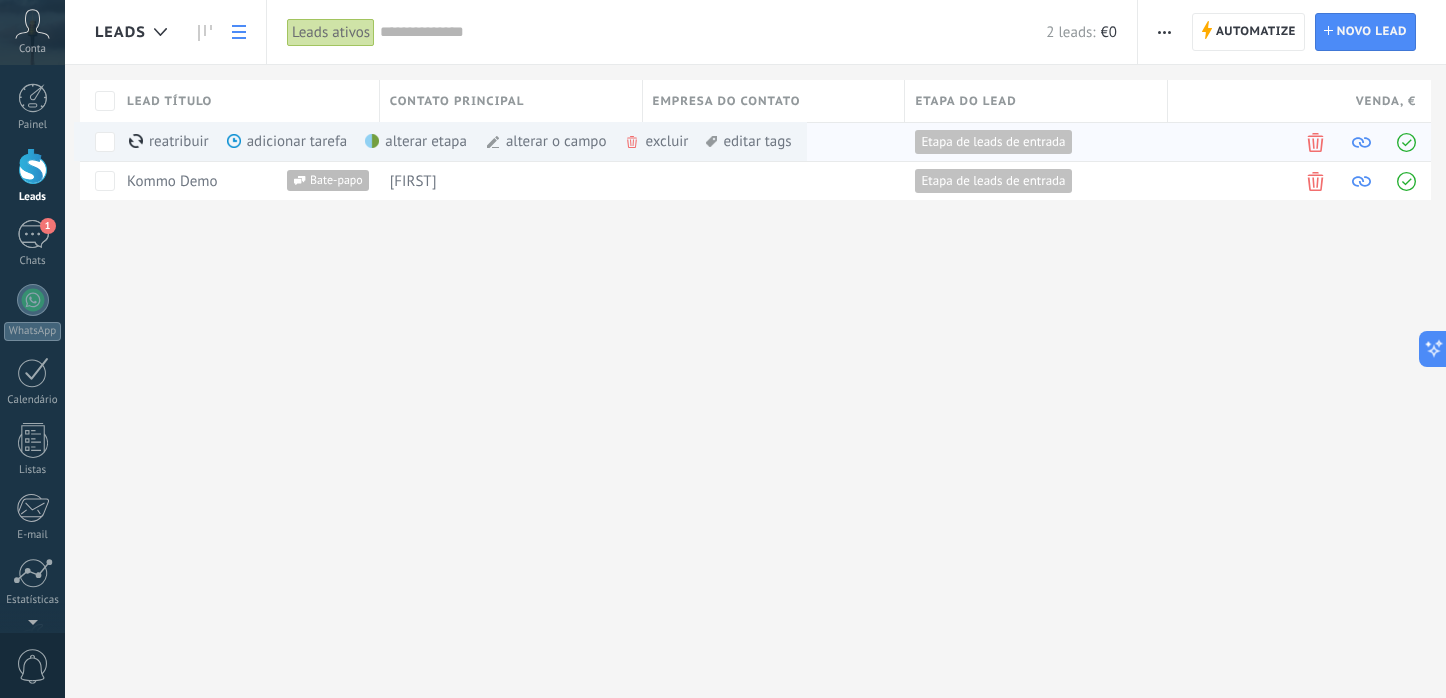 click on "adicionar tarefa mais" at bounding box center [323, 141] 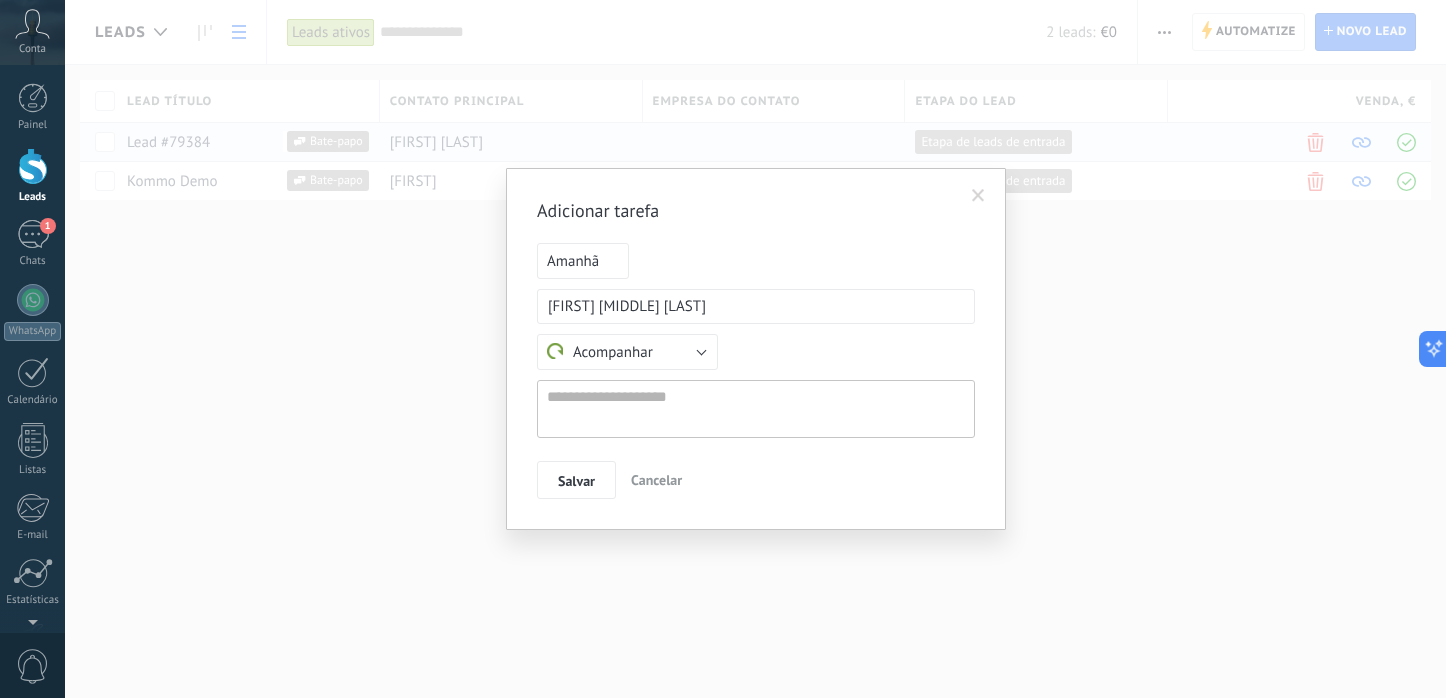 click on "**********" at bounding box center [755, 349] 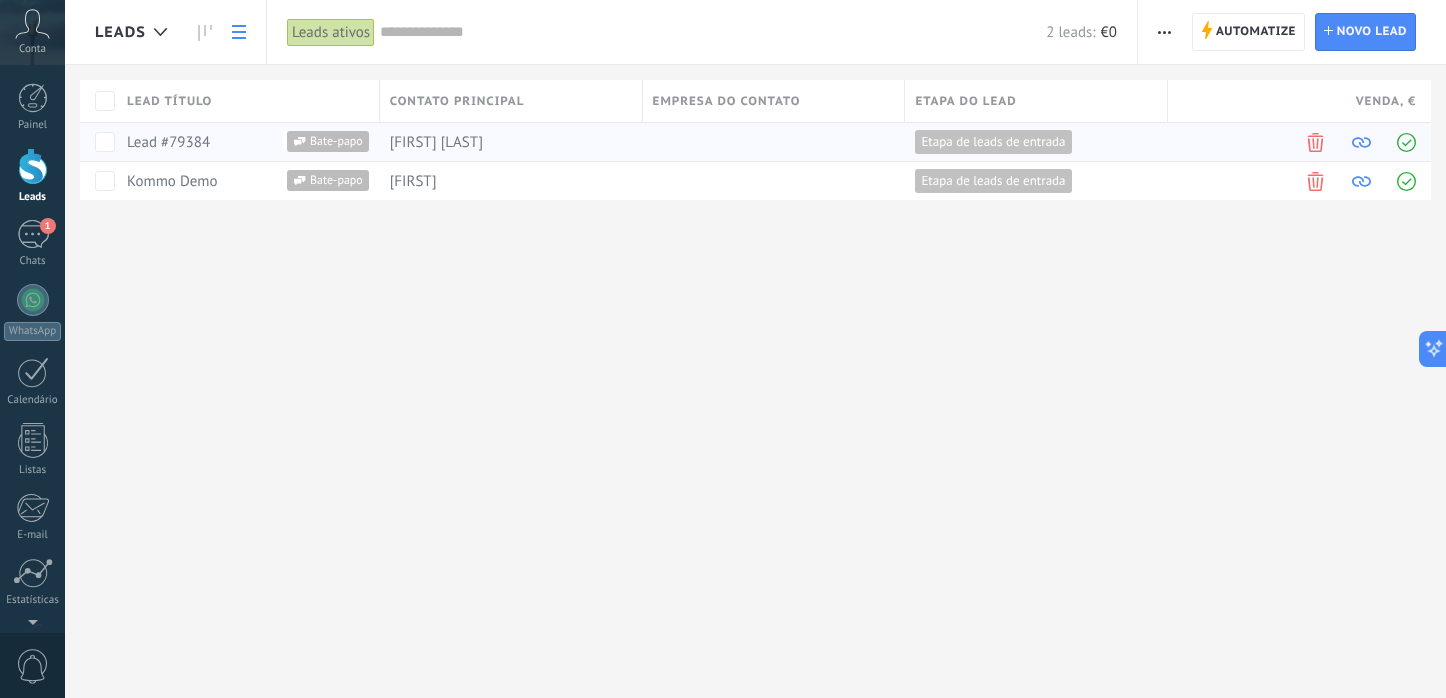 click on "Lead #79384 Bate-papo" at bounding box center (243, 142) 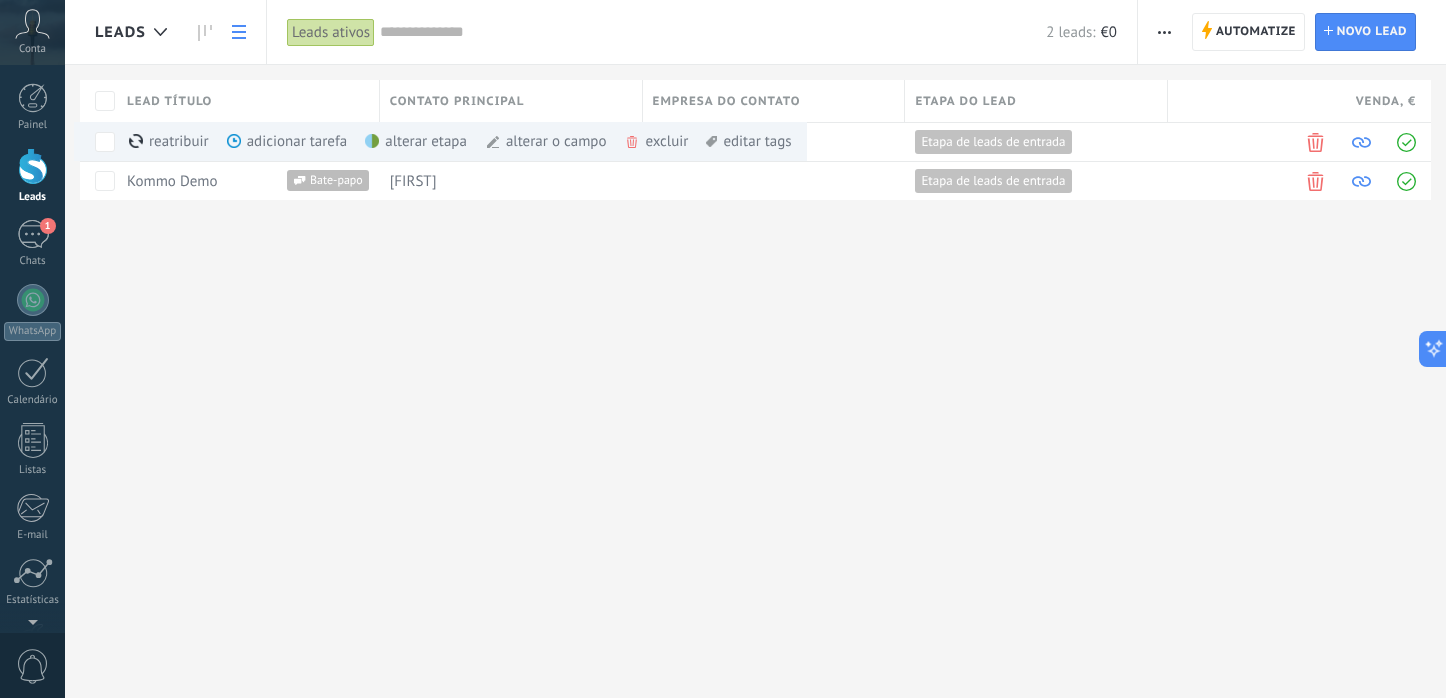 click on "alterar etapa mais" at bounding box center [452, 141] 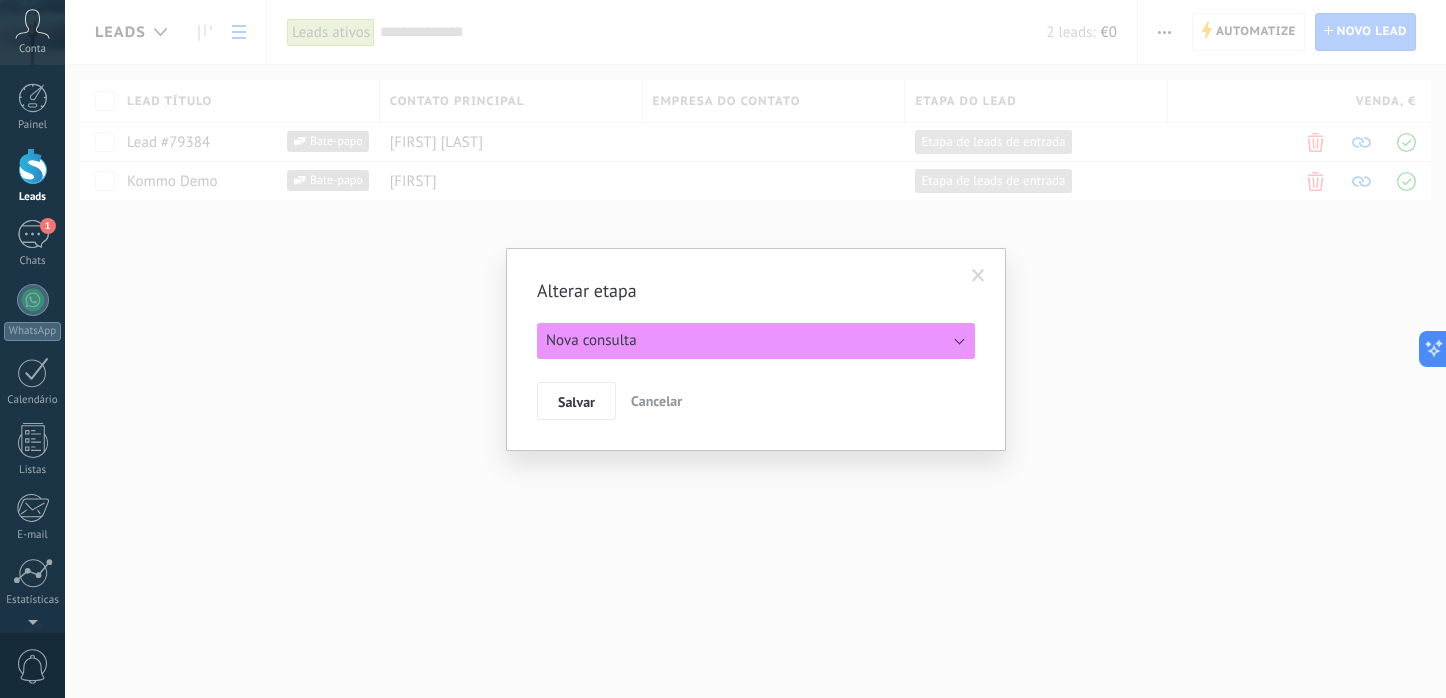 click on "Nova consulta" at bounding box center (756, 341) 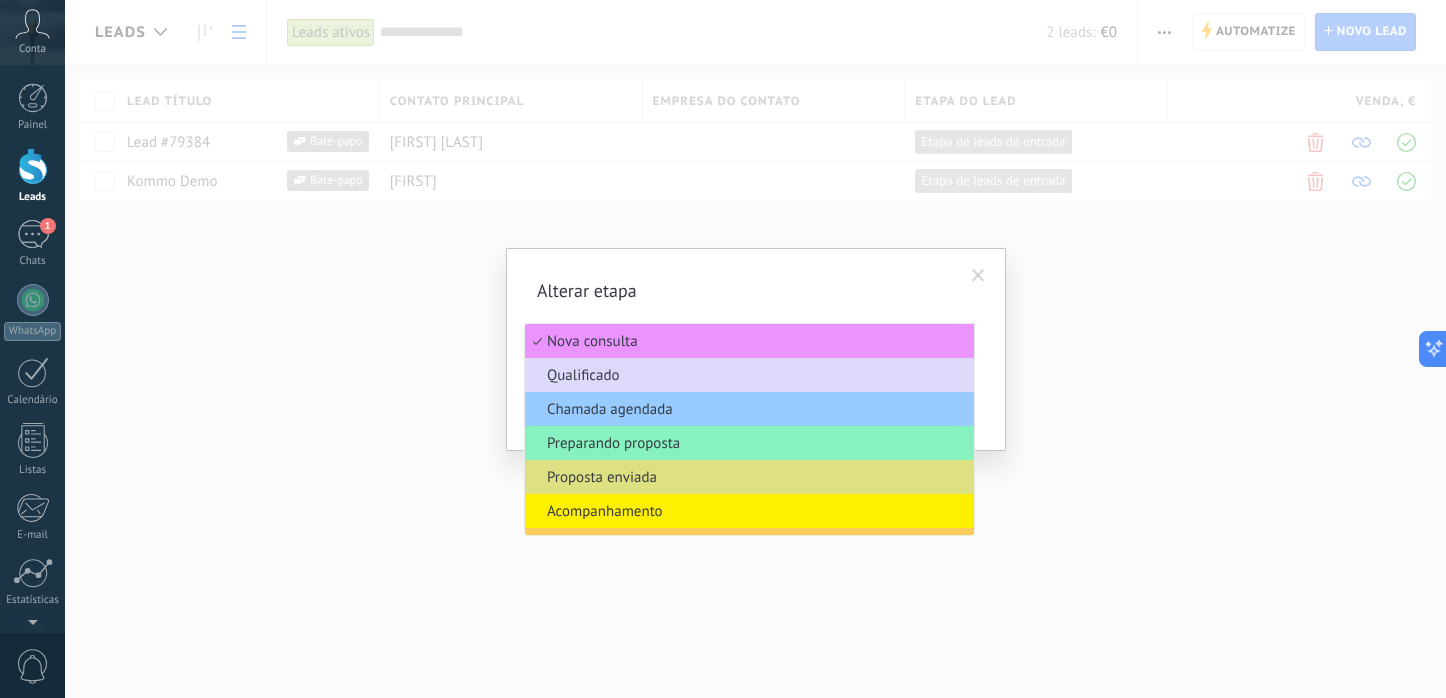 click on "Qualificado" at bounding box center (746, 375) 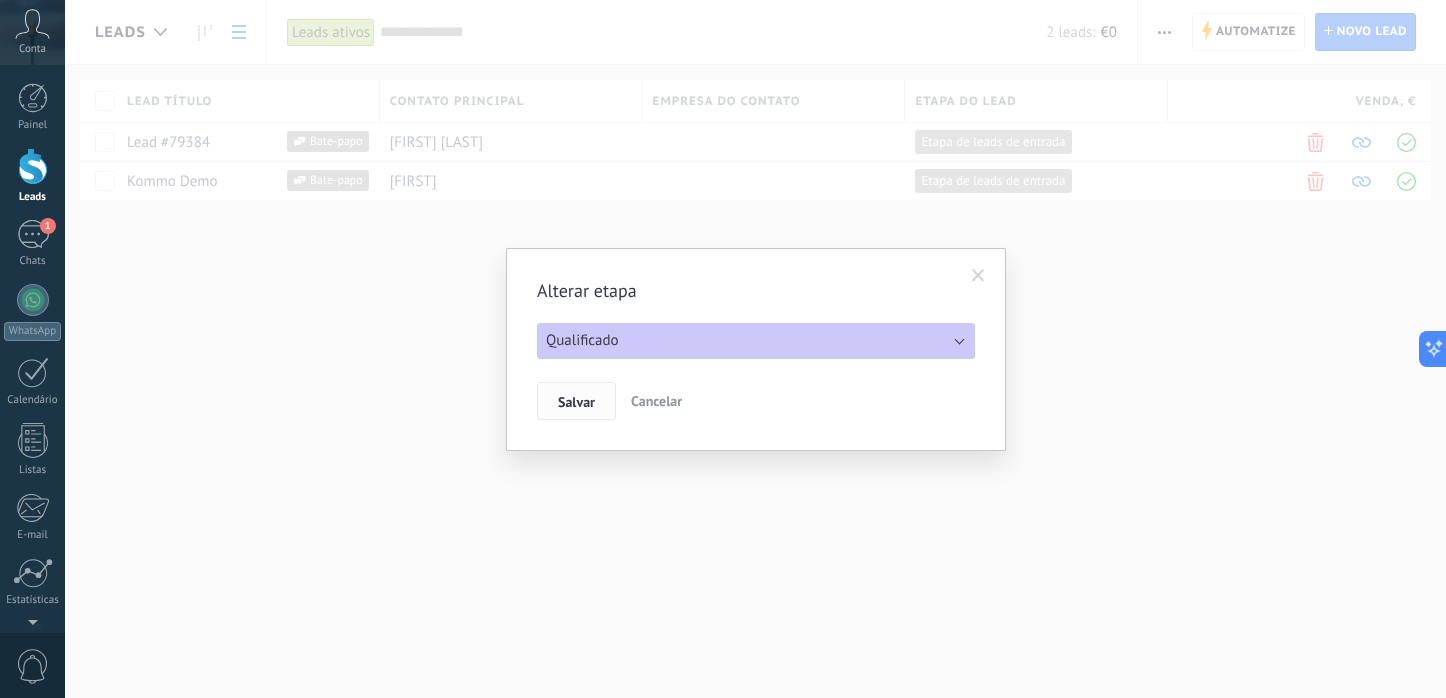 click on "Salvar" at bounding box center (576, 402) 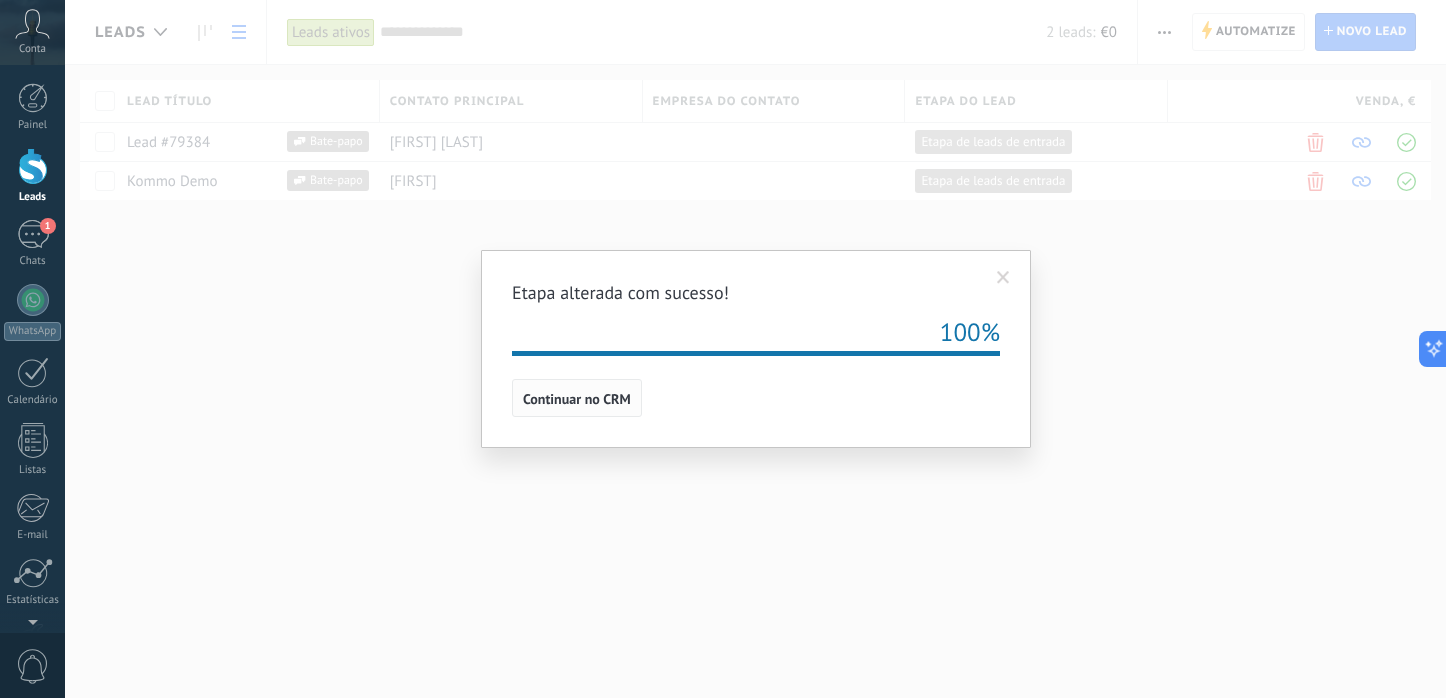 click on "Continuar no CRM" at bounding box center (577, 398) 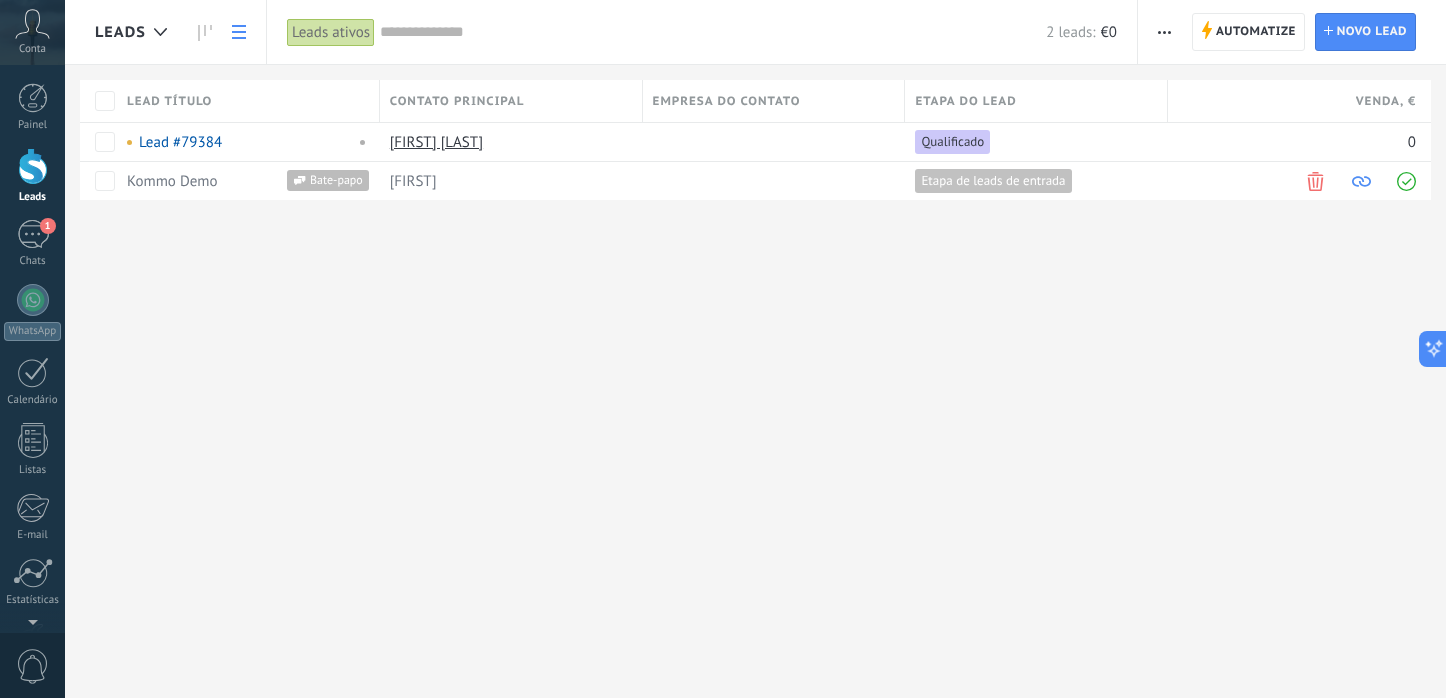 click 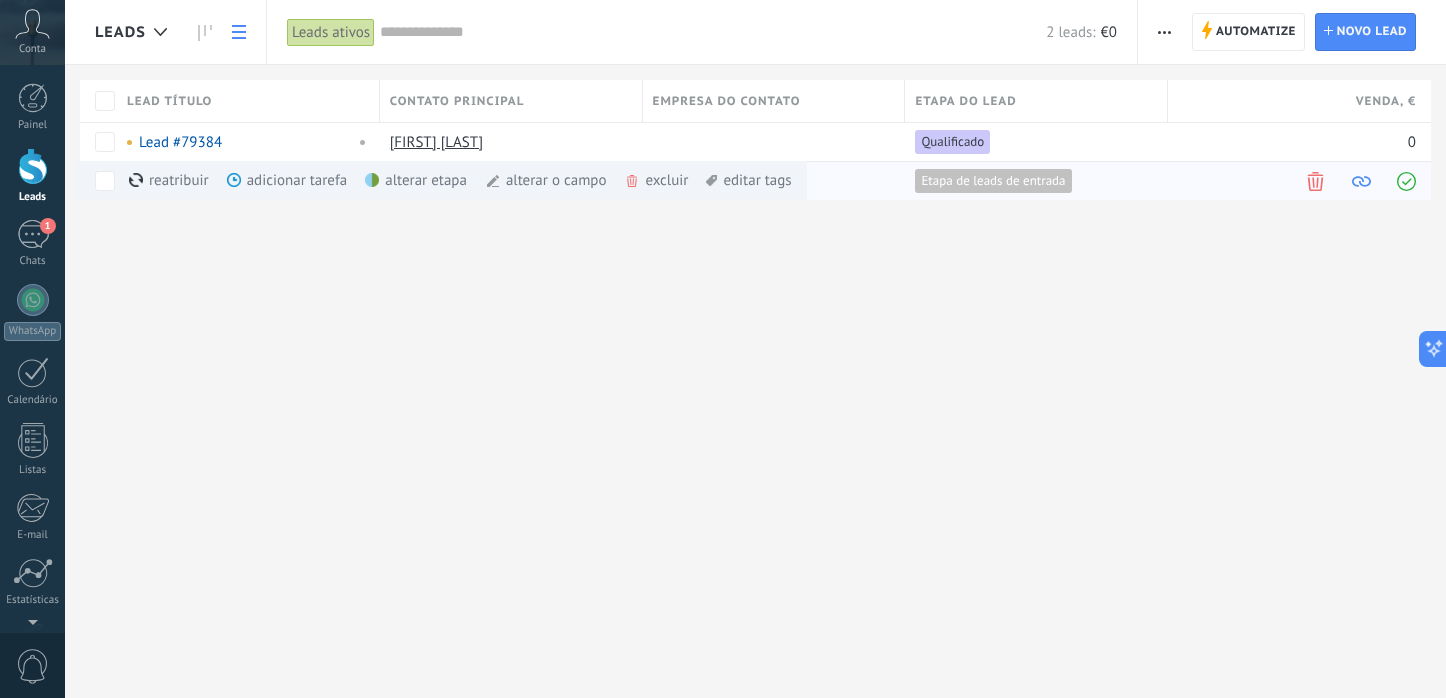 click at bounding box center [1315, 181] 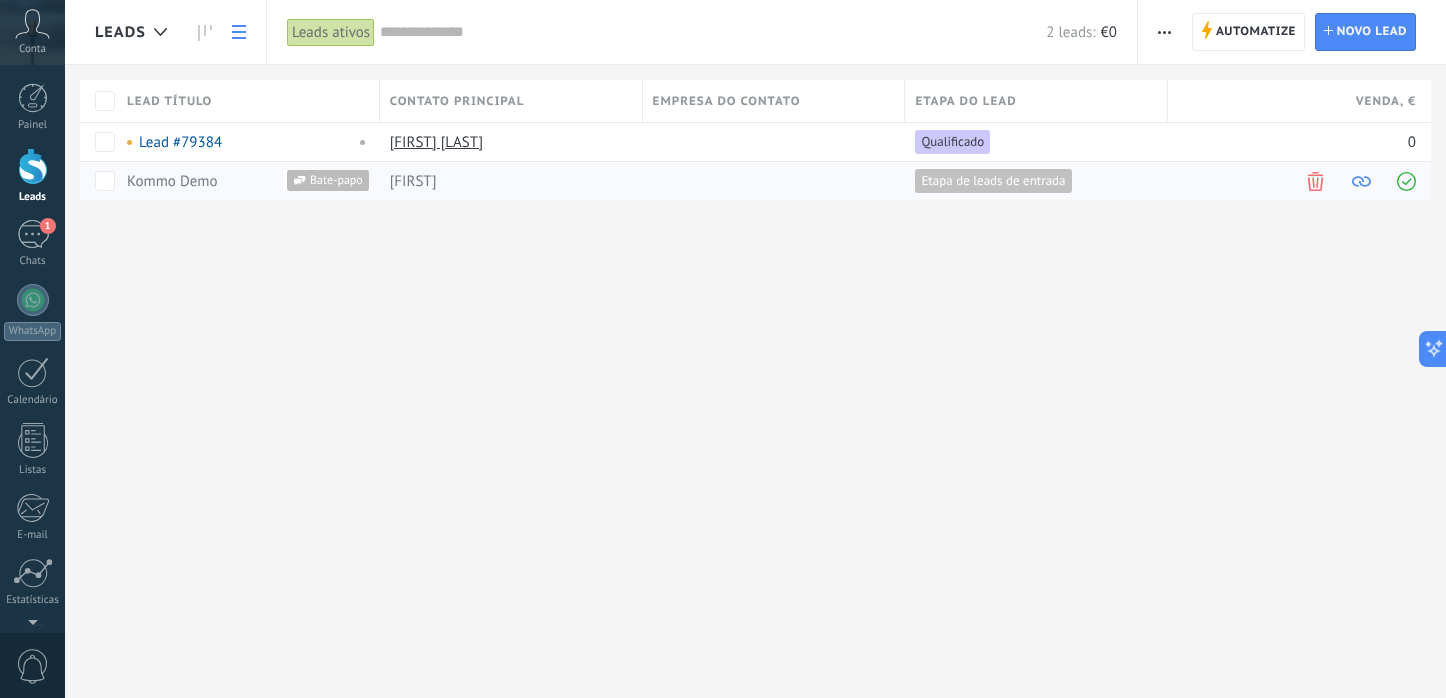 click at bounding box center [1315, 181] 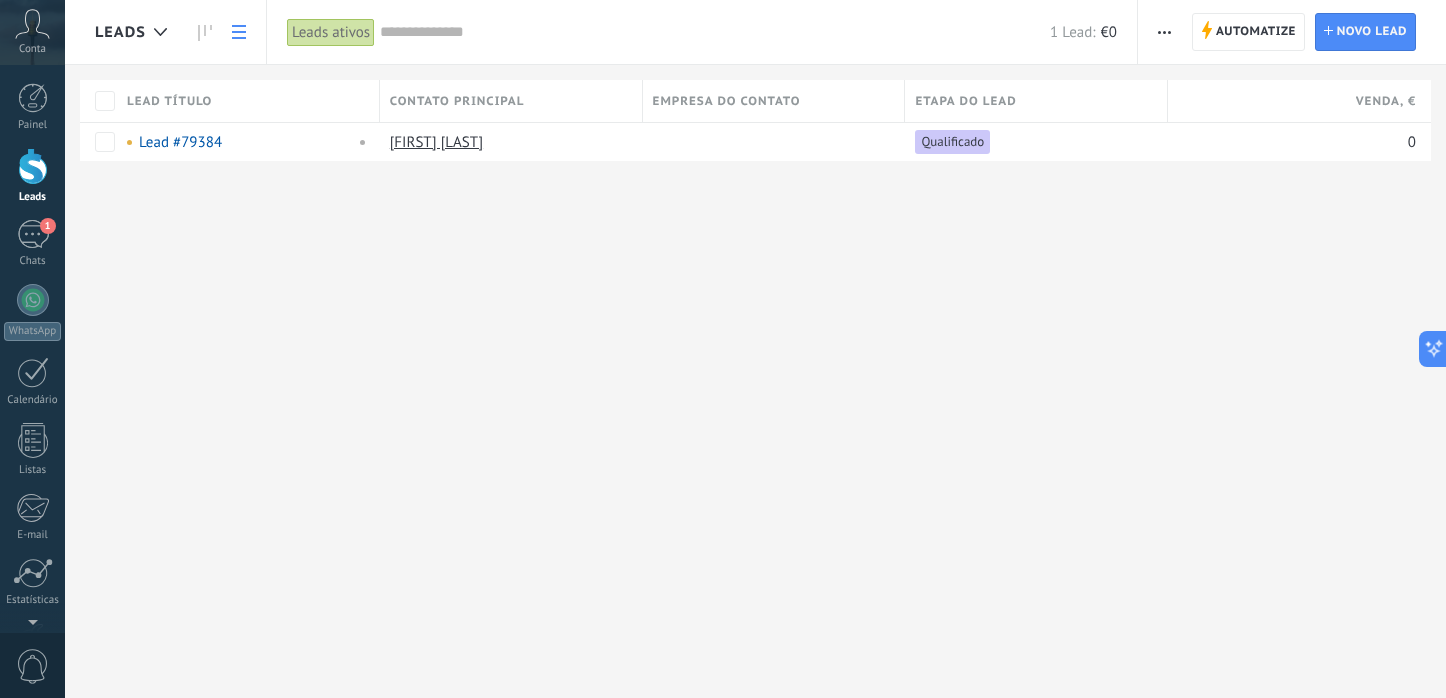 click on "Painel
Leads
1
Chats
WhatsApp
Clientes" at bounding box center (65, 349) 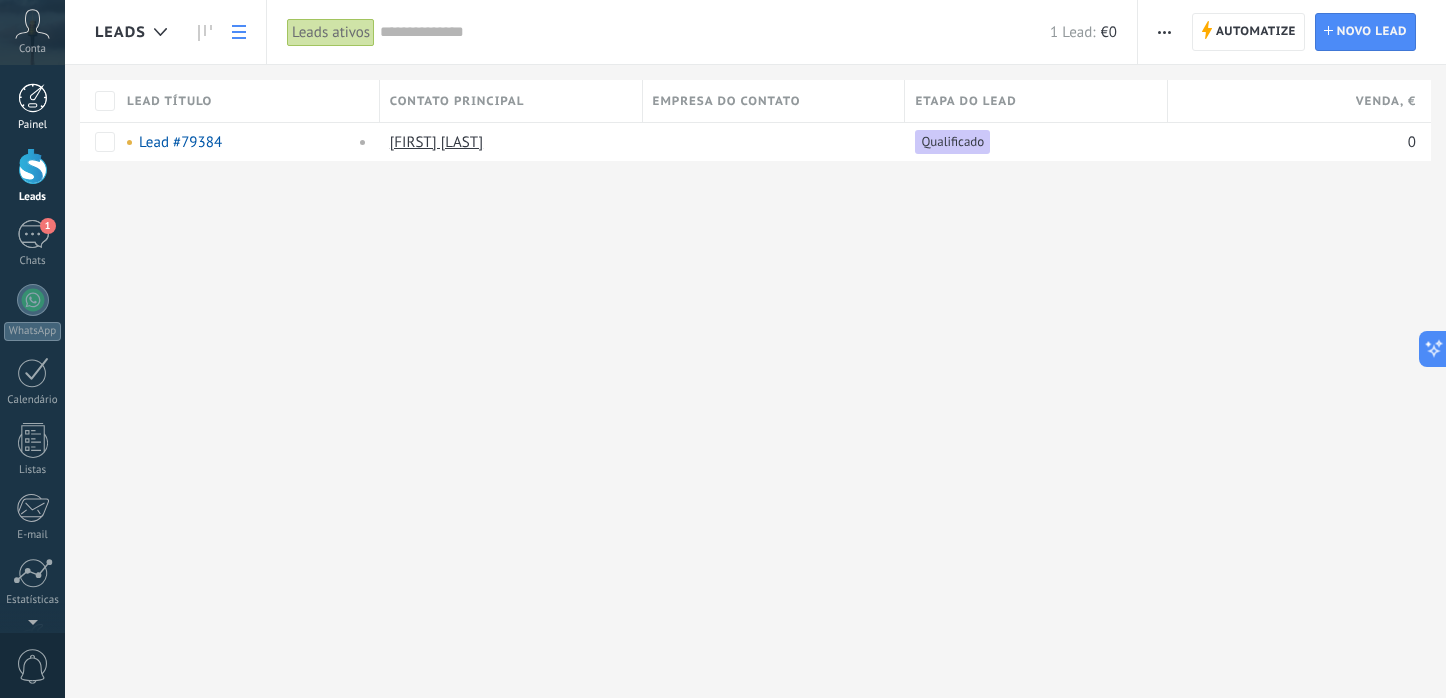 click at bounding box center [33, 98] 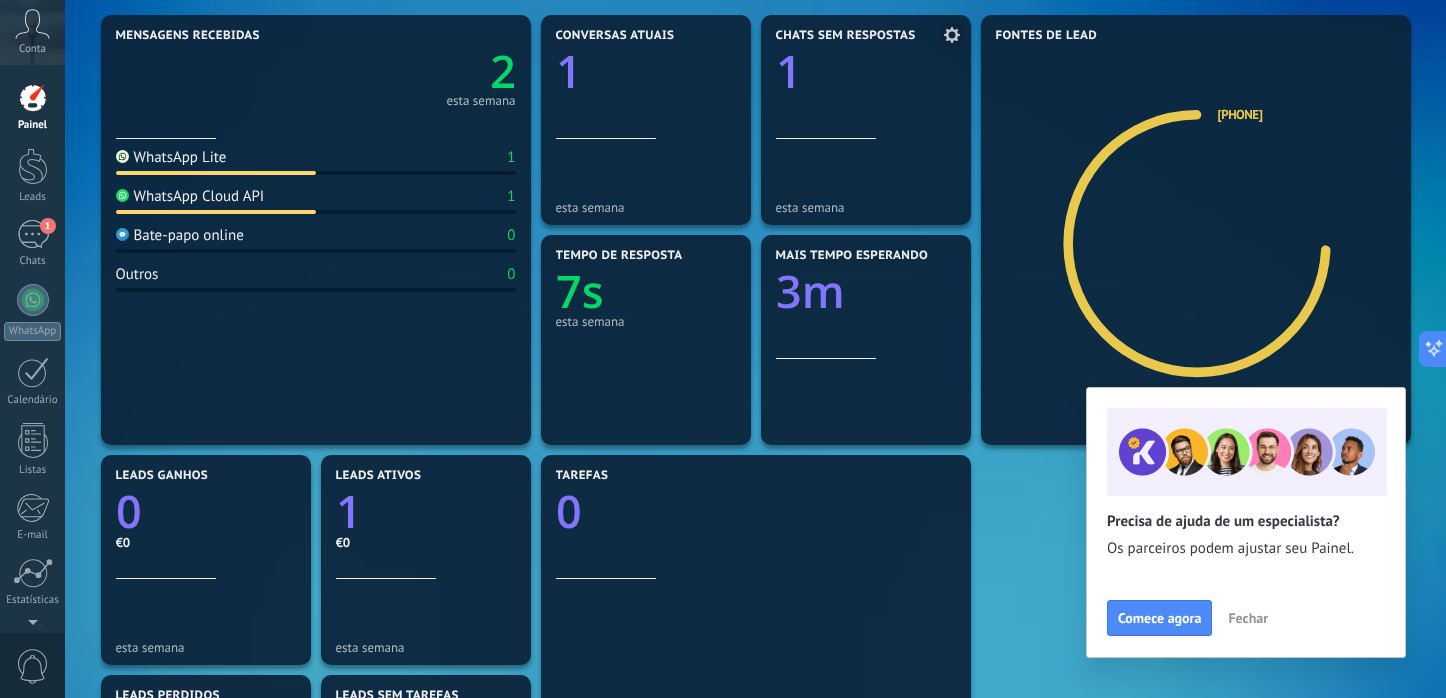 scroll, scrollTop: 245, scrollLeft: 0, axis: vertical 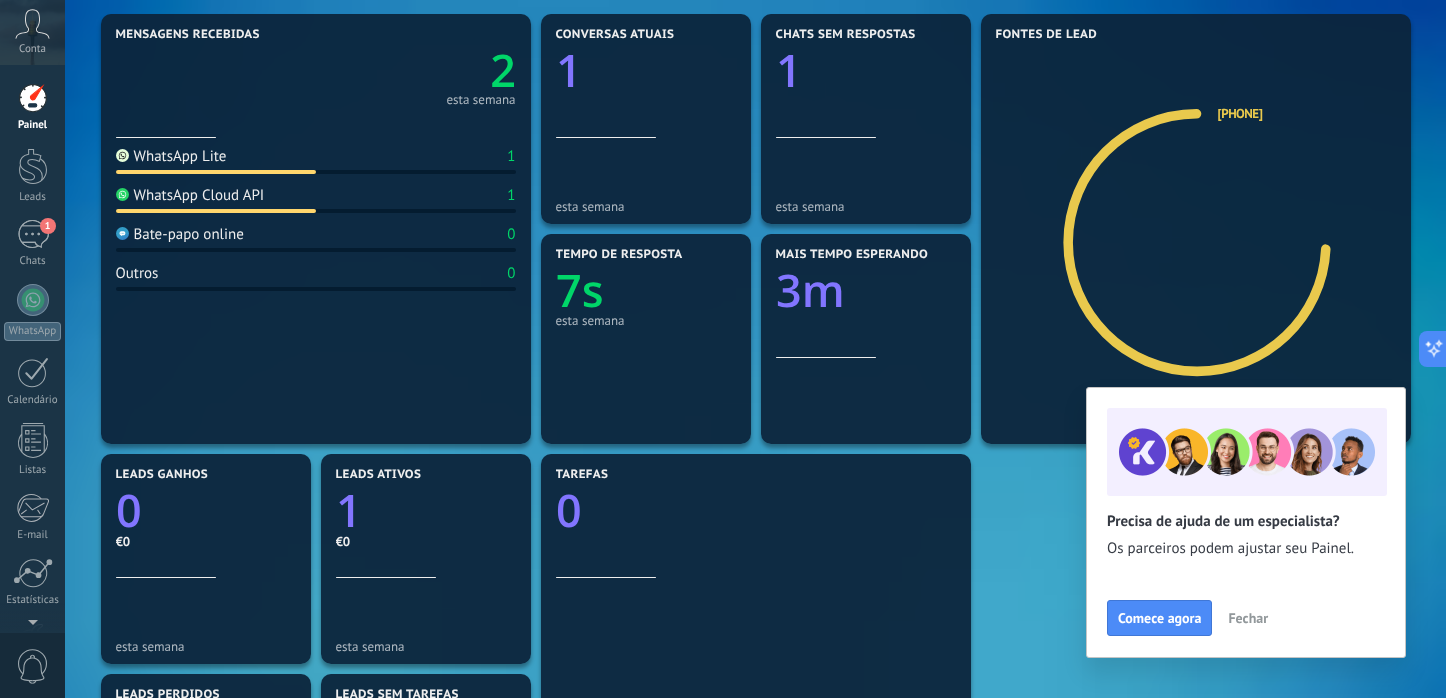 click on "Fechar" at bounding box center [1248, 618] 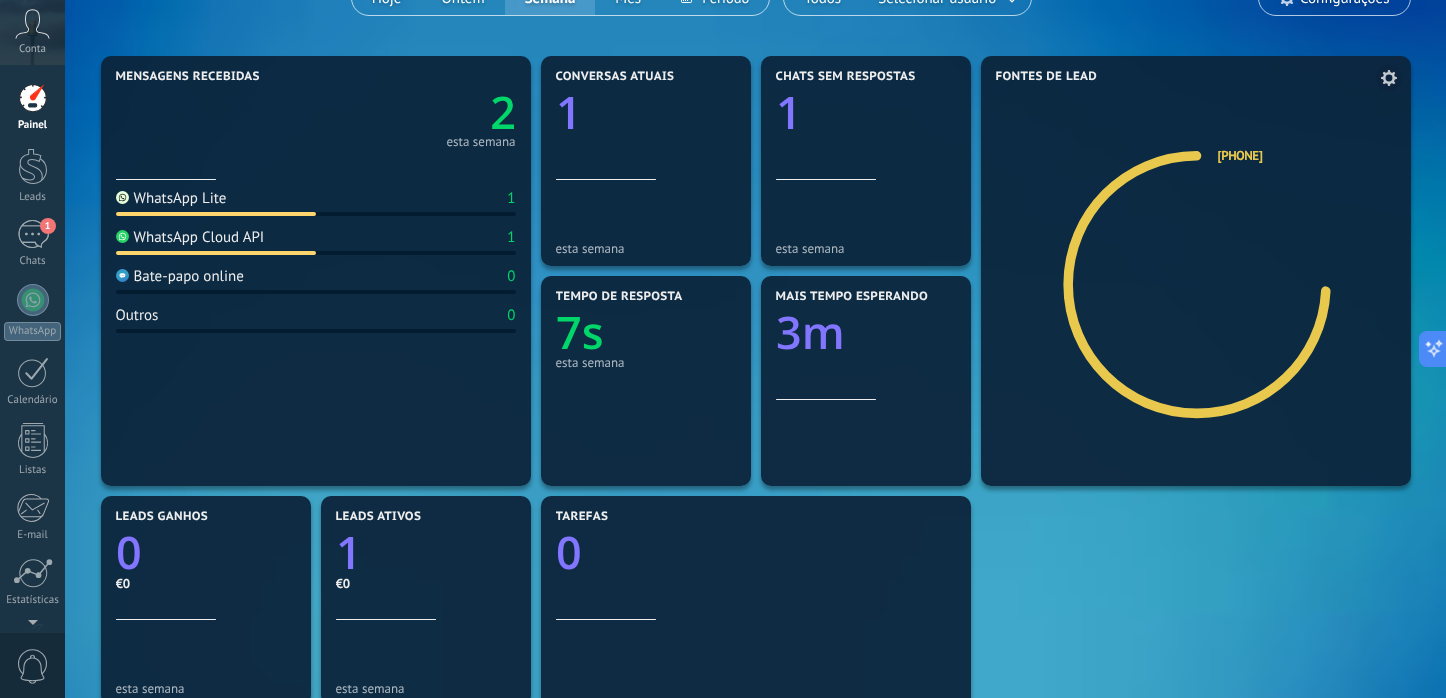 scroll, scrollTop: 0, scrollLeft: 0, axis: both 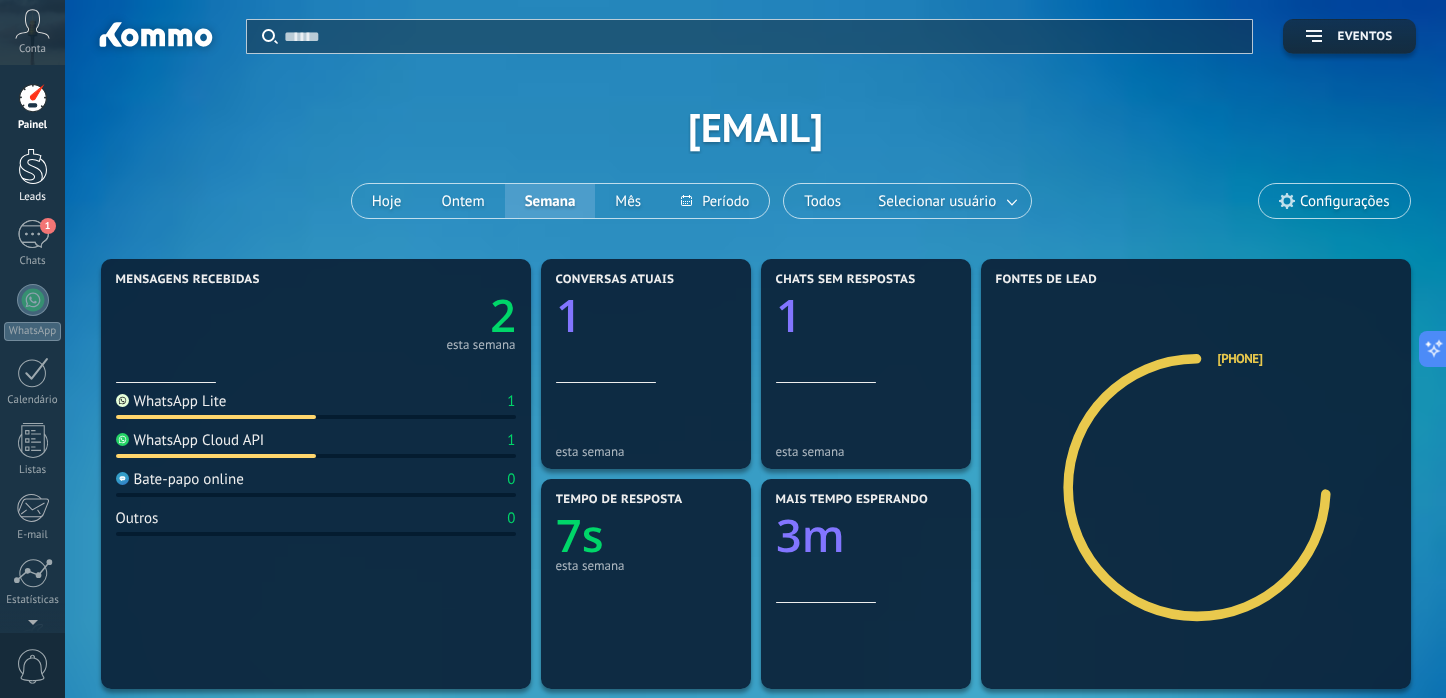 click at bounding box center (33, 166) 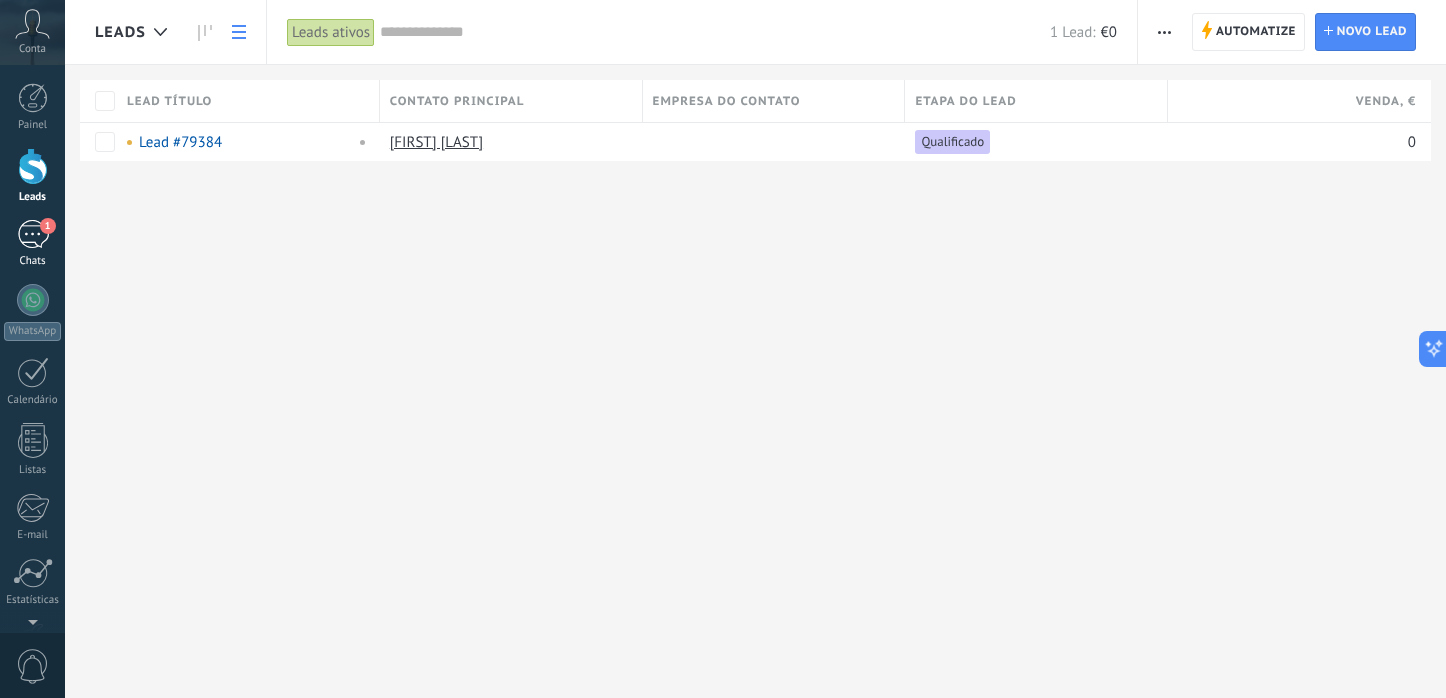 click on "1" at bounding box center [33, 234] 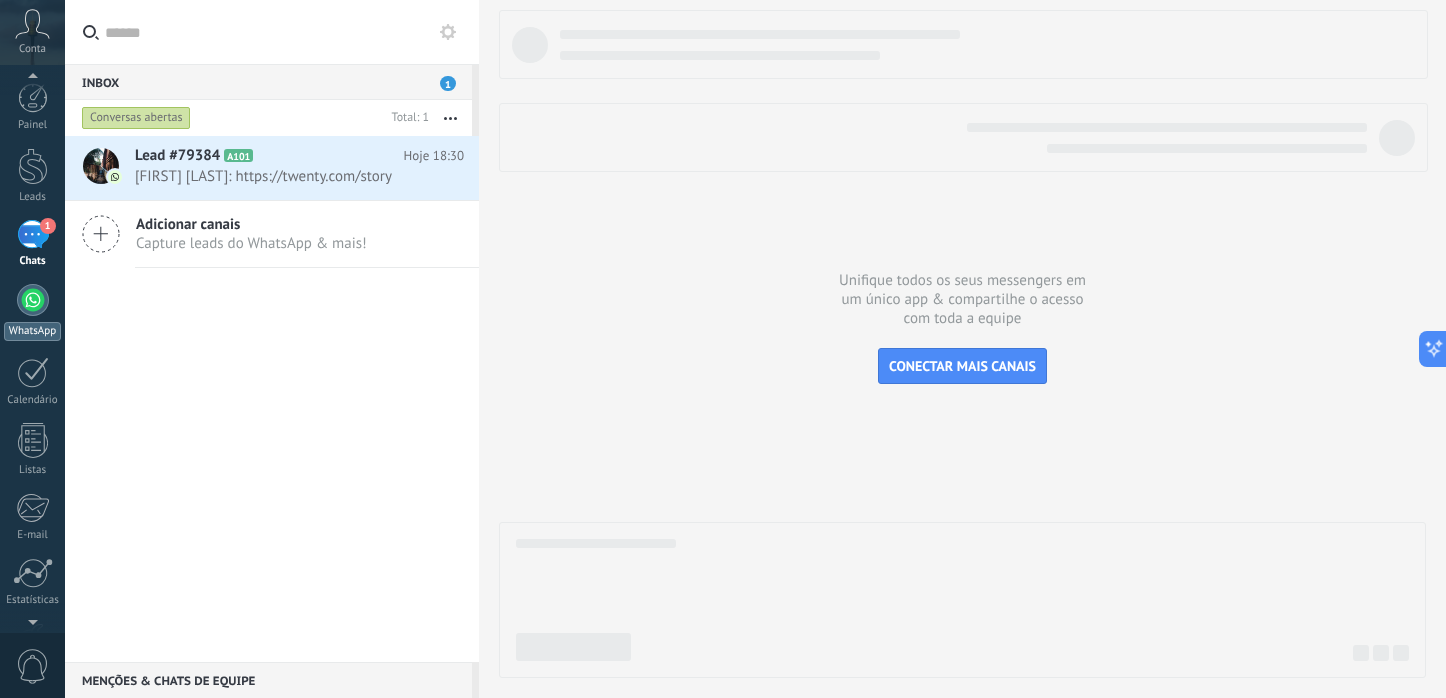 scroll, scrollTop: 102, scrollLeft: 0, axis: vertical 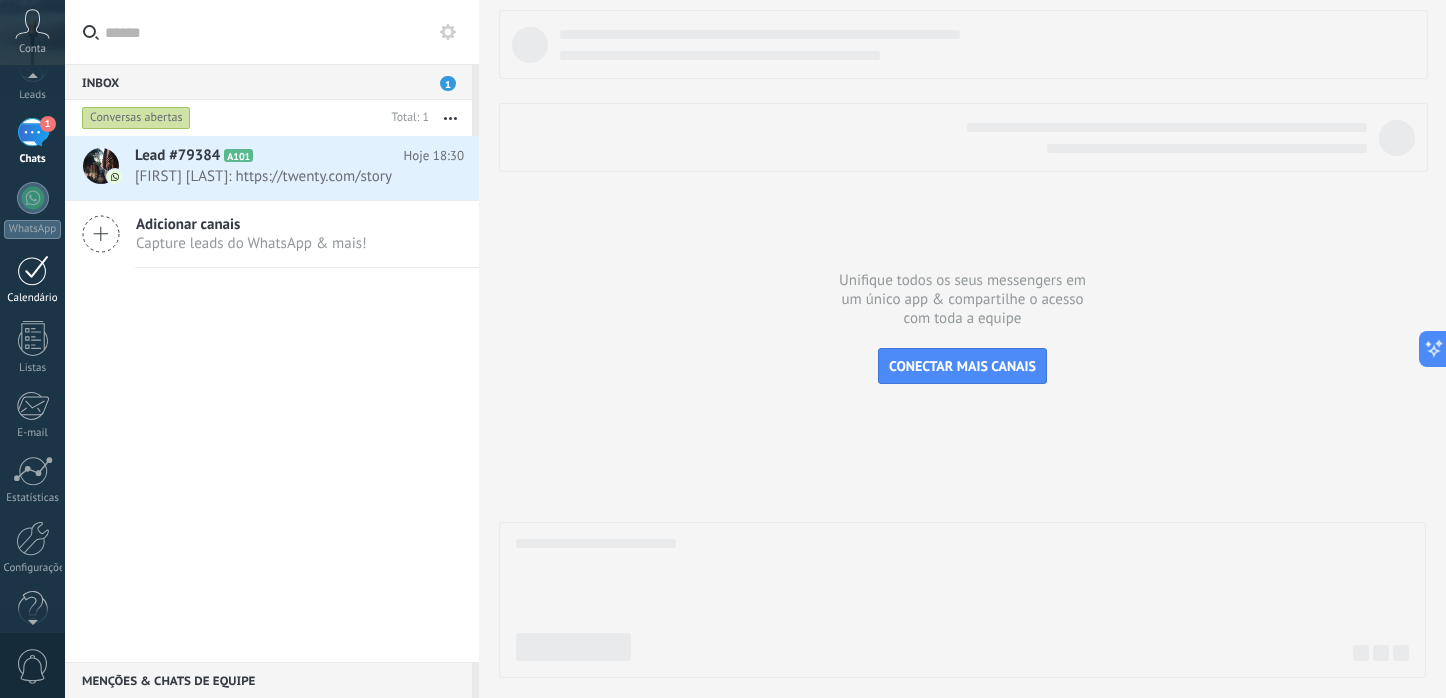 click at bounding box center (33, 270) 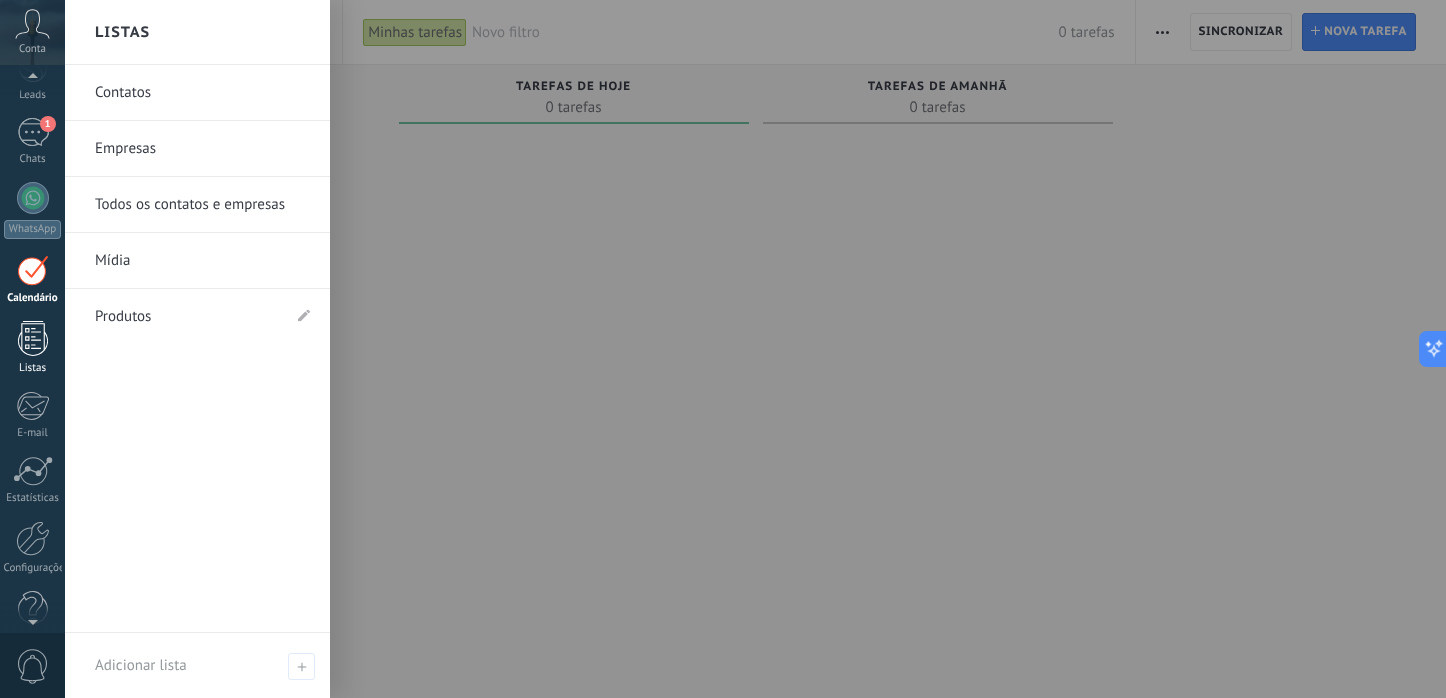 click at bounding box center (33, 338) 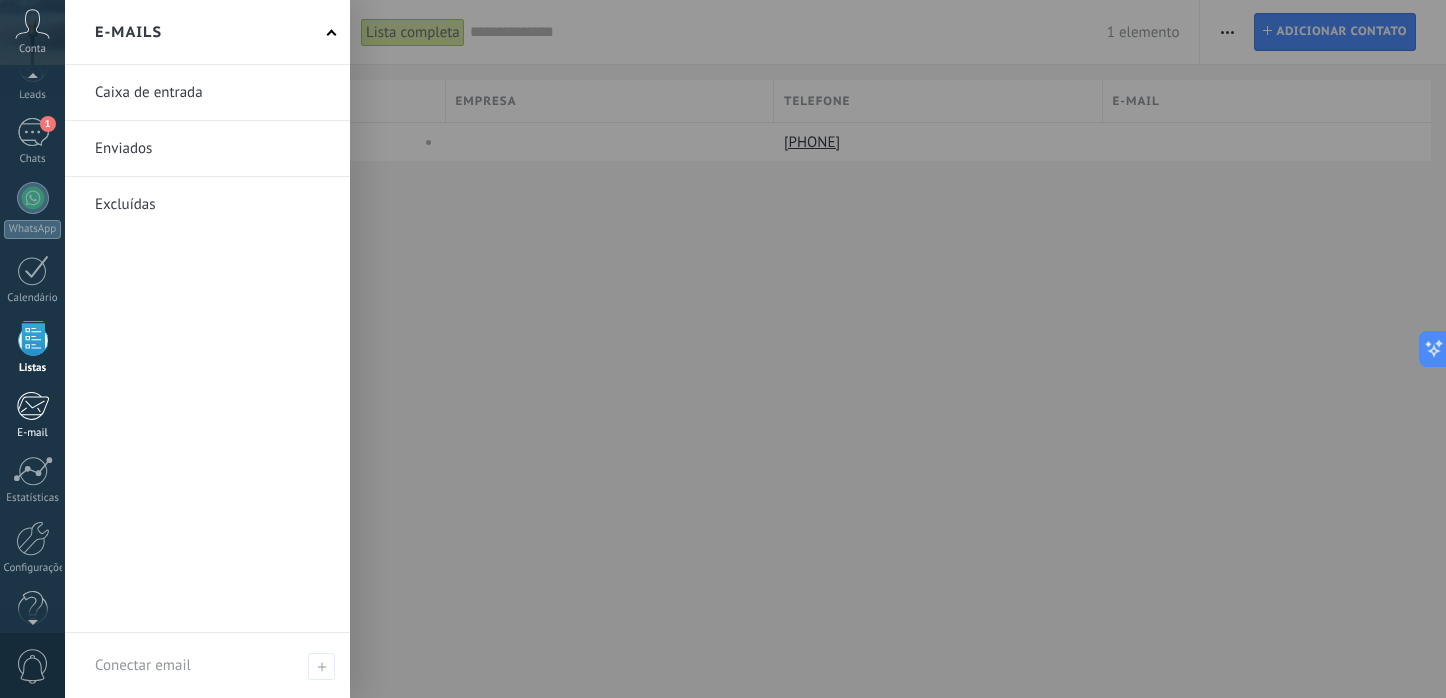 click on "E-mail" at bounding box center [32, 415] 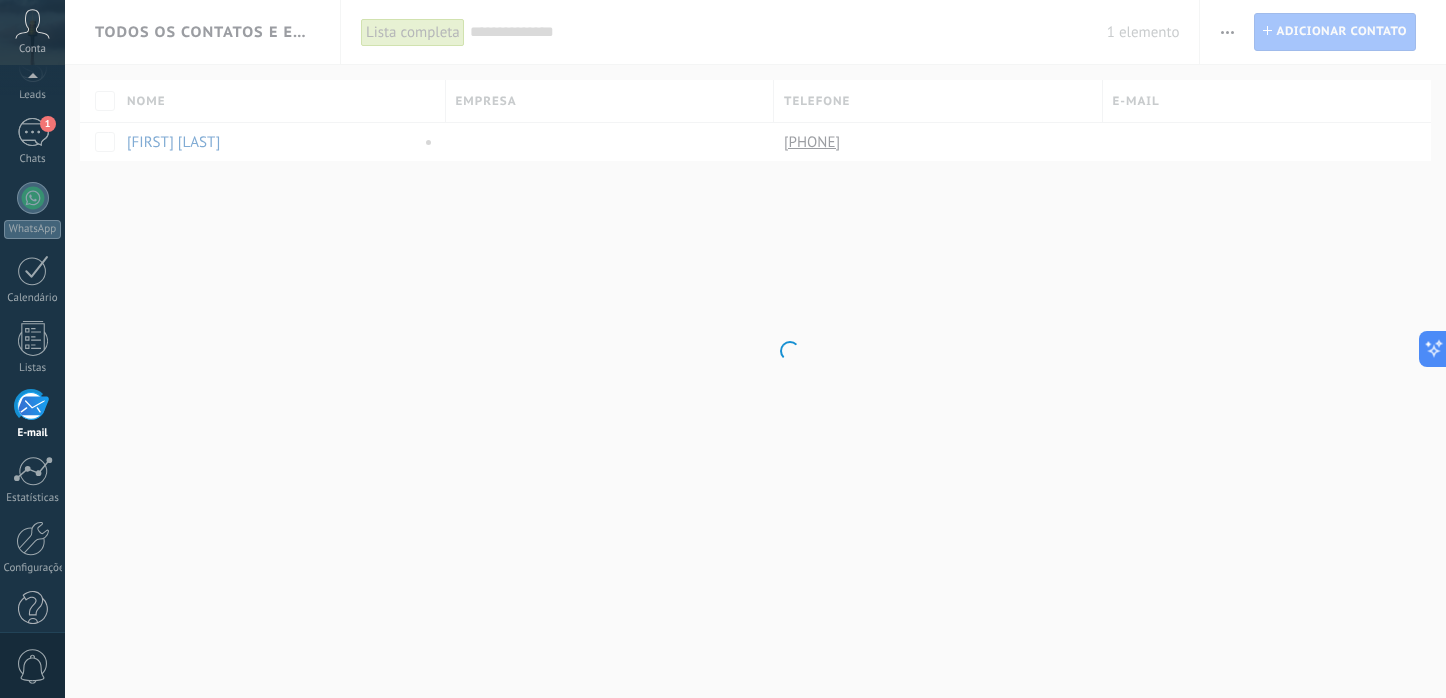 scroll, scrollTop: 134, scrollLeft: 0, axis: vertical 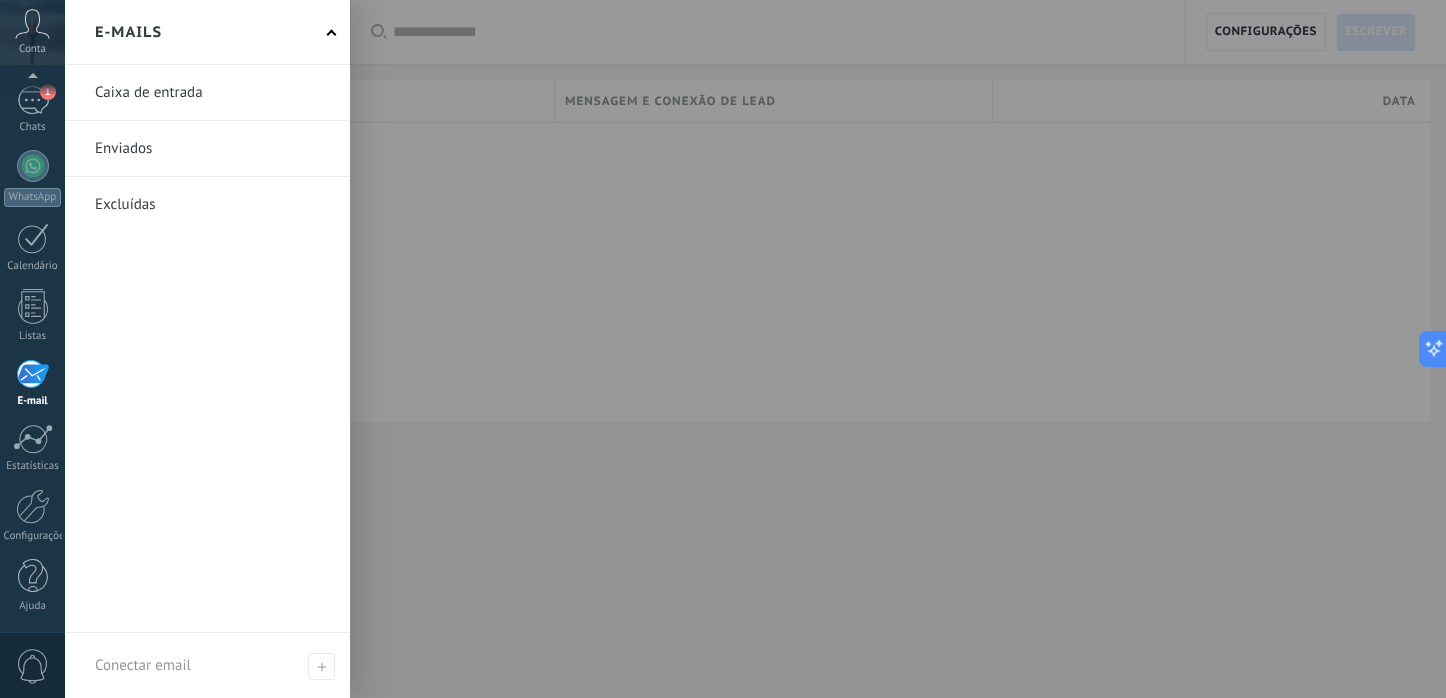 click at bounding box center (32, 374) 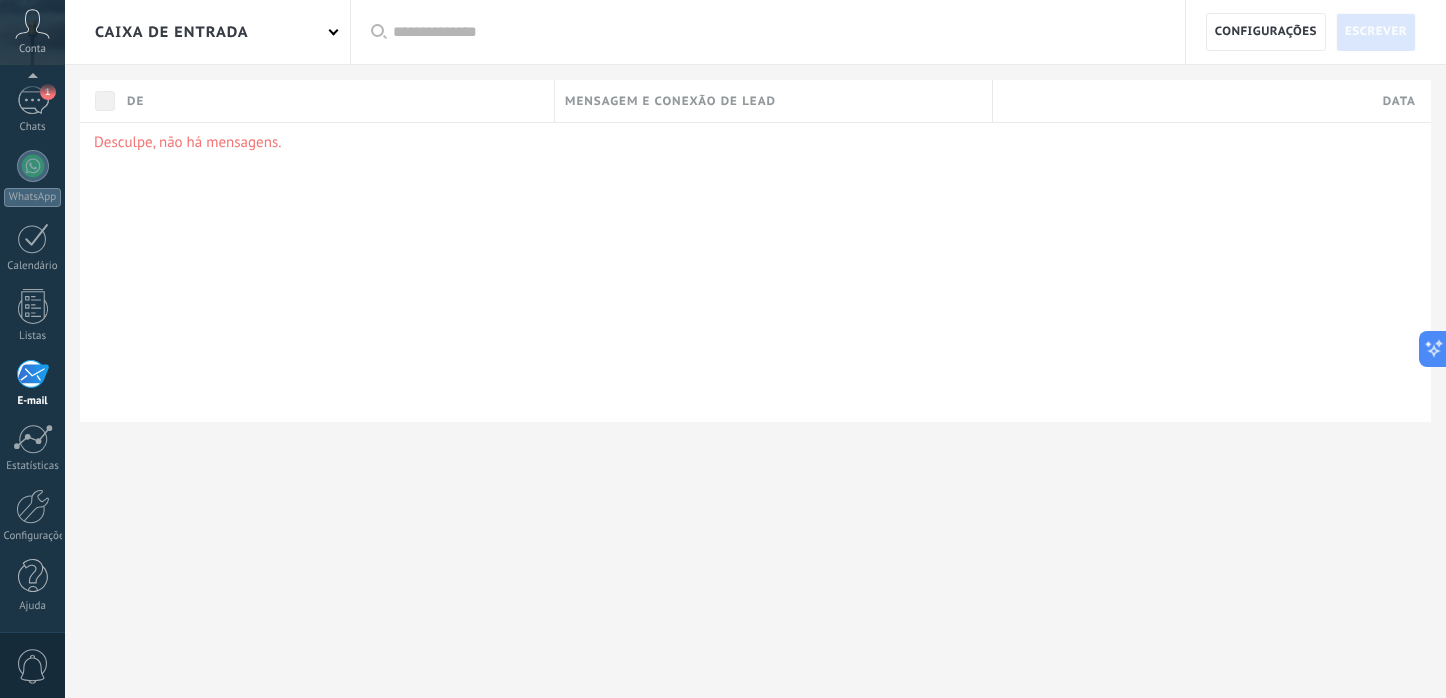 click at bounding box center [32, 374] 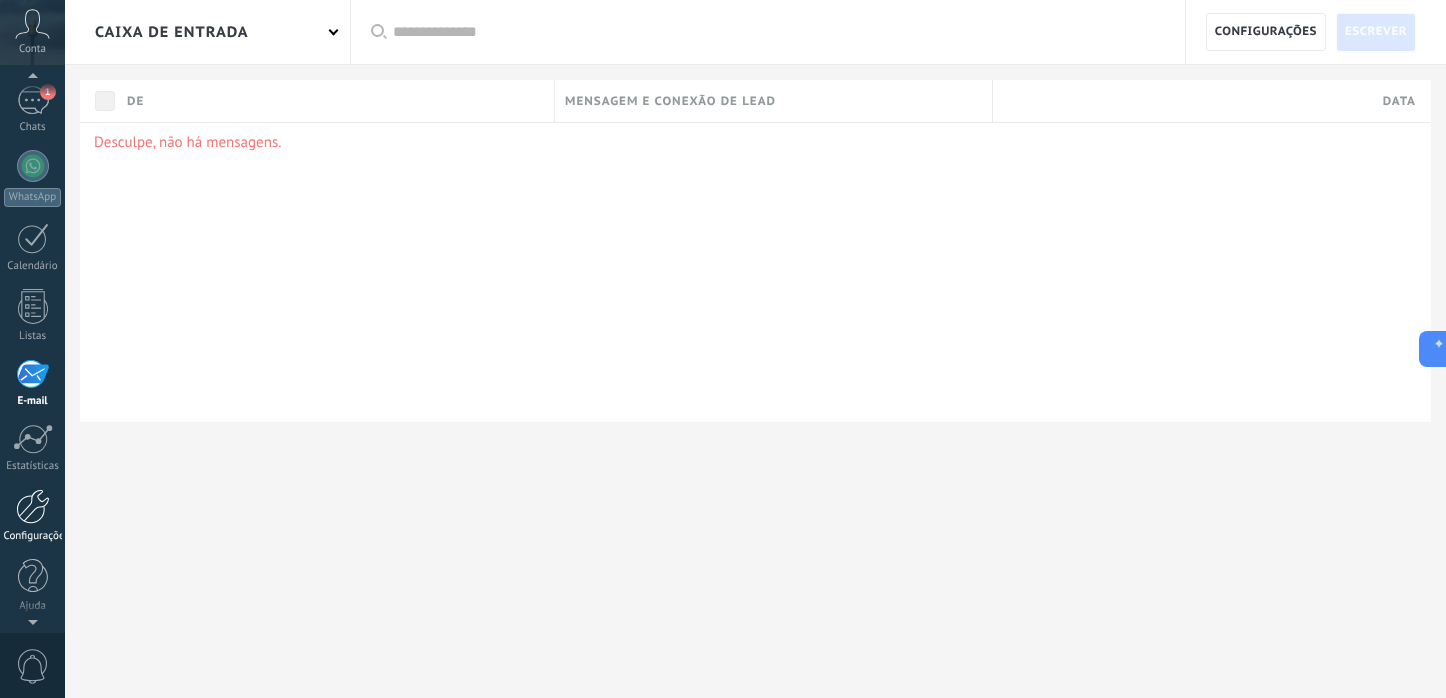click at bounding box center [33, 506] 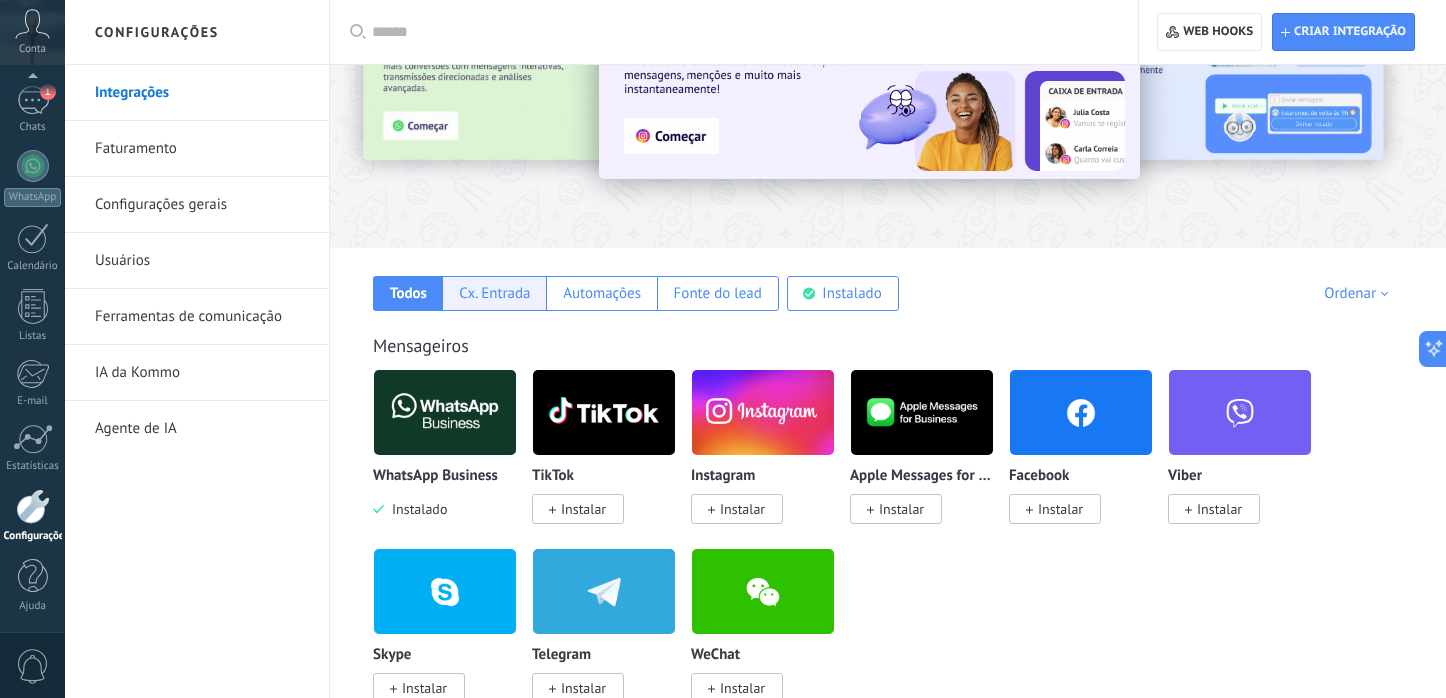 scroll, scrollTop: 147, scrollLeft: 0, axis: vertical 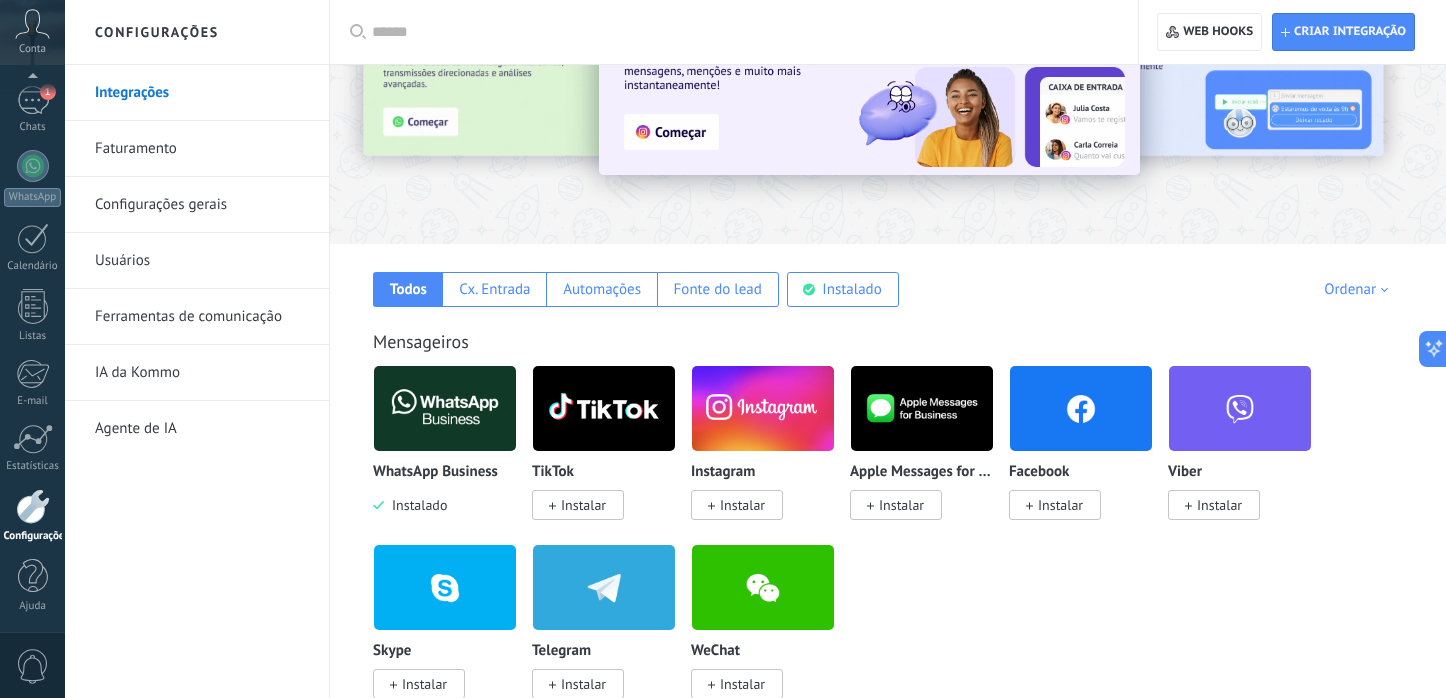 click on "Instalar" at bounding box center (742, 505) 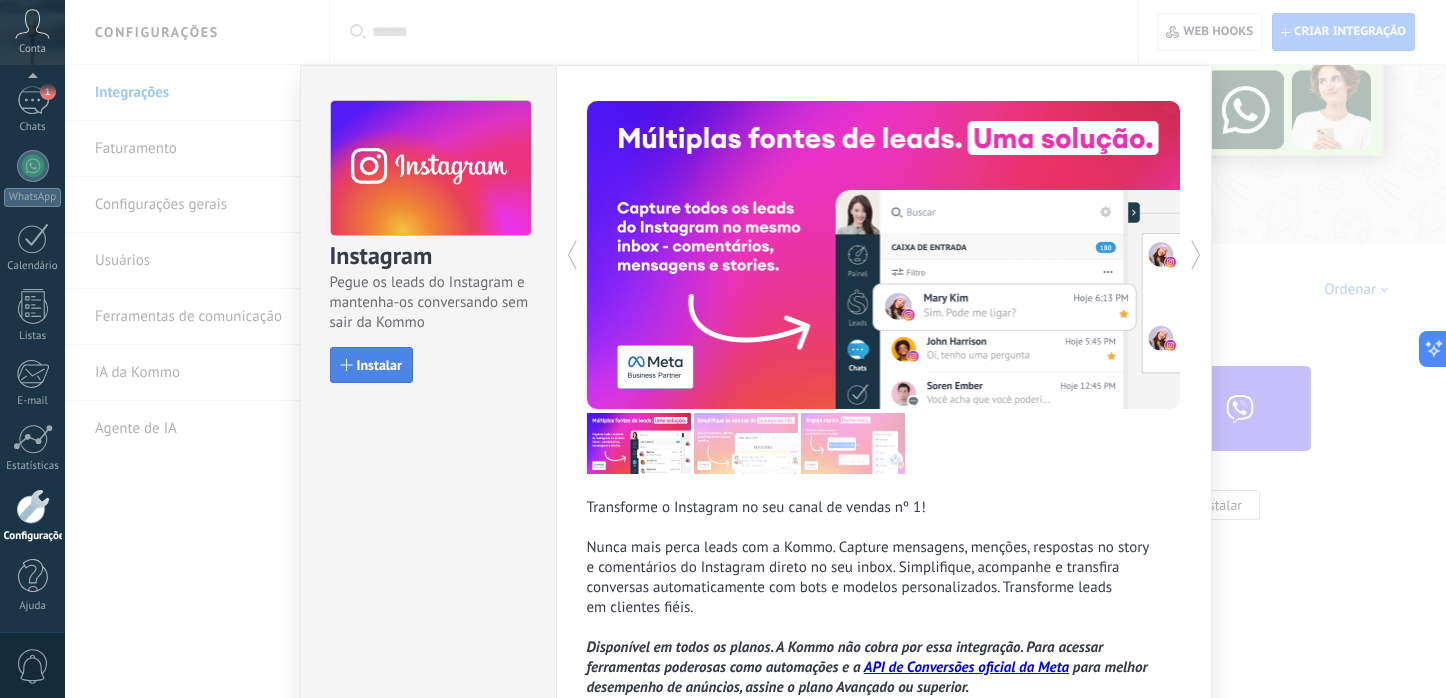 click on "Instalar" at bounding box center [379, 365] 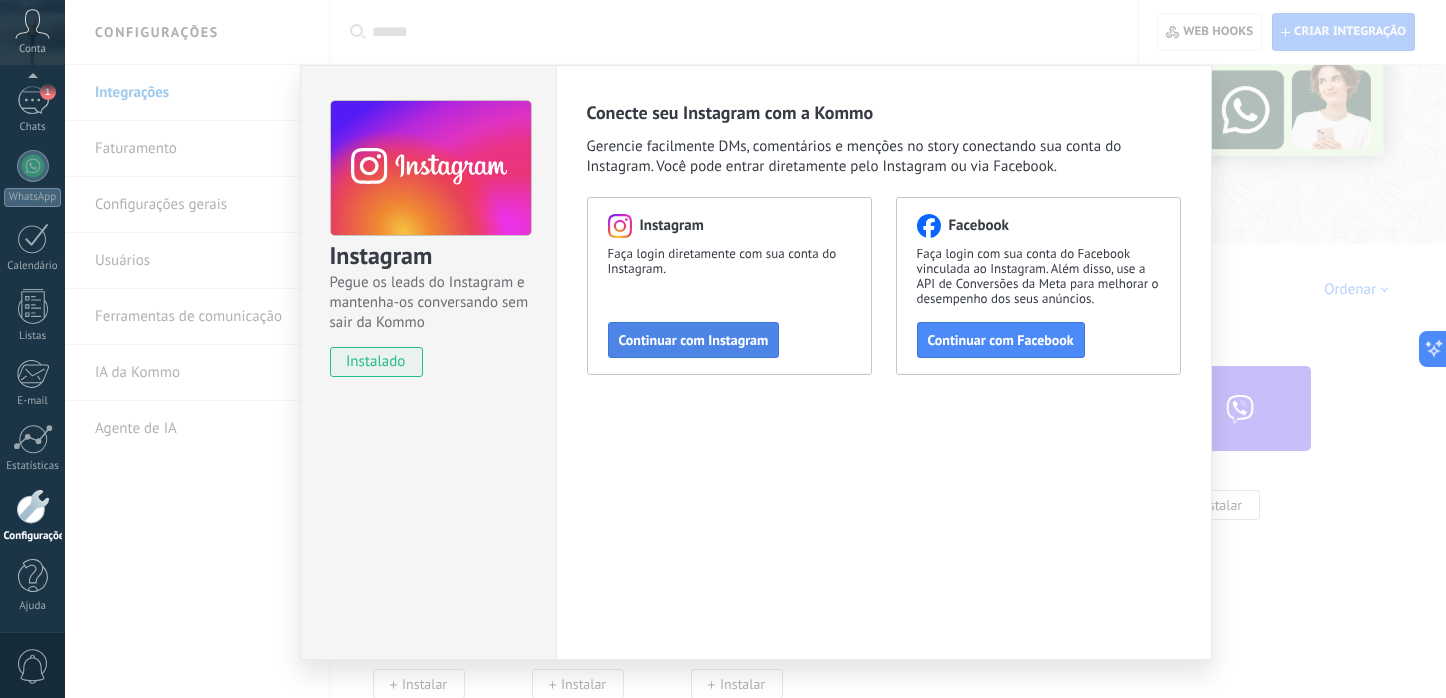 click on "Continuar com Instagram" at bounding box center [694, 340] 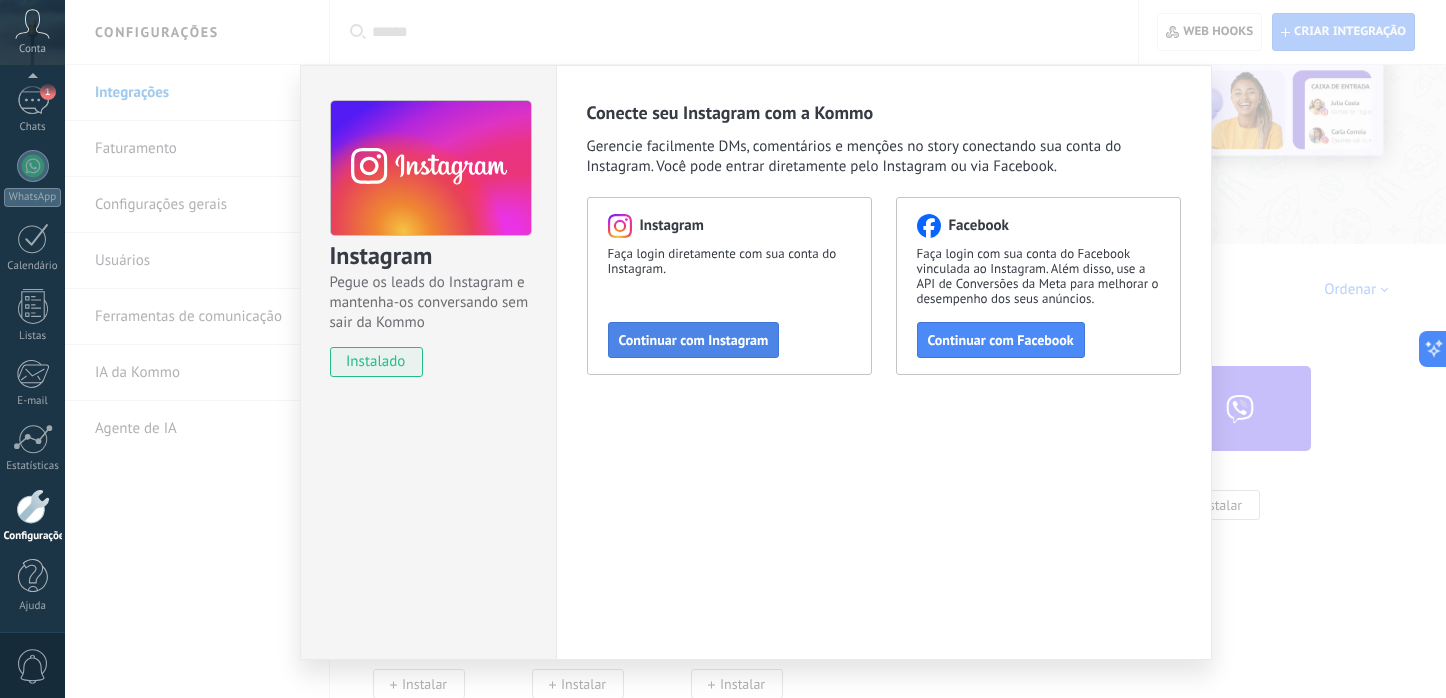 click on "Continuar com Instagram" at bounding box center (694, 340) 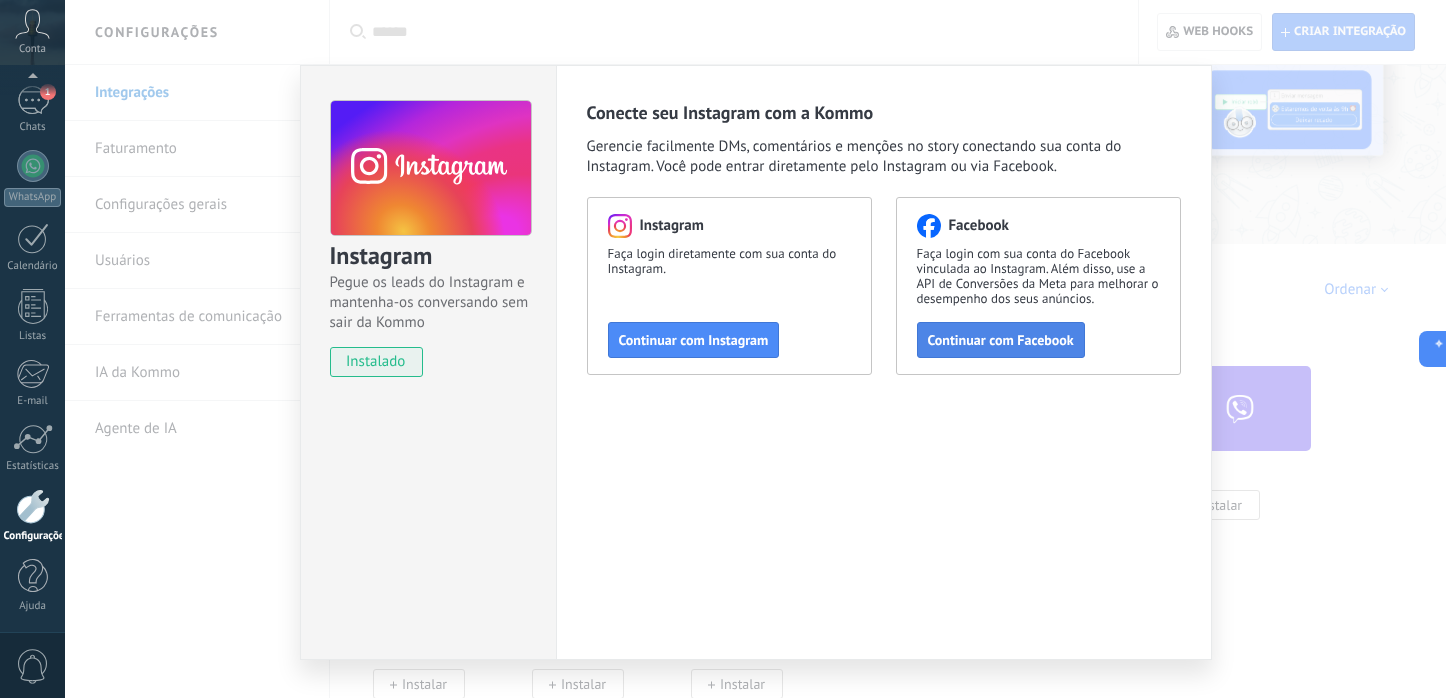click on "Continuar com Facebook" at bounding box center [1001, 340] 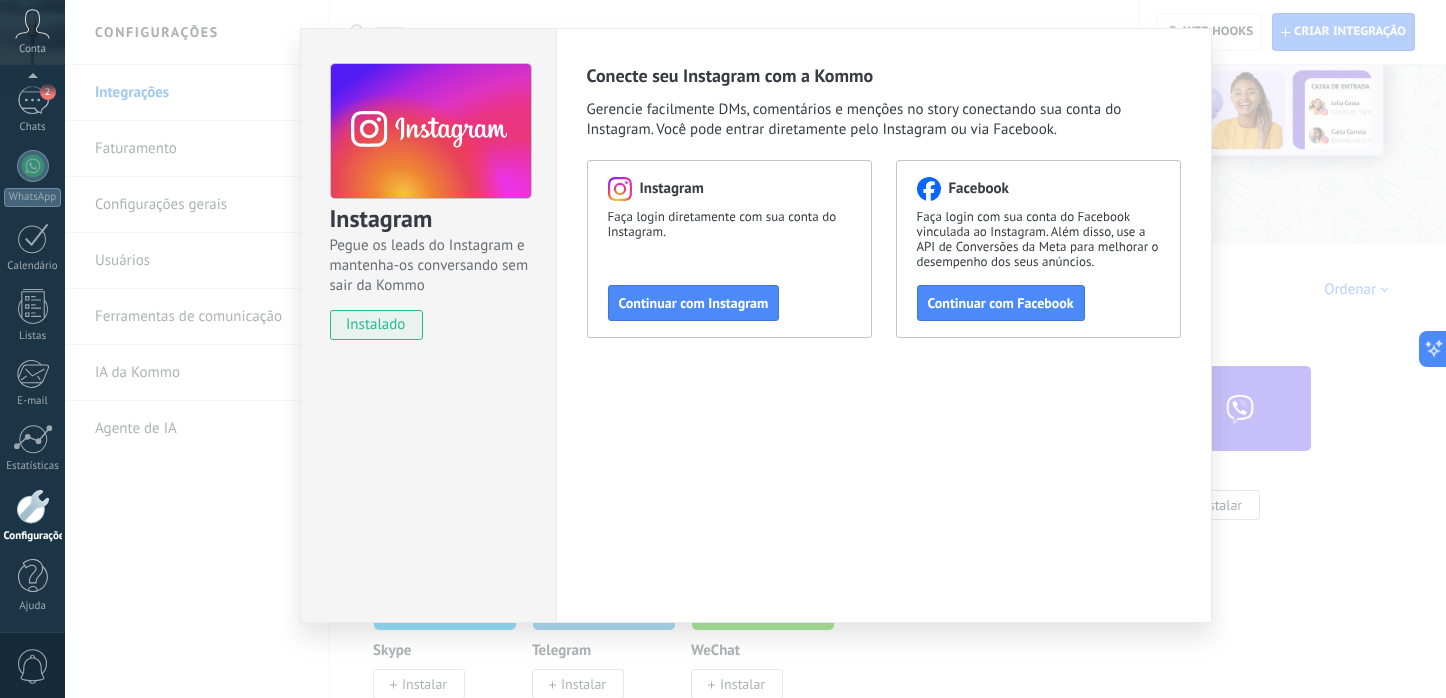 scroll, scrollTop: 0, scrollLeft: 0, axis: both 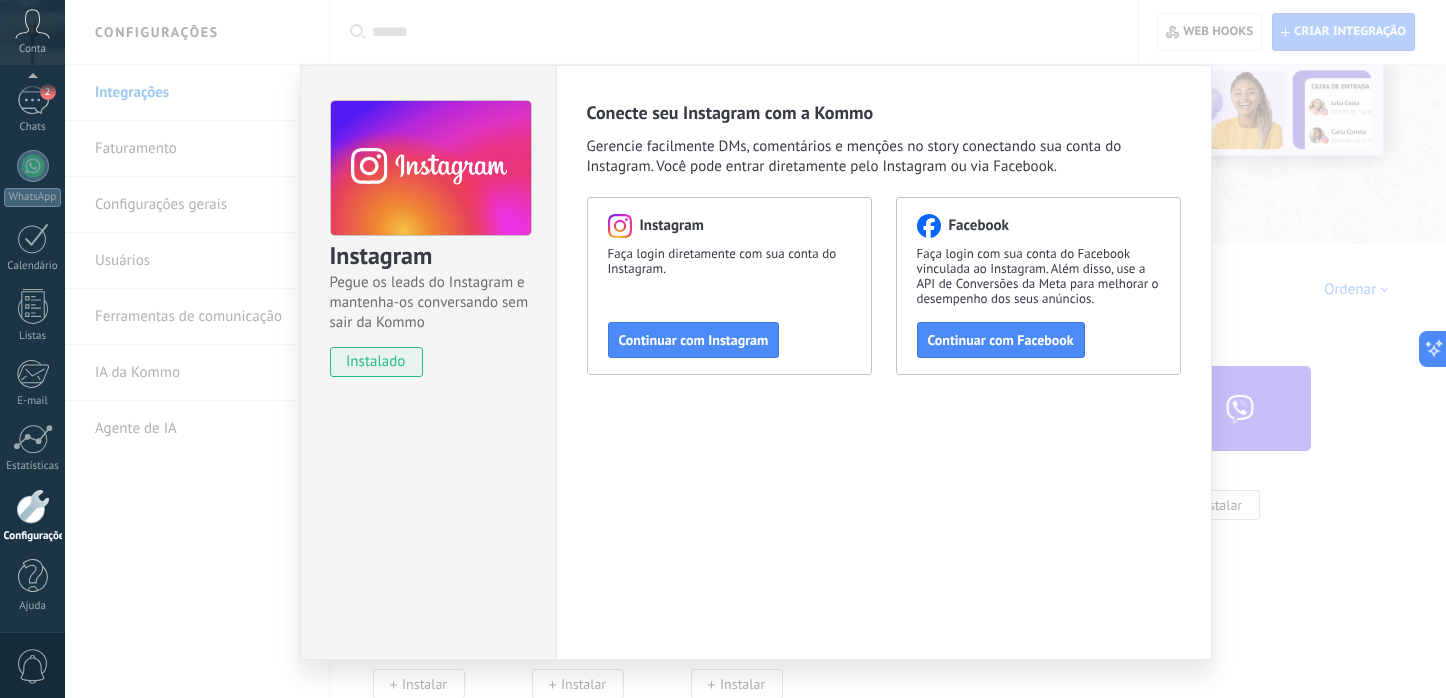 click on "Instagram Pegue os leads do Instagram e mantenha-os conversando sem sair da Kommo instalado Conecte seu Instagram com a Kommo Gerencie facilmente DMs, comentários e menções no story conectando sua conta do Instagram. Você pode entrar diretamente pelo Instagram ou via Facebook. Instagram Faça login diretamente com sua conta do Instagram. Continuar com Instagram Facebook Faça login com sua conta do Facebook vinculada ao Instagram. Além disso, use a API de Conversões da Meta para melhorar o desempenho dos seus anúncios. Continuar com Facebook" at bounding box center [755, 349] 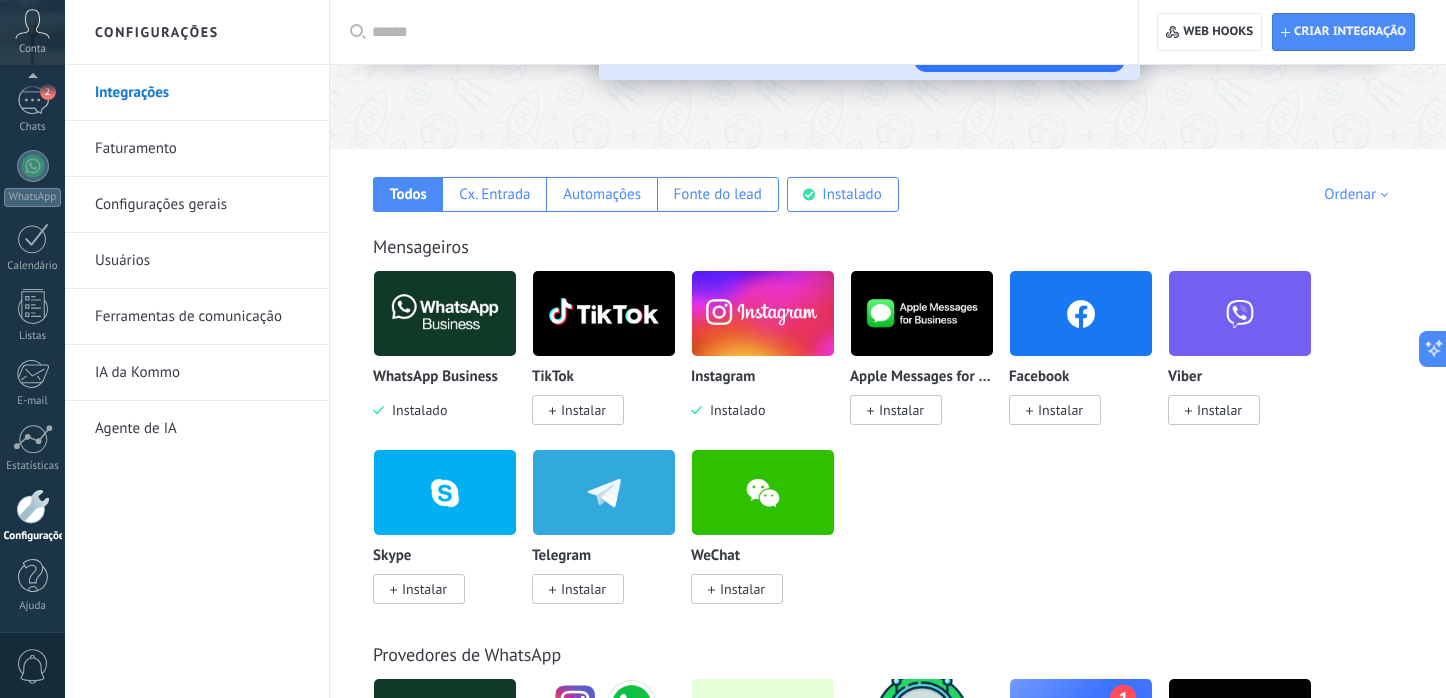 scroll, scrollTop: 0, scrollLeft: 0, axis: both 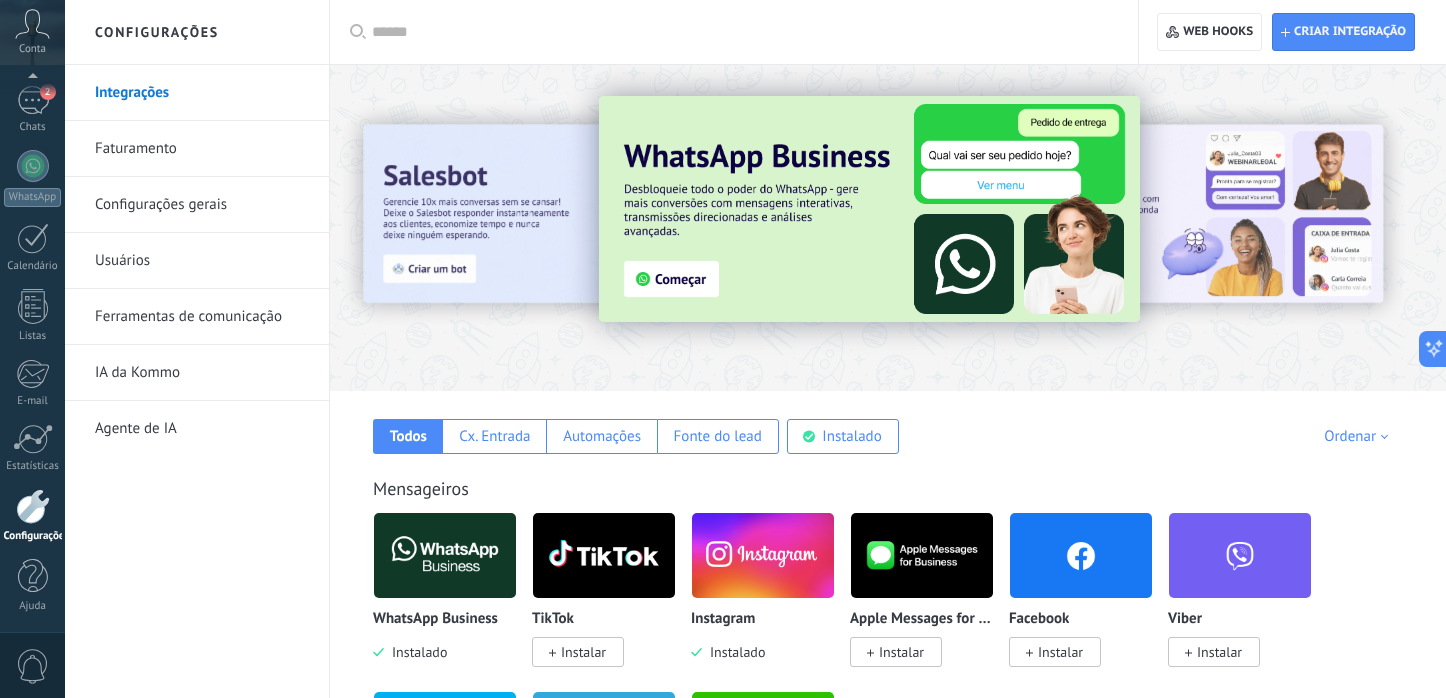 click on "Faturamento" at bounding box center (202, 149) 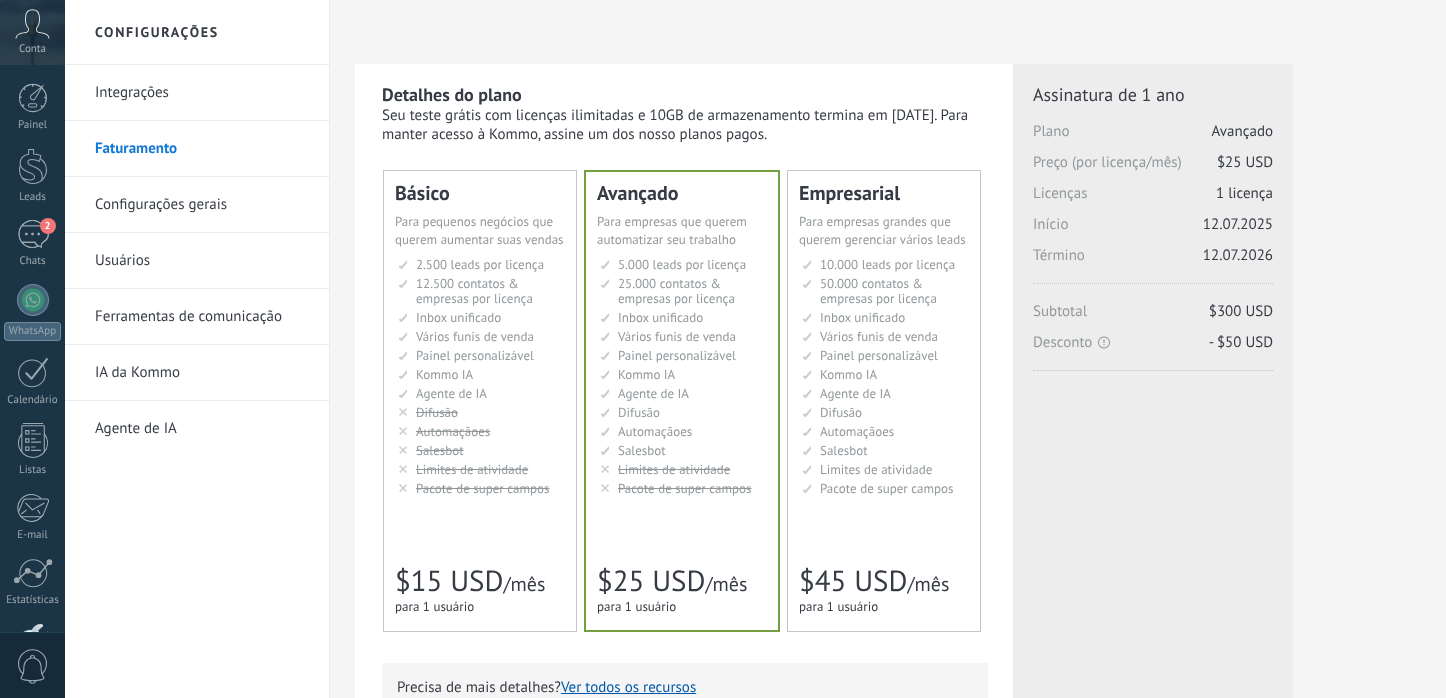 scroll, scrollTop: 0, scrollLeft: 0, axis: both 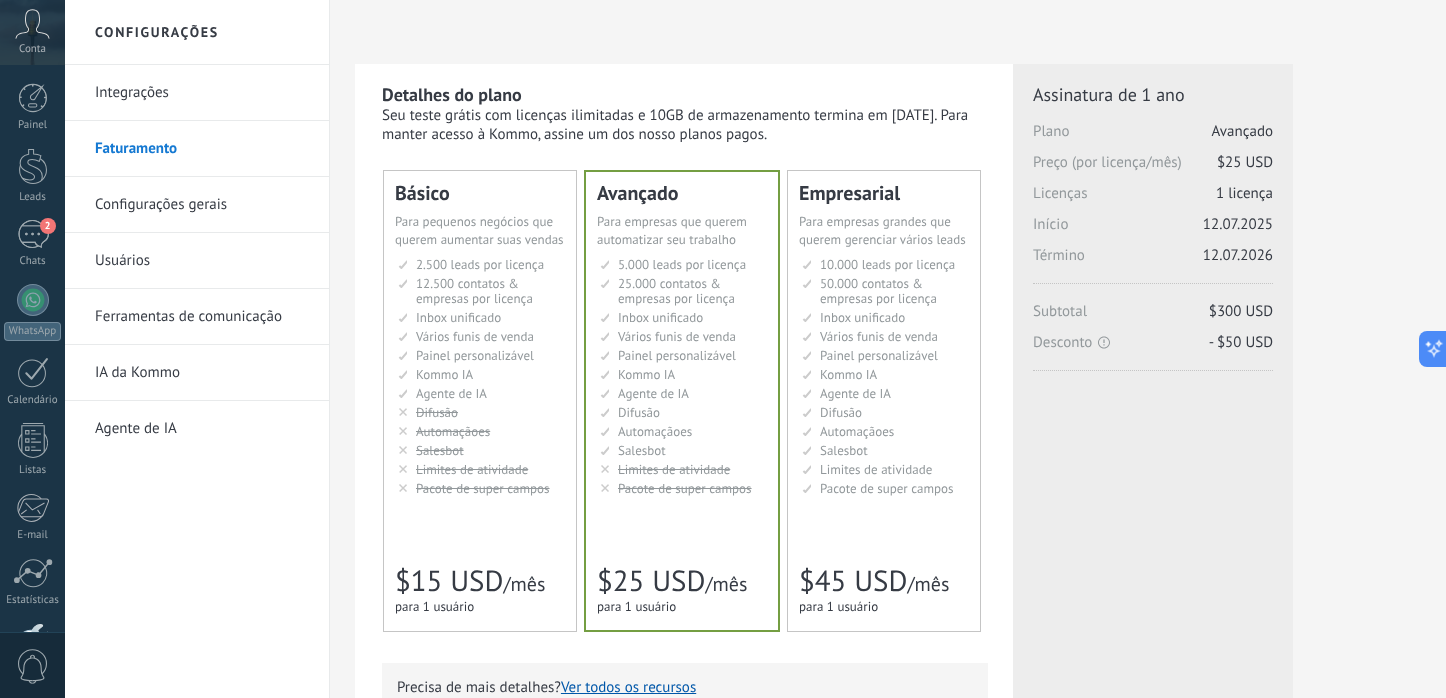 click on "Integrações" at bounding box center (202, 93) 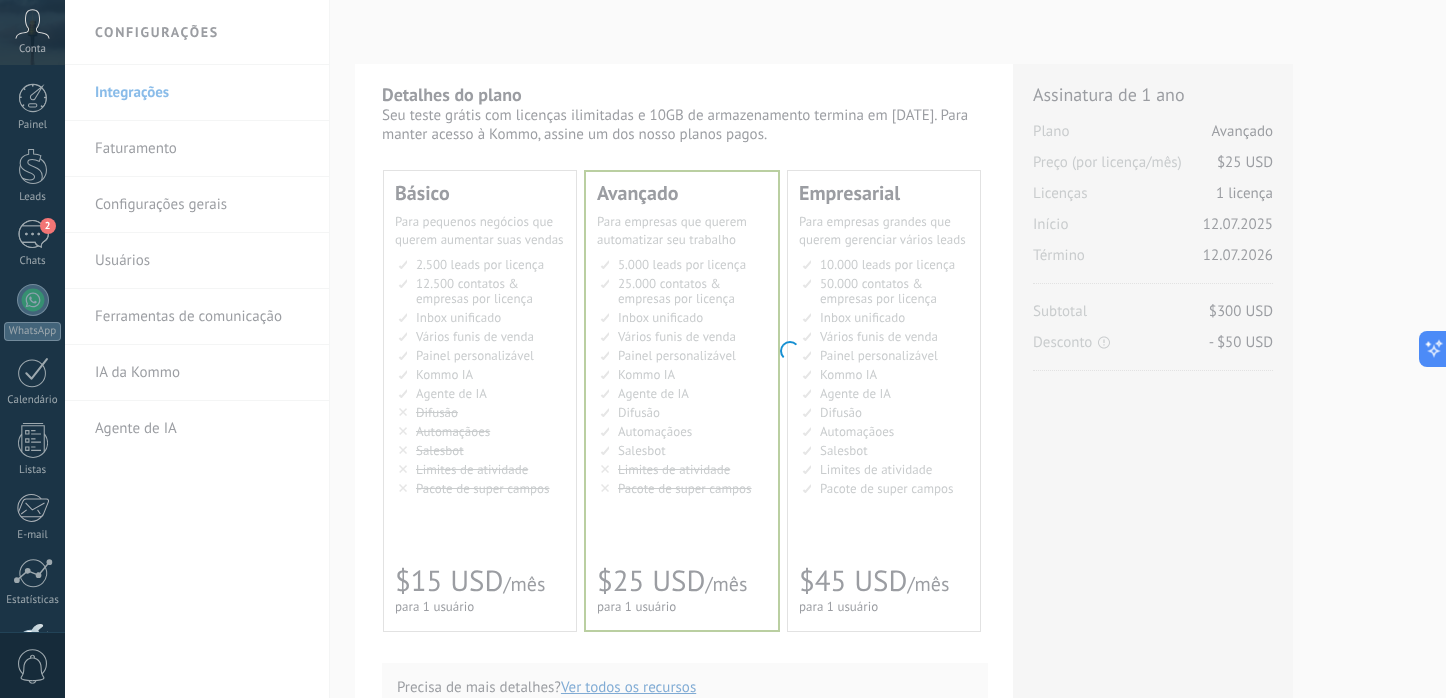 scroll, scrollTop: 134, scrollLeft: 0, axis: vertical 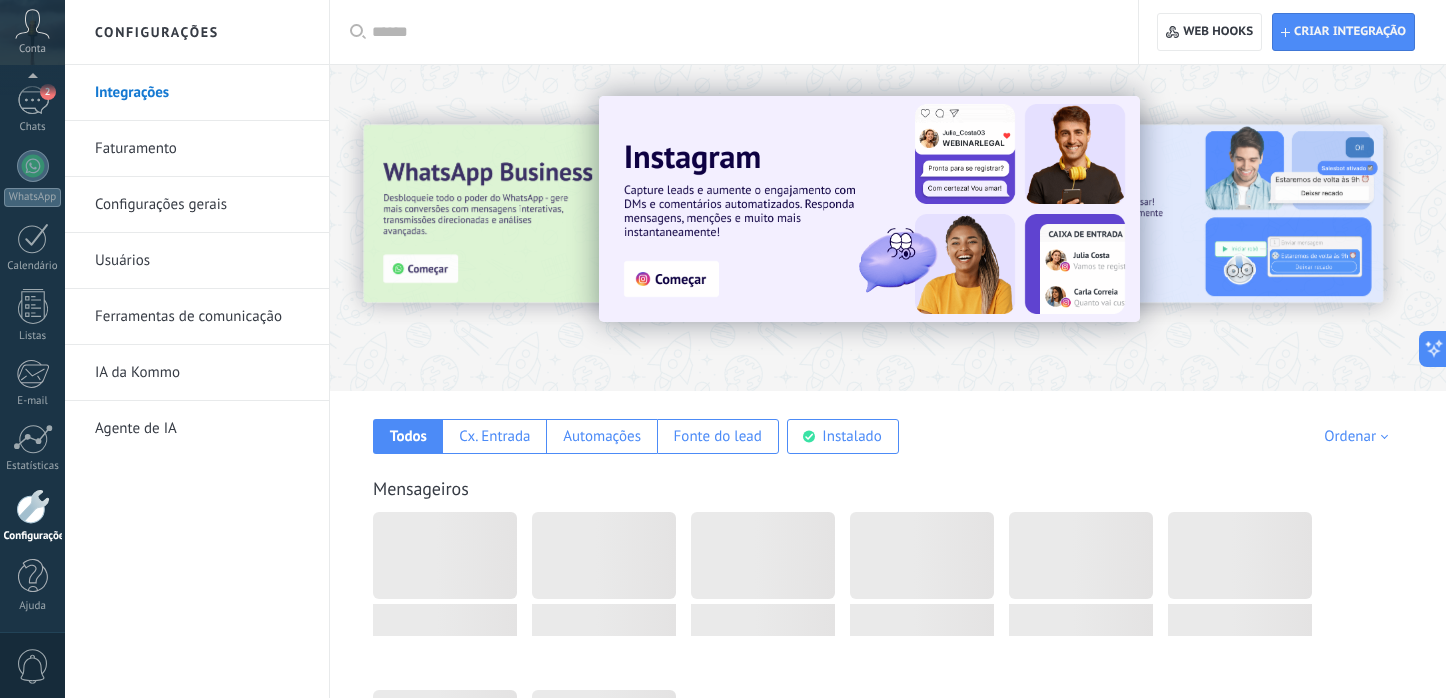 click on "Usuários" at bounding box center (202, 261) 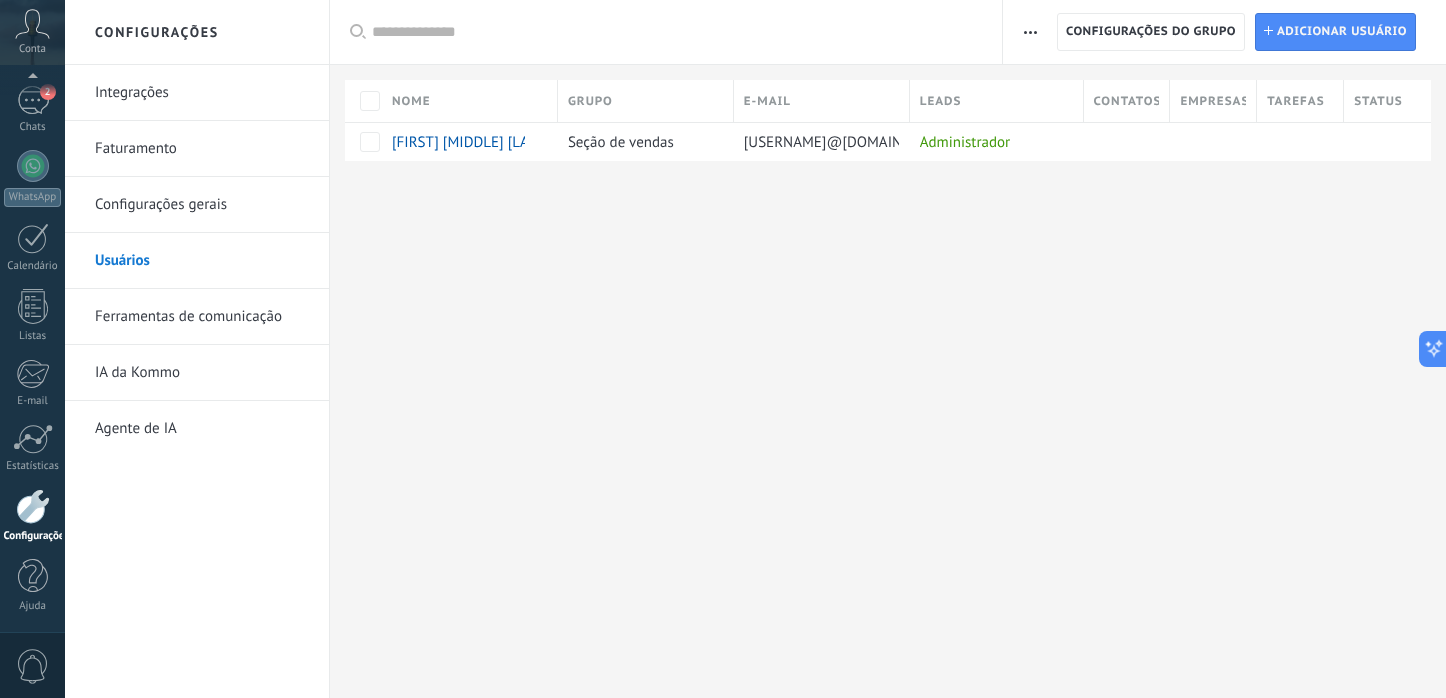 click on "Ferramentas de comunicação" at bounding box center (202, 317) 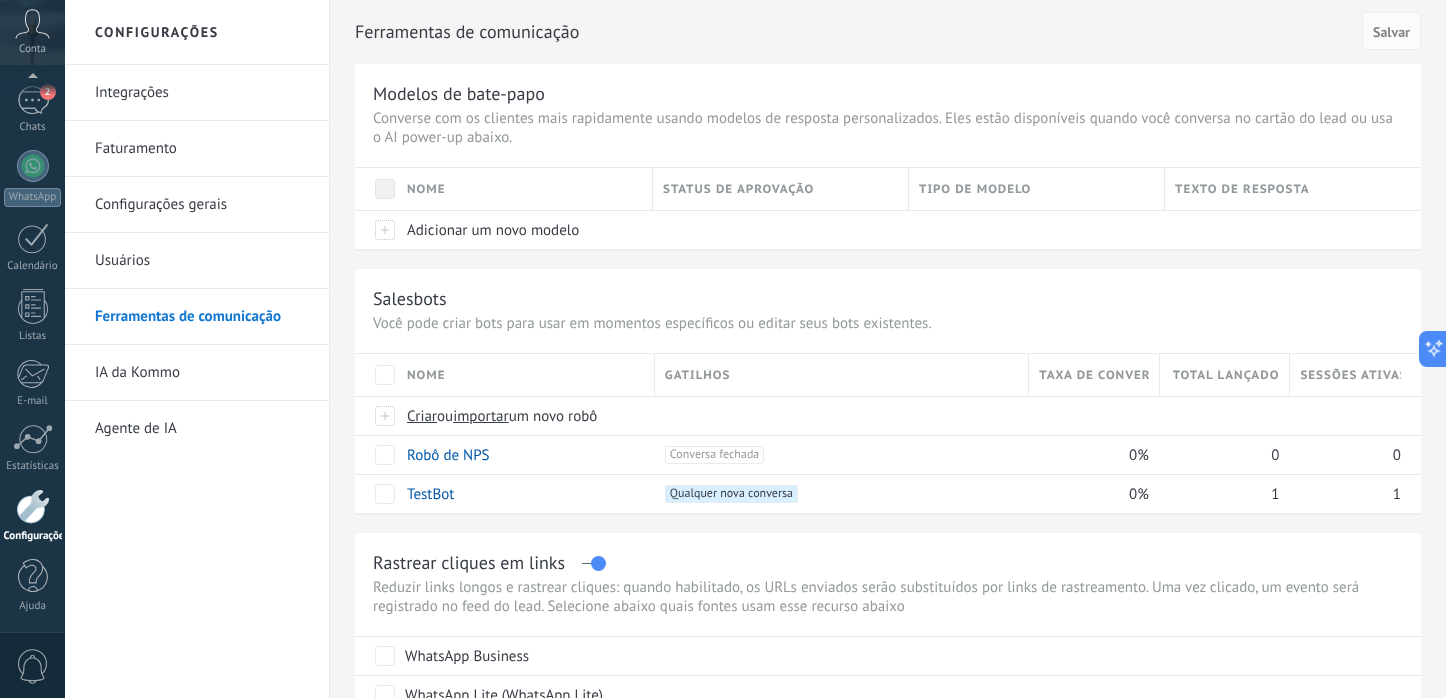 click on "Agente de IA" at bounding box center [202, 429] 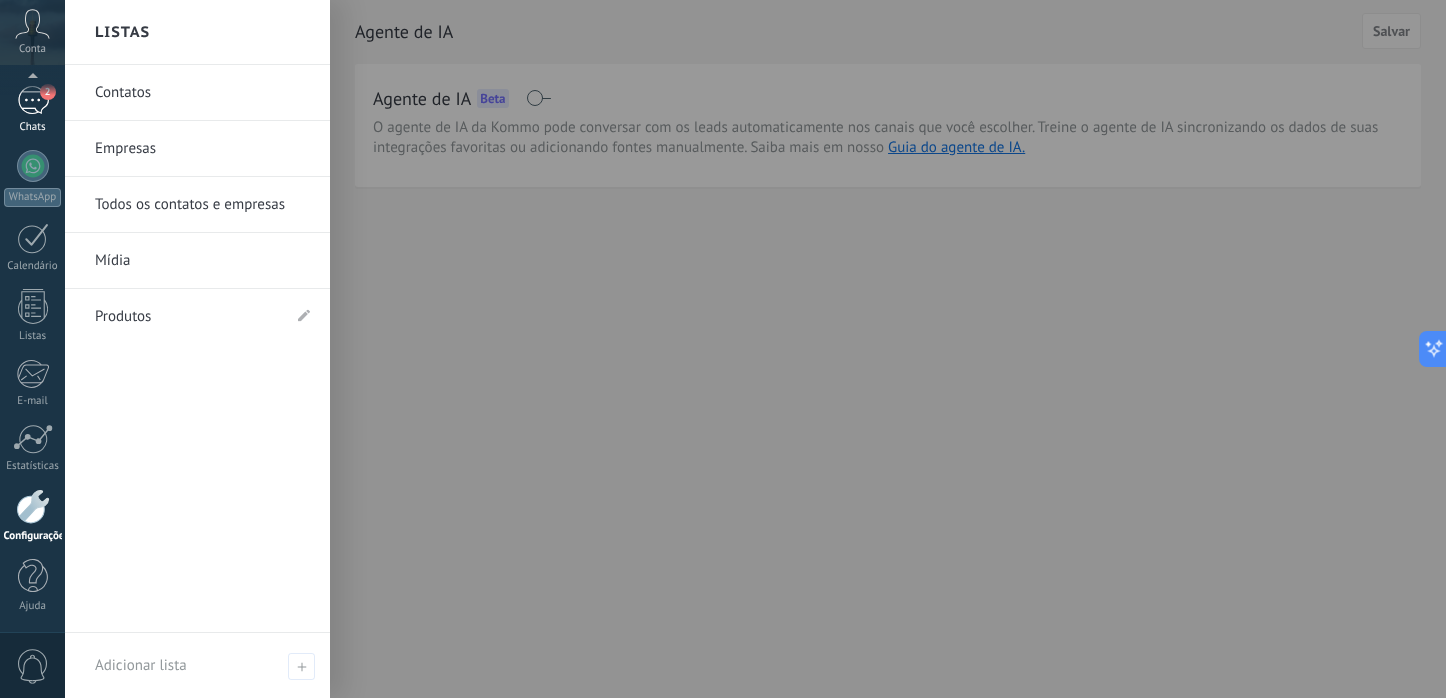 click on "2" at bounding box center (33, 100) 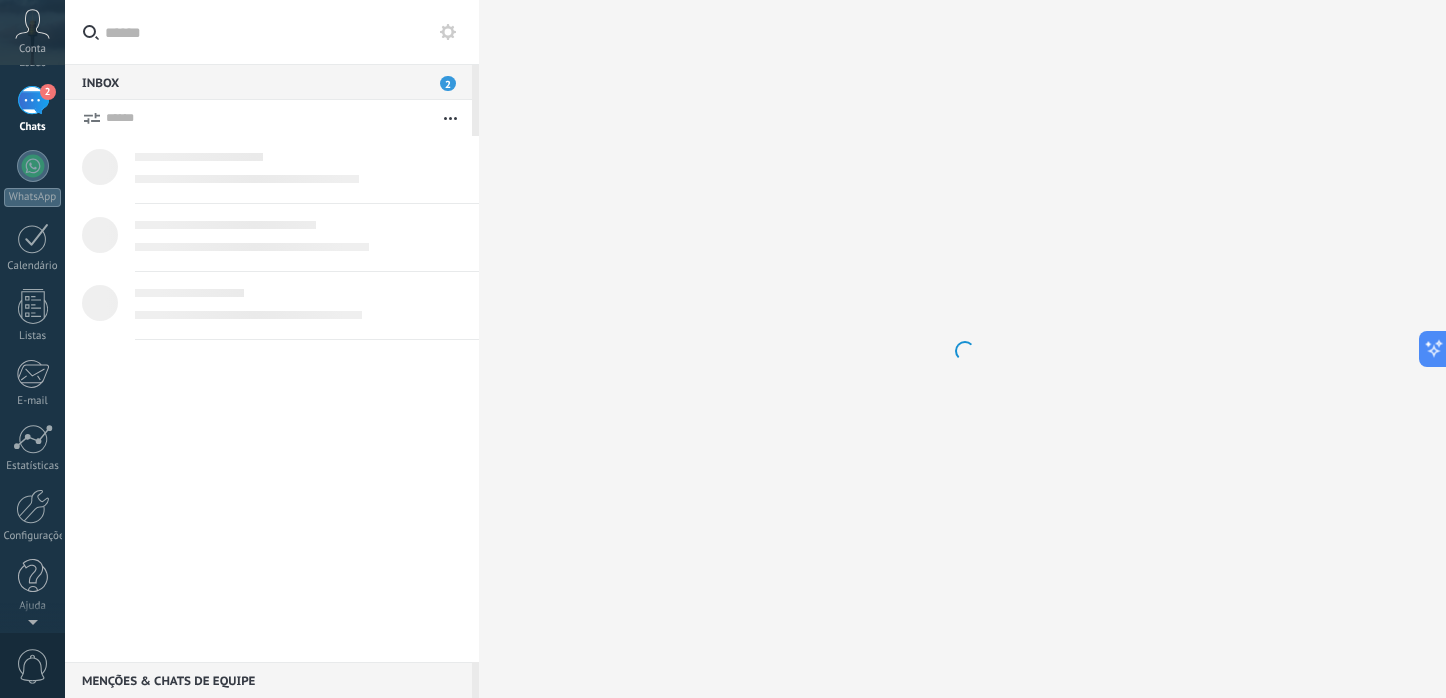 scroll, scrollTop: 0, scrollLeft: 0, axis: both 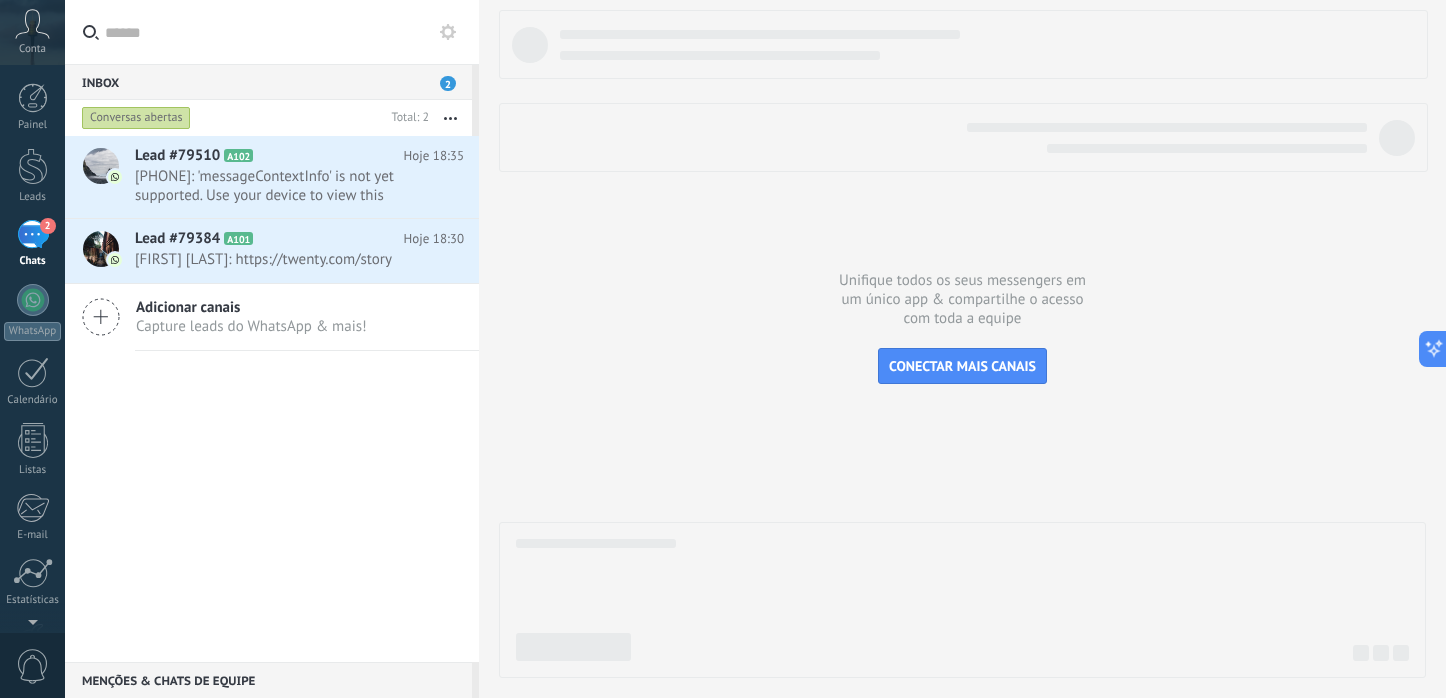 click at bounding box center (962, 344) 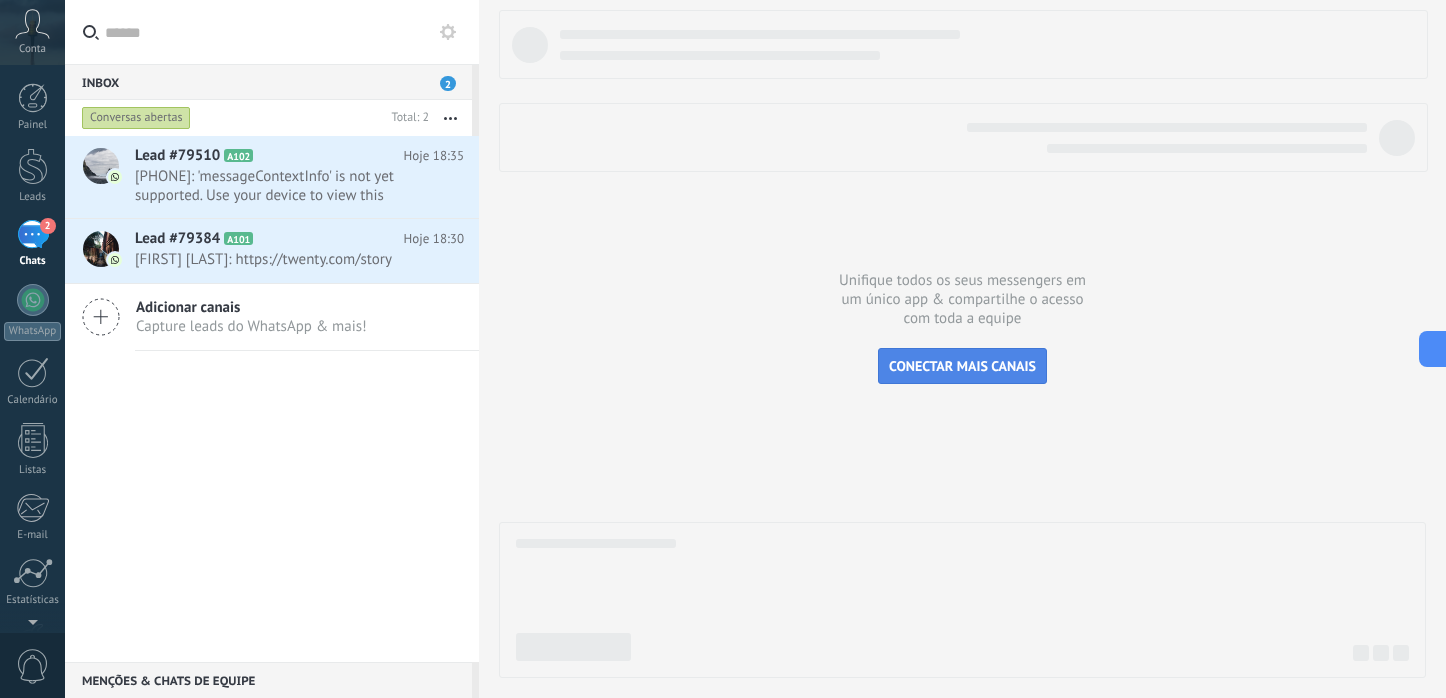 click on "CONECTAR MAIS CANAIS" at bounding box center [962, 366] 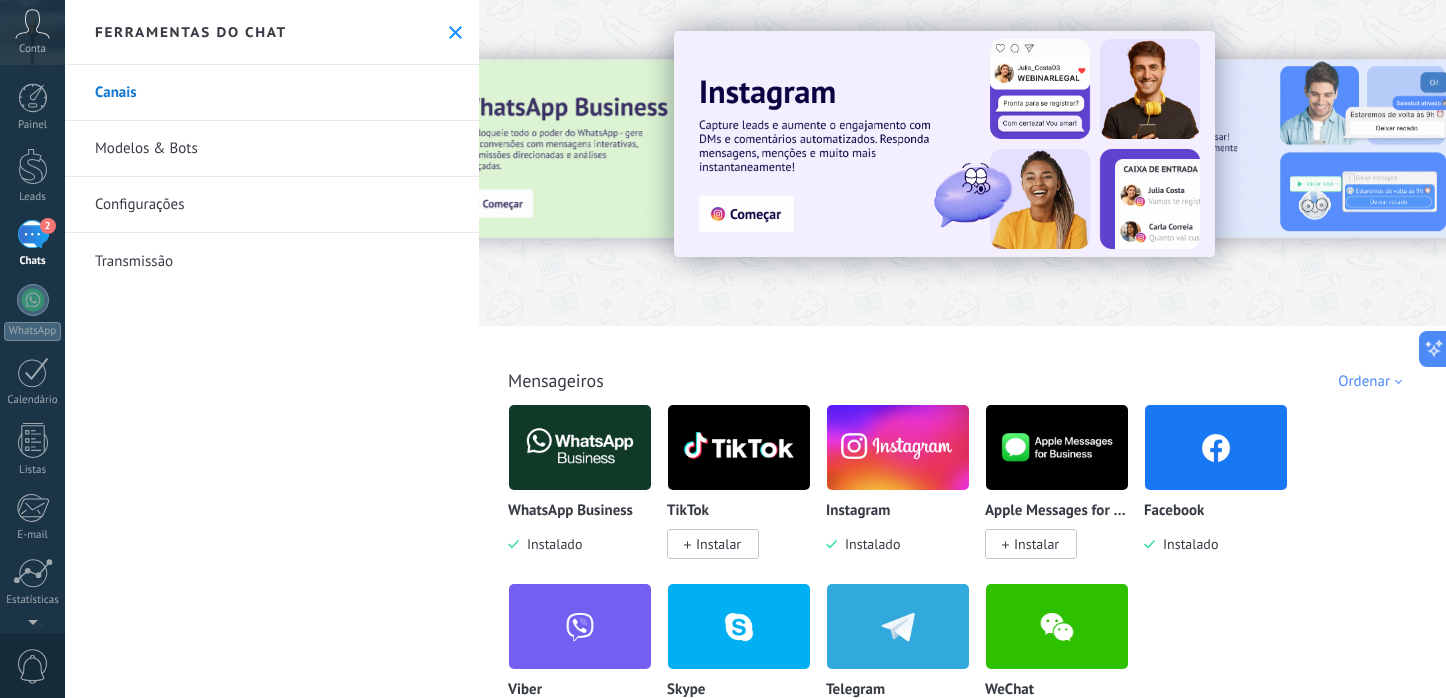 click at bounding box center (898, 447) 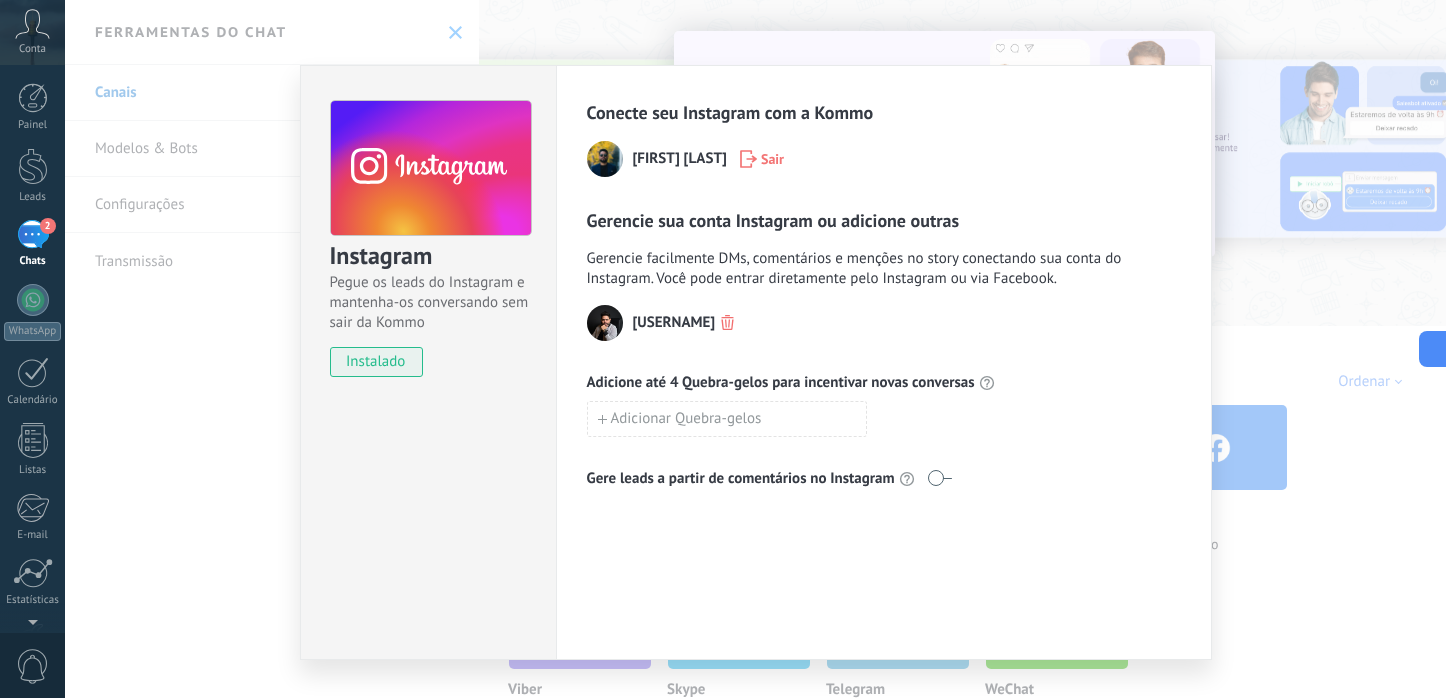 scroll, scrollTop: 37, scrollLeft: 0, axis: vertical 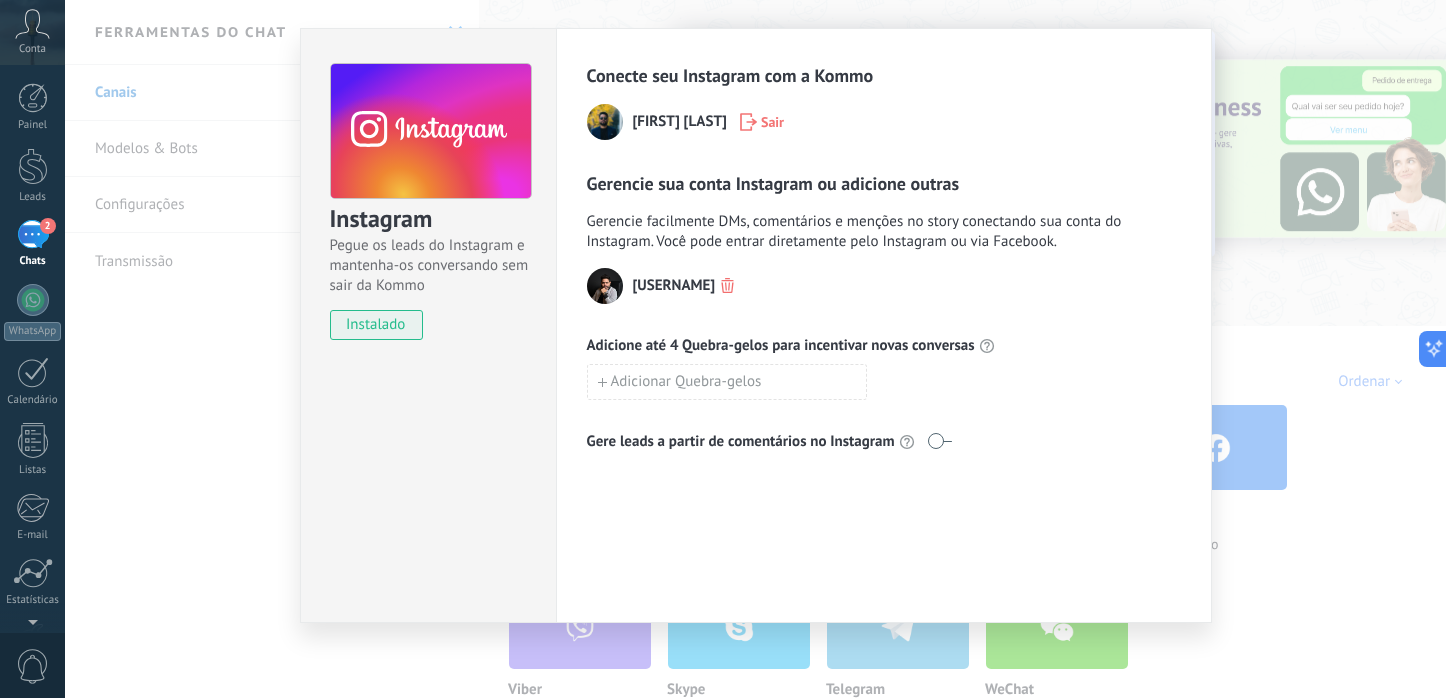 click on "Conecte seu Instagram com a Kommo Matheus Henrique Sair Gerencie sua conta Instagram ou adicione outras Gerencie facilmente DMs, comentários e menções no story conectando sua conta do Instagram. Você pode entrar diretamente pelo Instagram ou via Facebook. matheushenriquee_of Adicione até 4 Quebra-gelos para incentivar novas conversas Adicionar Quebra-gelos Gere leads a partir de comentários no Instagram" at bounding box center [884, 325] 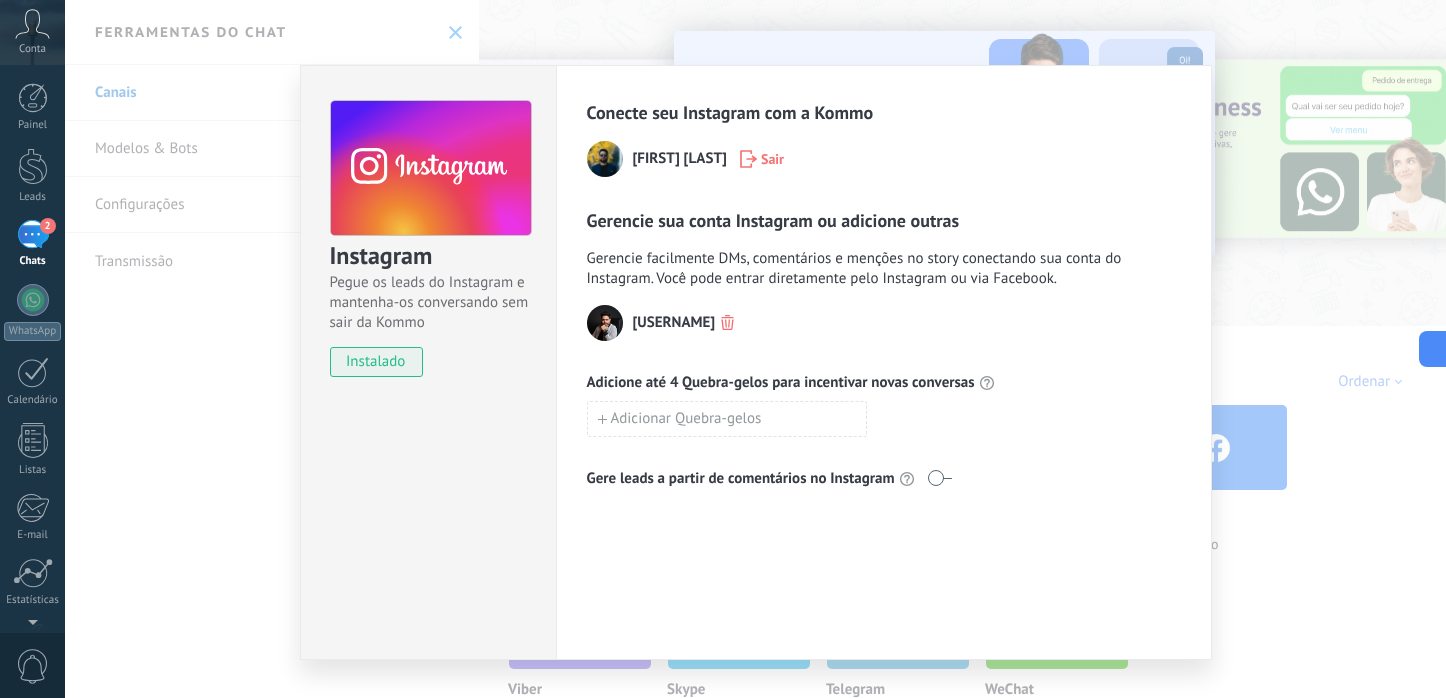 click on "Instagram Pegue os leads do Instagram e mantenha-os conversando sem sair da Kommo instalado Conecte seu Instagram com a Kommo Matheus Henrique Sair Gerencie sua conta Instagram ou adicione outras Gerencie facilmente DMs, comentários e menções no story conectando sua conta do Instagram. Você pode entrar diretamente pelo Instagram ou via Facebook. matheushenriquee_of Adicione até 4 Quebra-gelos para incentivar novas conversas Adicionar Quebra-gelos Gere leads a partir de comentários no Instagram" at bounding box center [755, 349] 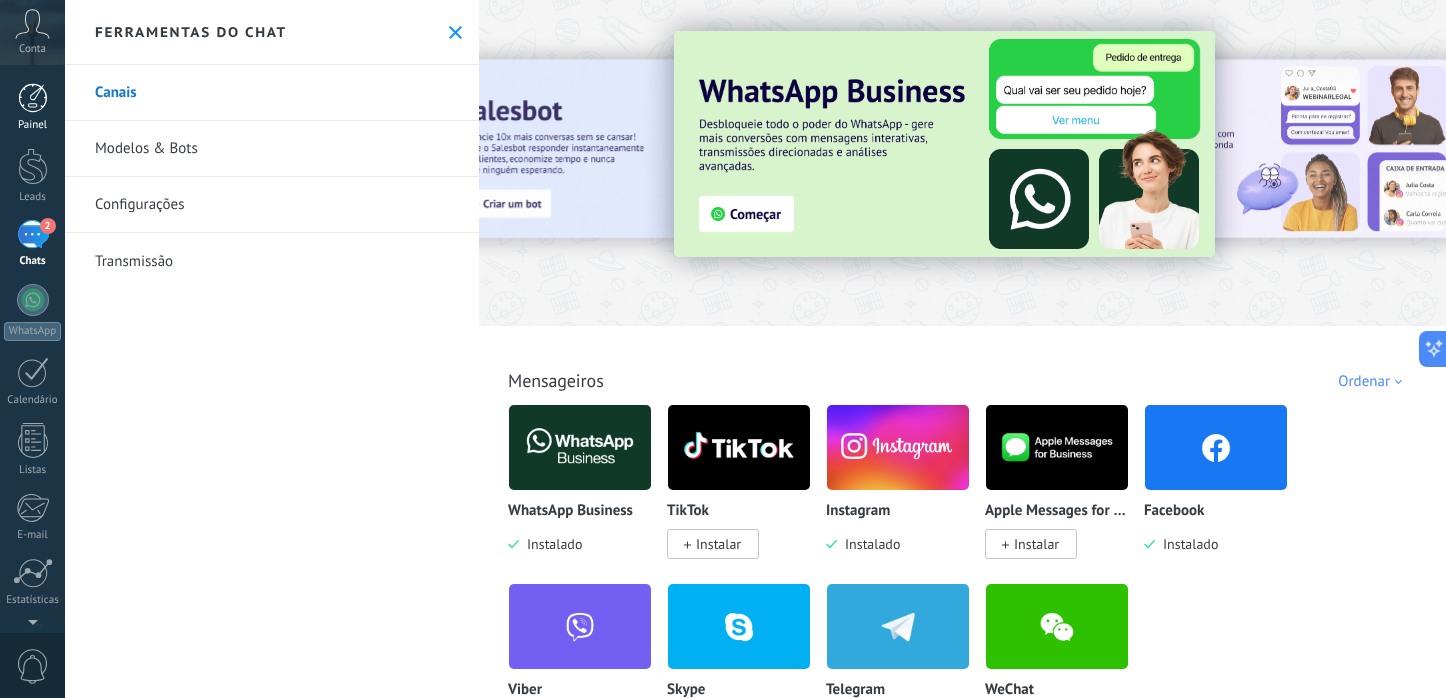 click on "Painel" at bounding box center [32, 107] 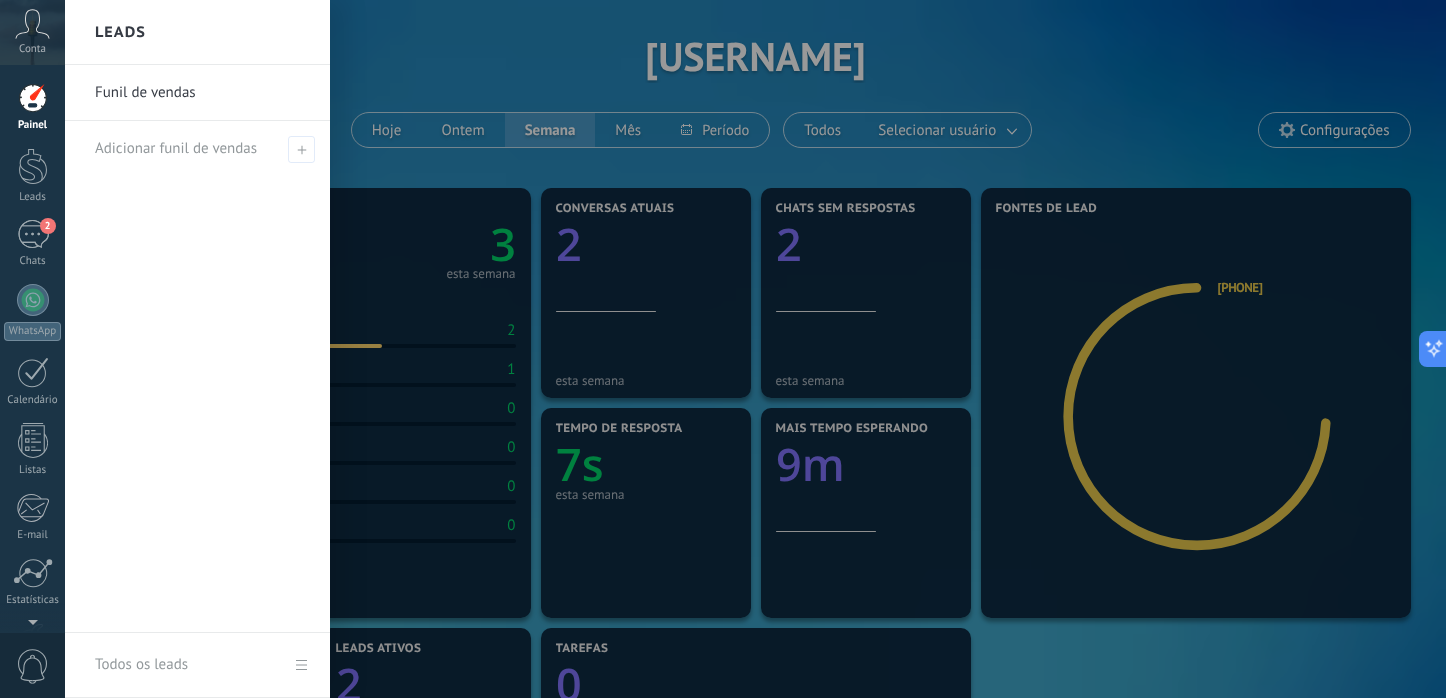 scroll, scrollTop: 72, scrollLeft: 0, axis: vertical 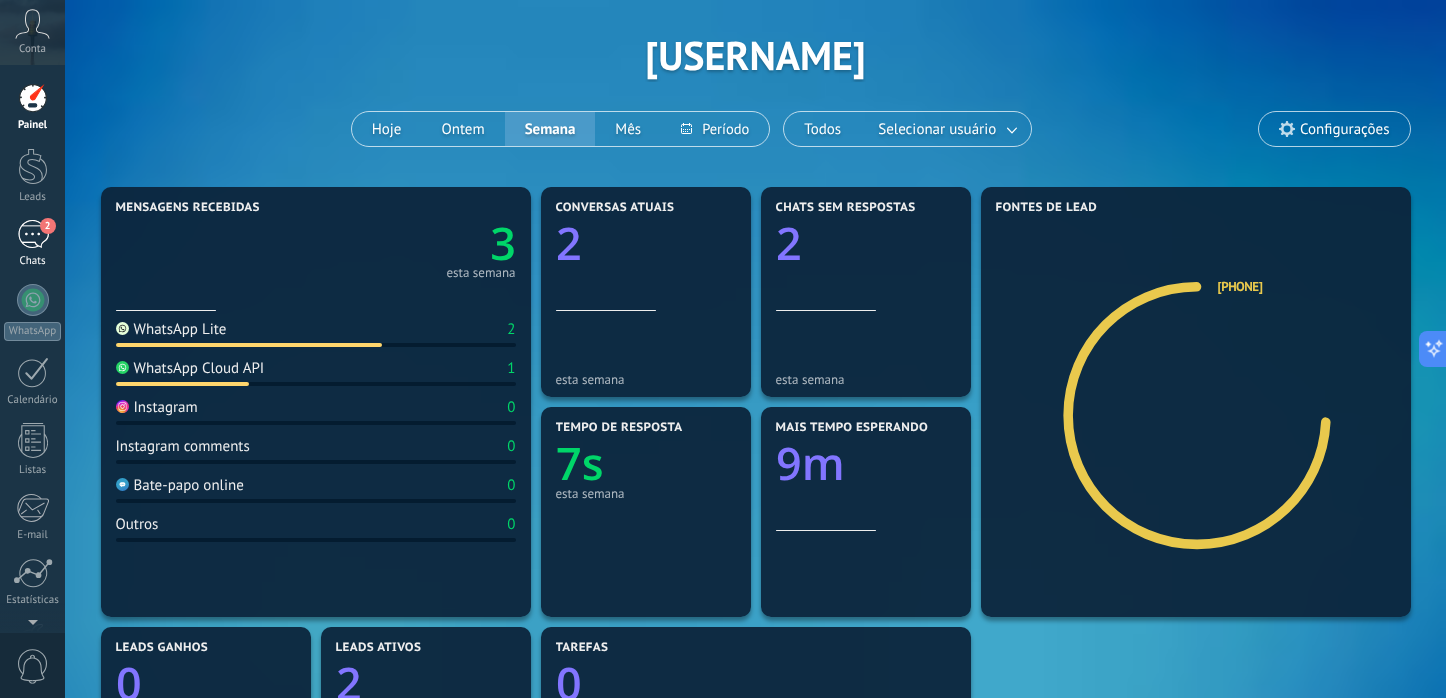 click on "2" at bounding box center (33, 234) 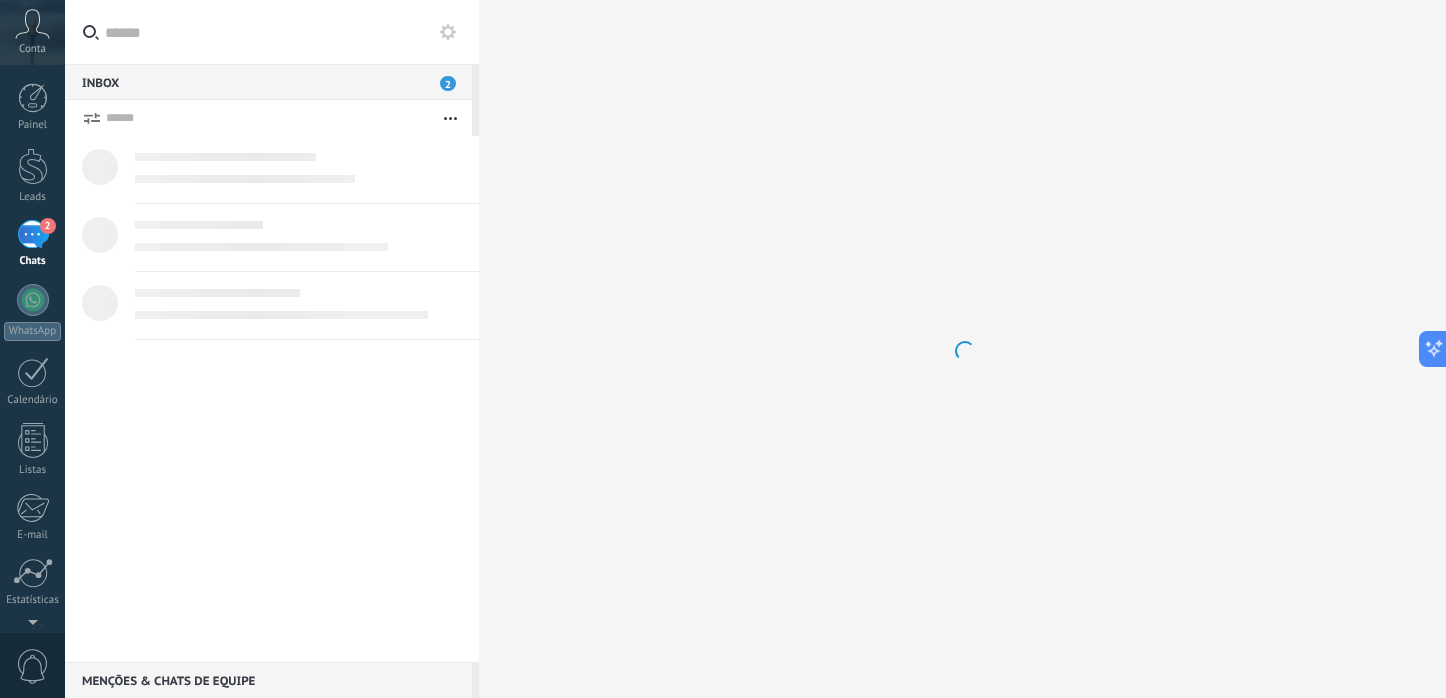 scroll, scrollTop: 0, scrollLeft: 0, axis: both 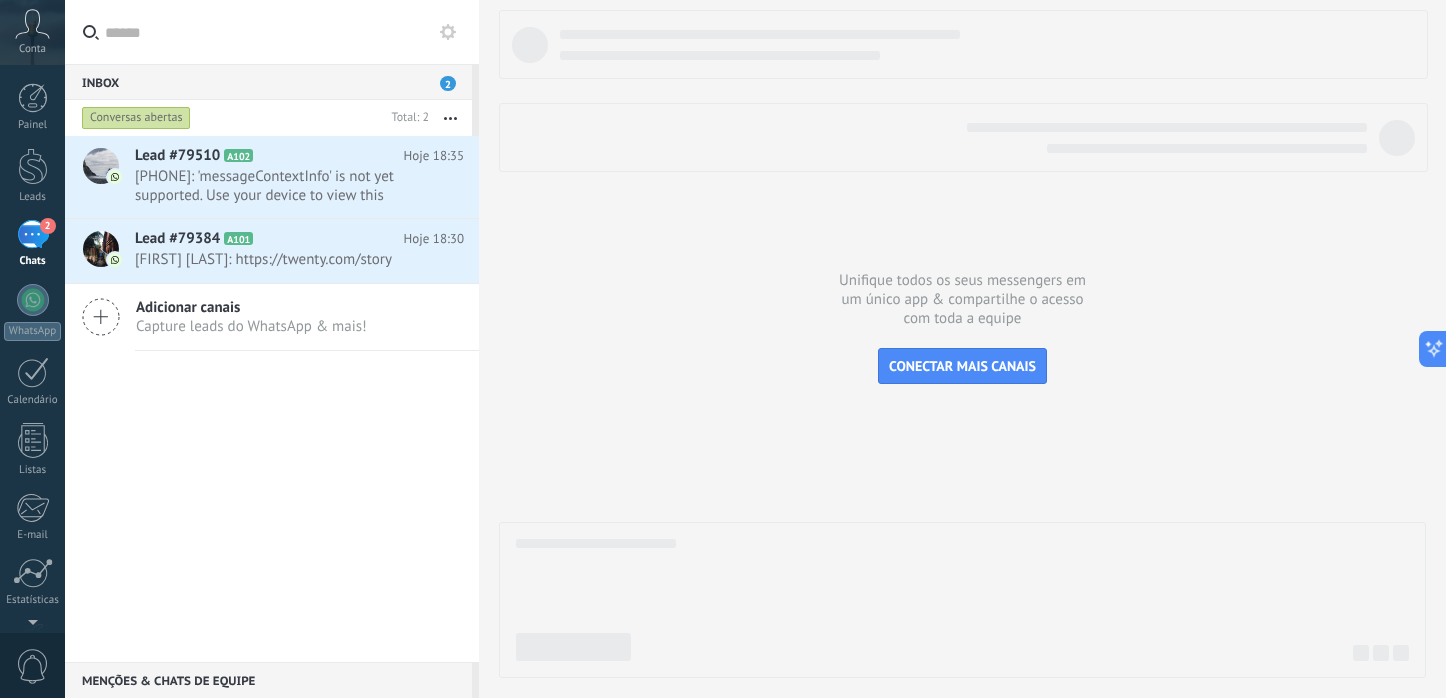 click 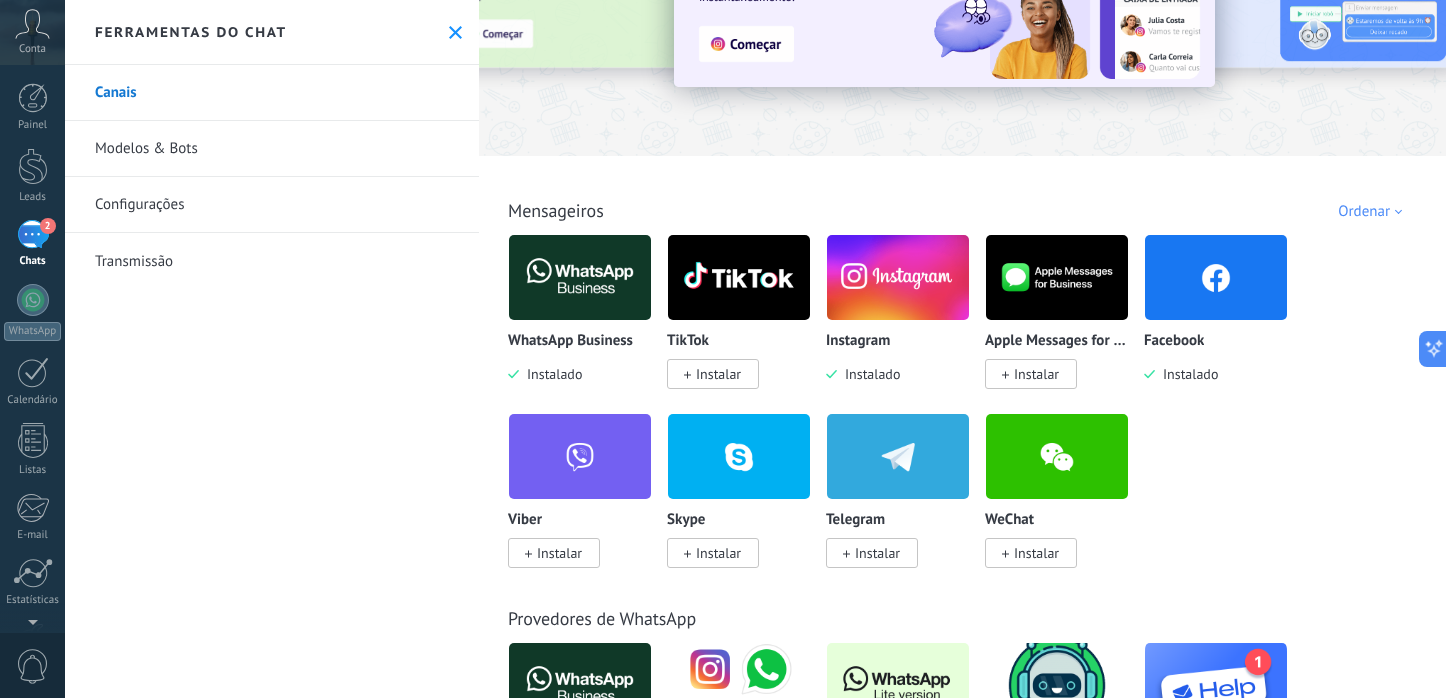 scroll, scrollTop: 215, scrollLeft: 0, axis: vertical 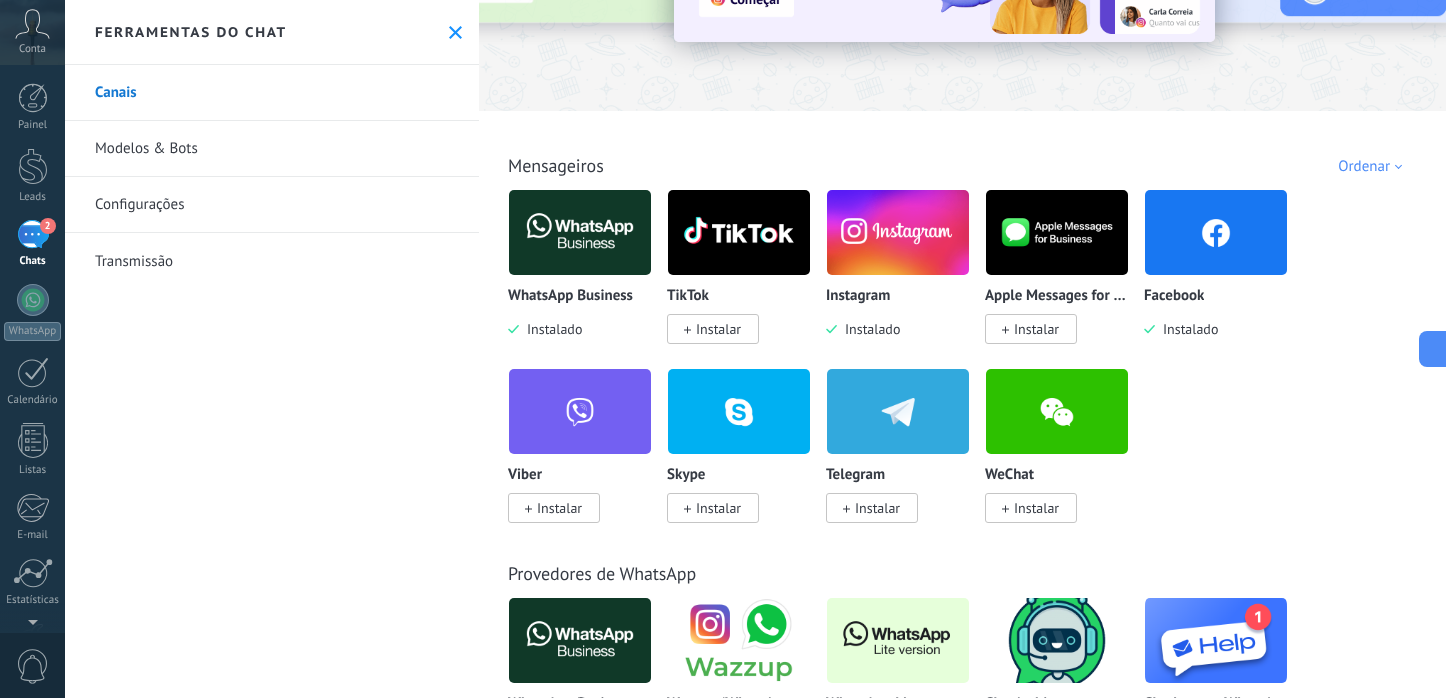 click at bounding box center (1216, 232) 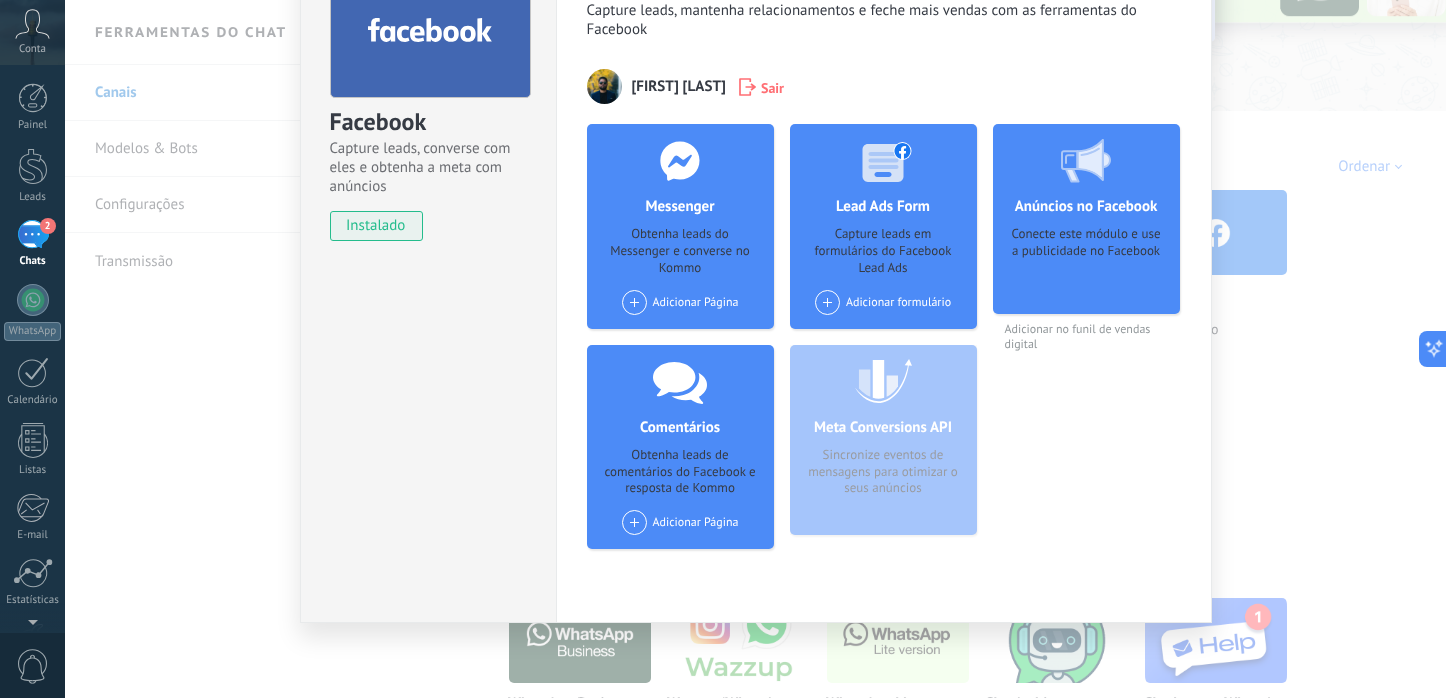 scroll, scrollTop: 0, scrollLeft: 0, axis: both 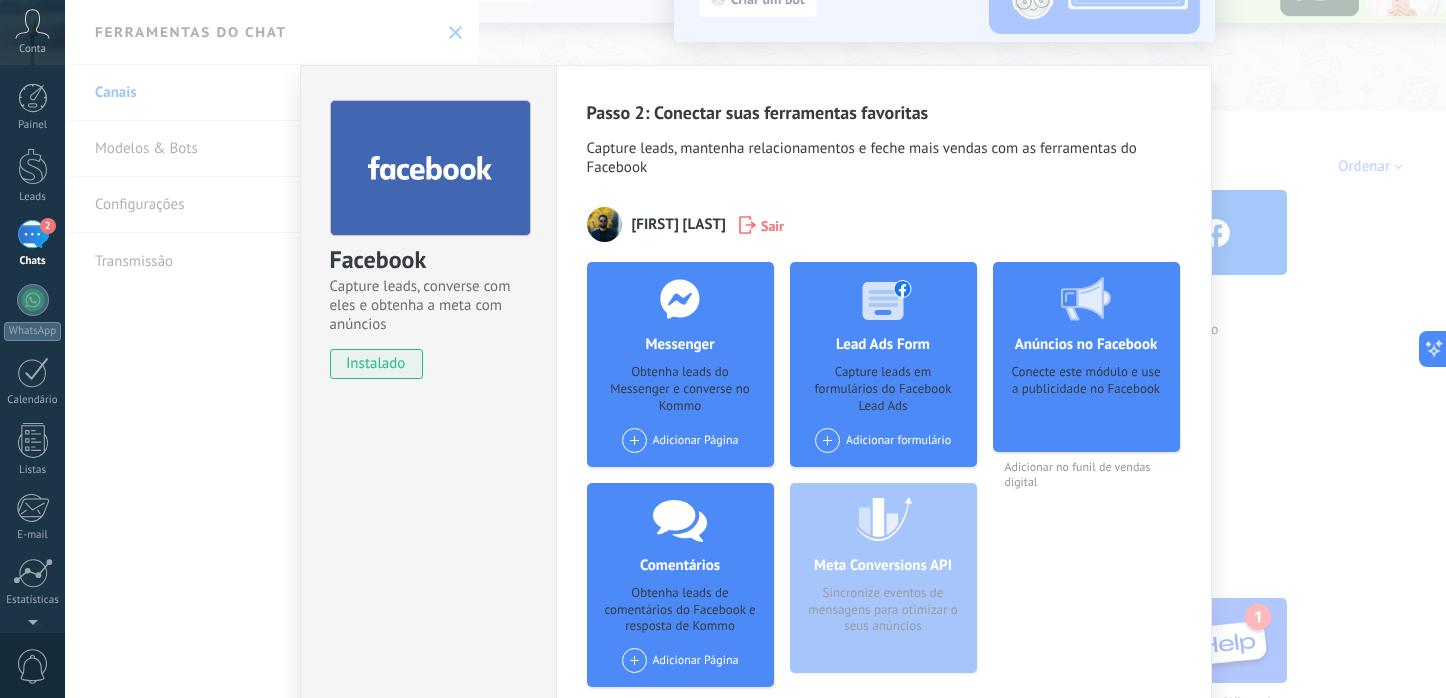 click at bounding box center (634, 440) 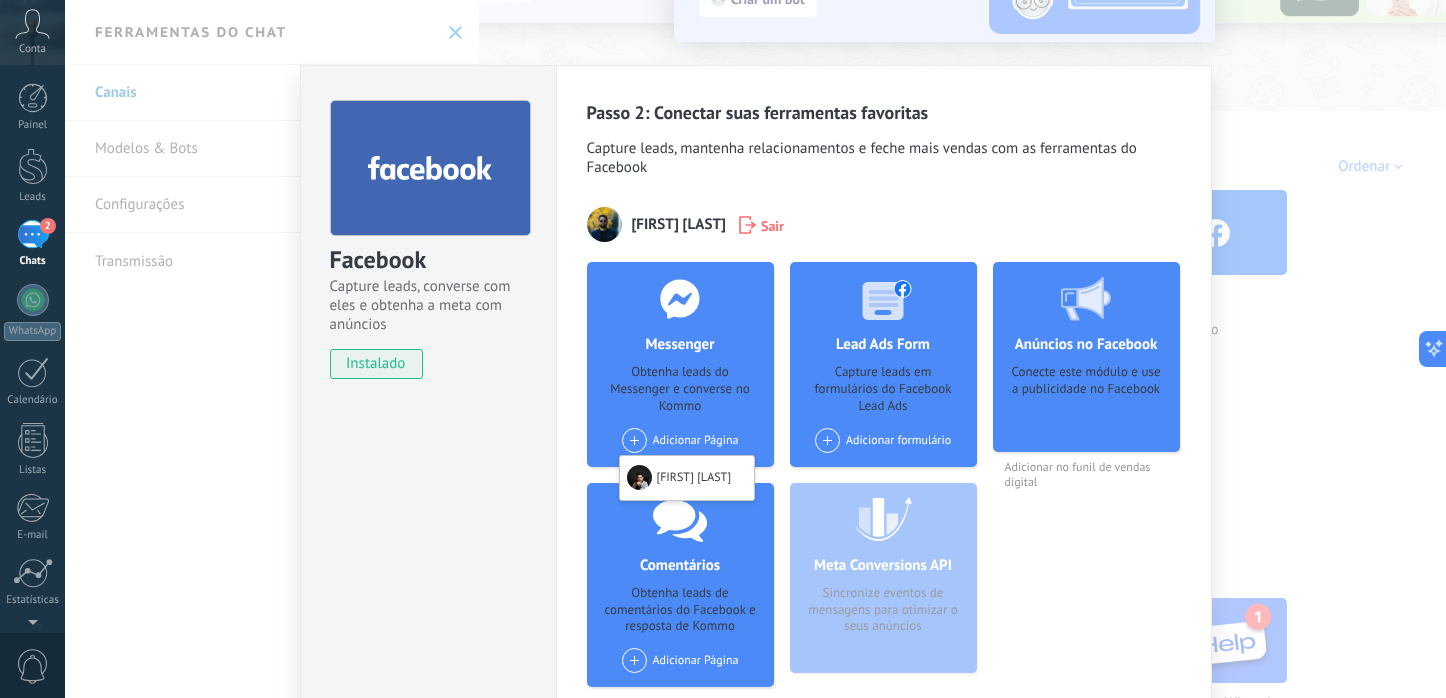 click on "Obtenha leads do Messenger e converse no Kommo" at bounding box center (680, 389) 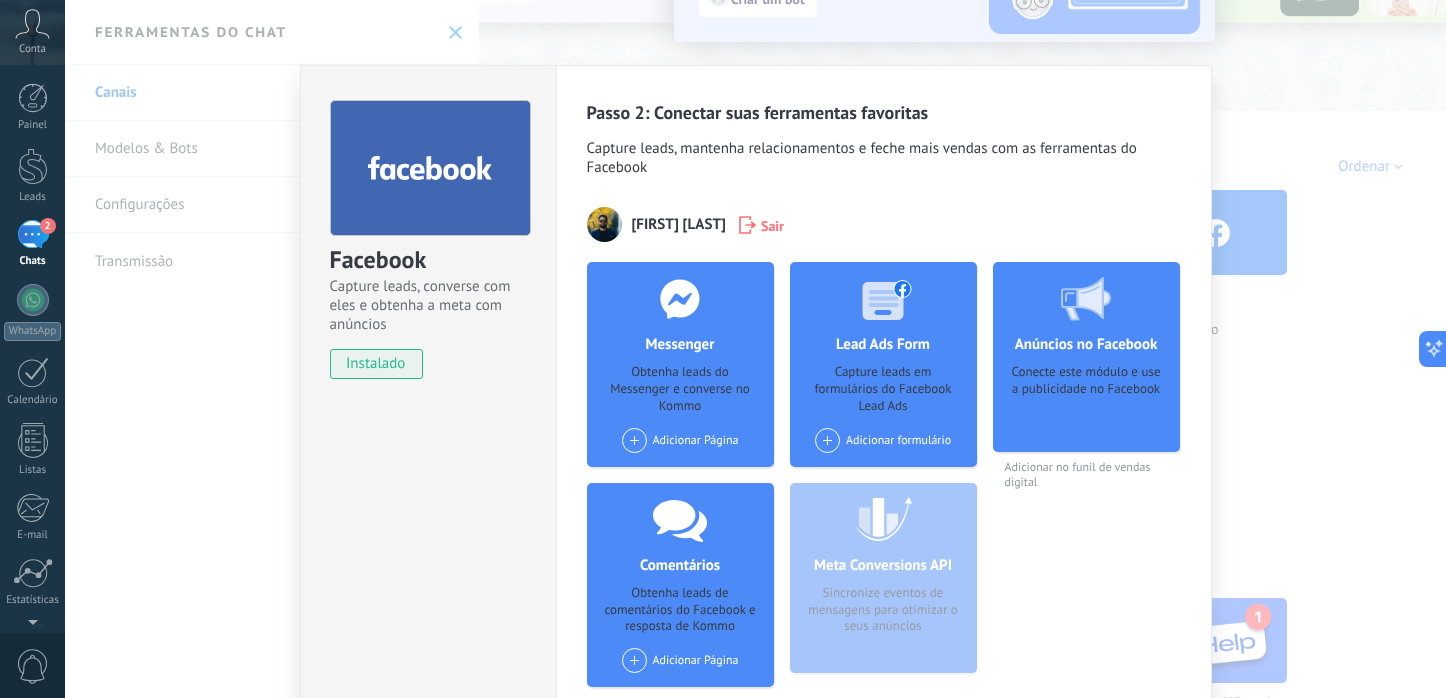 click at bounding box center [634, 440] 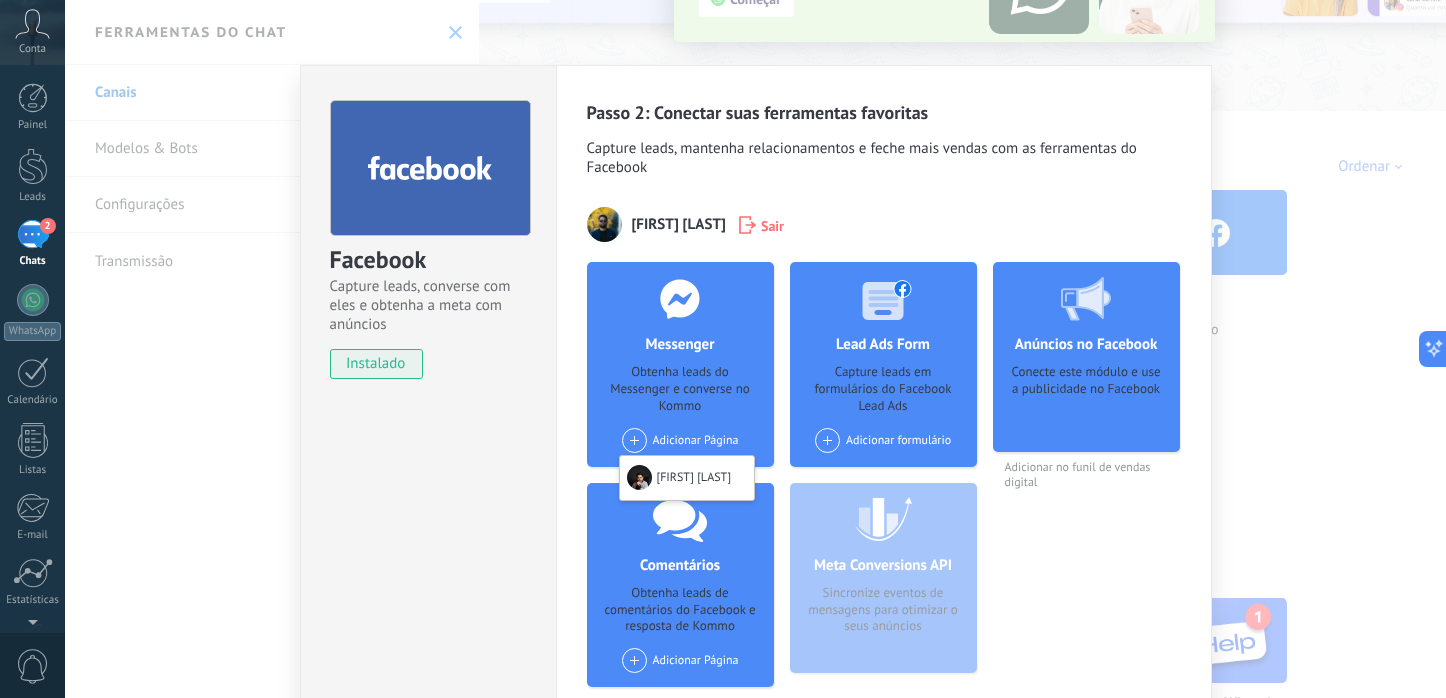 click on "Messenger" at bounding box center [679, 344] 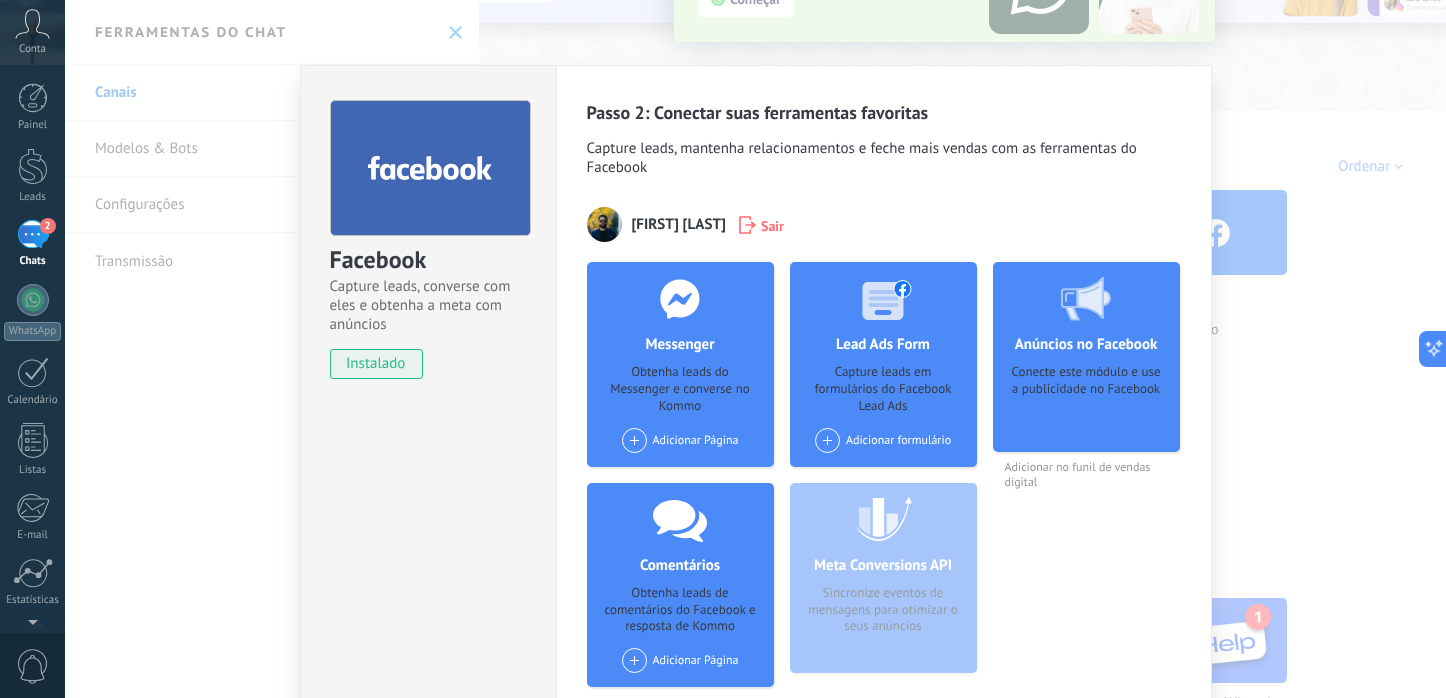 click at bounding box center [634, 440] 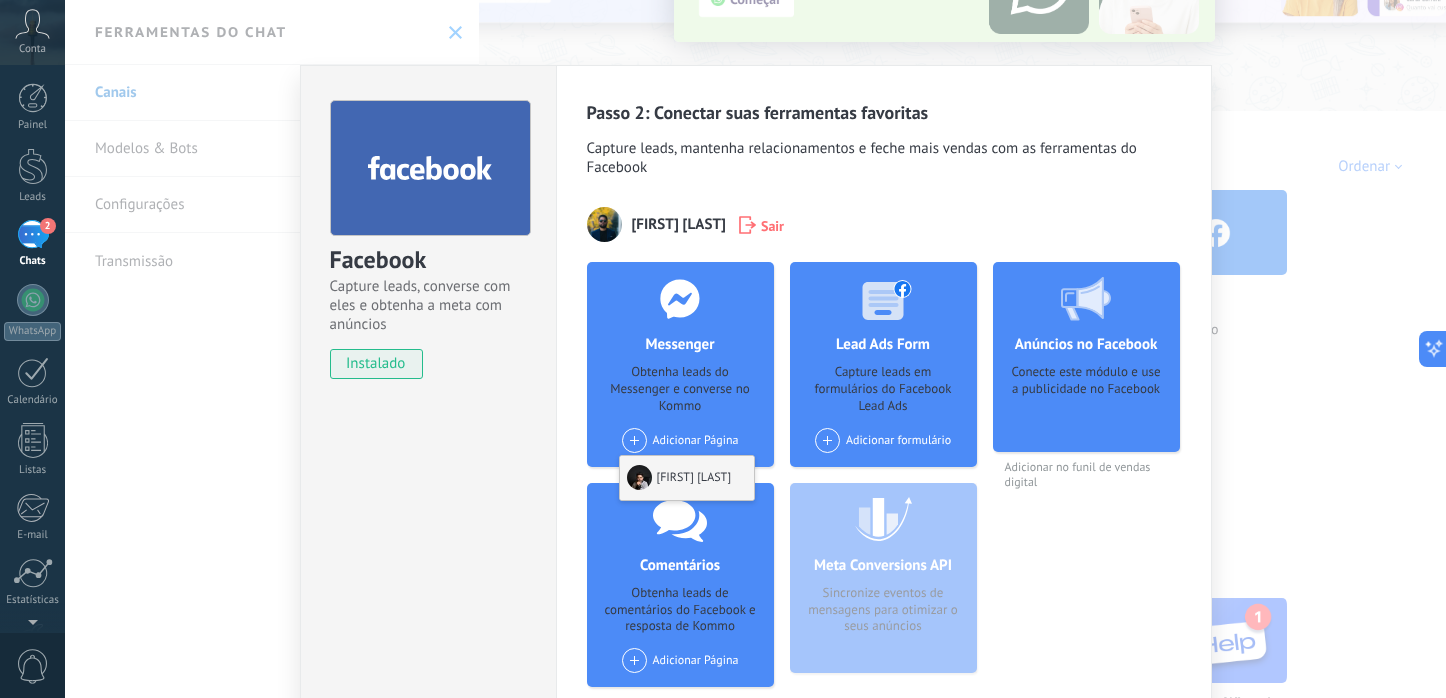 click on "[FIRST] [LAST]" at bounding box center (687, 478) 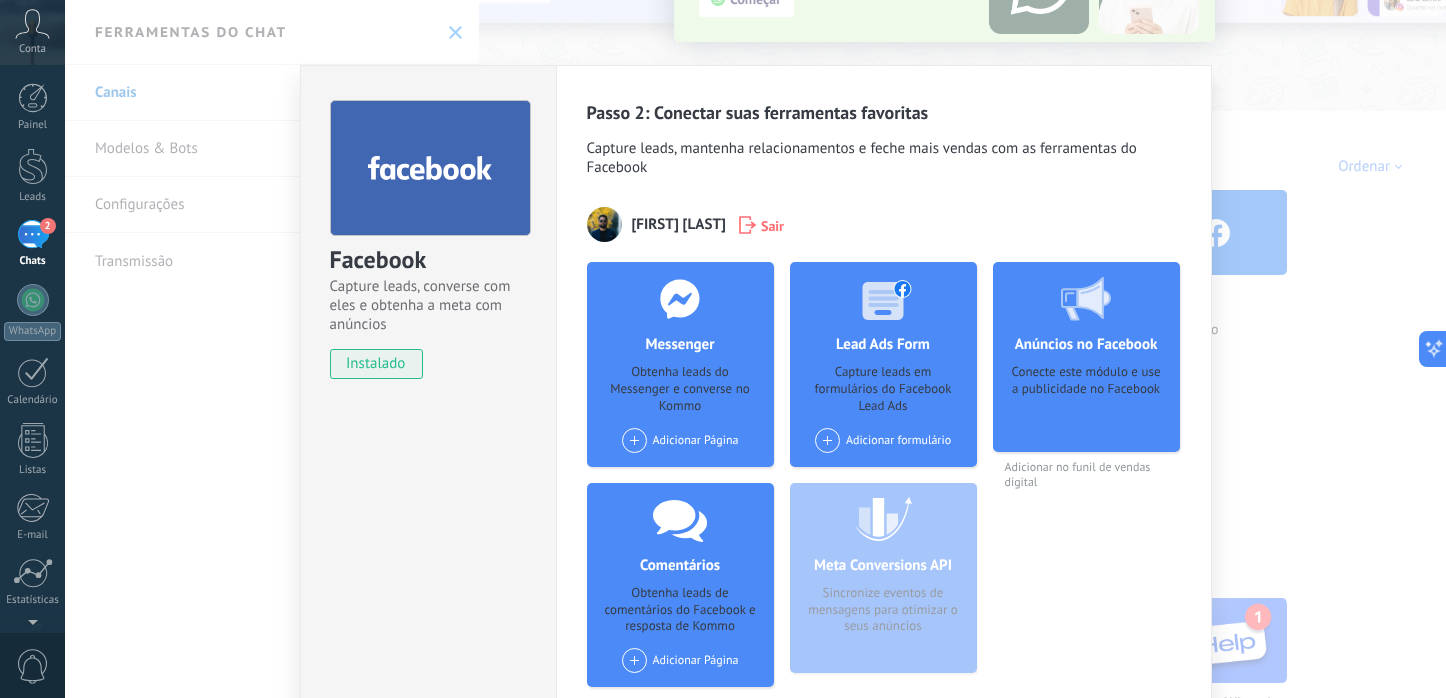 click on "Messenger Obtenha leads do Messenger e converse no Kommo Adicionar Página Matheus henrique" at bounding box center [680, 364] 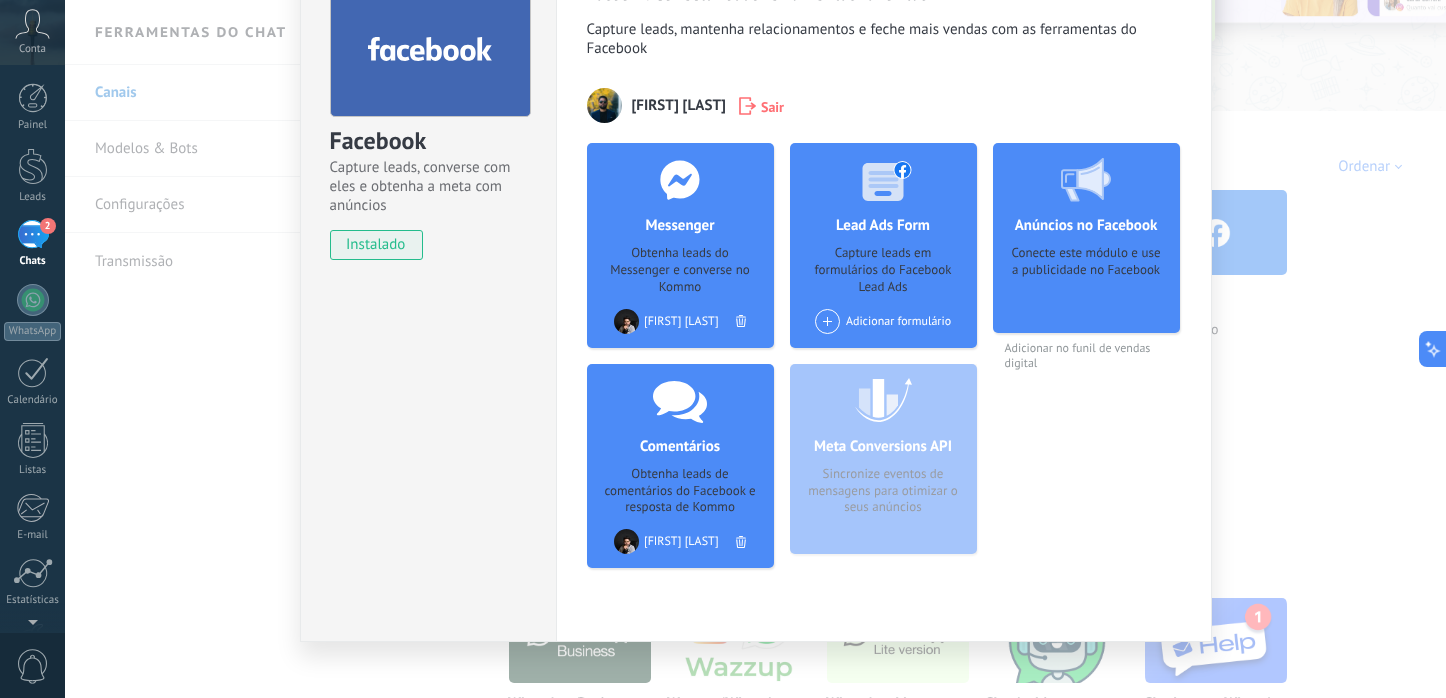 scroll, scrollTop: 138, scrollLeft: 0, axis: vertical 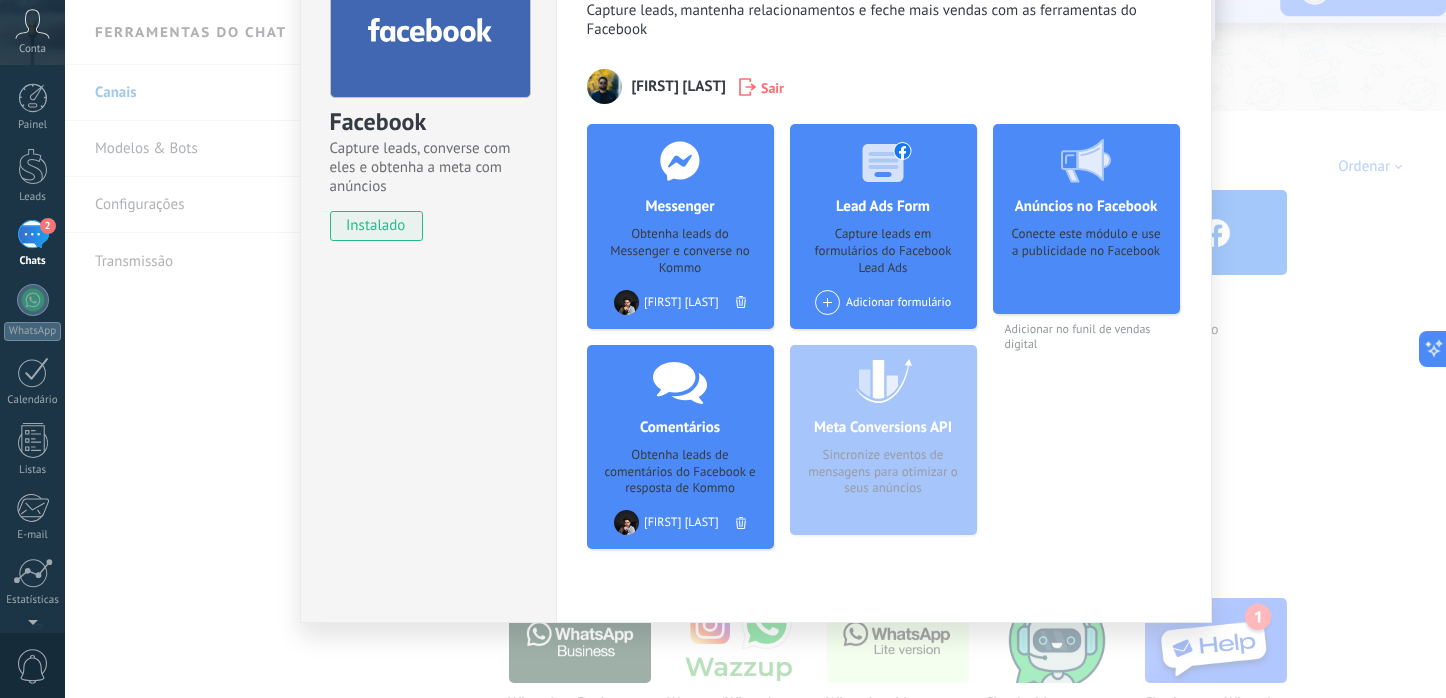 click on "Facebook Capture leads, converse com eles e obtenha a meta com anúncios instalado Desinstalar Passo 2: Conectar suas ferramentas favoritas Capture leads, mantenha relacionamentos e feche mais vendas com as ferramentas do Facebook Matheus Henrique Sair Messenger Obtenha leads do Messenger e converse no Kommo Adicionar Página Matheus henrique Matheus henrique Comentários Obtenha leads de comentários do Facebook e resposta de Kommo Adicionar Página Matheus henrique Lead Ads Form Capture leads em formulários do Facebook Lead Ads Adicionar formulário Meta Conversions API Sincronize eventos de mensagens para otimizar o seus anúncios Anúncios no Facebook Conecte este módulo e use a publicidade no Facebook Adicionar no funil de vendas digital Mais" at bounding box center [755, 349] 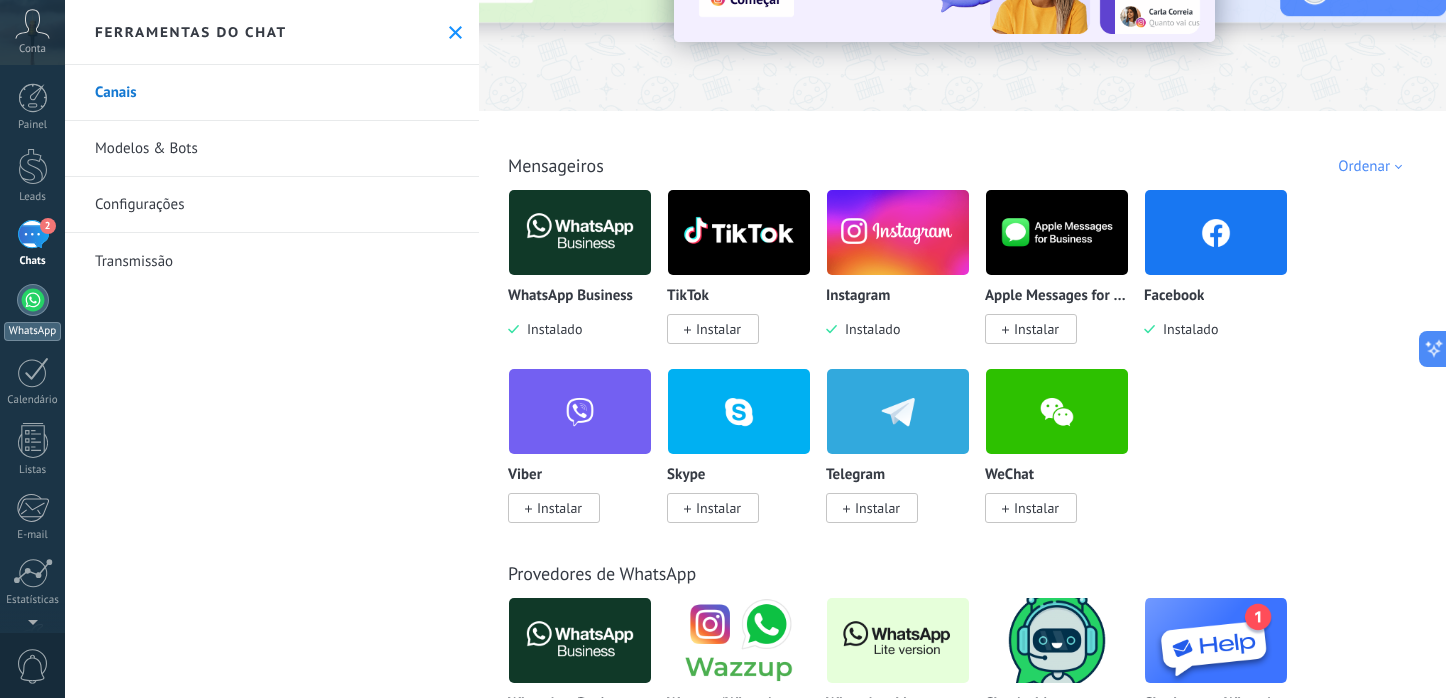 click at bounding box center (33, 300) 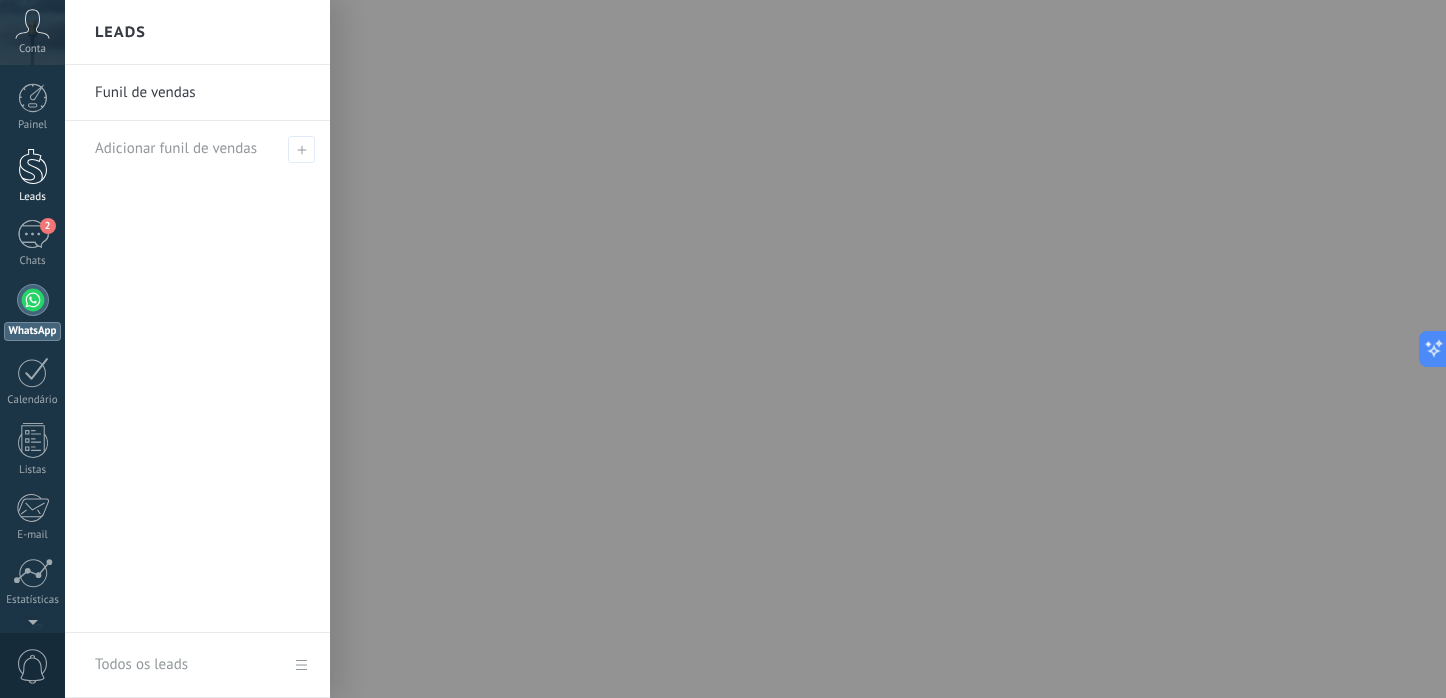 click at bounding box center (33, 166) 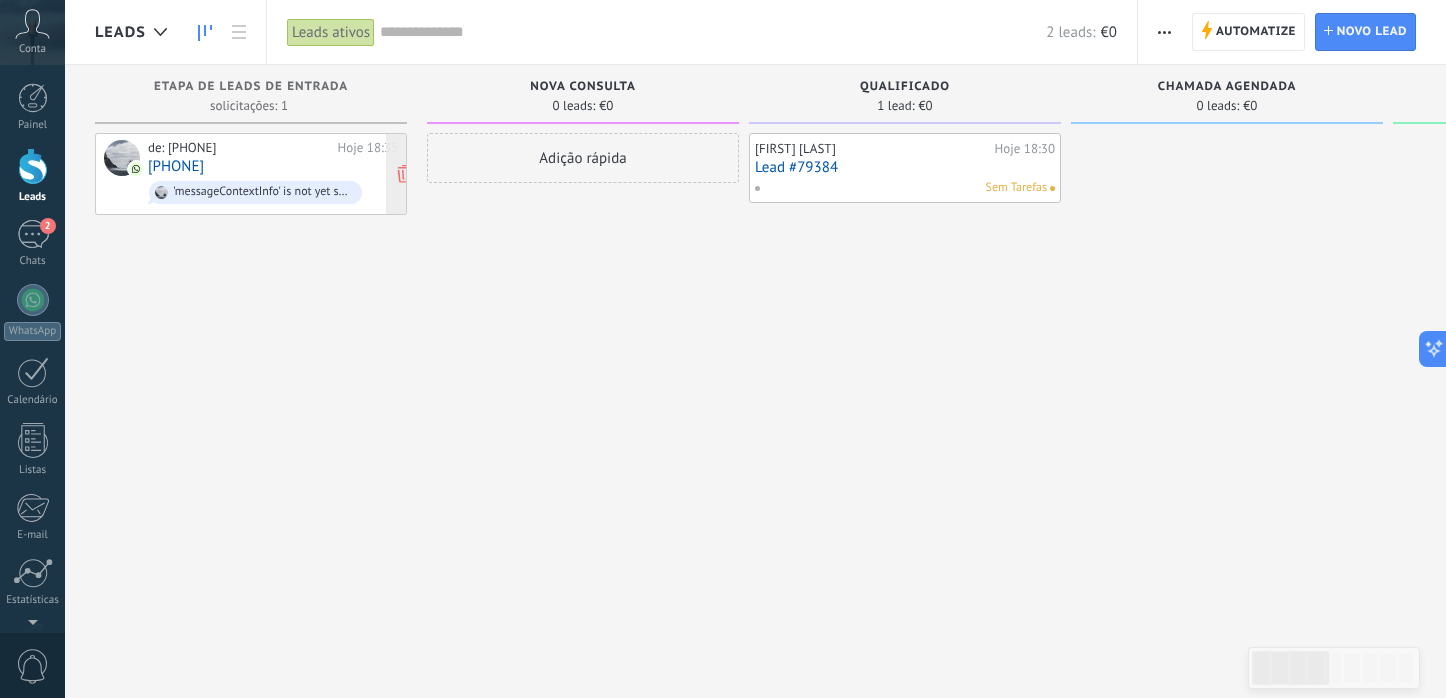 click on "de: 351967433224 Hoje 18:35 447876137368 'messageContextInfo' is not yet supported. Use your device to view this message." at bounding box center [273, 174] 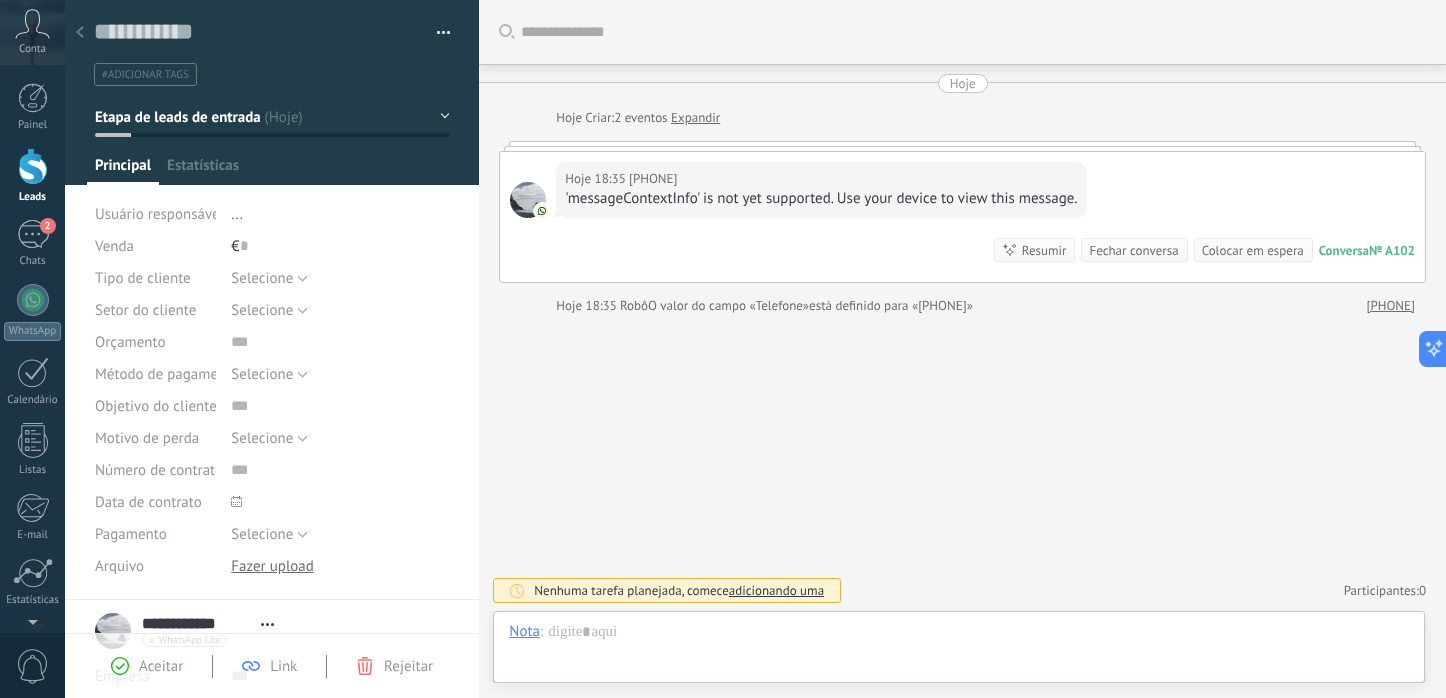 scroll, scrollTop: 30, scrollLeft: 0, axis: vertical 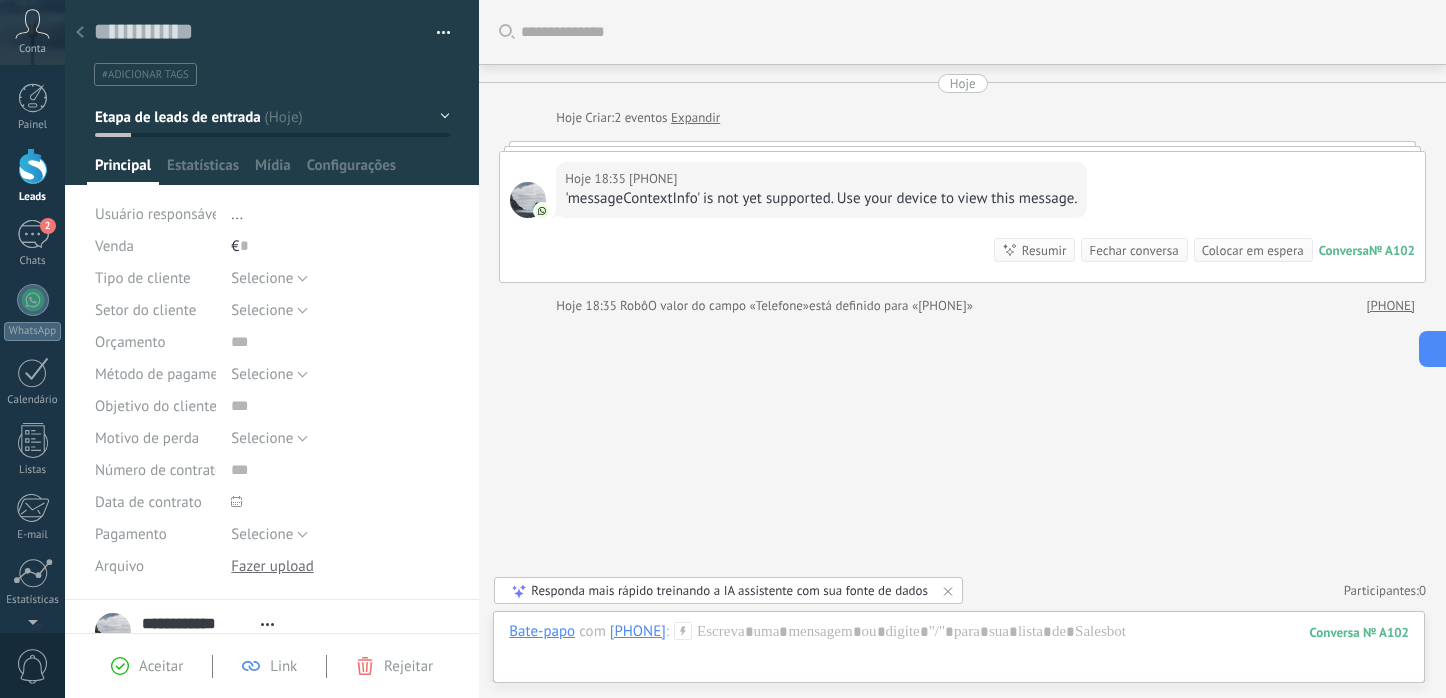 click at bounding box center (80, 33) 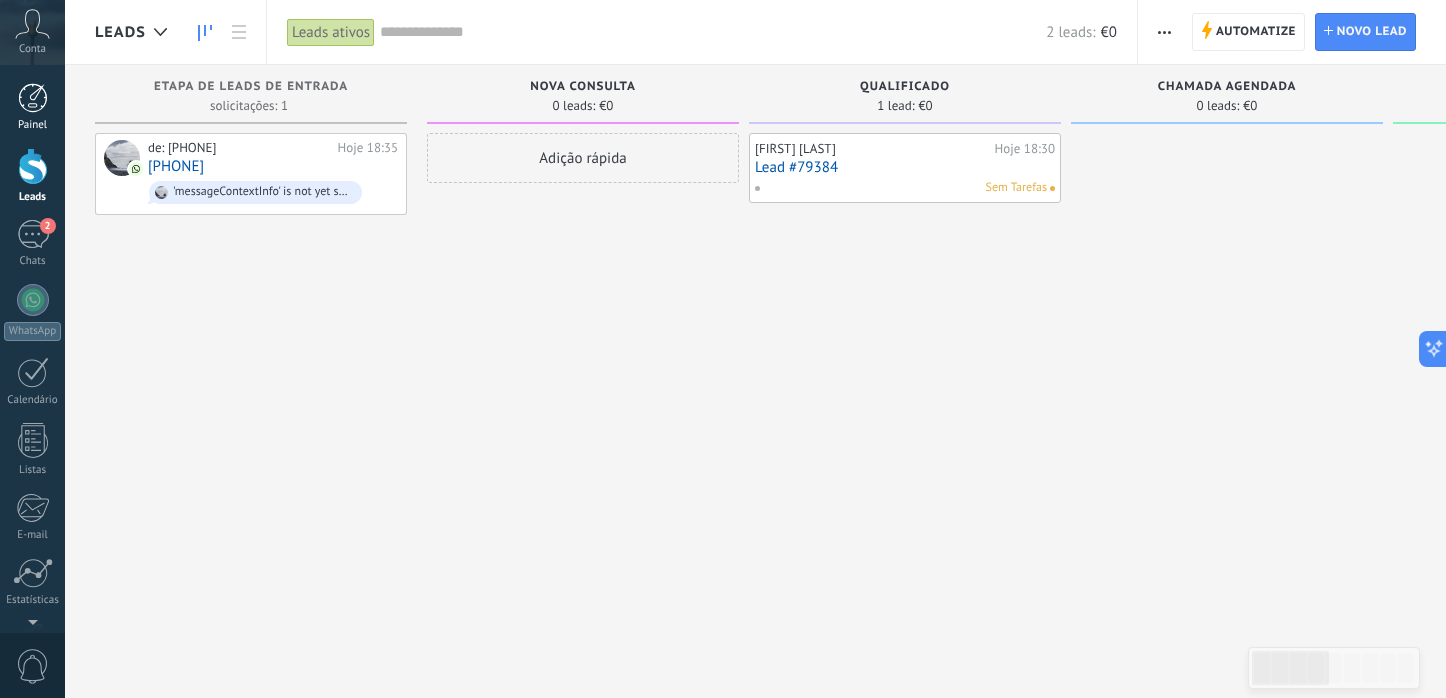click at bounding box center (33, 98) 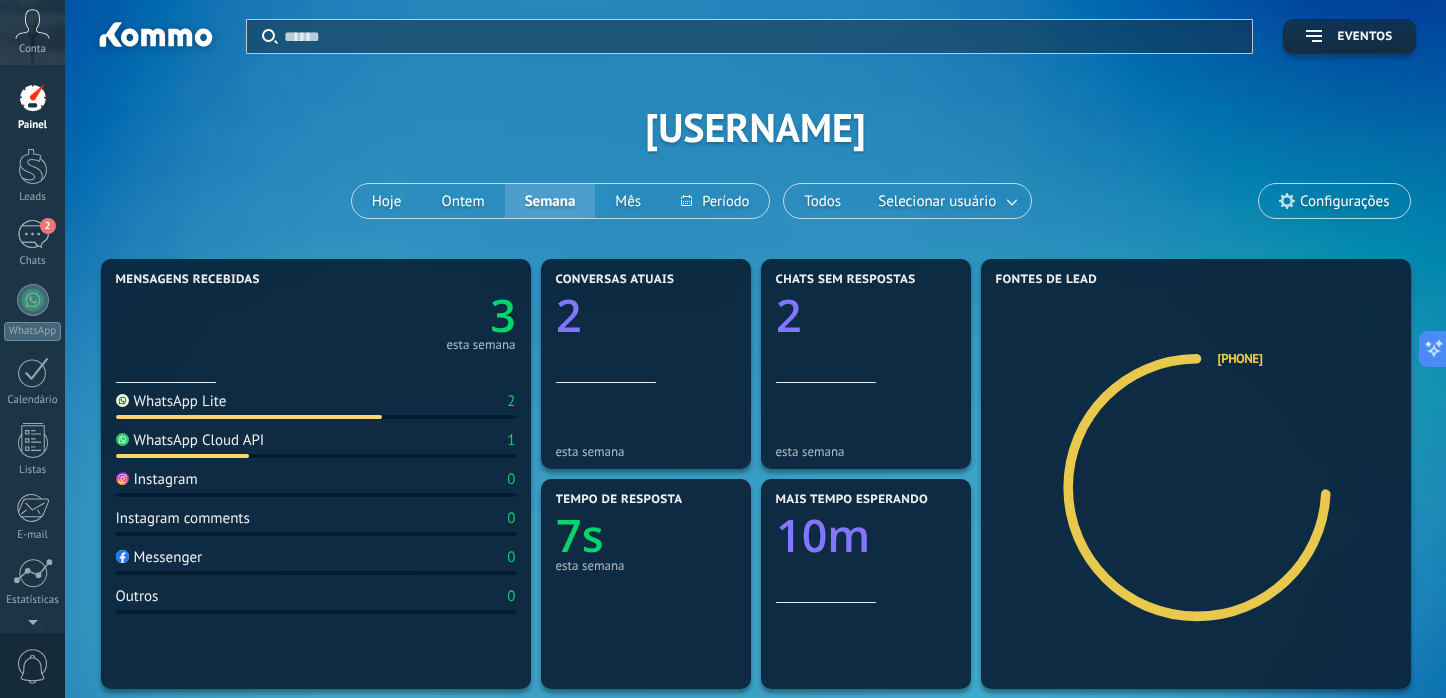 scroll, scrollTop: 199, scrollLeft: 0, axis: vertical 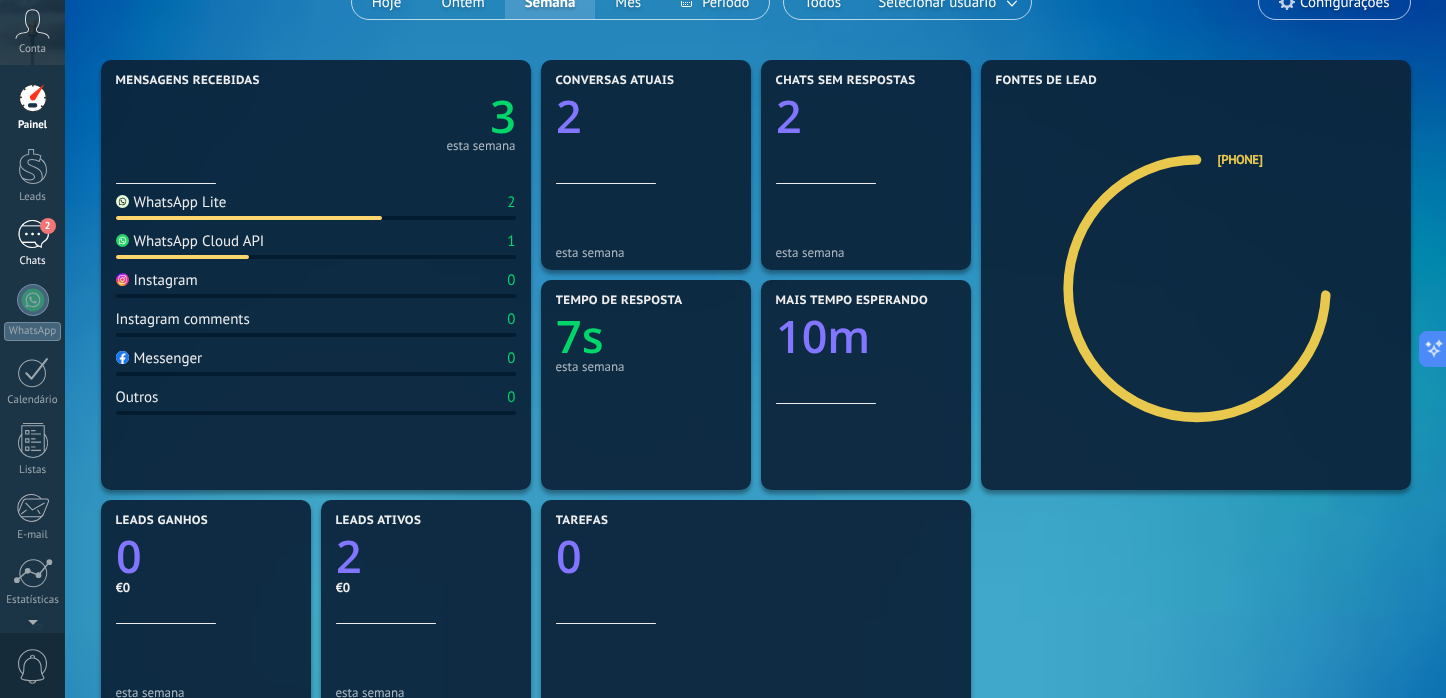 click on "2
Chats" at bounding box center [32, 244] 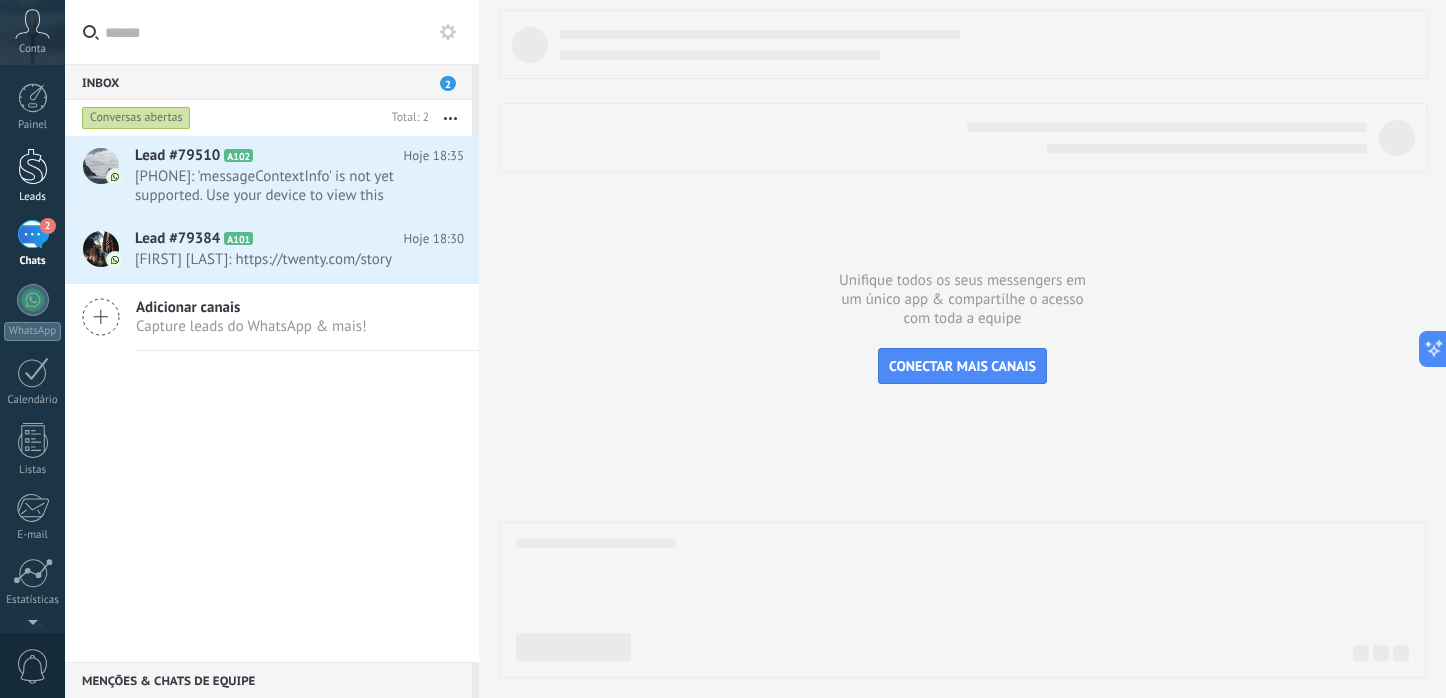 click at bounding box center [33, 166] 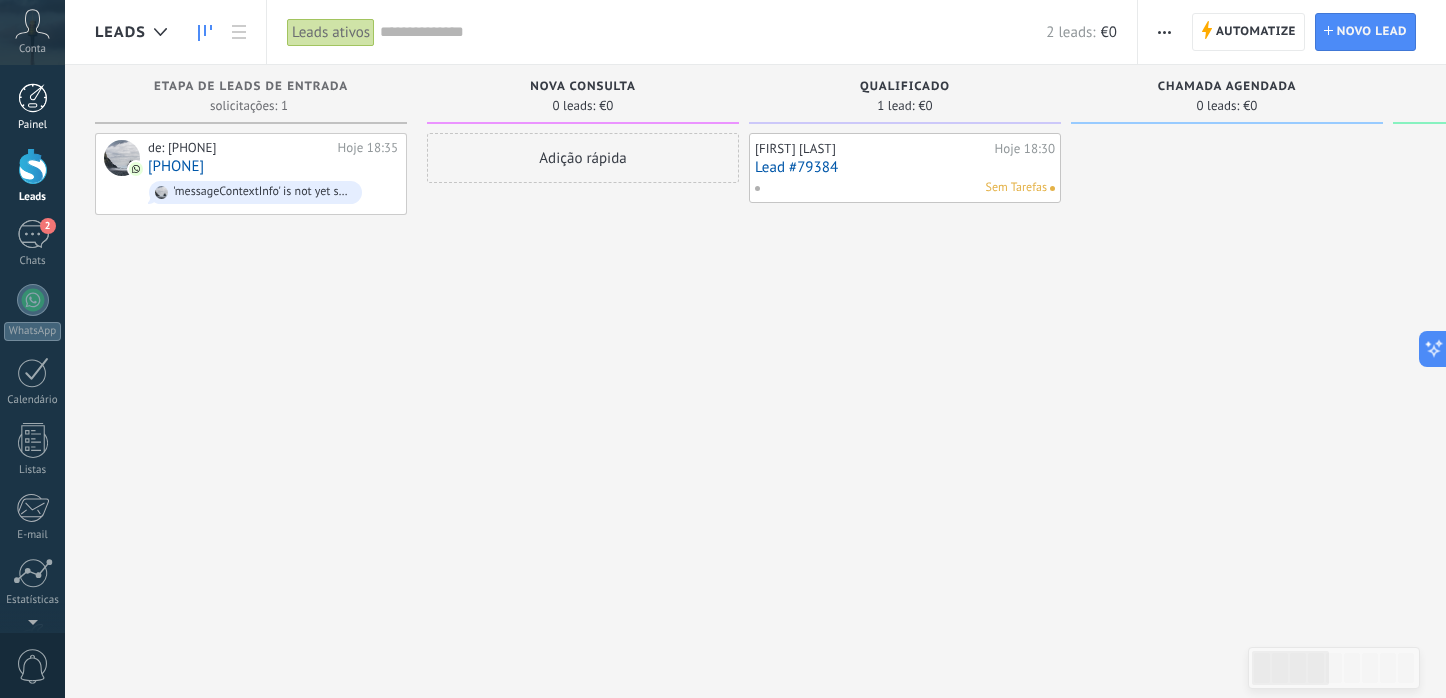 click at bounding box center [33, 98] 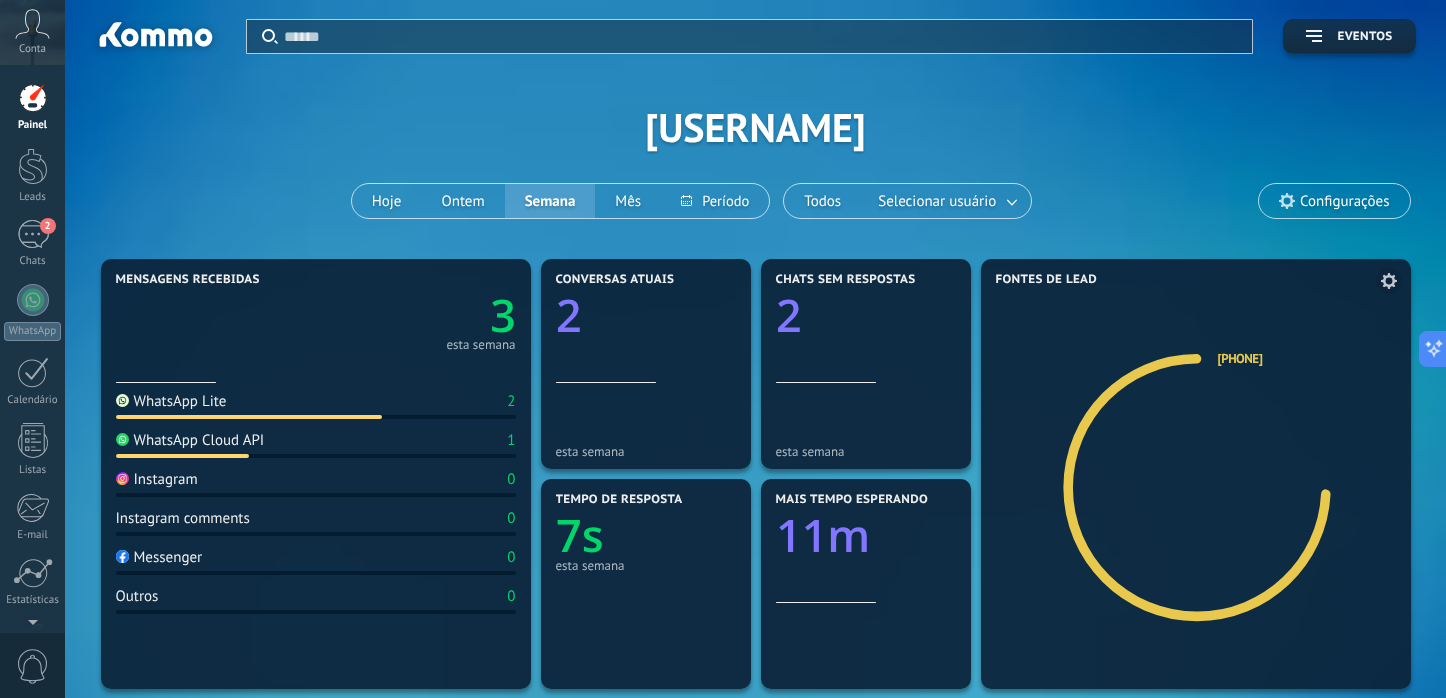 scroll, scrollTop: 8, scrollLeft: 0, axis: vertical 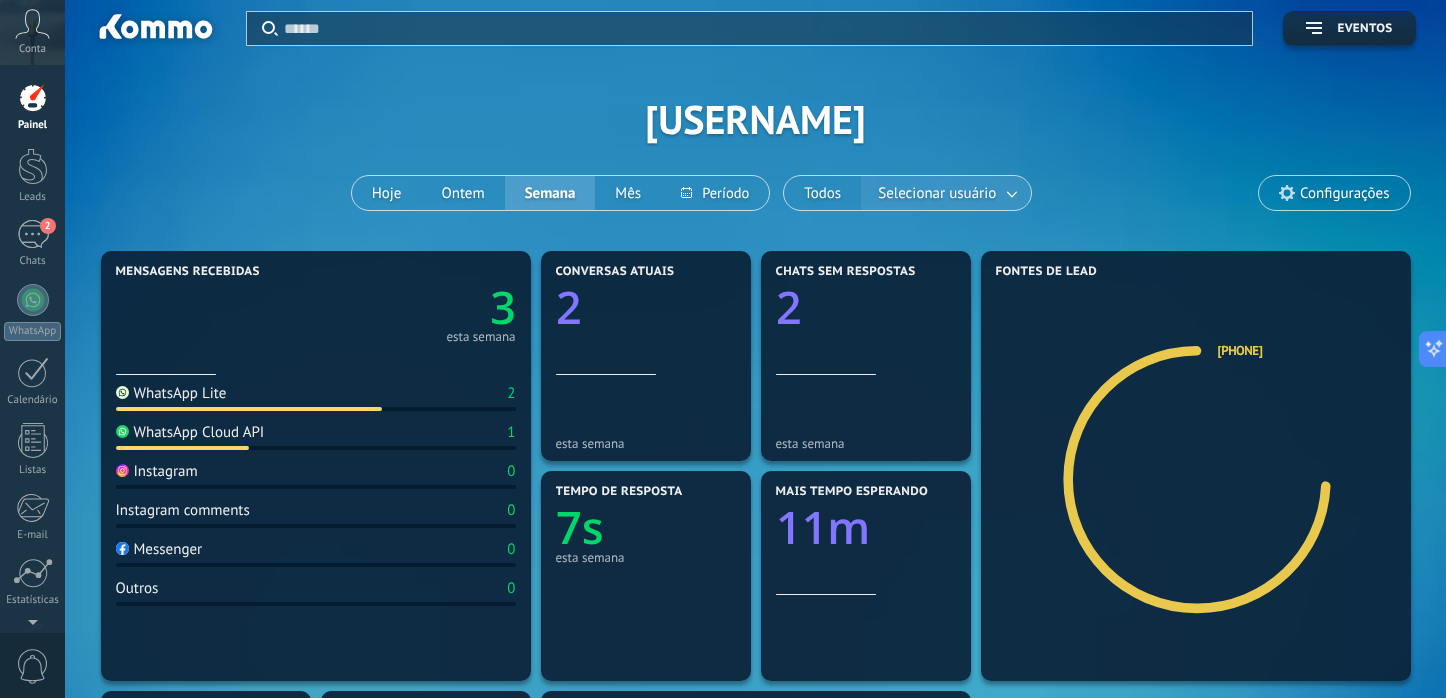 click on "Selecionar usuário" at bounding box center [937, 193] 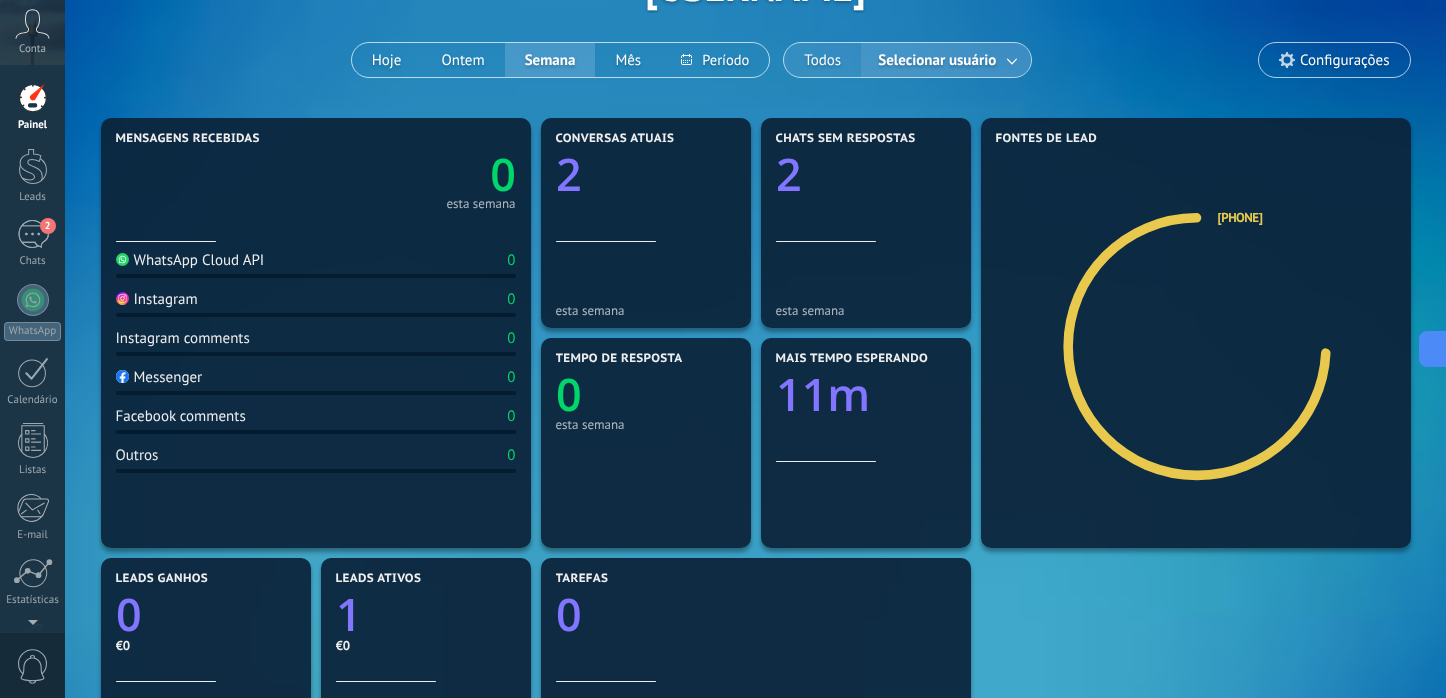 scroll, scrollTop: 142, scrollLeft: 0, axis: vertical 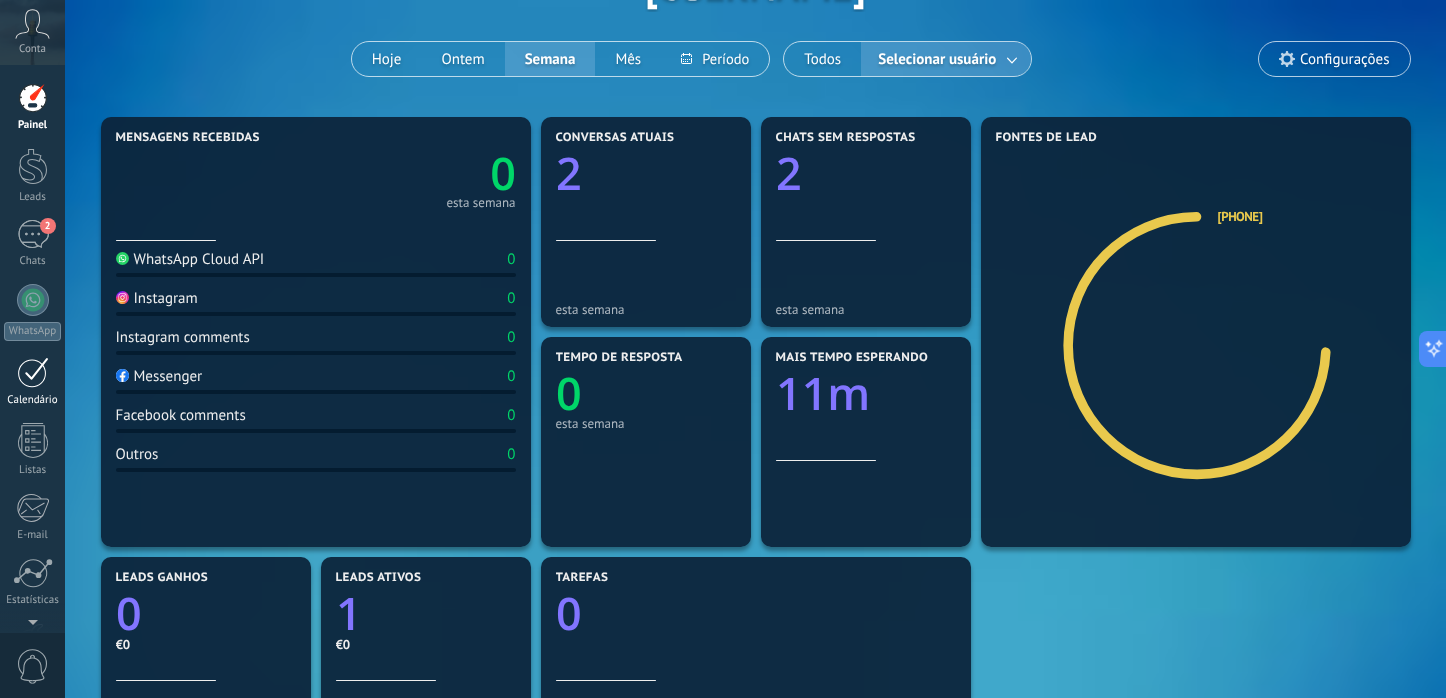 click at bounding box center [33, 372] 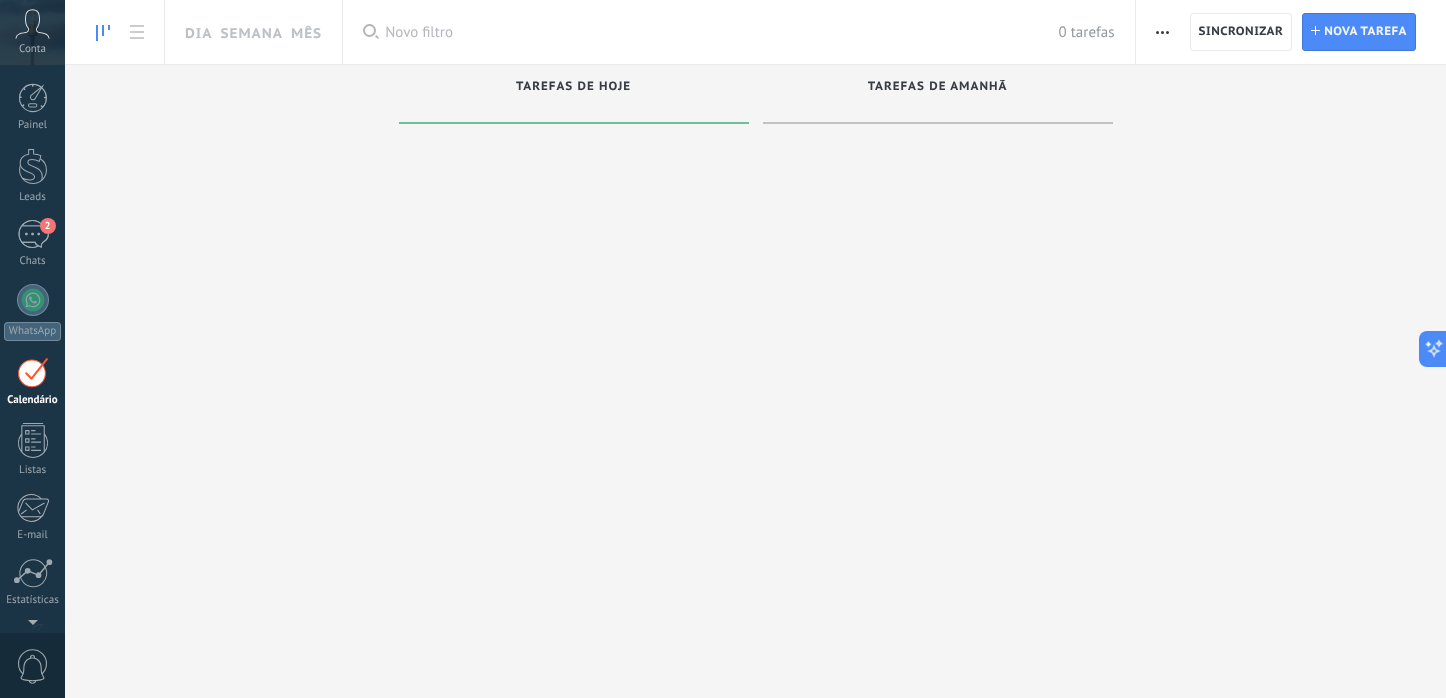 scroll, scrollTop: 0, scrollLeft: 0, axis: both 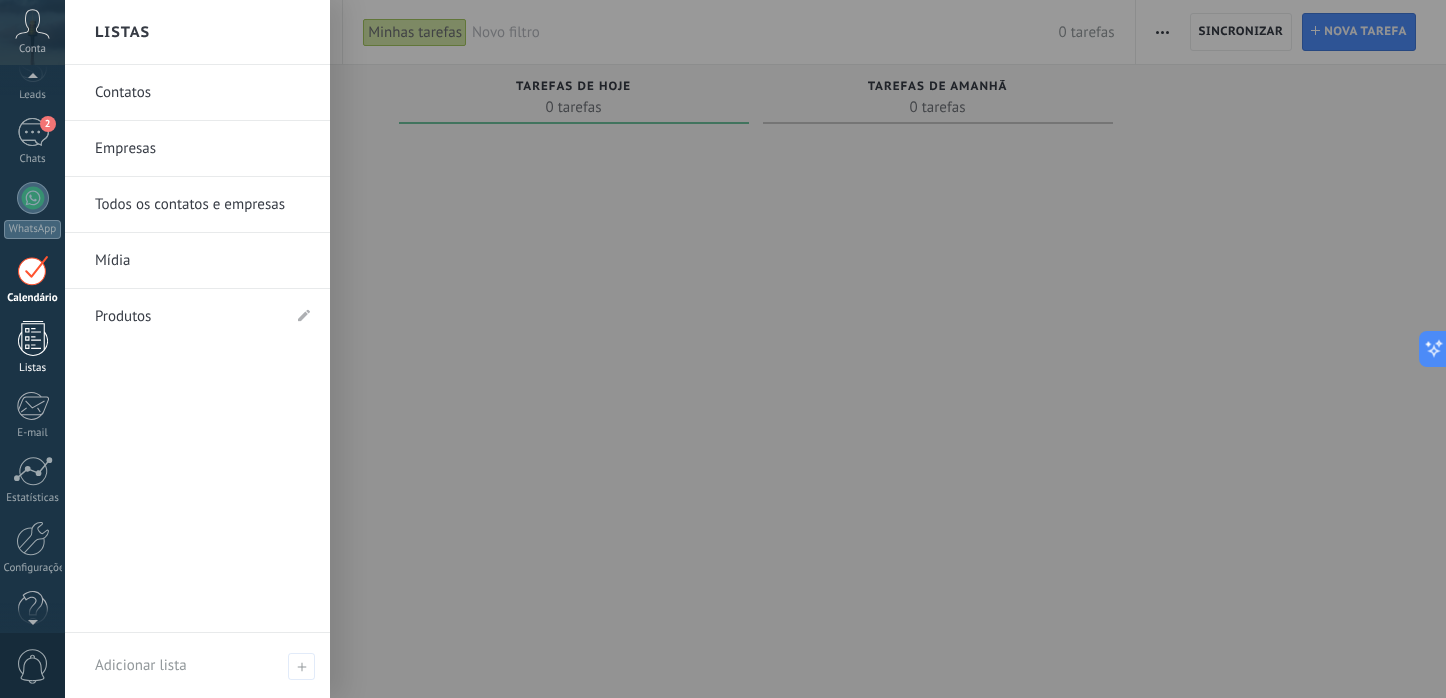 click at bounding box center (33, 338) 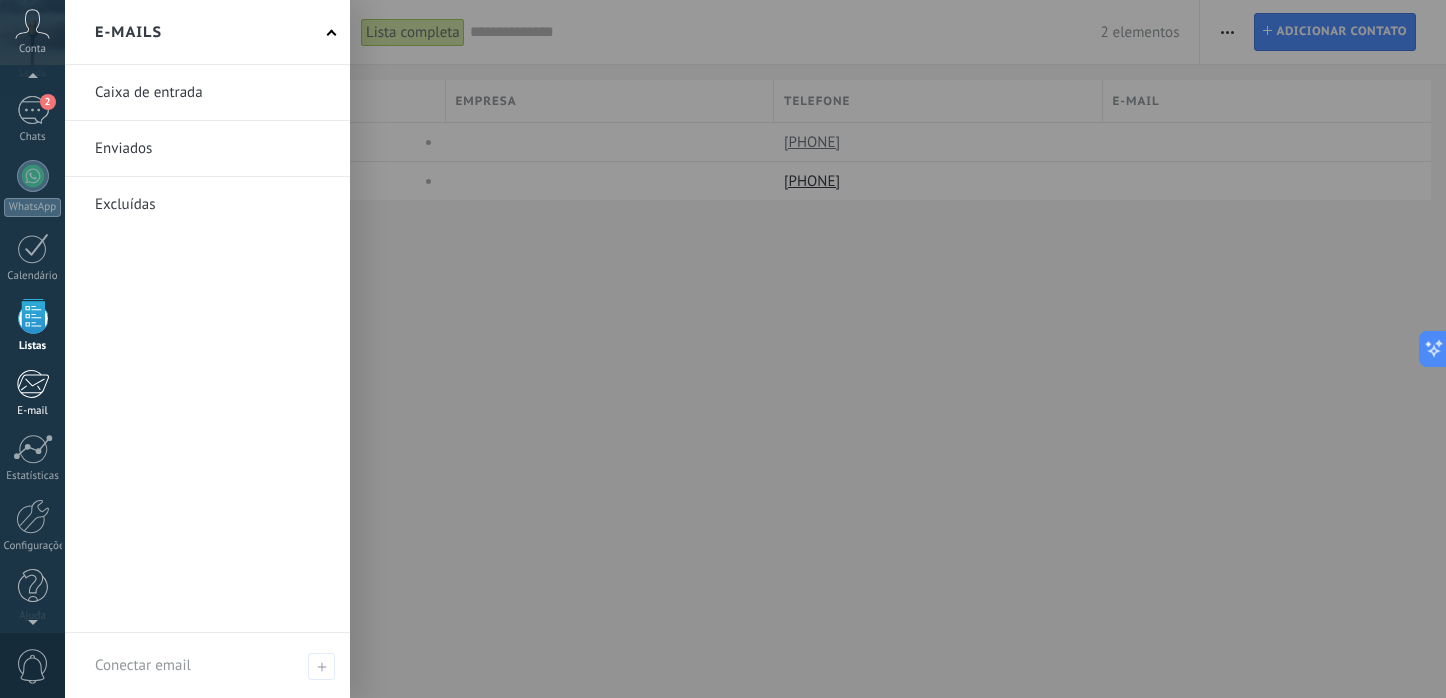 click at bounding box center (32, 384) 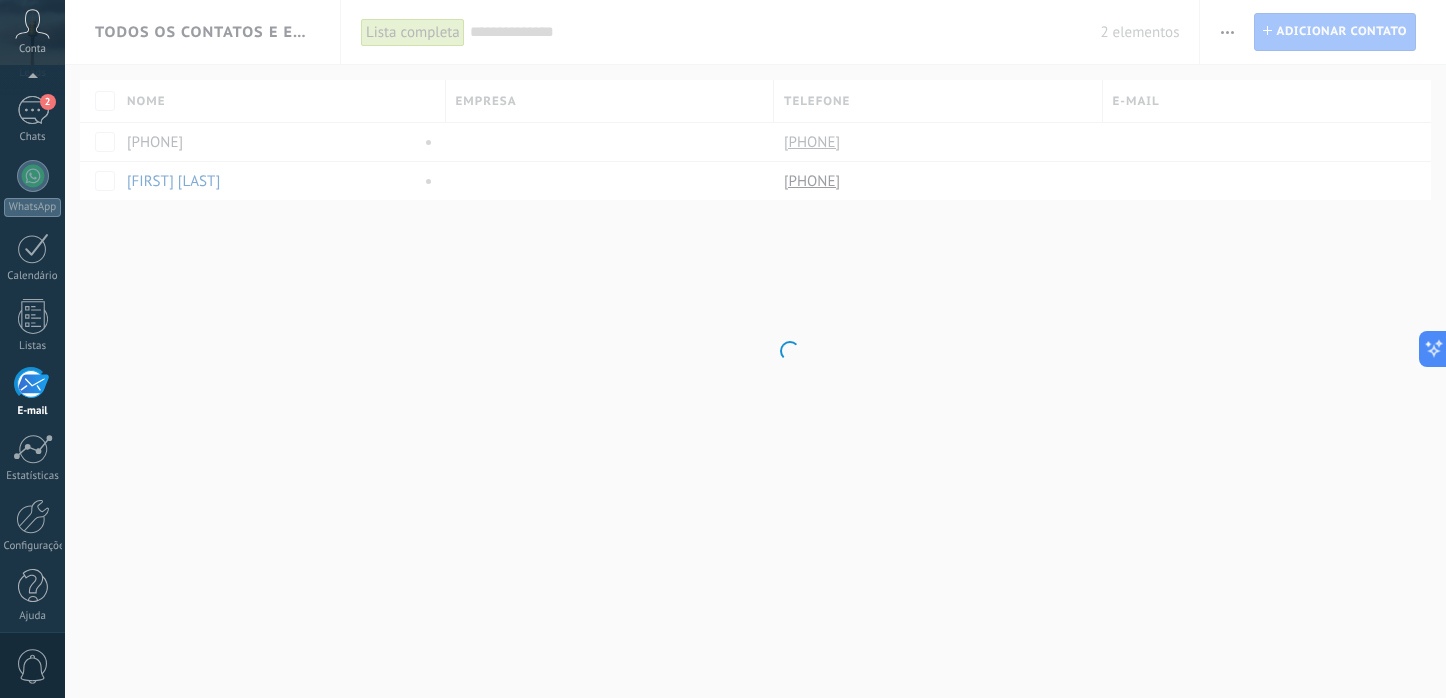 scroll, scrollTop: 134, scrollLeft: 0, axis: vertical 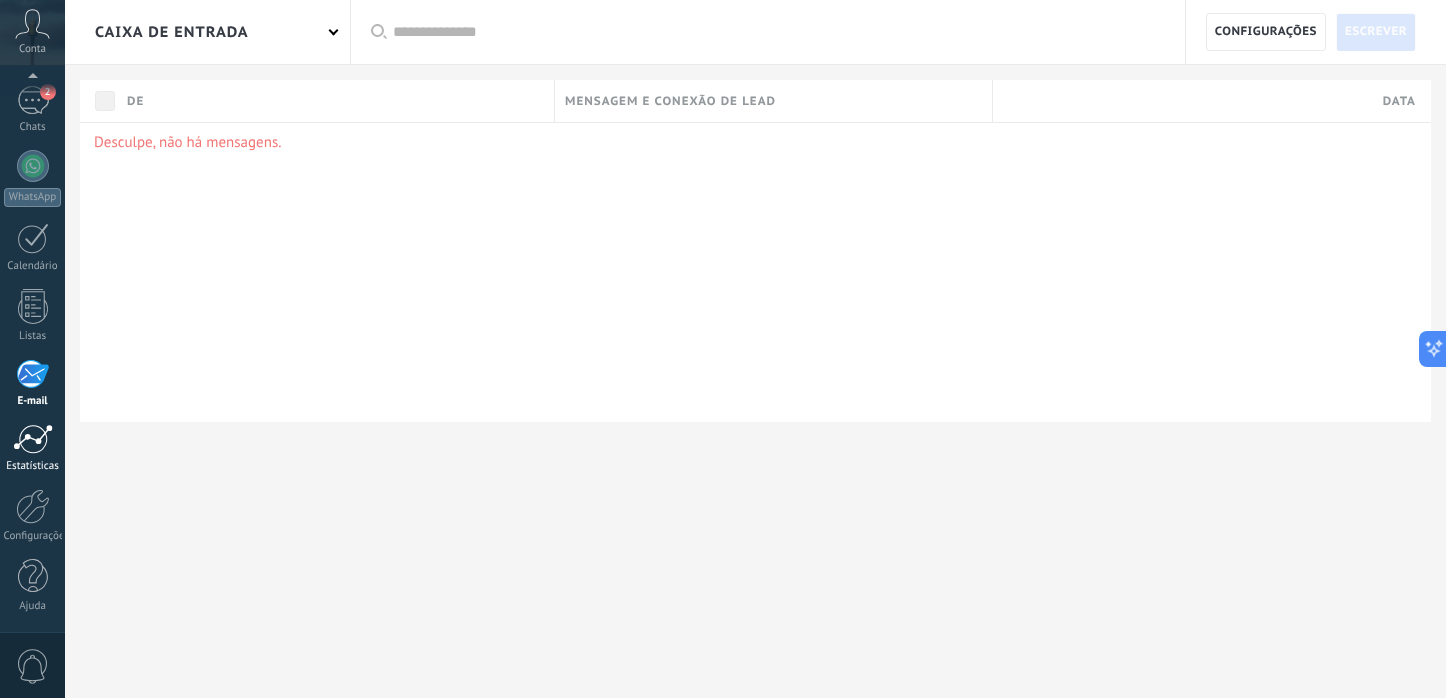 click at bounding box center [33, 439] 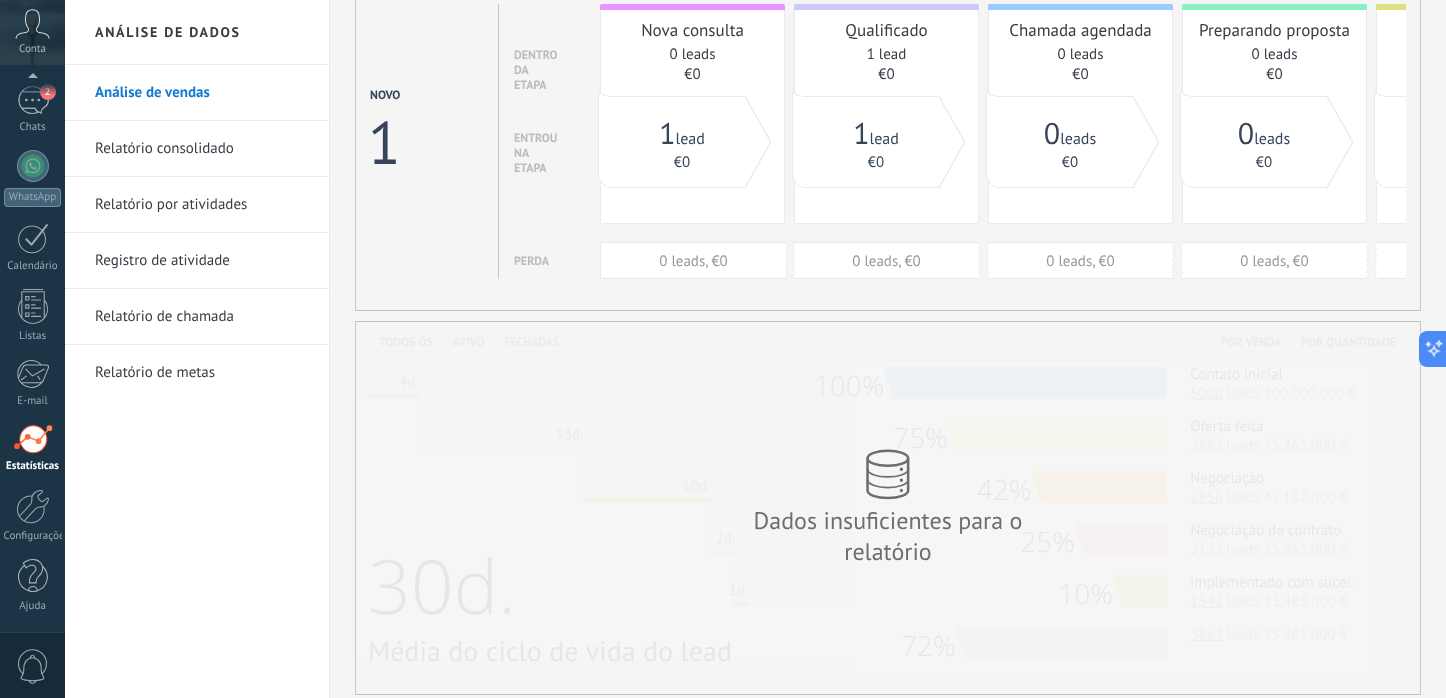 scroll, scrollTop: 147, scrollLeft: 0, axis: vertical 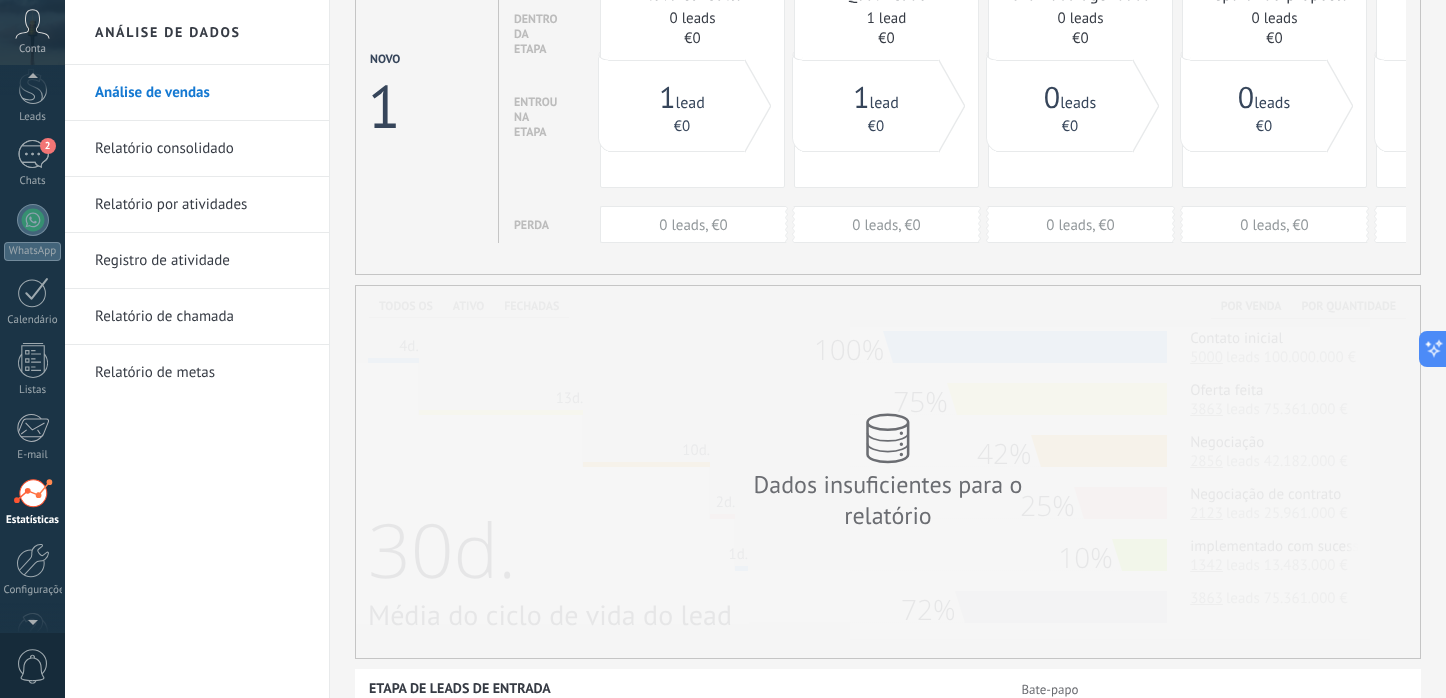 click at bounding box center (32, 80) 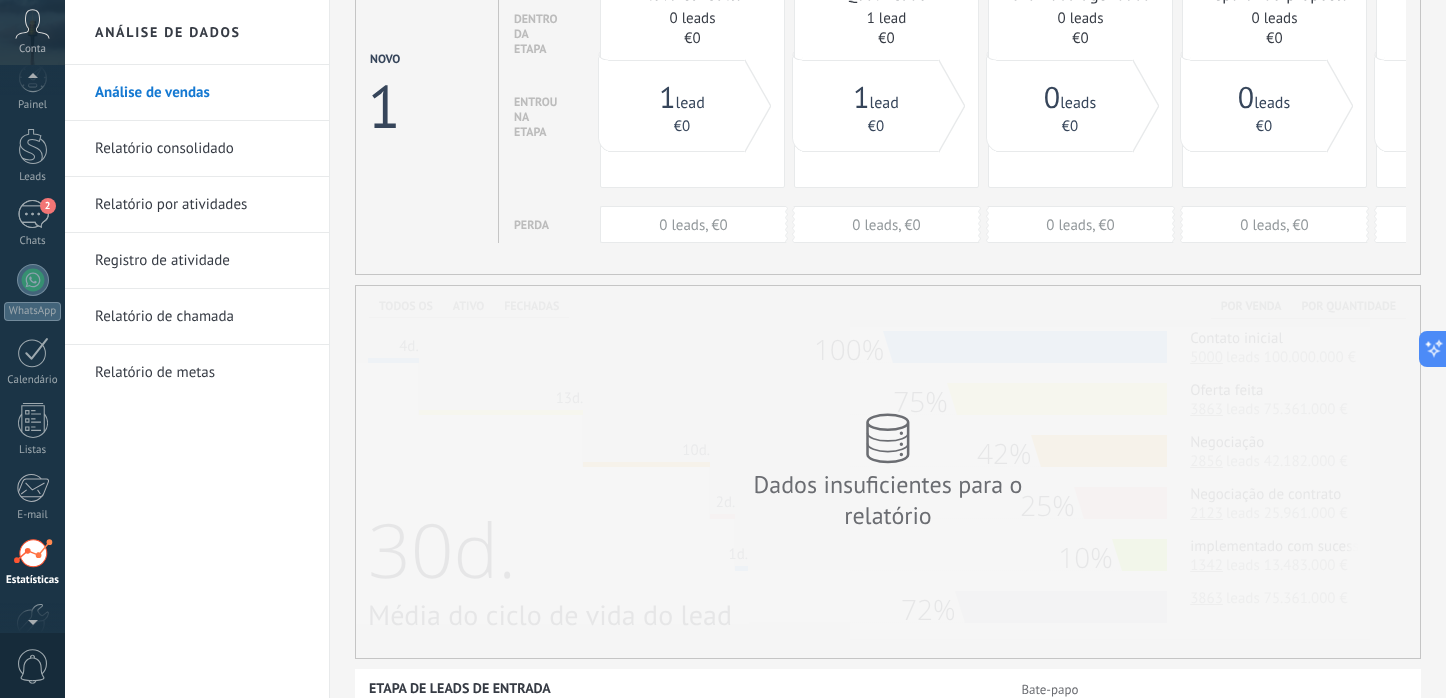 scroll, scrollTop: 0, scrollLeft: 0, axis: both 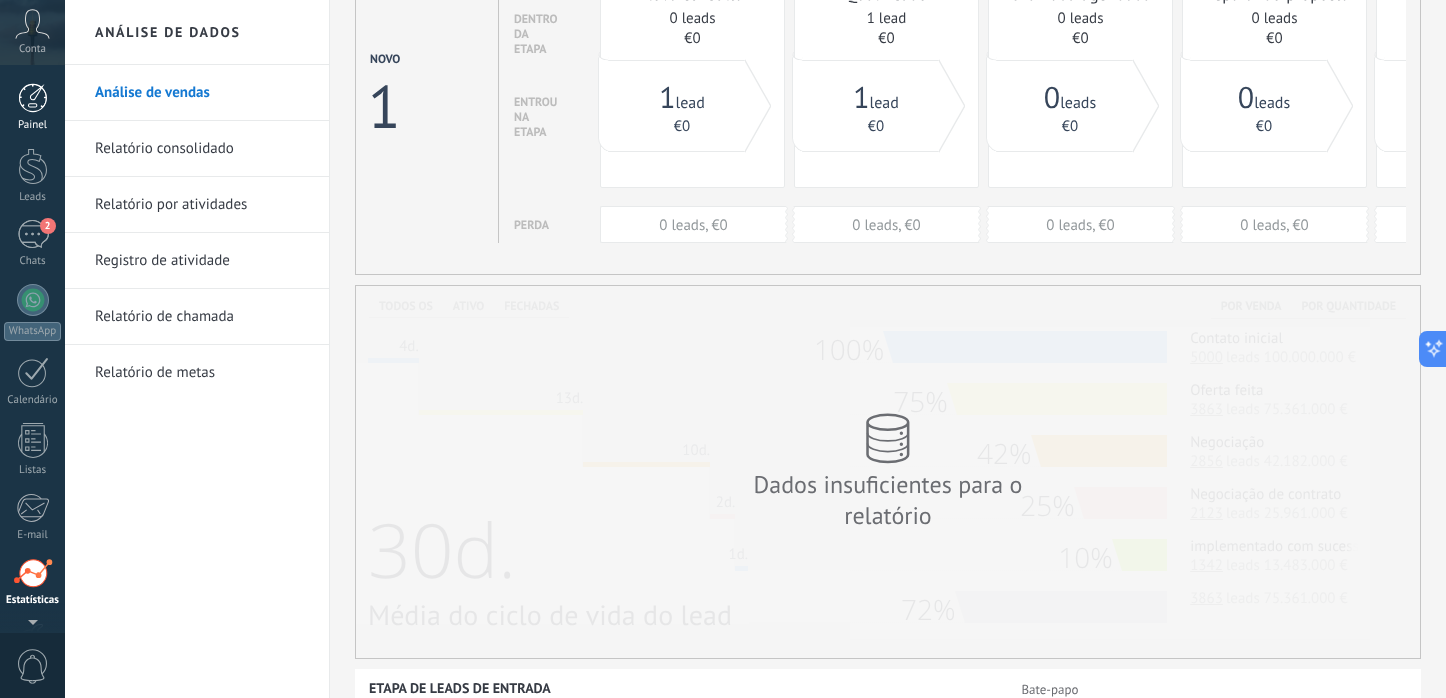 click at bounding box center [33, 98] 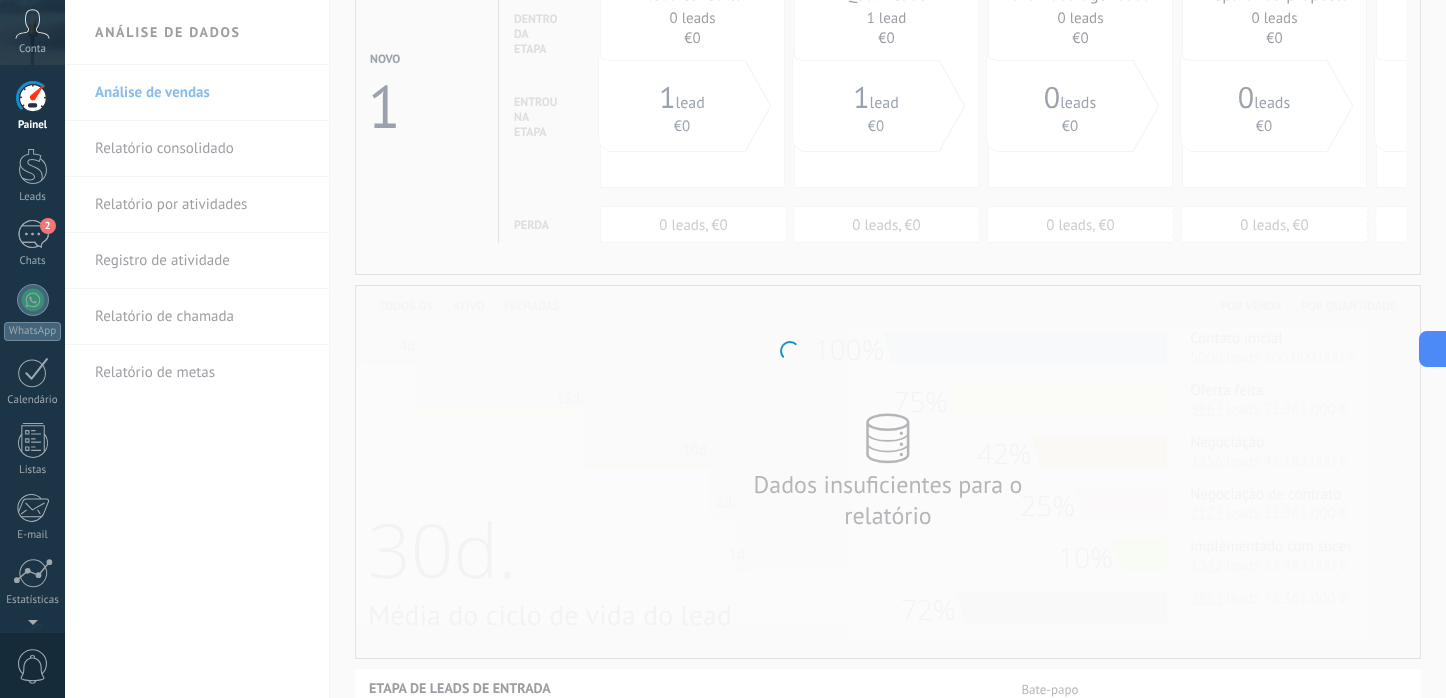 scroll, scrollTop: 0, scrollLeft: 0, axis: both 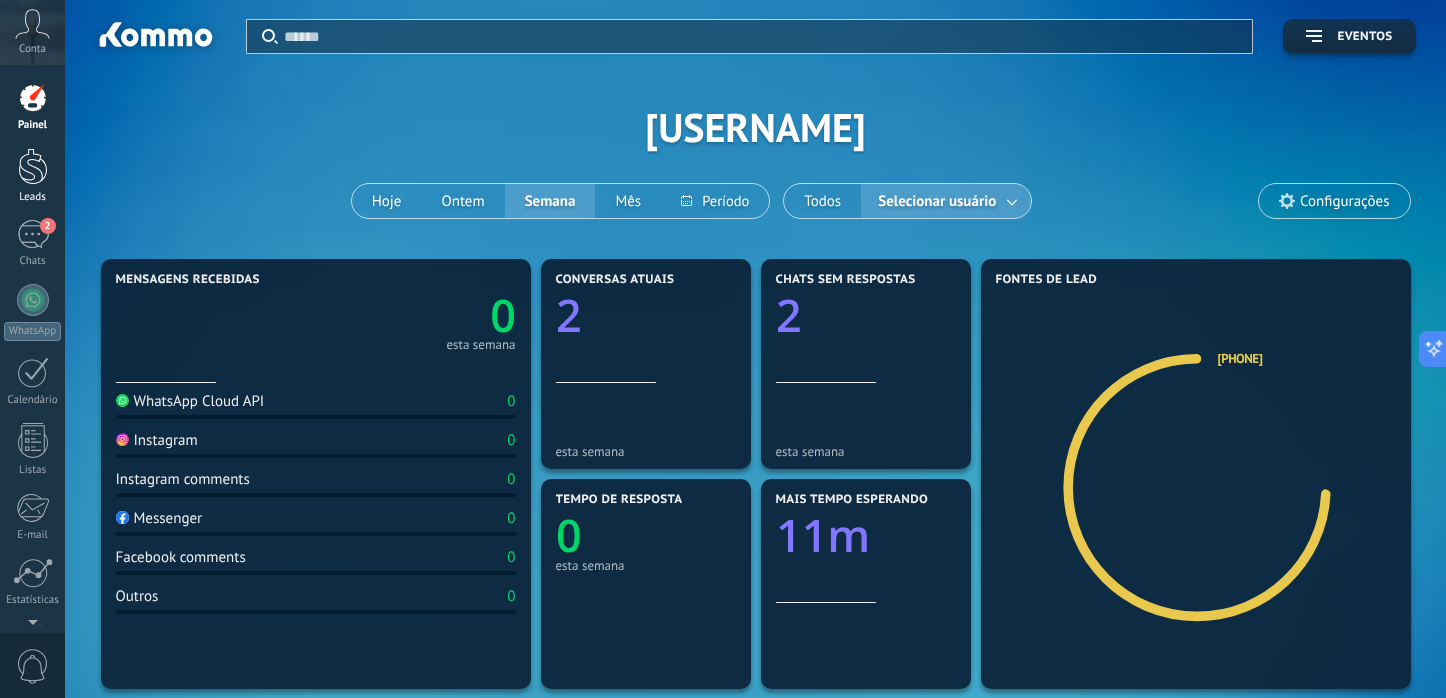 click at bounding box center (33, 166) 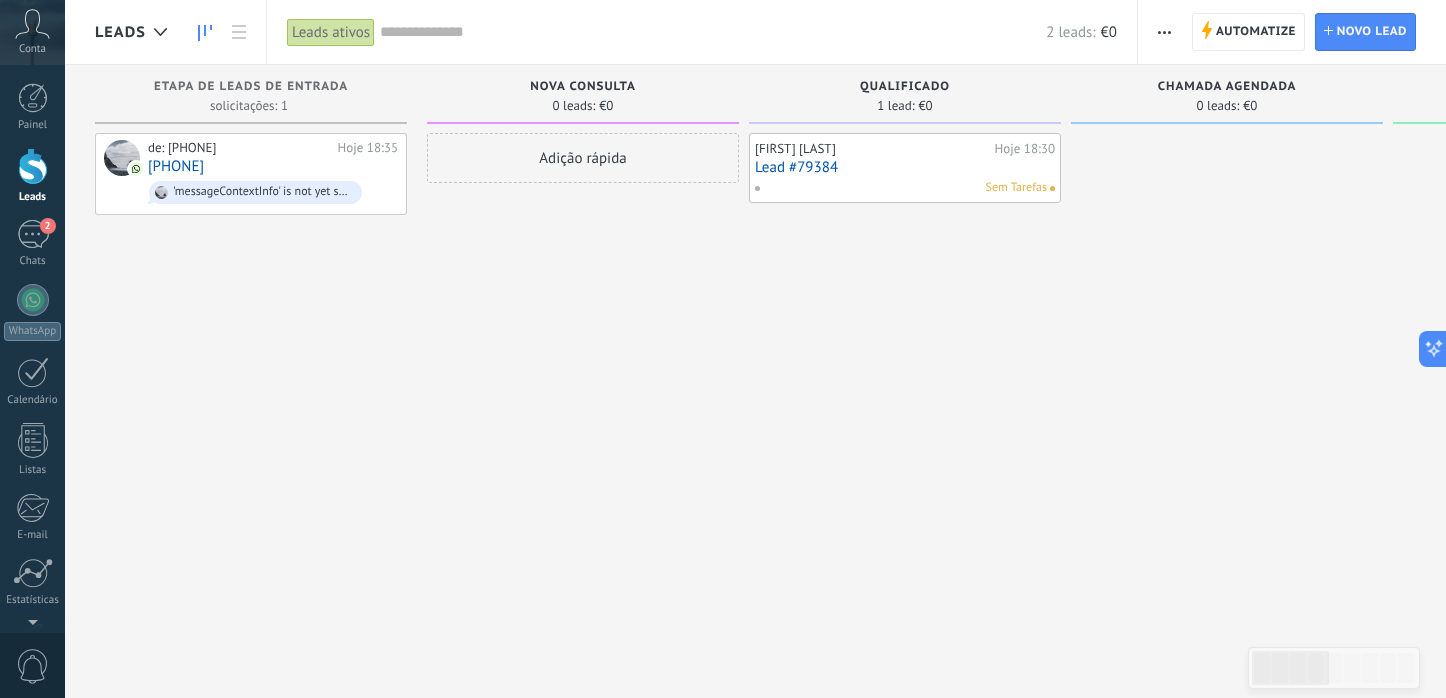 click 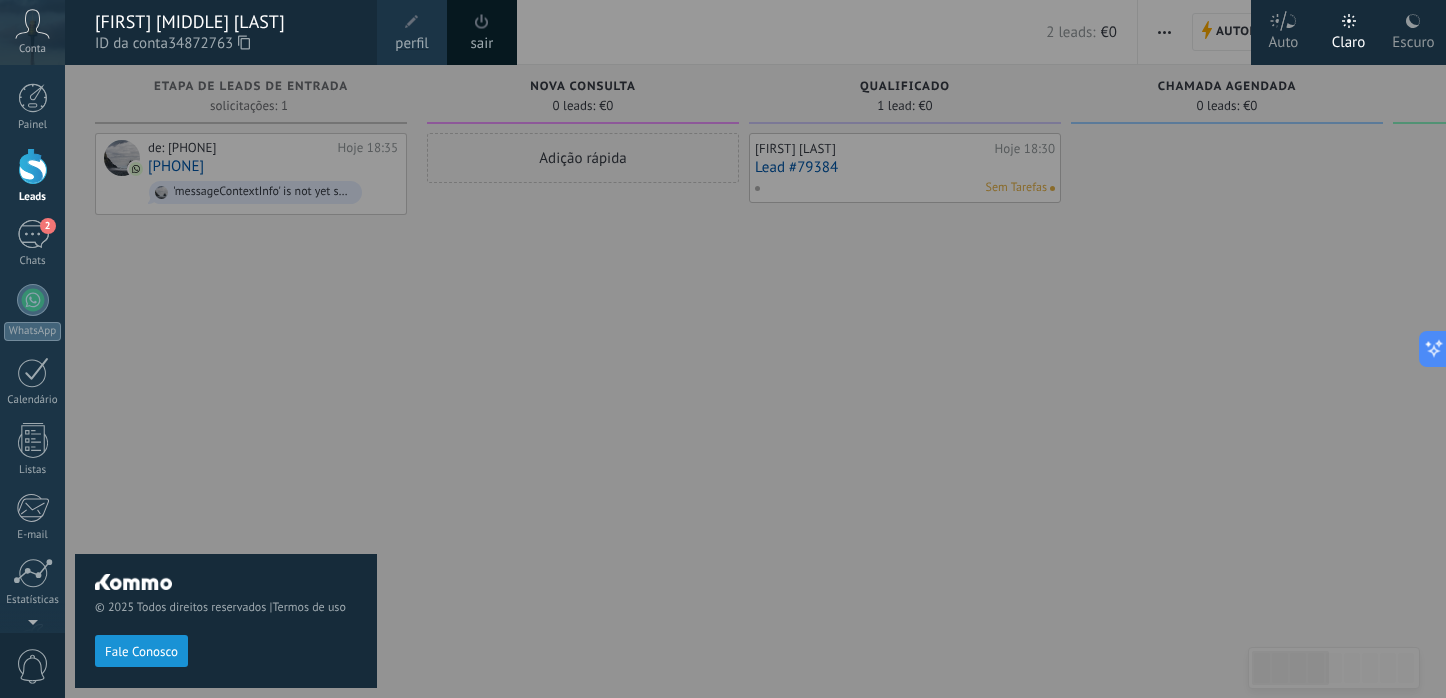 click 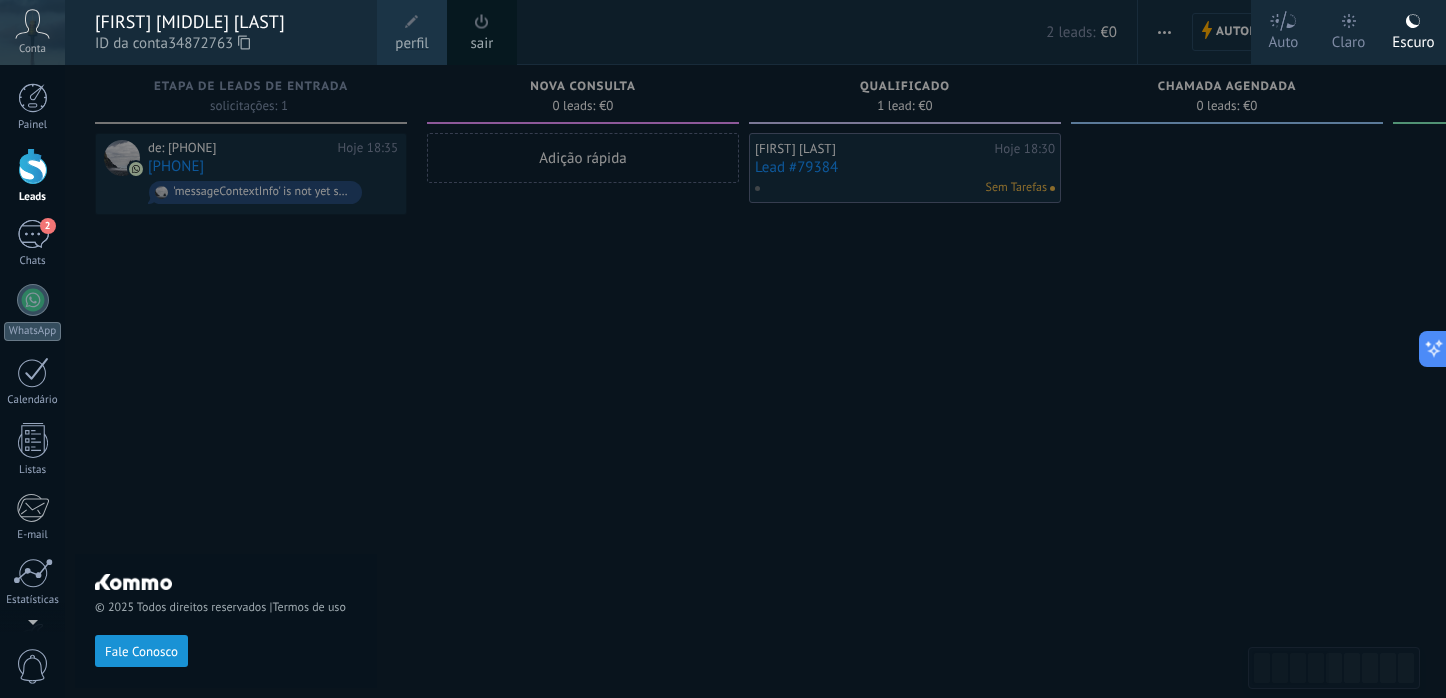 click at bounding box center (1349, 21) 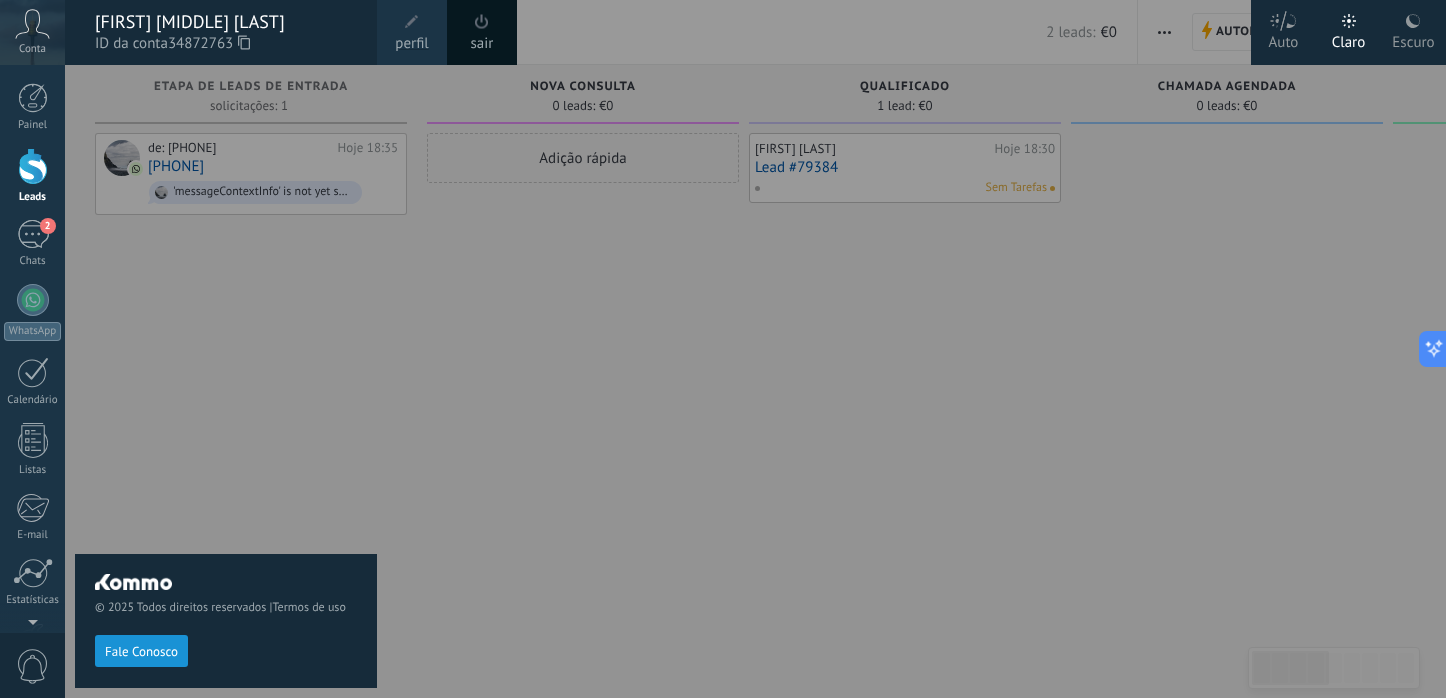 click on "© 2025 Todos direitos reservados |  Termos de uso
Fale Conosco" at bounding box center [226, 381] 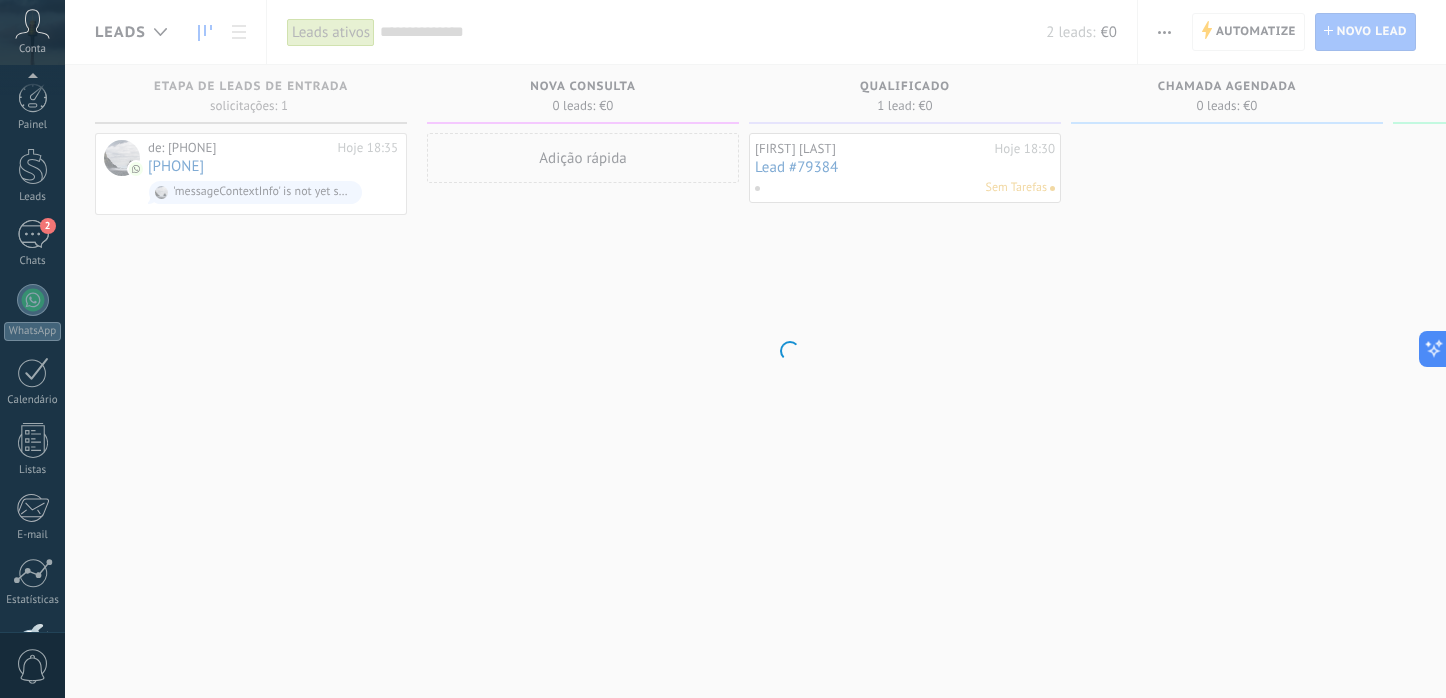 scroll, scrollTop: 134, scrollLeft: 0, axis: vertical 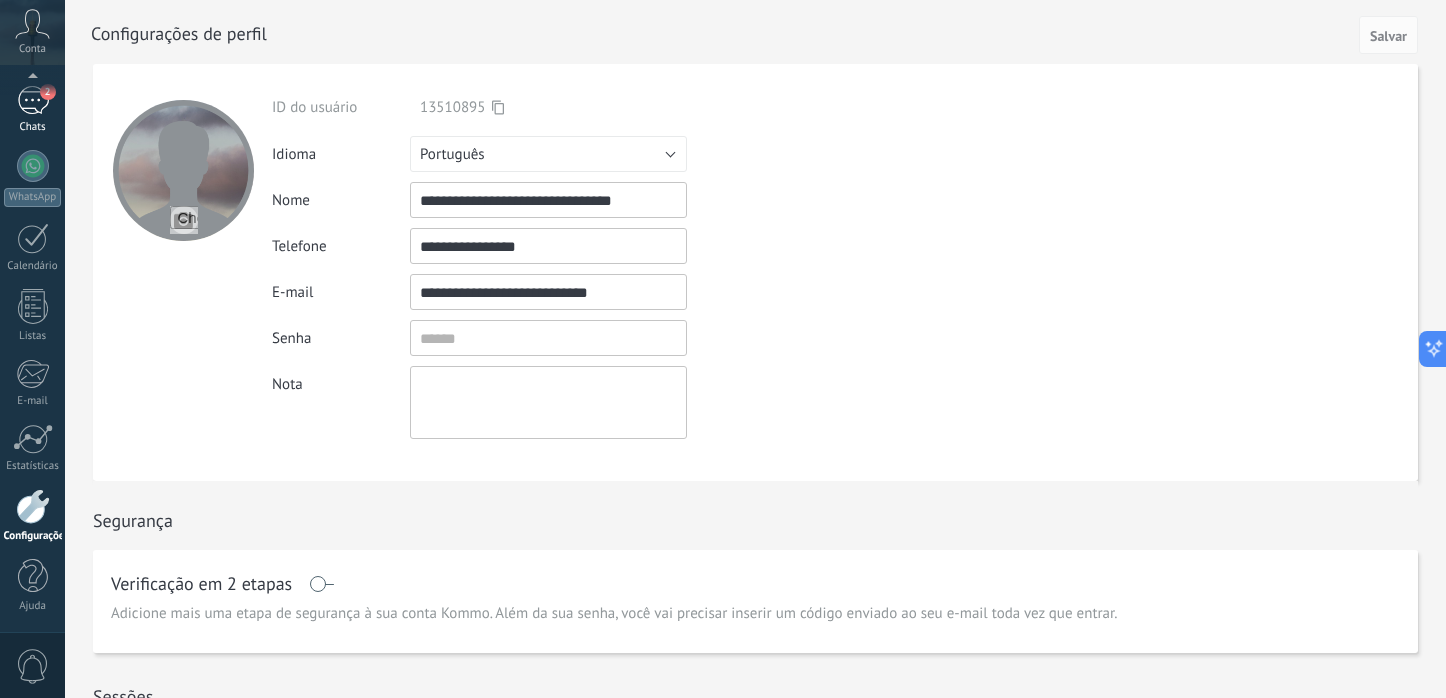 click on "2" at bounding box center (33, 100) 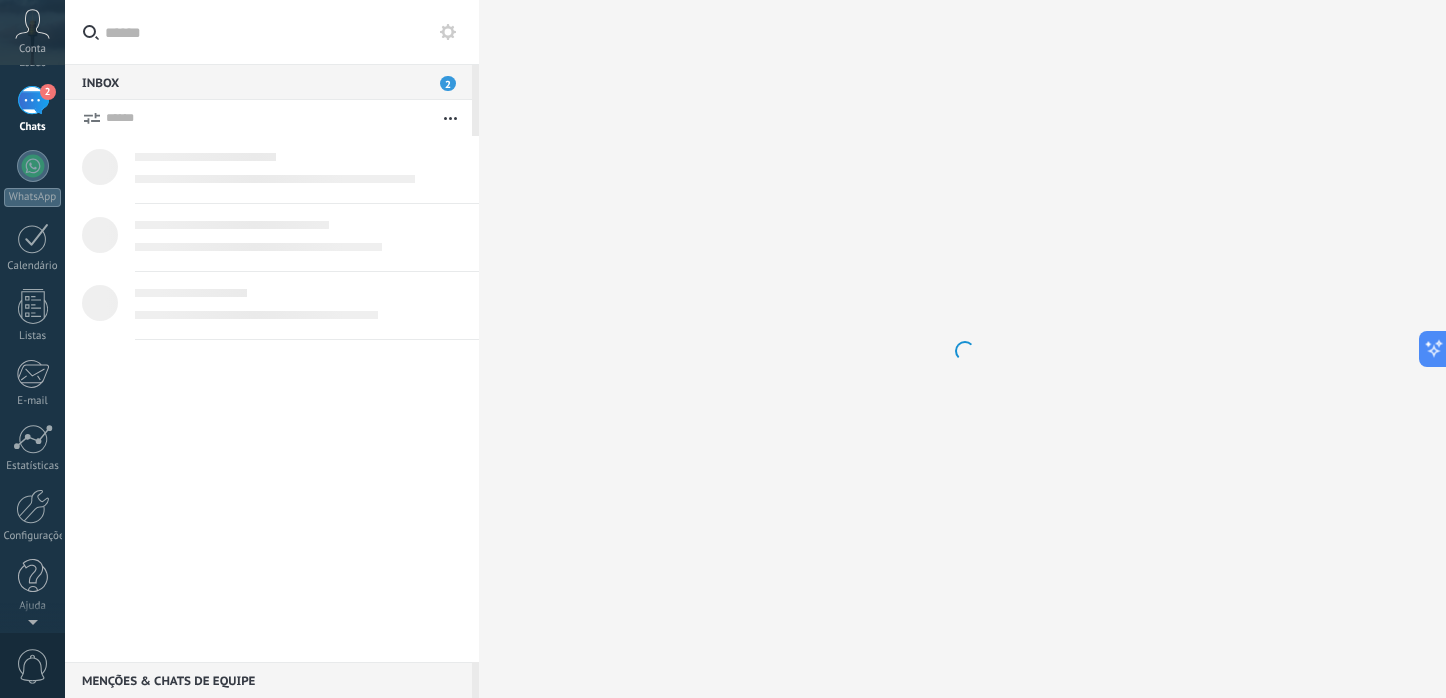 scroll, scrollTop: 0, scrollLeft: 0, axis: both 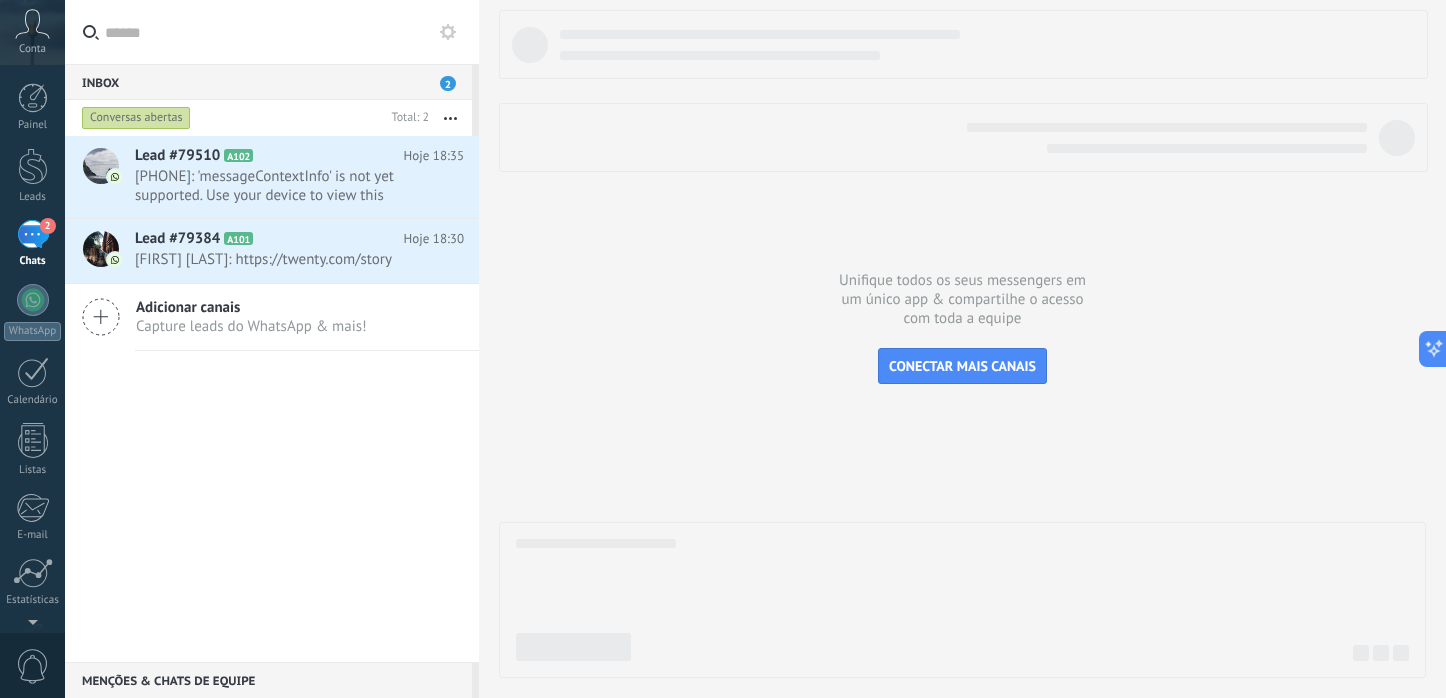 click on "Conta" at bounding box center [32, 32] 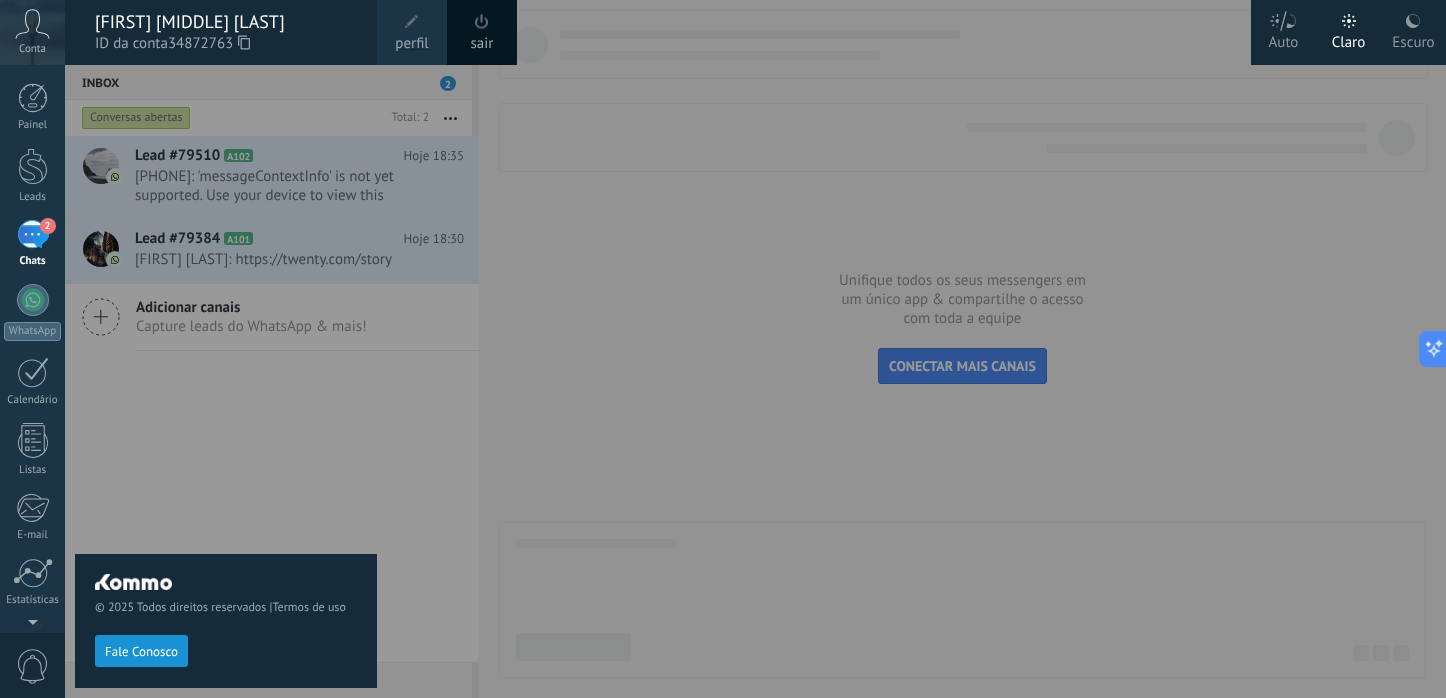 click on "Painel
Leads
2
Chats
WhatsApp
Clientes" at bounding box center (65, 349) 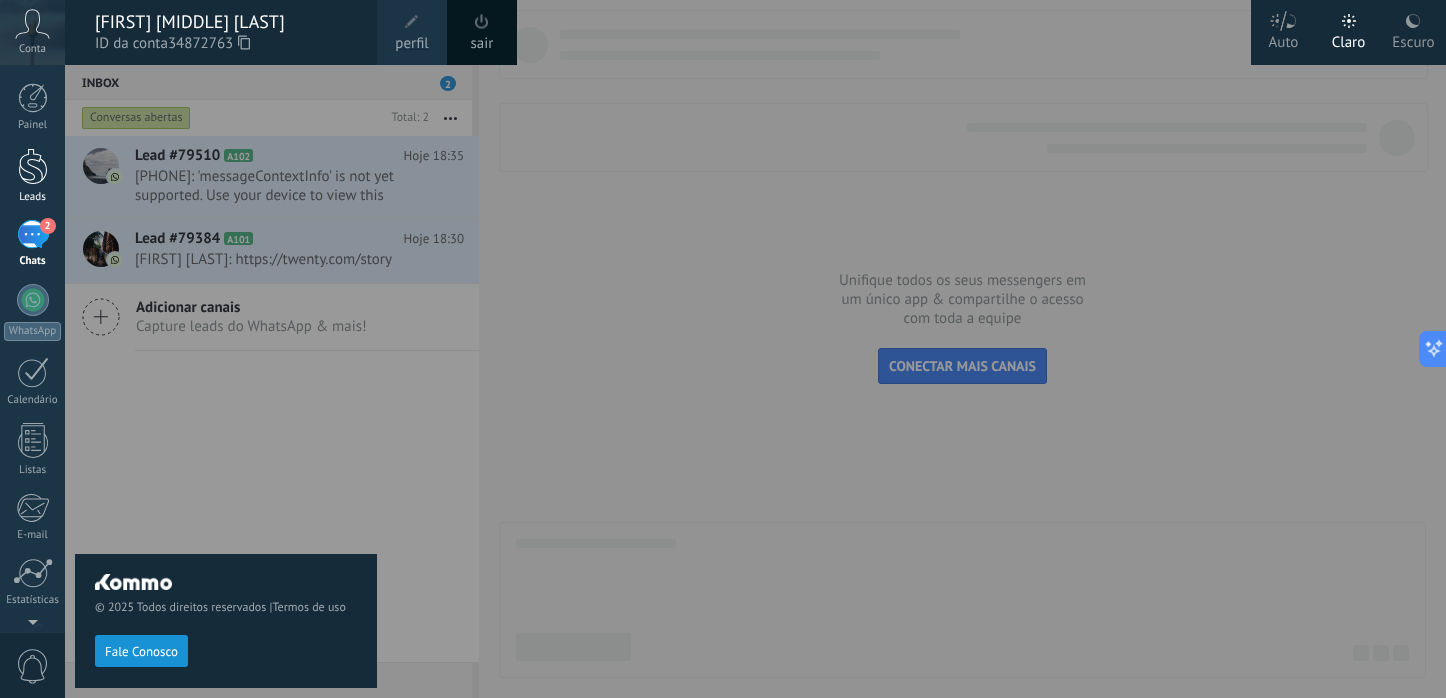 click at bounding box center (33, 166) 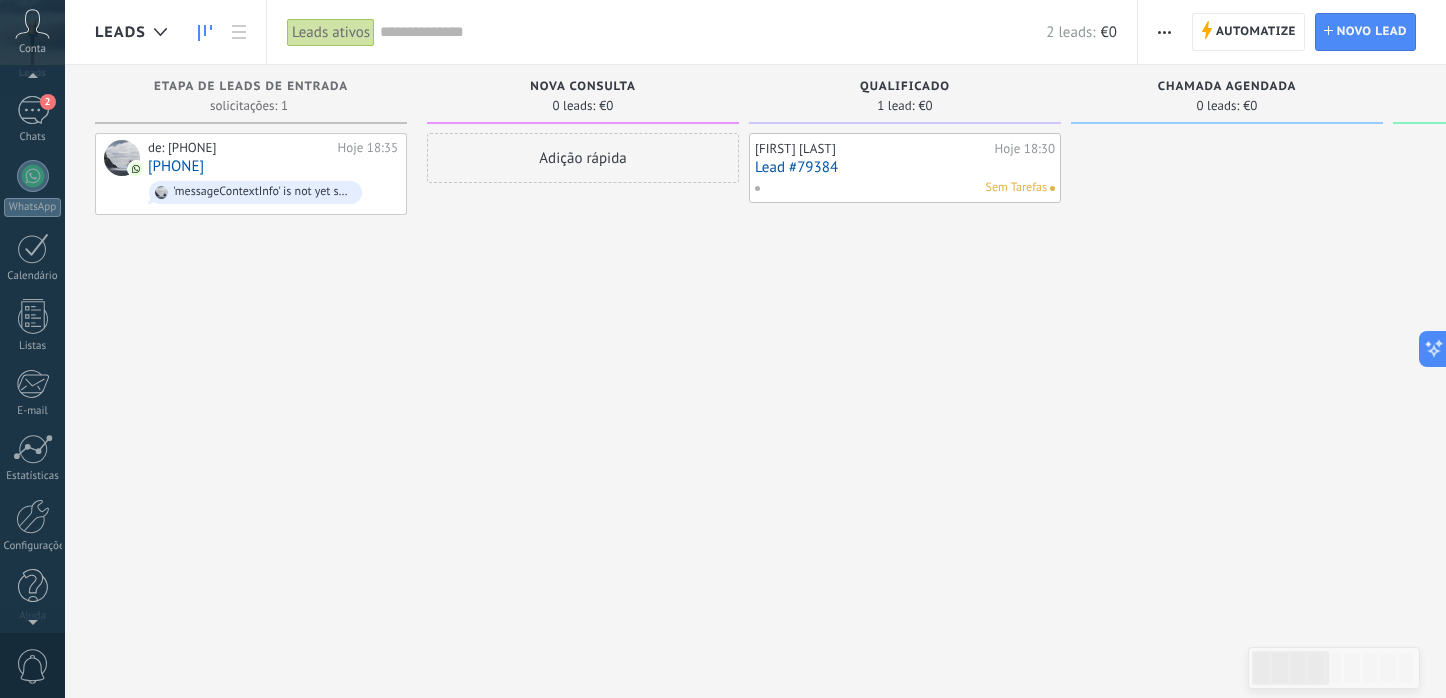 scroll, scrollTop: 134, scrollLeft: 0, axis: vertical 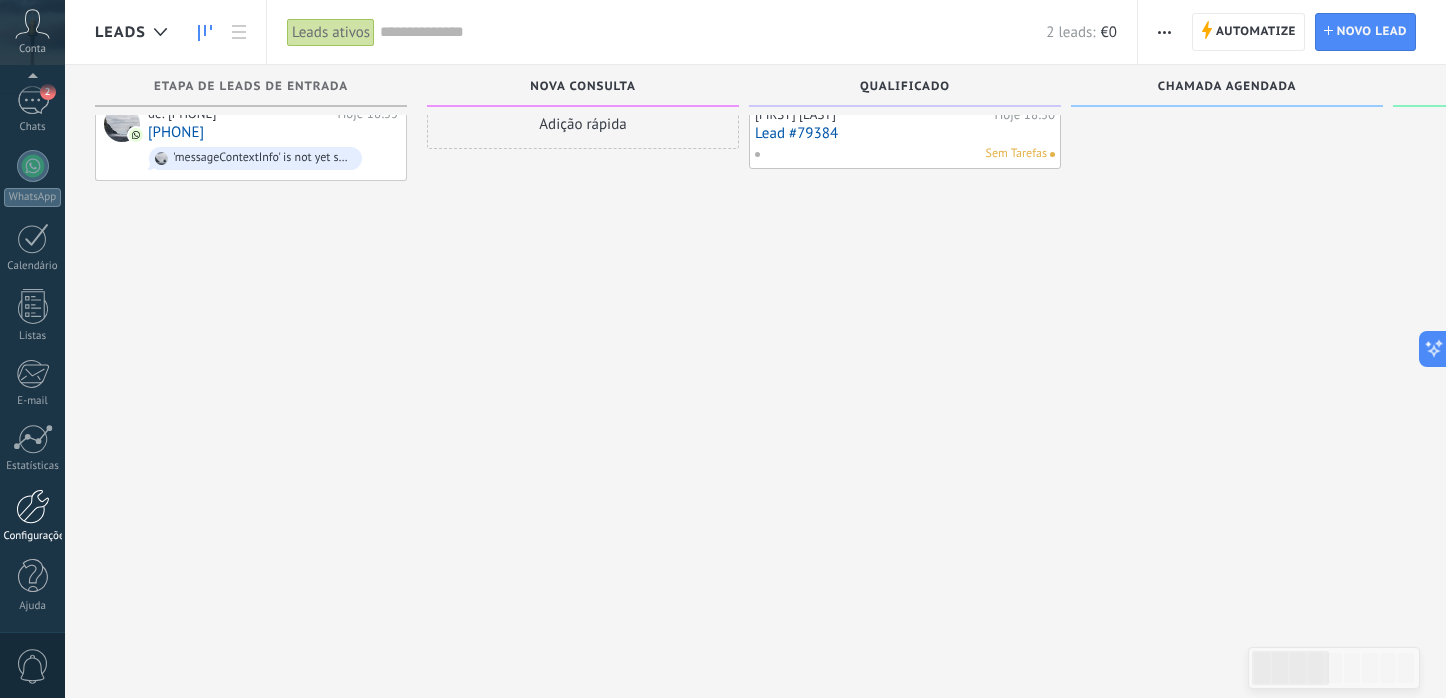 click at bounding box center (33, 506) 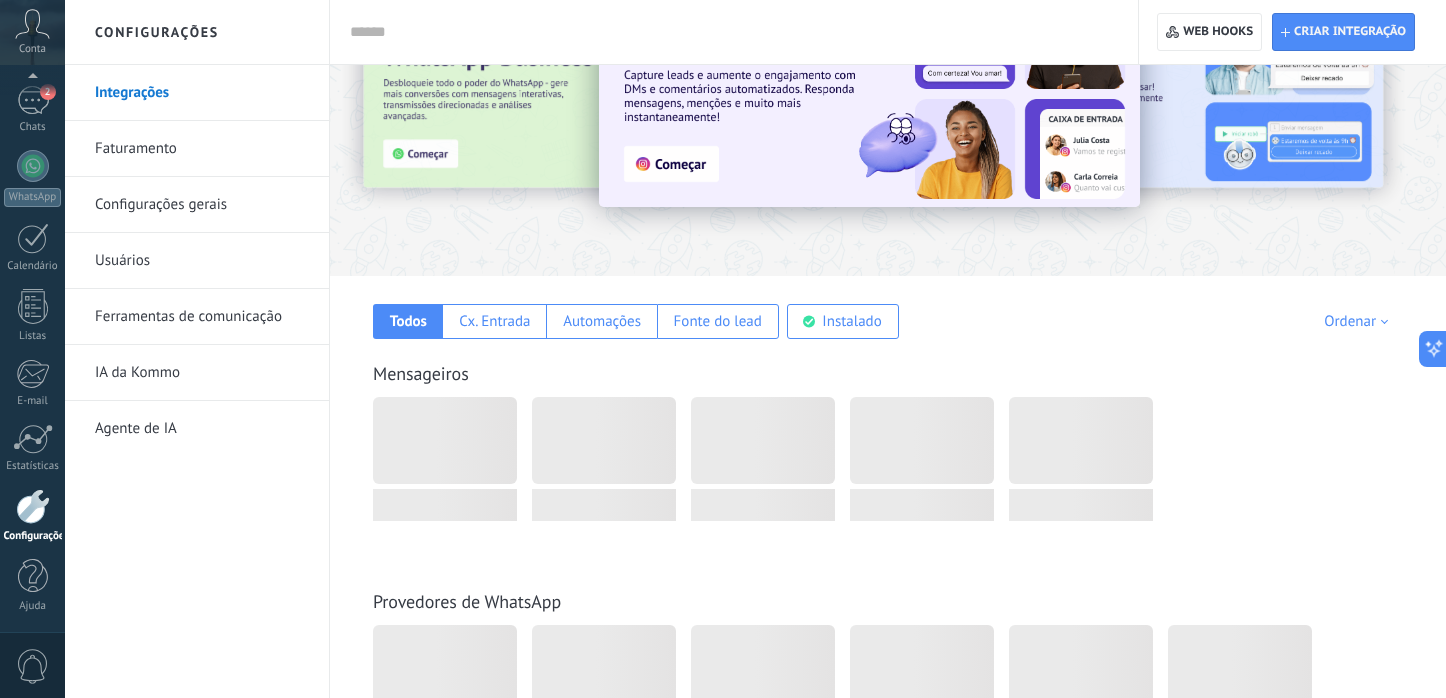 scroll, scrollTop: 114, scrollLeft: 0, axis: vertical 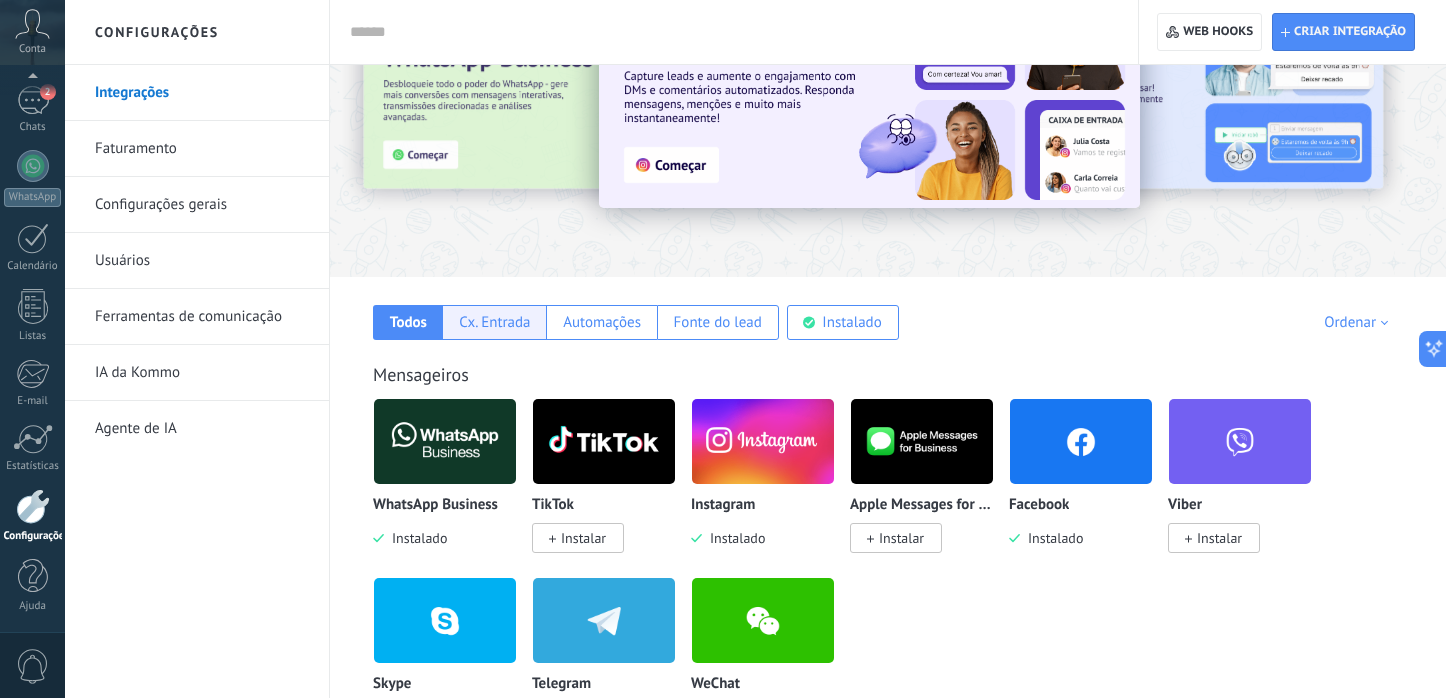 click on "Cx. Entrada" at bounding box center (494, 322) 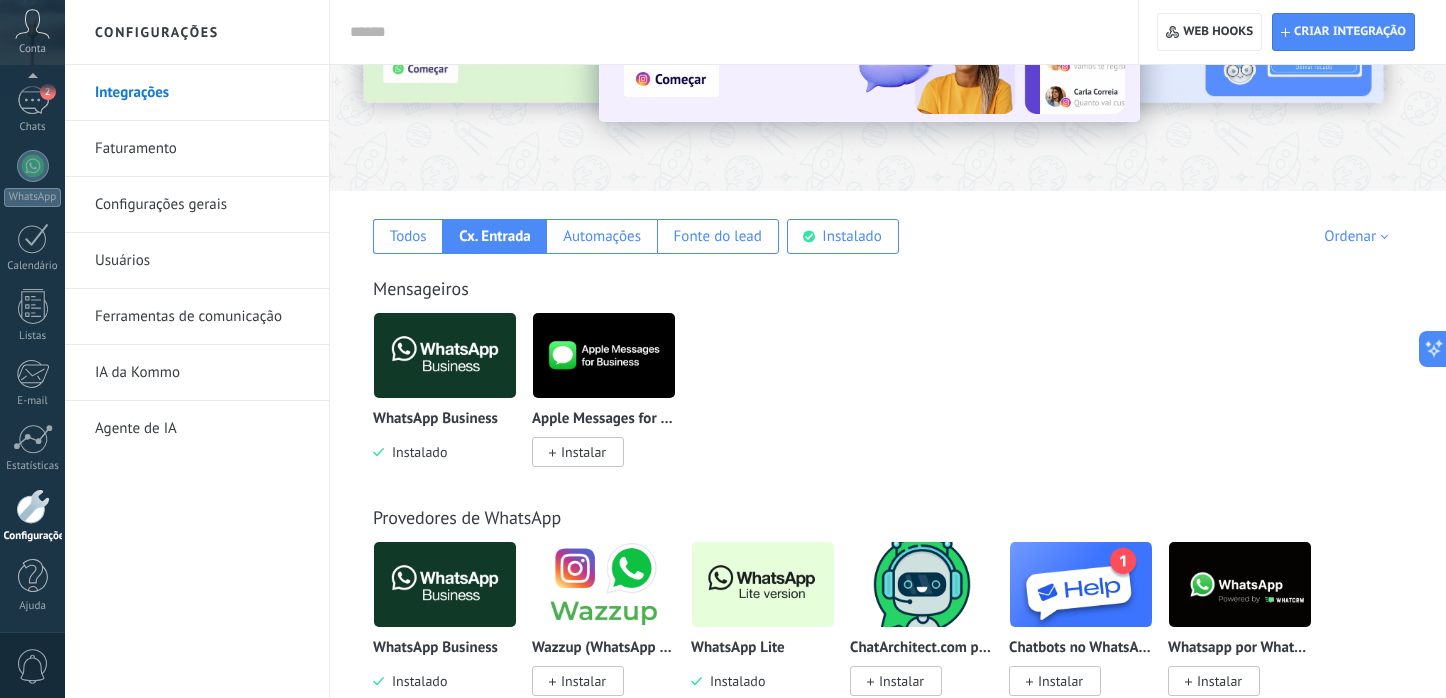scroll, scrollTop: 179, scrollLeft: 0, axis: vertical 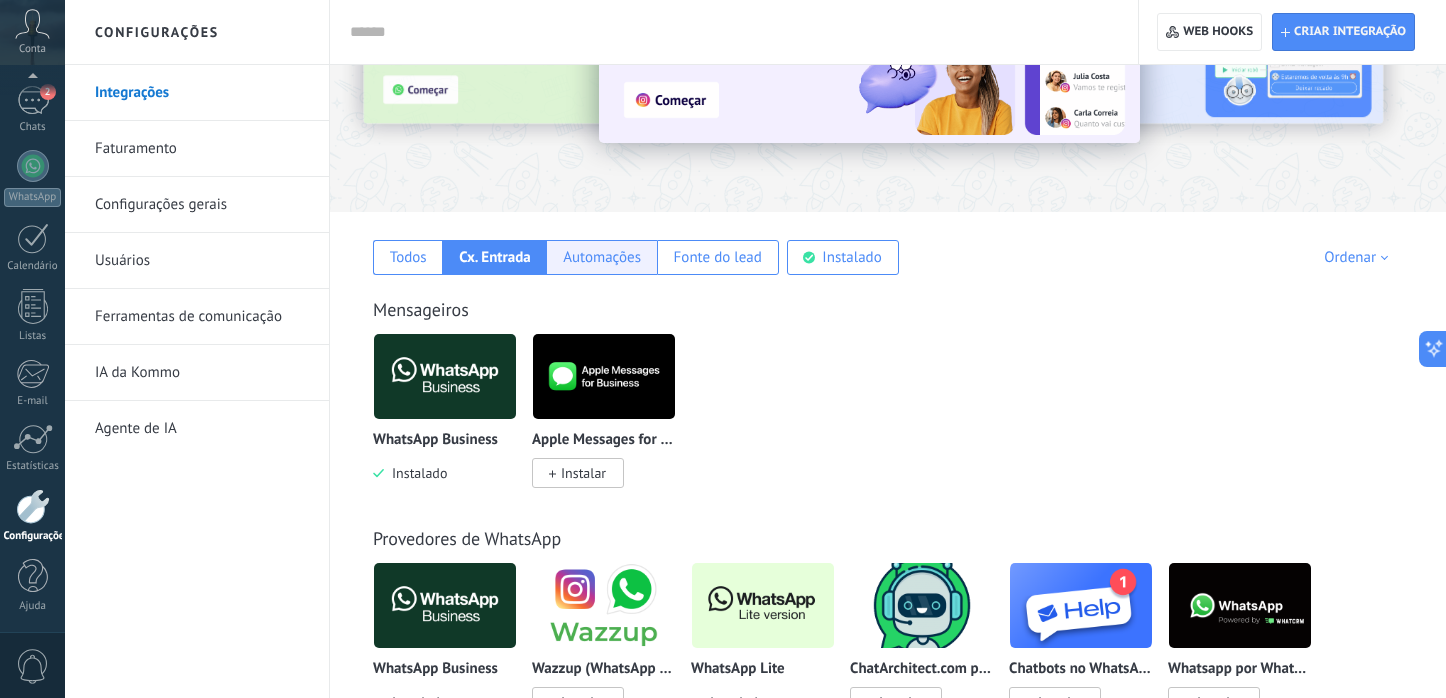 click on "Automações" at bounding box center (602, 257) 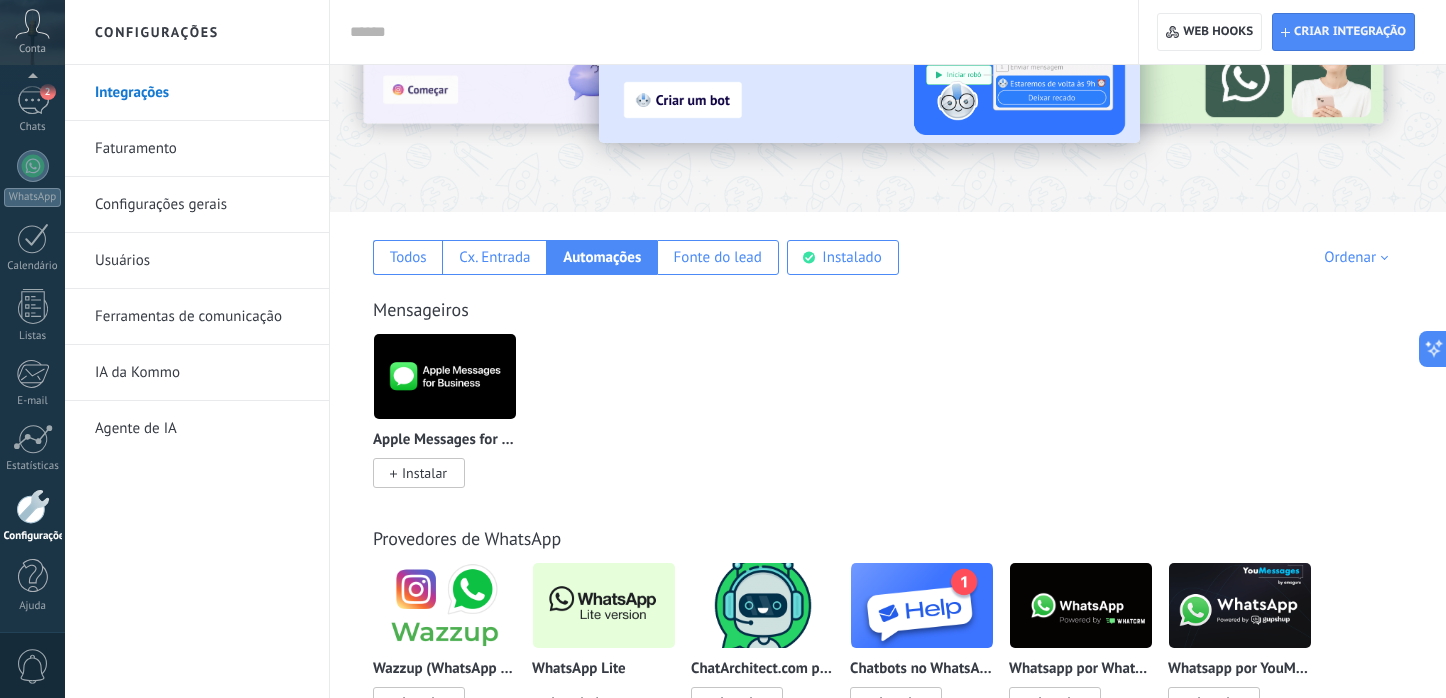 click on "Instalar" at bounding box center [424, 473] 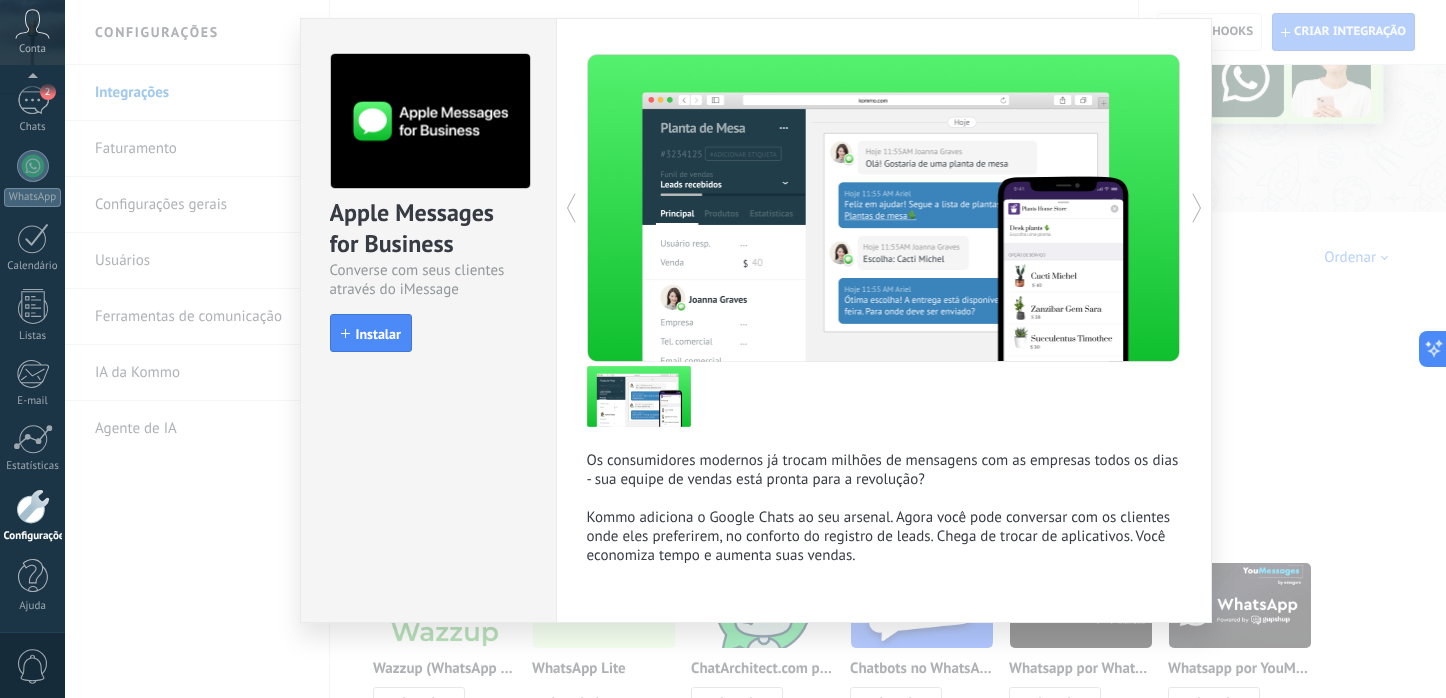 scroll, scrollTop: 0, scrollLeft: 0, axis: both 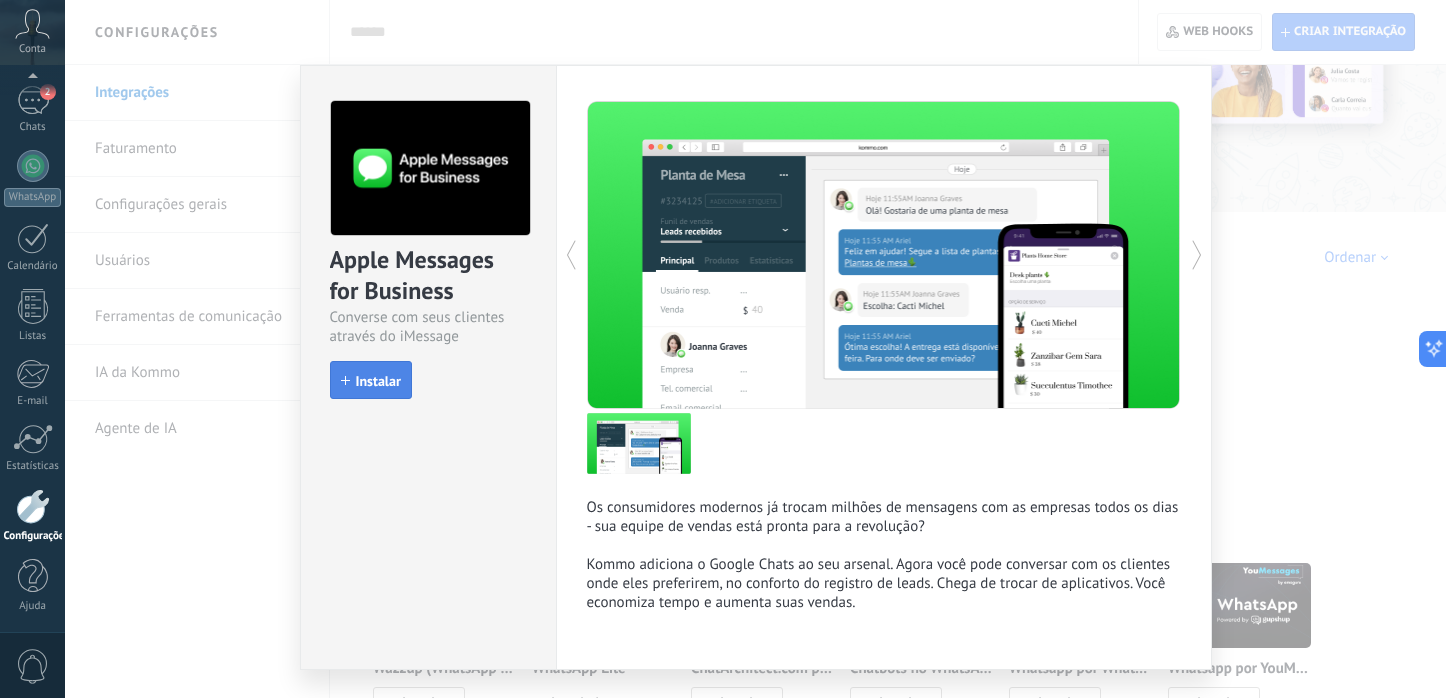 click on "Instalar" at bounding box center [378, 381] 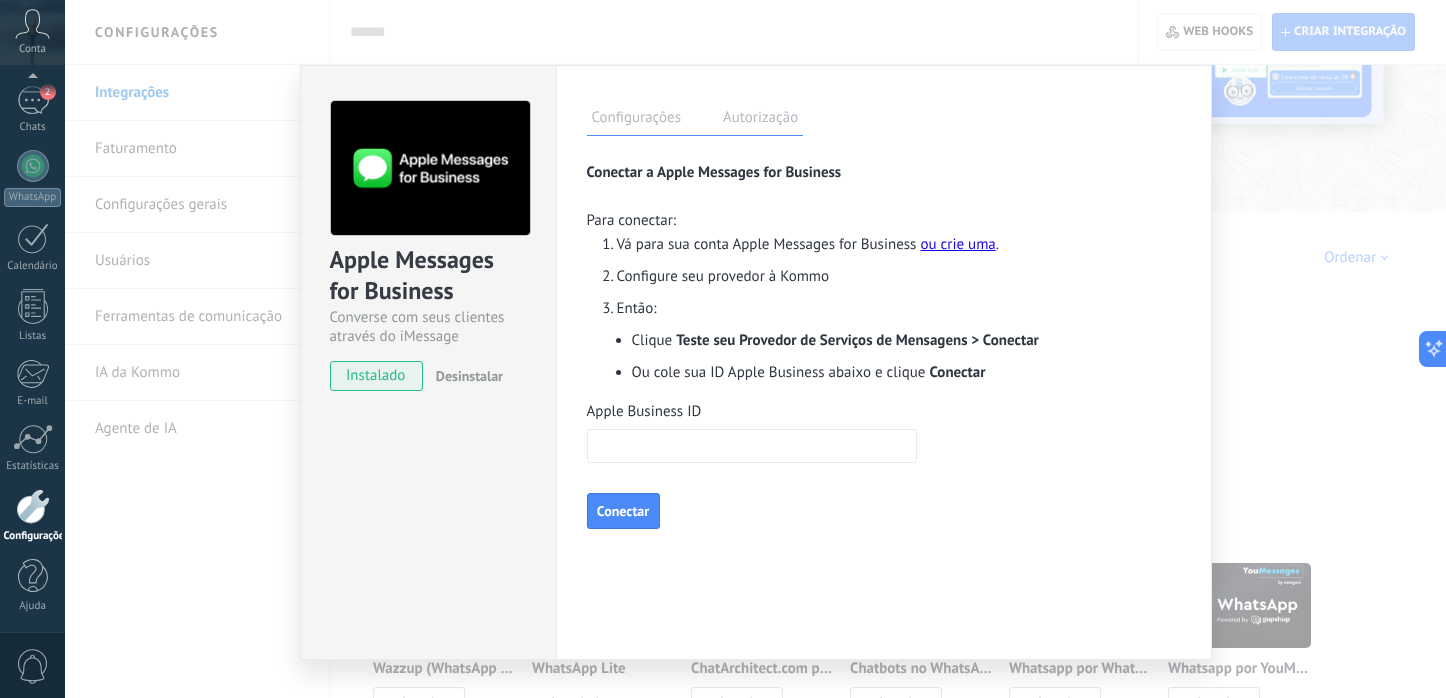 click on "Autorização" at bounding box center [760, 120] 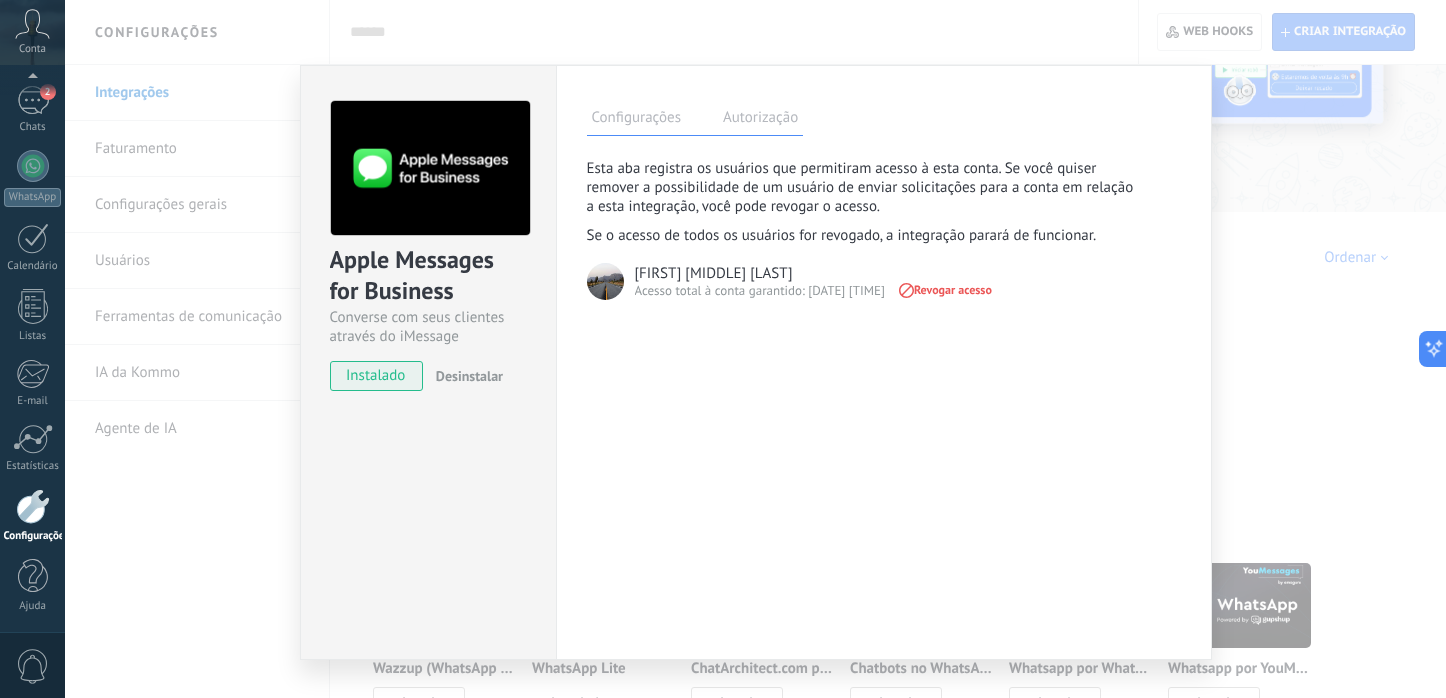 click on "Configurações" at bounding box center [636, 120] 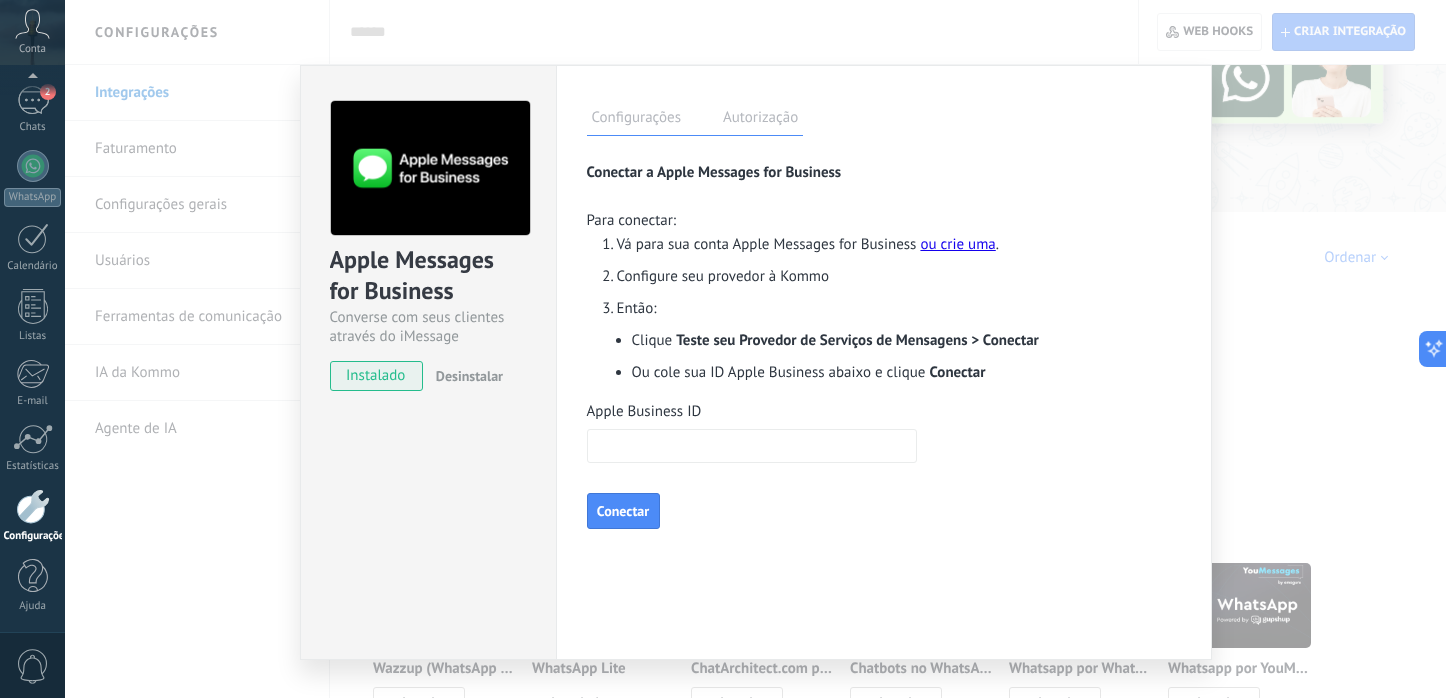 click on "Conectar" 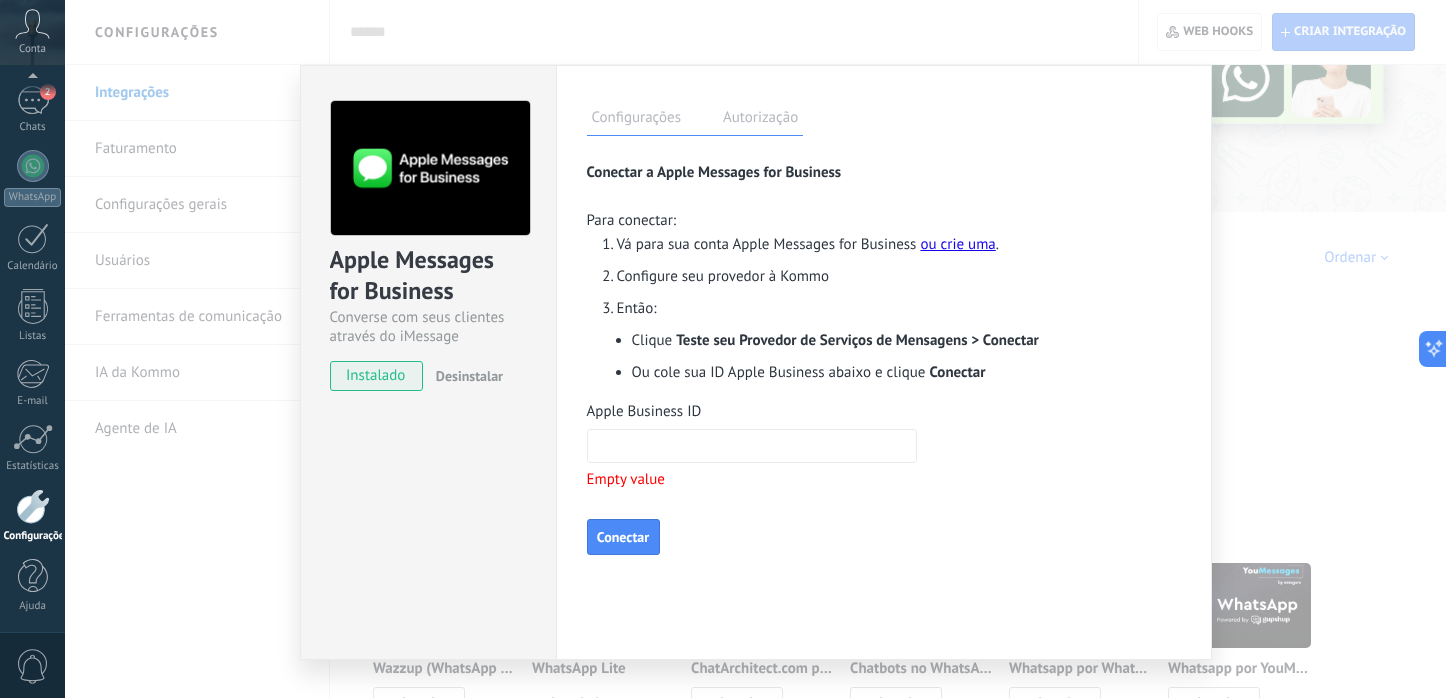 click on "Apple Messages for Business Converse com seus clientes através do iMessage instalado Desinstalar Configurações Autorização Esta aba registra os usuários que permitiram acesso à esta conta. Se você quiser remover a possibilidade de um usuário de enviar solicitações para a conta em relação a esta integração, você pode revogar o acesso. Se o acesso de todos os usuários for revogado, a integração parará de funcionar. Este app está instalado, mas ninguém concedeu acesso ainda. Os consumidores modernos já trocam milhões de mensagens com as empresas todos os dias - sua equipe de vendas está pronta para a revolução?  Kommo adiciona o Google Chats ao seu arsenal. Agora você pode conversar com os clientes onde eles preferirem, no conforto do registro de leads. Chega de trocar de aplicativos. Você economiza tempo e aumenta suas vendas. Mais _:  Salvar Conectar a Apple Messages for Business Para conectar: Vá para sua conta Apple Messages for Business   ou crie uma . Então: Clique" at bounding box center (755, 349) 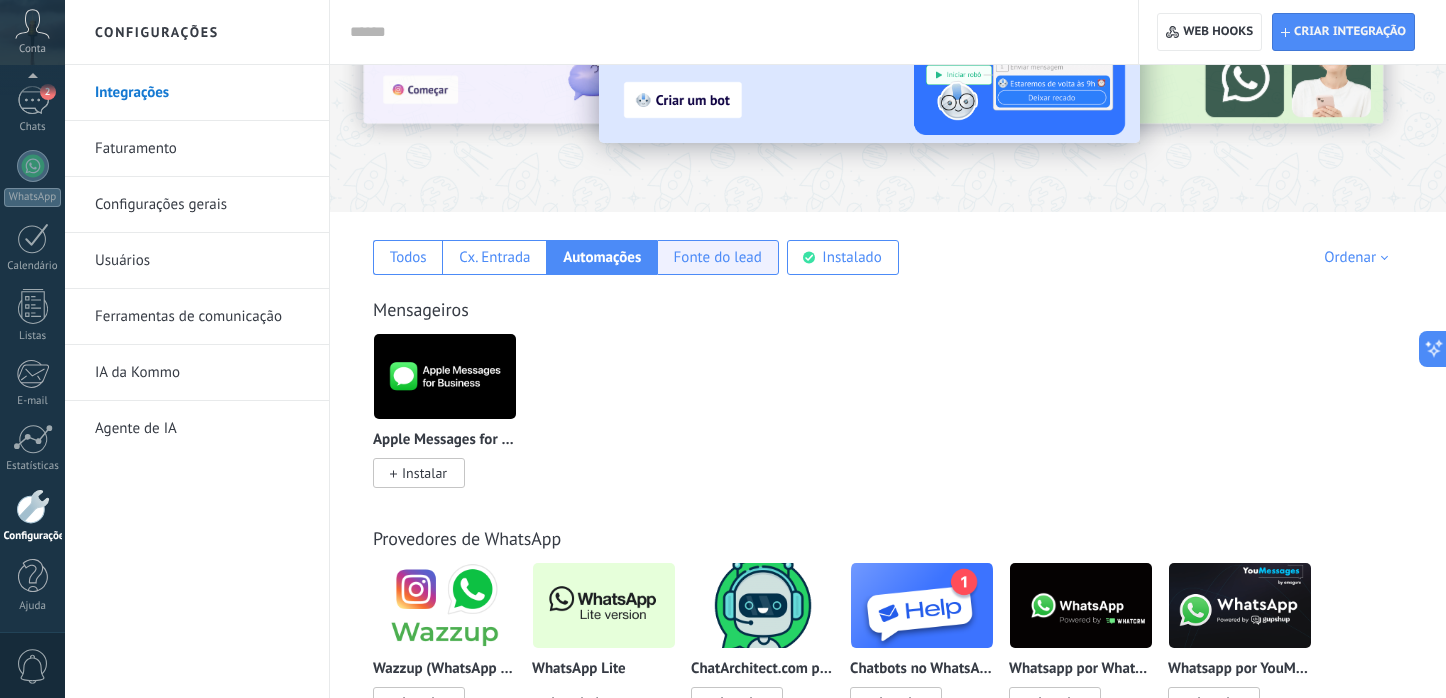 click on "Fonte do lead" at bounding box center [718, 257] 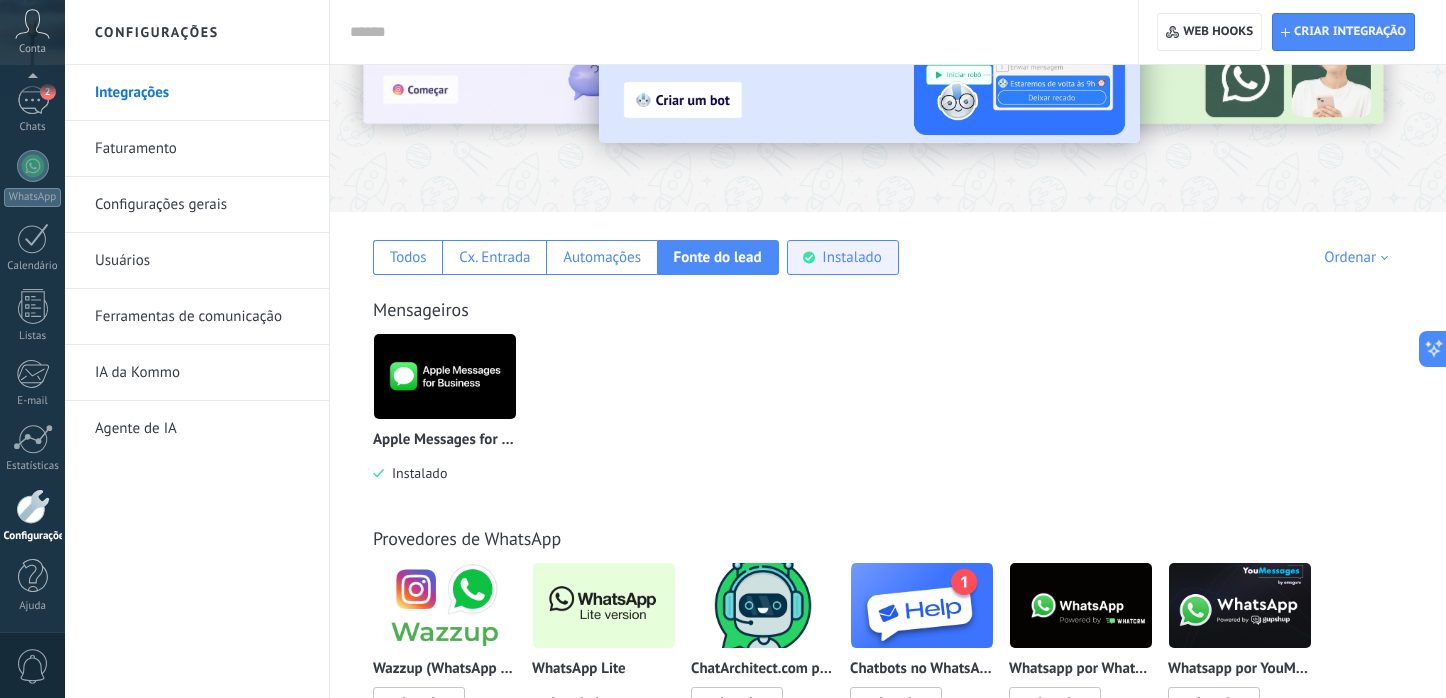 click on "Instalado" at bounding box center (851, 257) 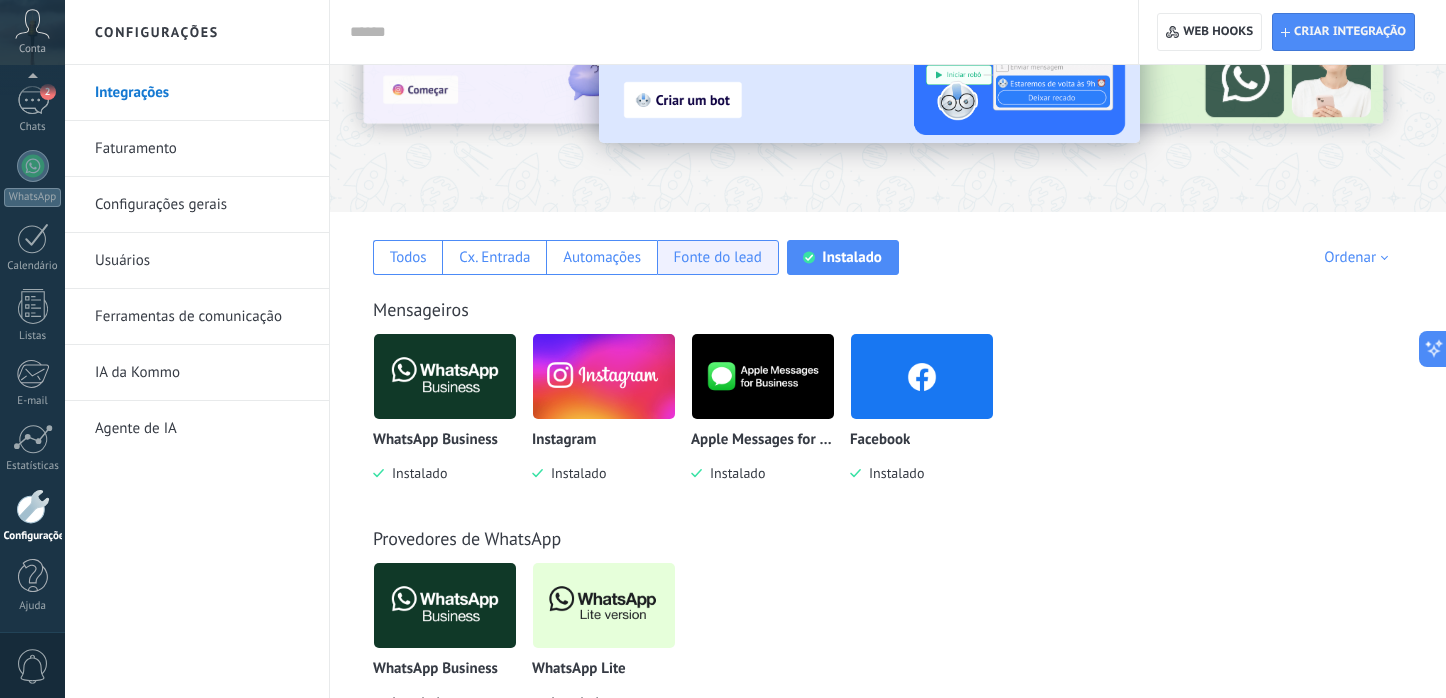 click on "Fonte do lead" at bounding box center (718, 257) 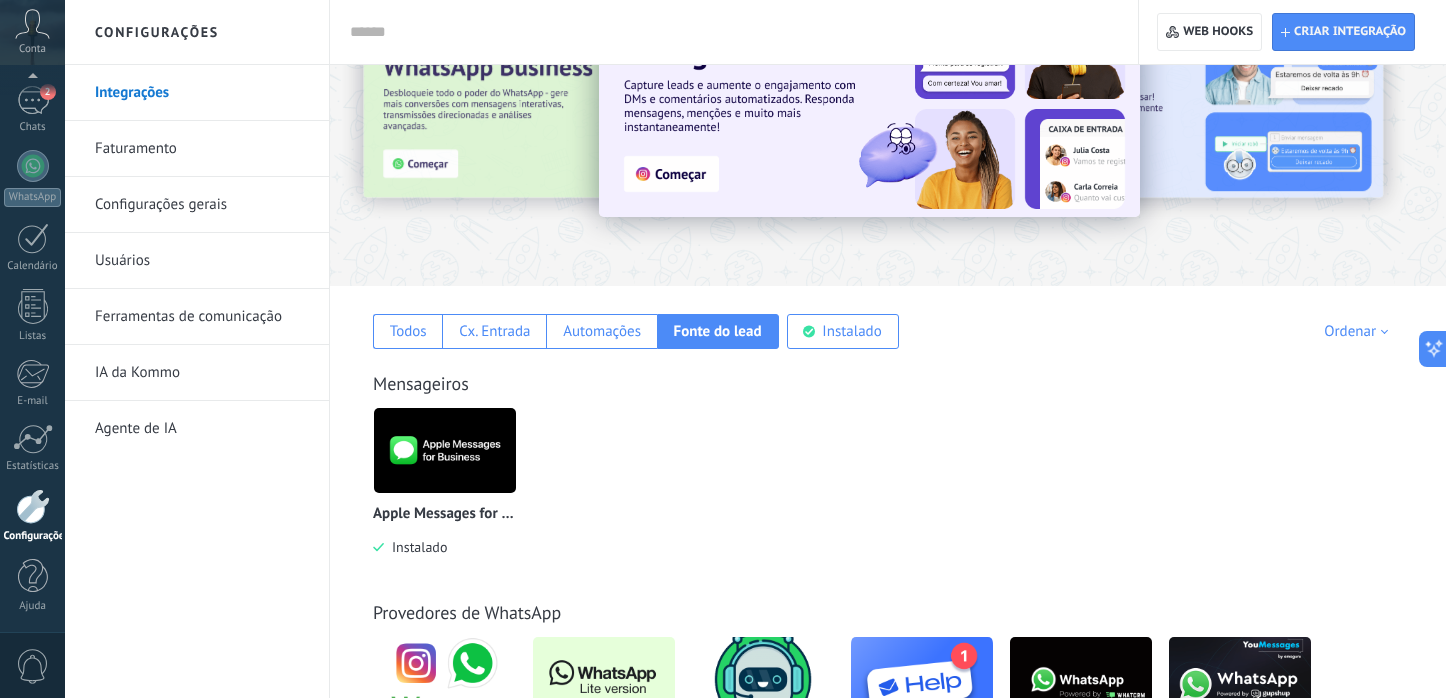 scroll, scrollTop: 104, scrollLeft: 0, axis: vertical 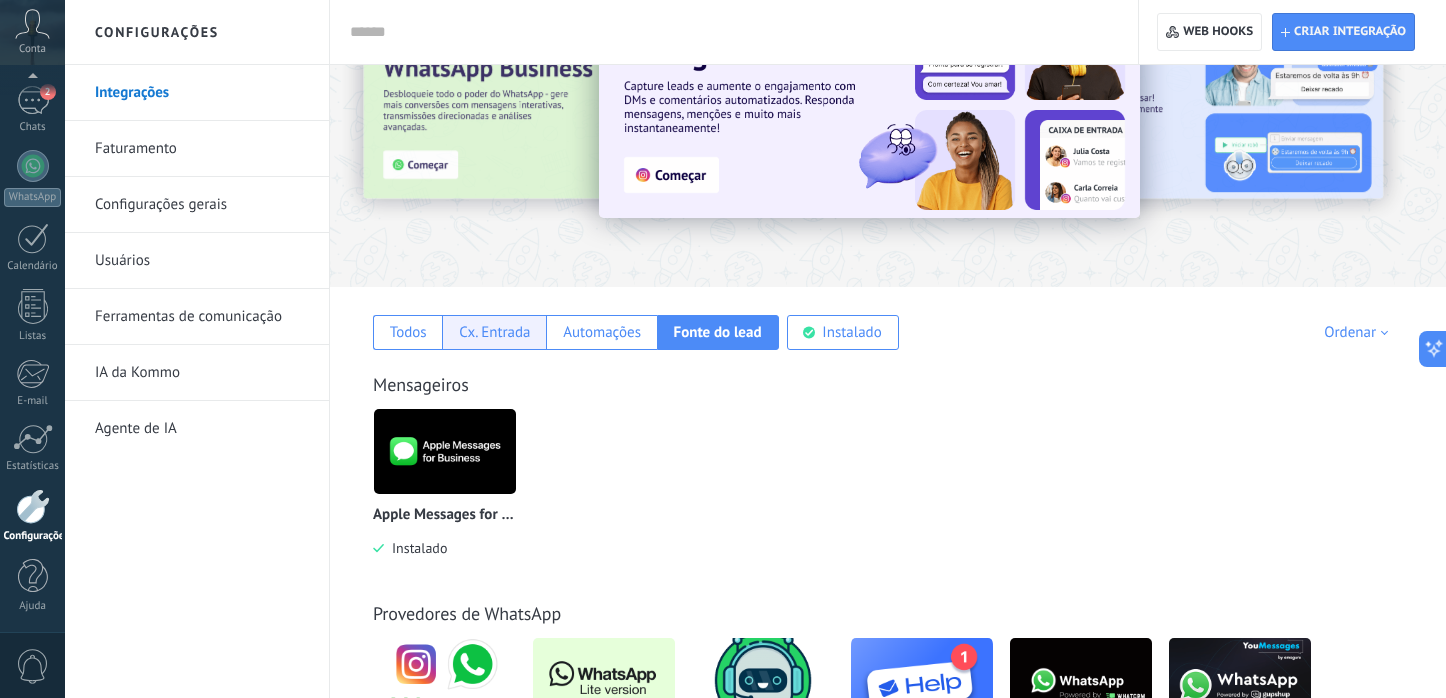 click on "Cx. Entrada" at bounding box center (494, 332) 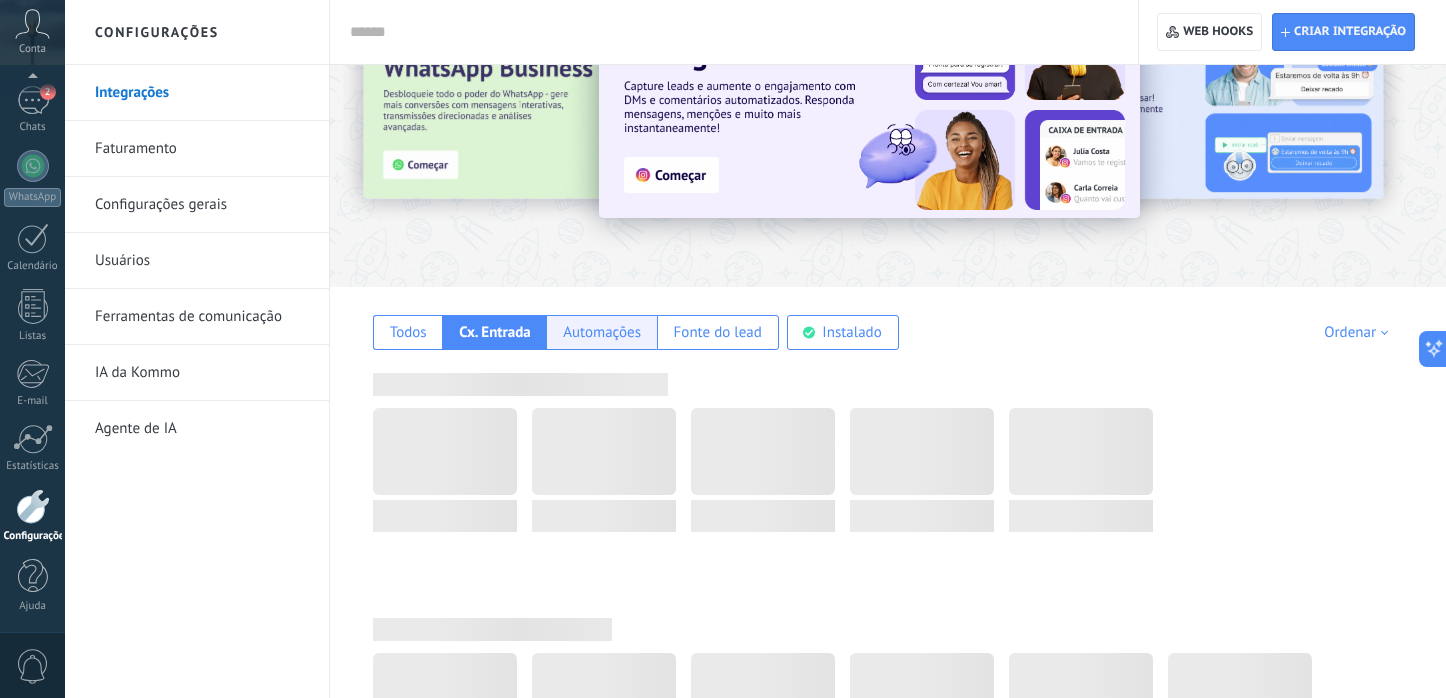 click on "Automações" at bounding box center [602, 332] 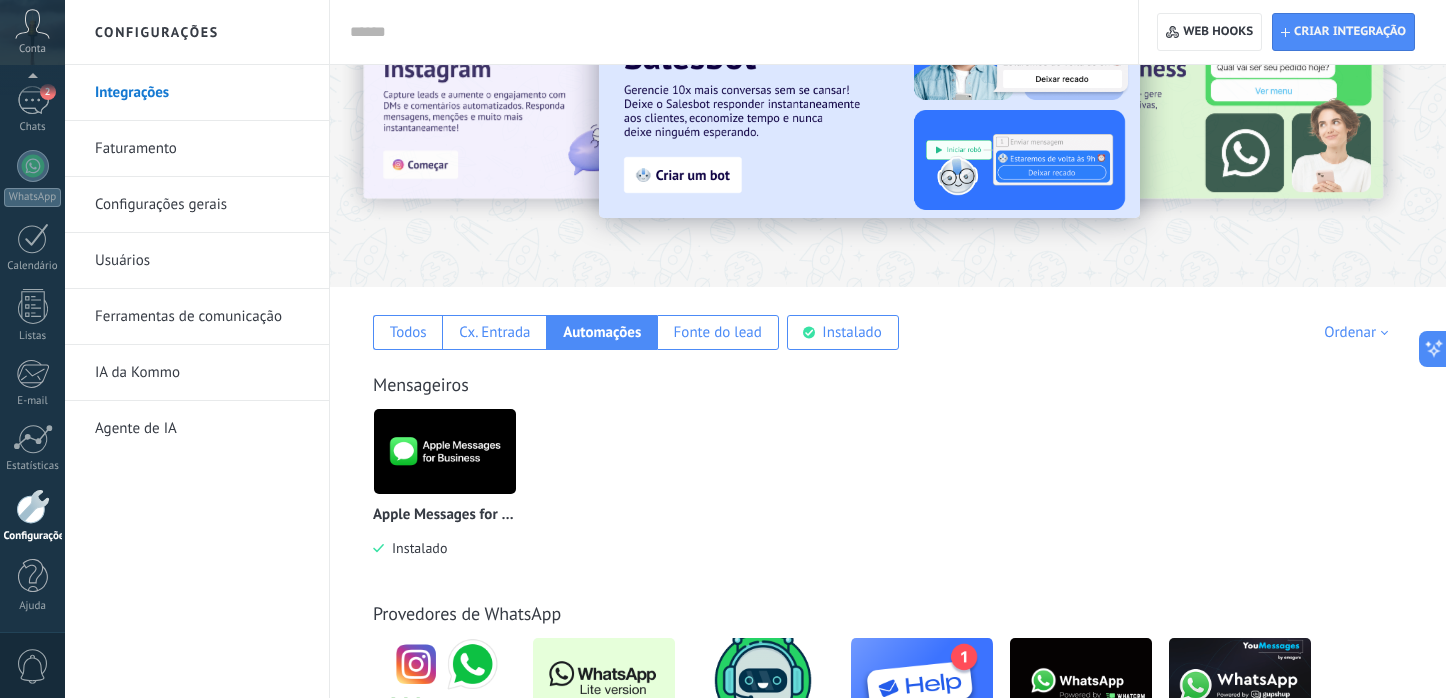 click at bounding box center [445, 451] 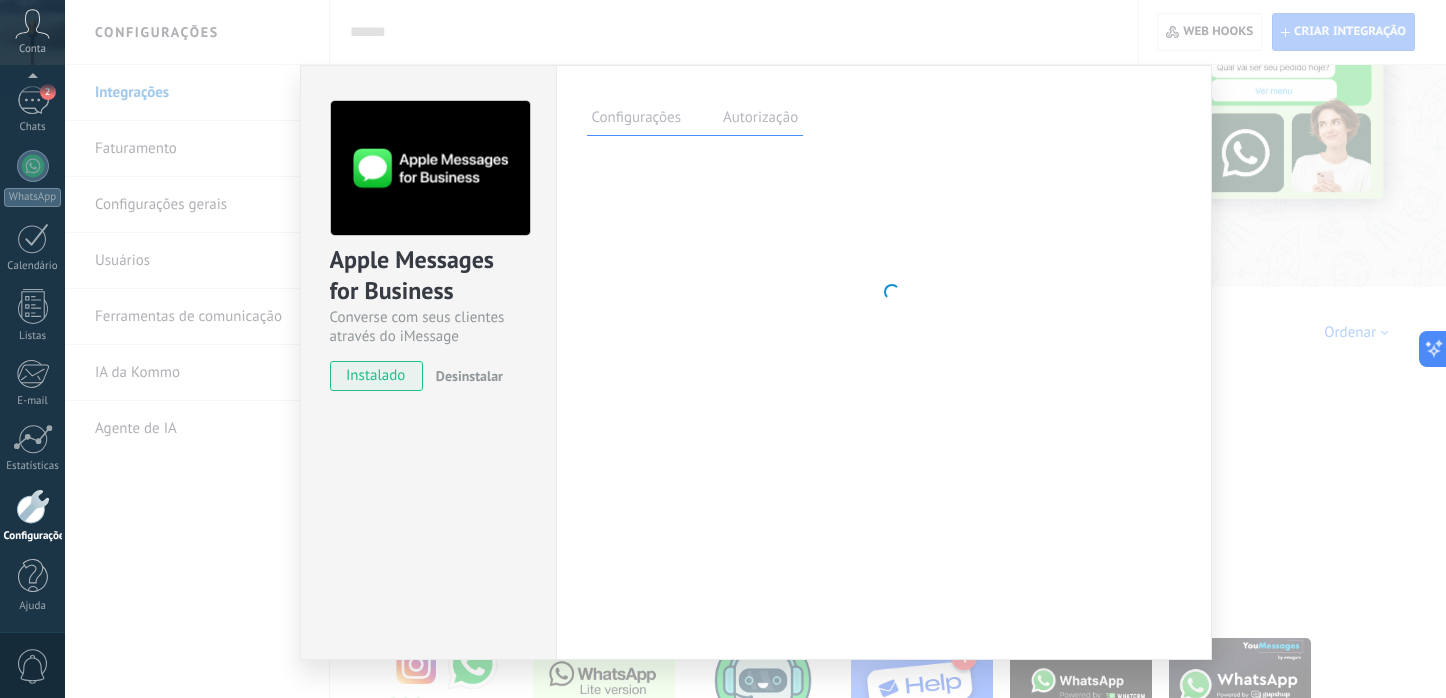 click on "Apple Messages for Business Converse com seus clientes através do iMessage instalado Desinstalar" at bounding box center (428, 362) 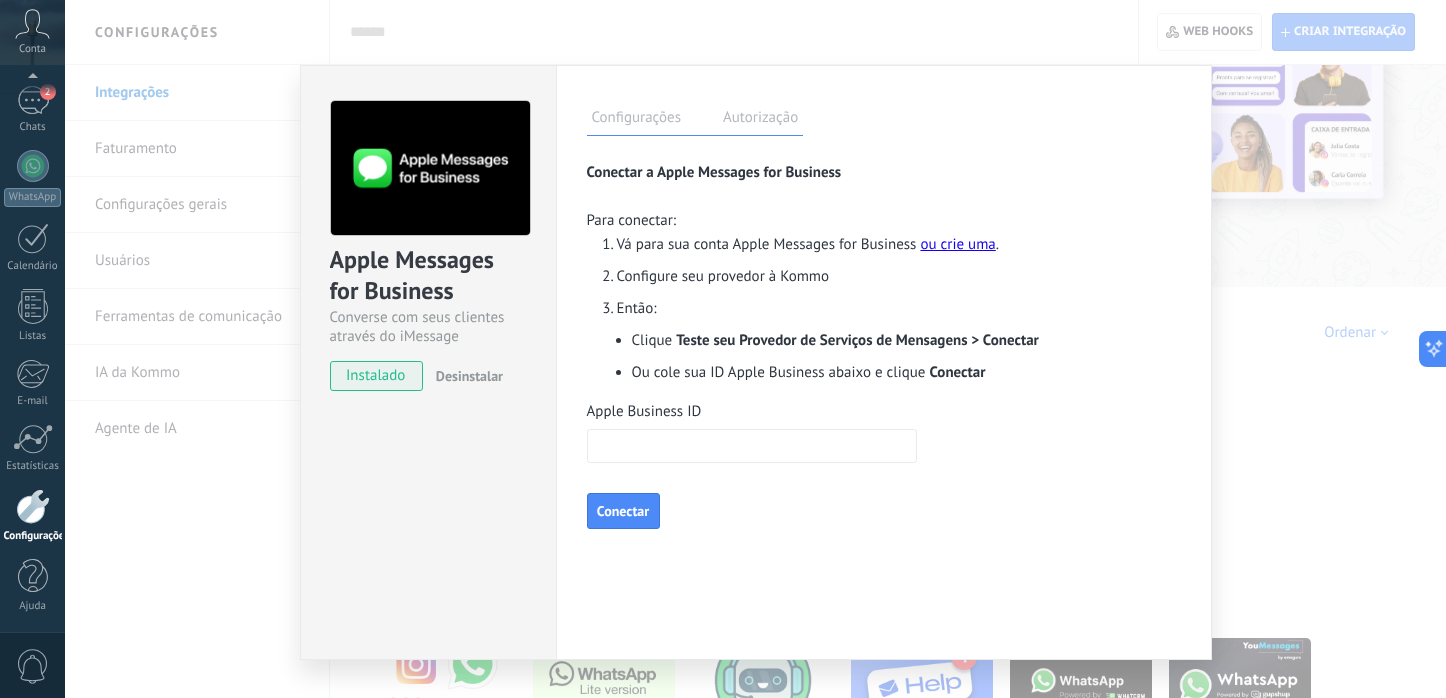 click on "Apple Messages for Business Converse com seus clientes através do iMessage instalado Desinstalar Configurações Autorização Esta aba registra os usuários que permitiram acesso à esta conta. Se você quiser remover a possibilidade de um usuário de enviar solicitações para a conta em relação a esta integração, você pode revogar o acesso. Se o acesso de todos os usuários for revogado, a integração parará de funcionar. Este app está instalado, mas ninguém concedeu acesso ainda. Os consumidores modernos já trocam milhões de mensagens com as empresas todos os dias - sua equipe de vendas está pronta para a revolução?  Kommo adiciona o Google Chats ao seu arsenal. Agora você pode conversar com os clientes onde eles preferirem, no conforto do registro de leads. Chega de trocar de aplicativos. Você economiza tempo e aumenta suas vendas. Mais _:  Salvar Conectar a Apple Messages for Business Para conectar: Vá para sua conta Apple Messages for Business   ou crie uma . Então: Clique" at bounding box center [755, 349] 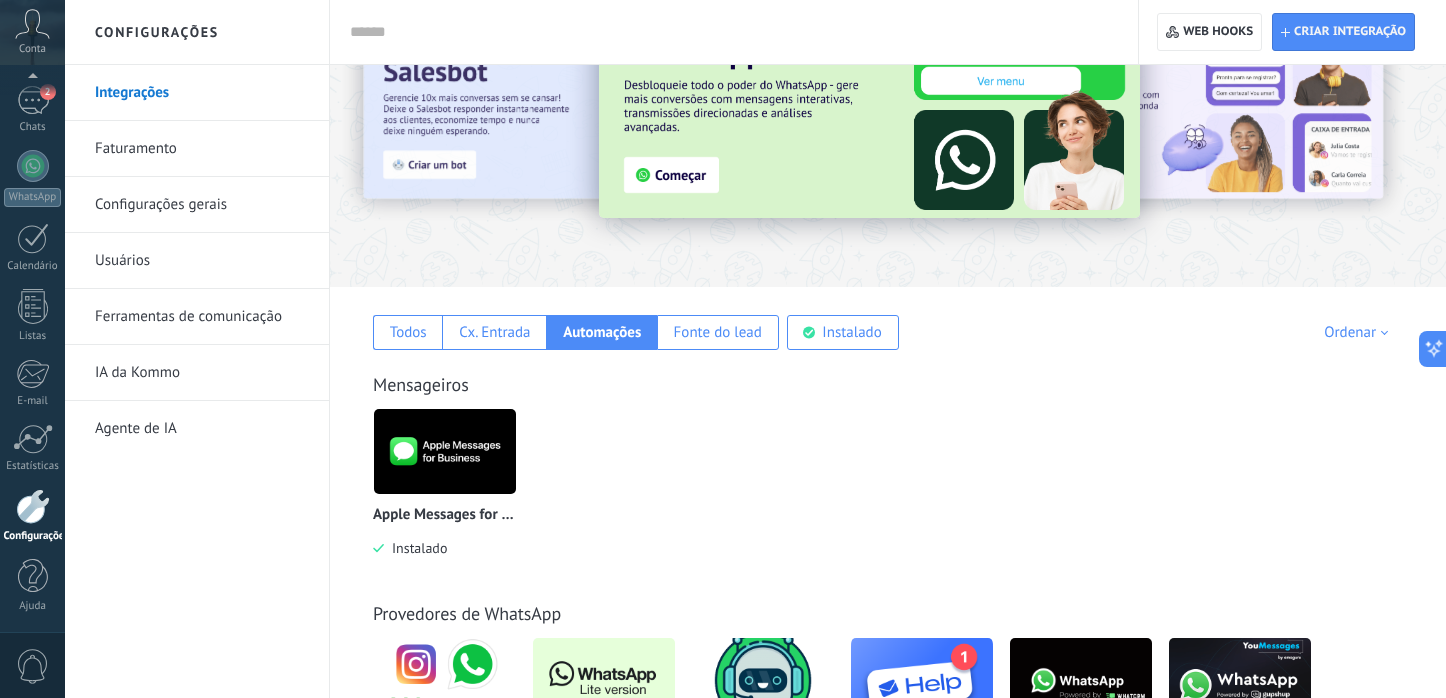 click at bounding box center [445, 451] 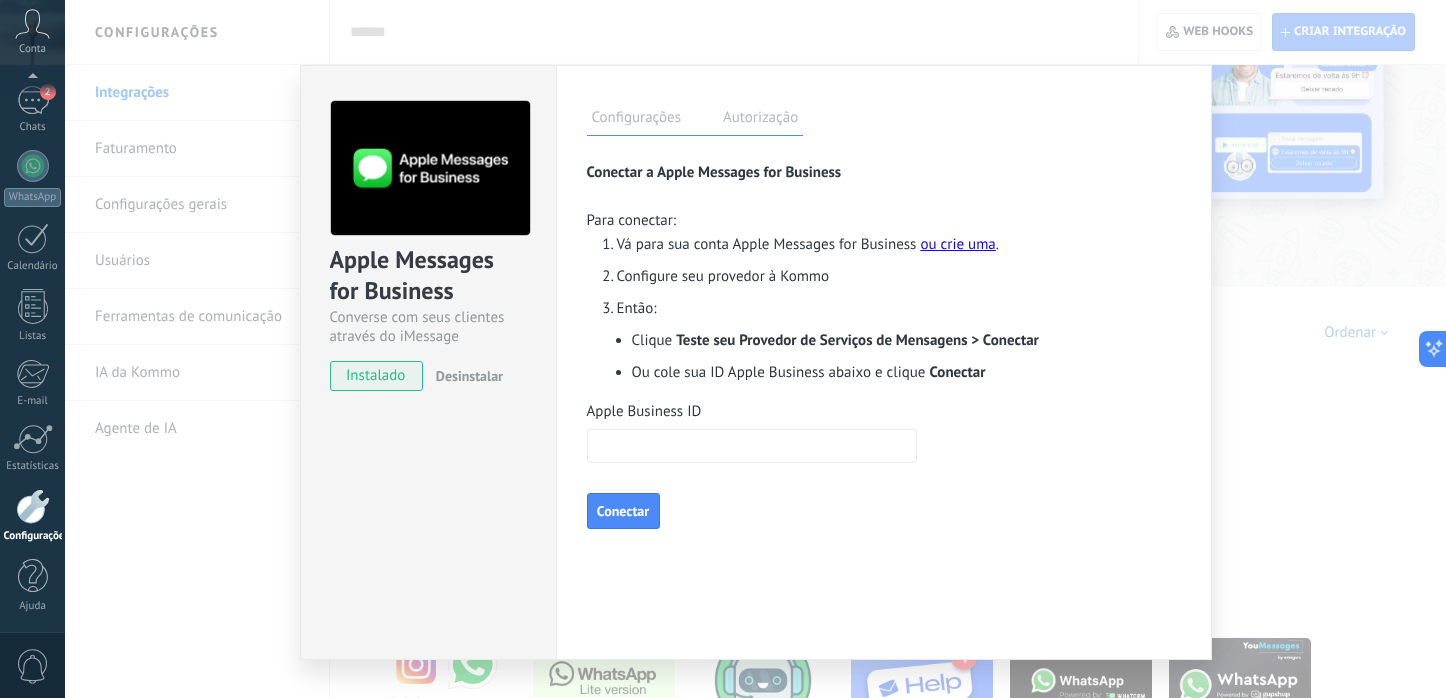 click on "Apple Business ID" at bounding box center [752, 446] 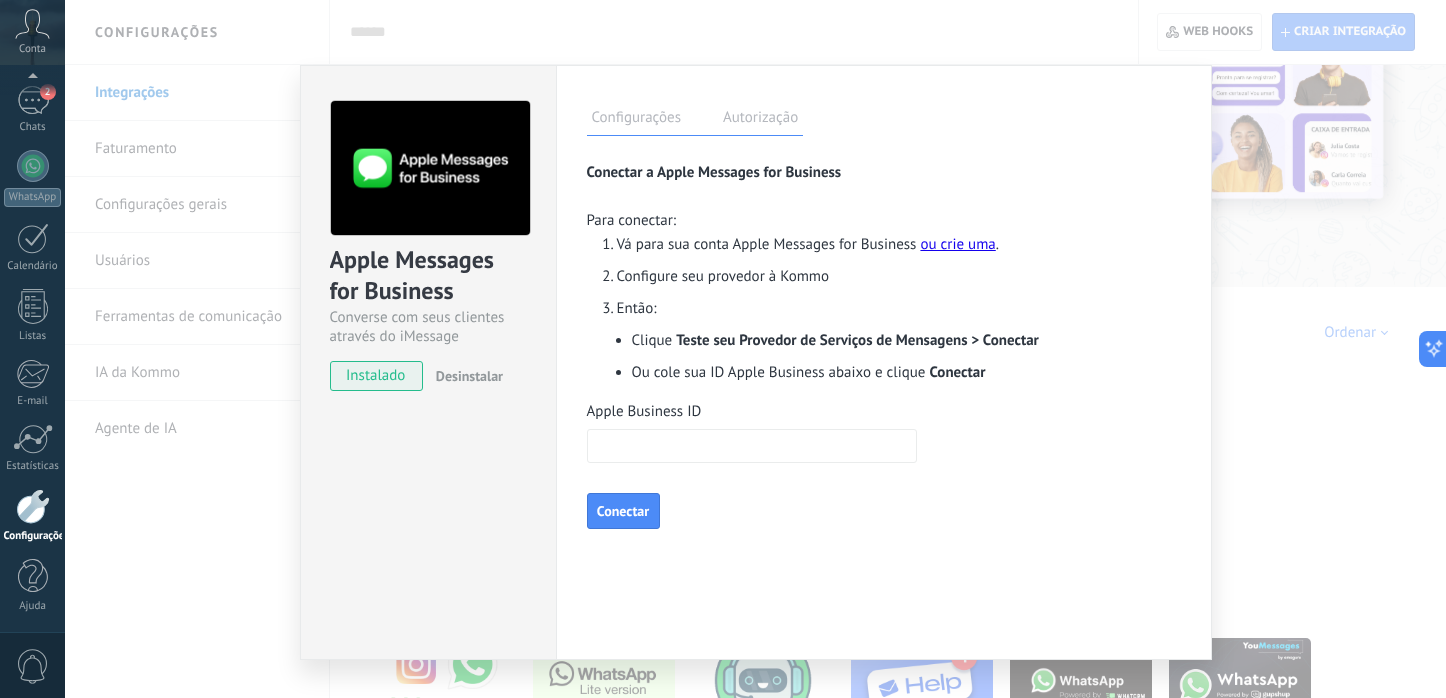 click on "Apple Messages for Business Converse com seus clientes através do iMessage instalado Desinstalar Configurações Autorização Esta aba registra os usuários que permitiram acesso à esta conta. Se você quiser remover a possibilidade de um usuário de enviar solicitações para a conta em relação a esta integração, você pode revogar o acesso. Se o acesso de todos os usuários for revogado, a integração parará de funcionar. Este app está instalado, mas ninguém concedeu acesso ainda. Os consumidores modernos já trocam milhões de mensagens com as empresas todos os dias - sua equipe de vendas está pronta para a revolução?  Kommo adiciona o Google Chats ao seu arsenal. Agora você pode conversar com os clientes onde eles preferirem, no conforto do registro de leads. Chega de trocar de aplicativos. Você economiza tempo e aumenta suas vendas. Mais _:  Salvar Conectar a Apple Messages for Business Para conectar: Vá para sua conta Apple Messages for Business   ou crie uma . Então: Clique" at bounding box center [755, 349] 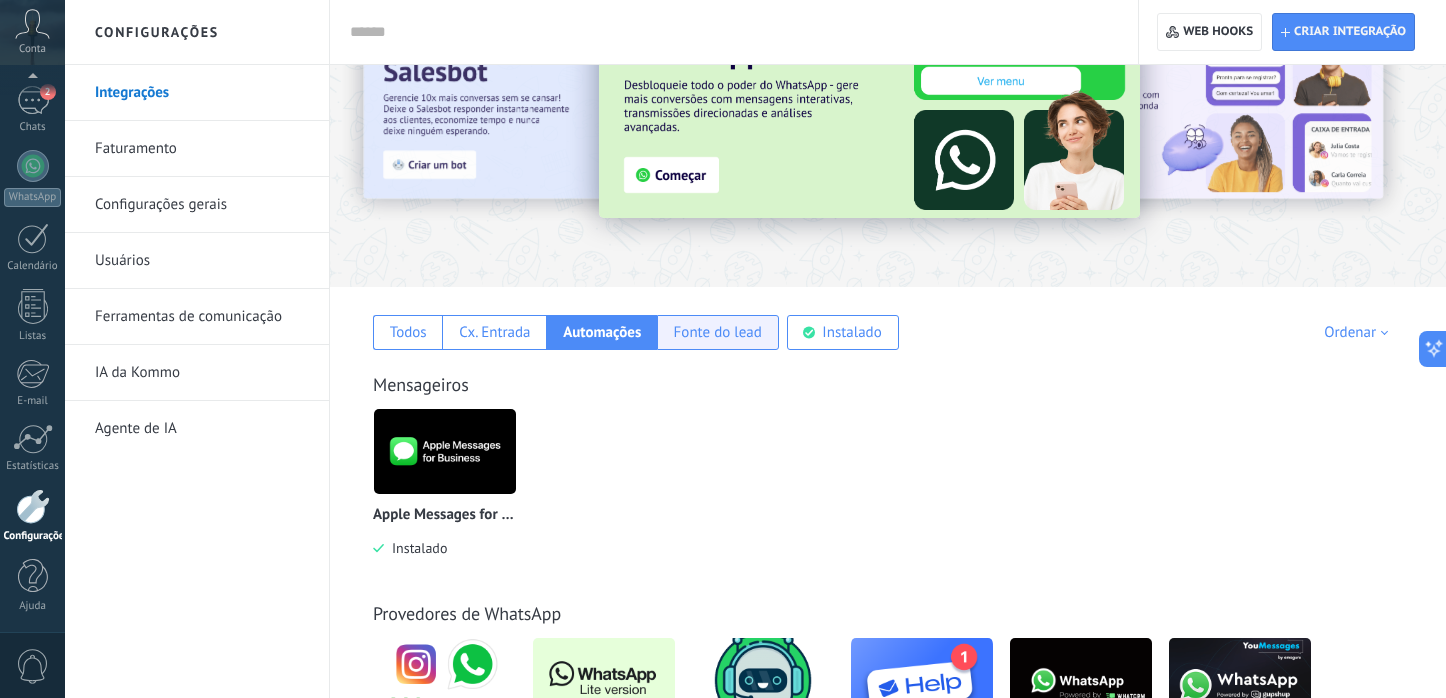 click on "Fonte do lead" at bounding box center (718, 332) 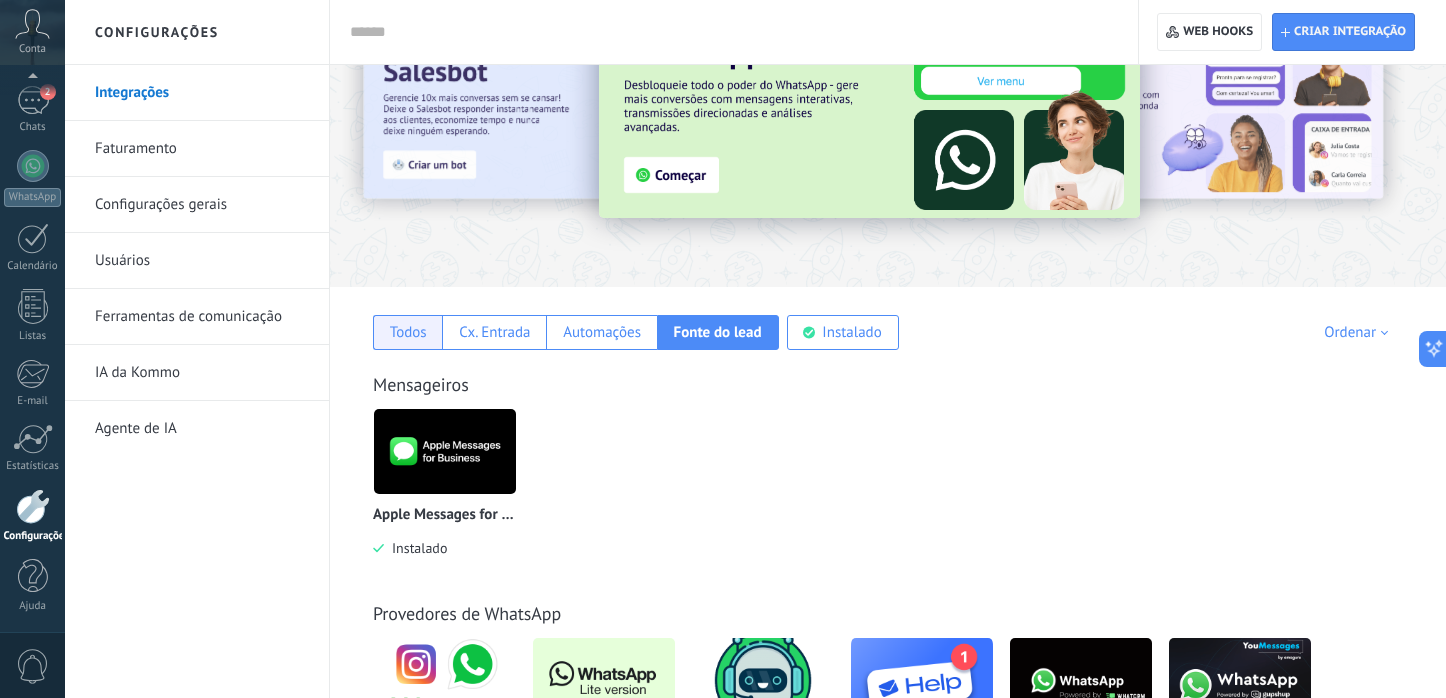 click on "Todos" at bounding box center [407, 332] 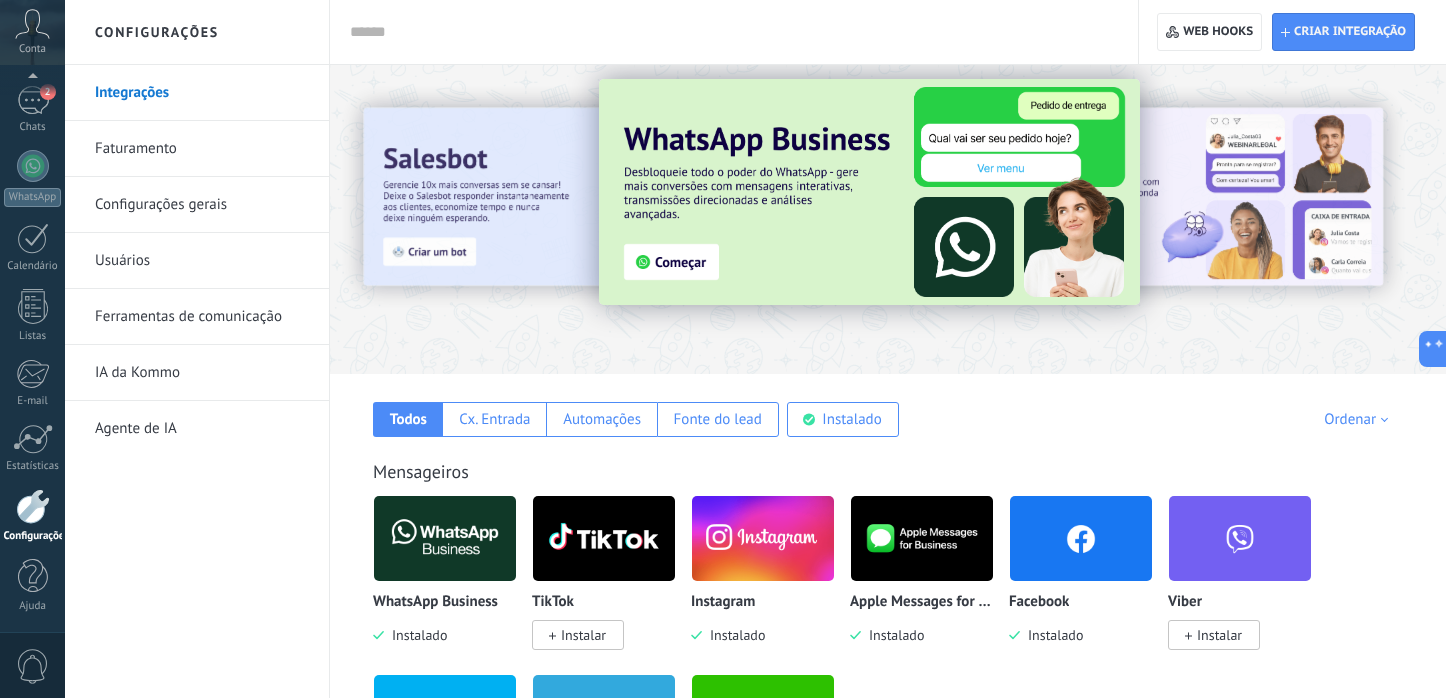 scroll, scrollTop: 0, scrollLeft: 0, axis: both 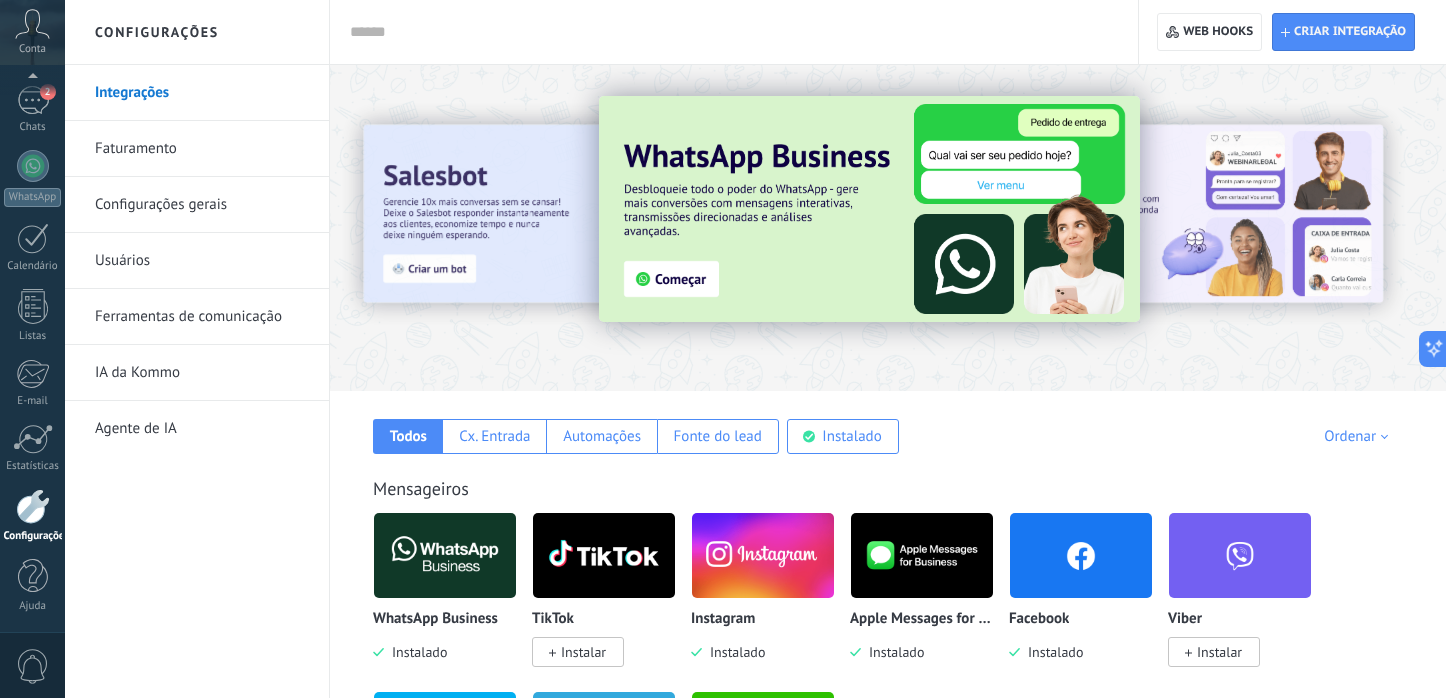 click at bounding box center (398, 227) 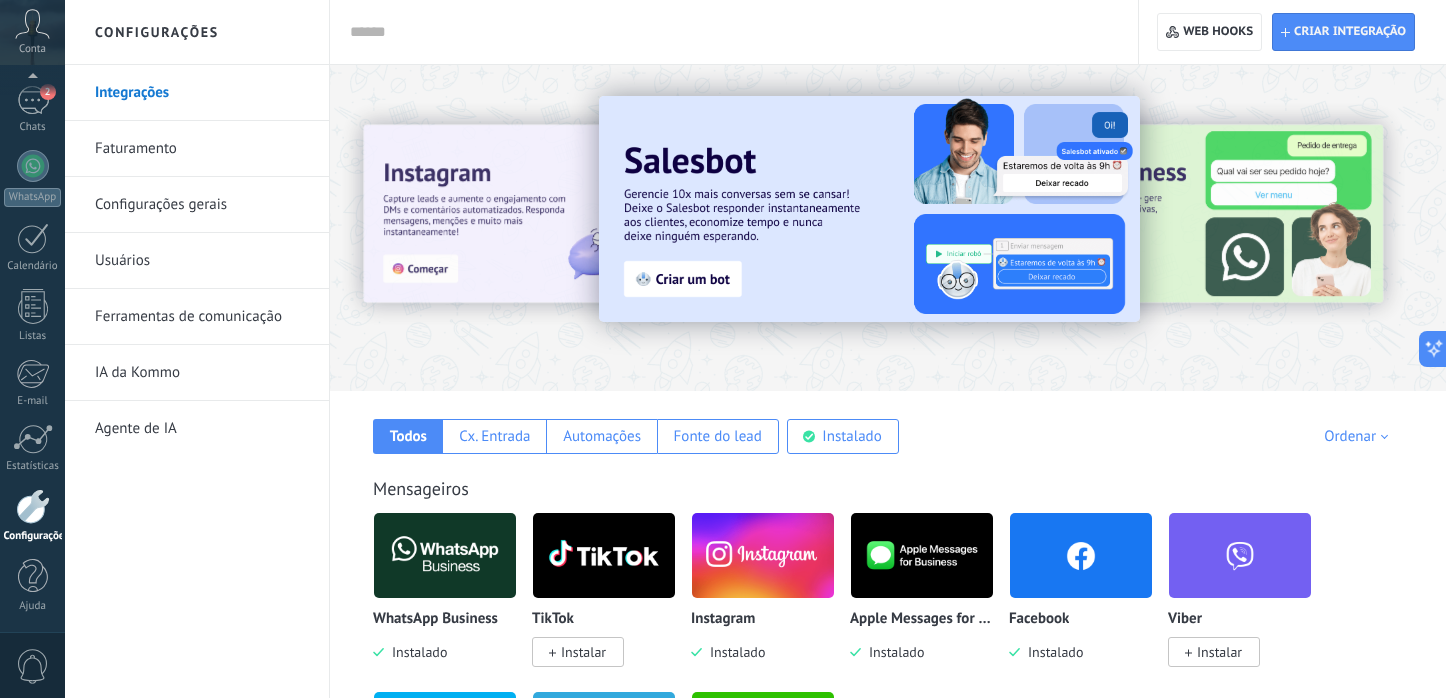 click at bounding box center (869, 209) 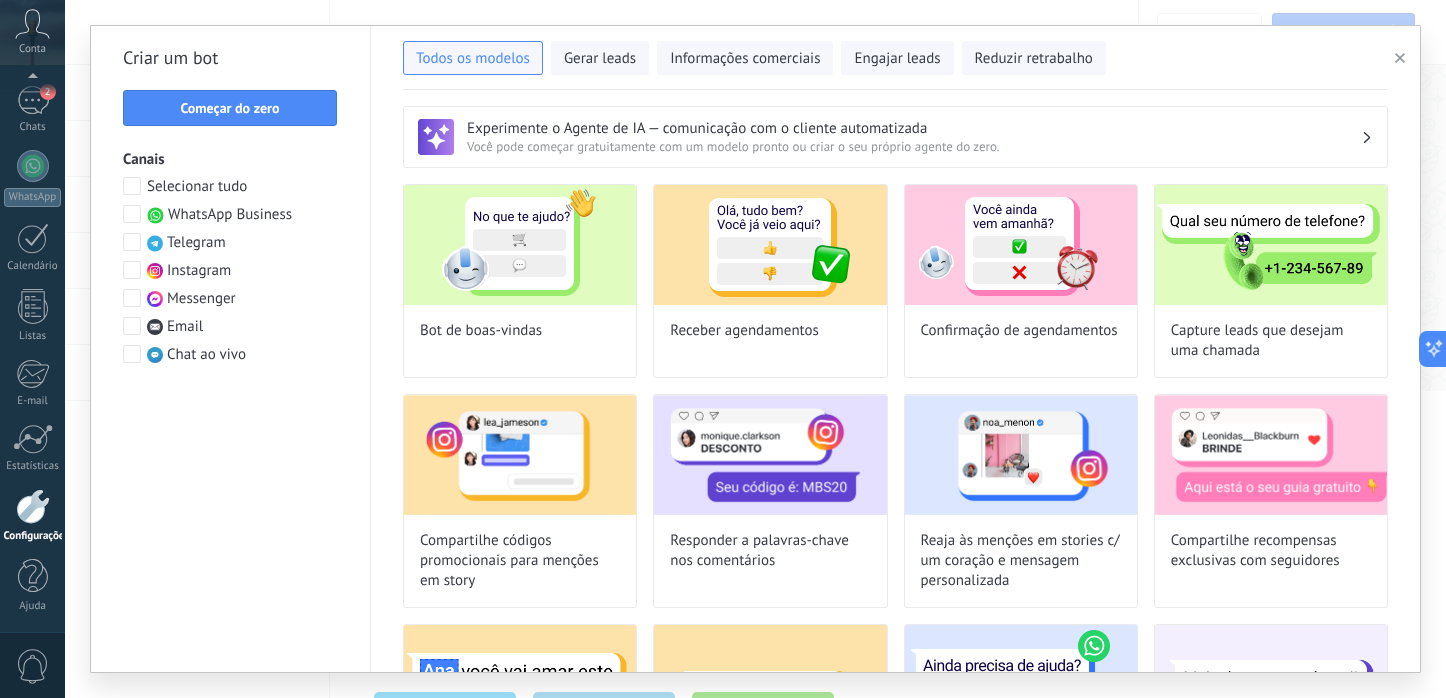 click at bounding box center [132, 214] 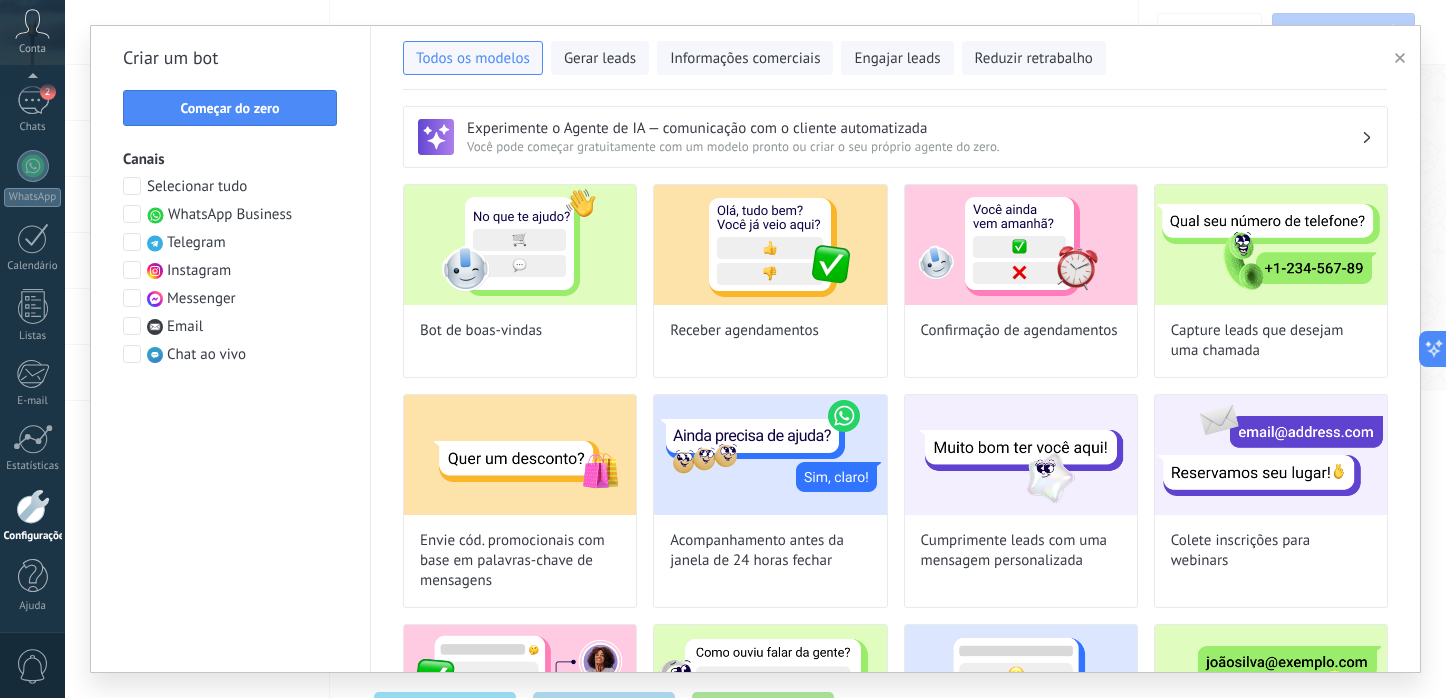 click at bounding box center [132, 270] 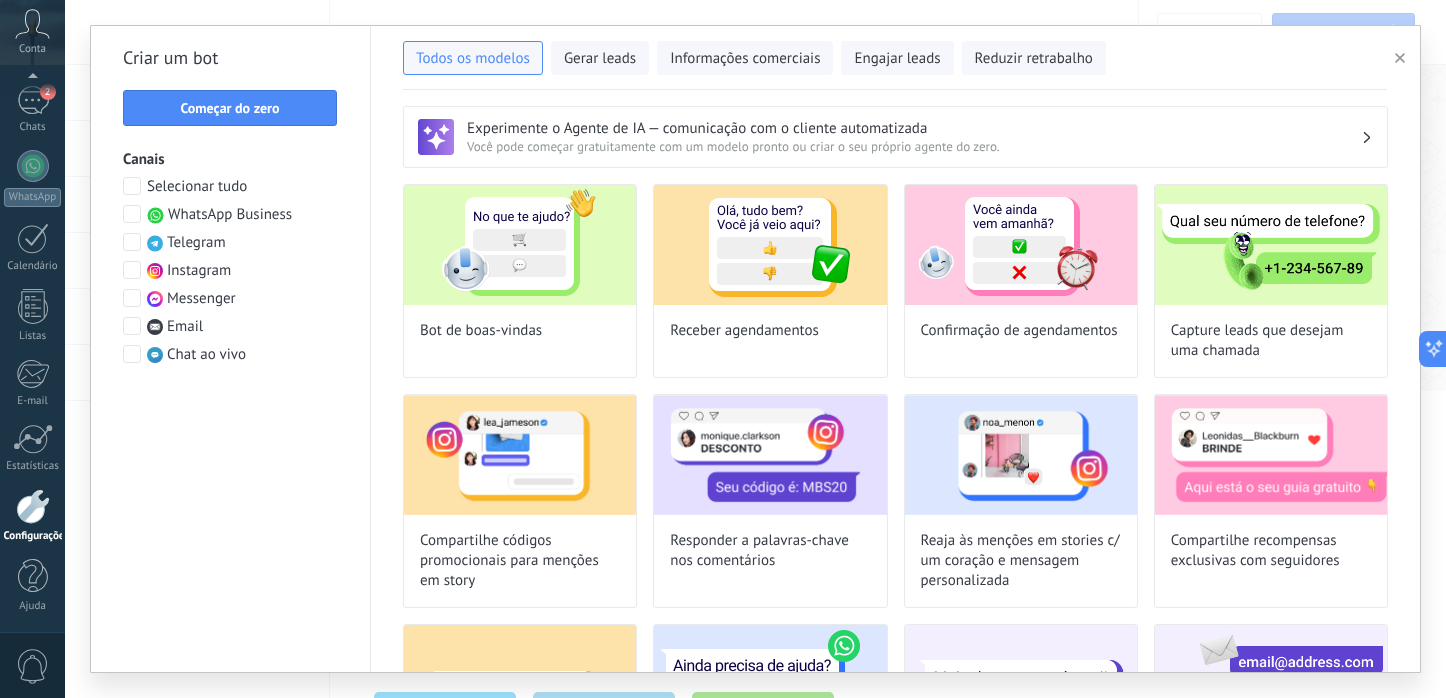 click at bounding box center [132, 298] 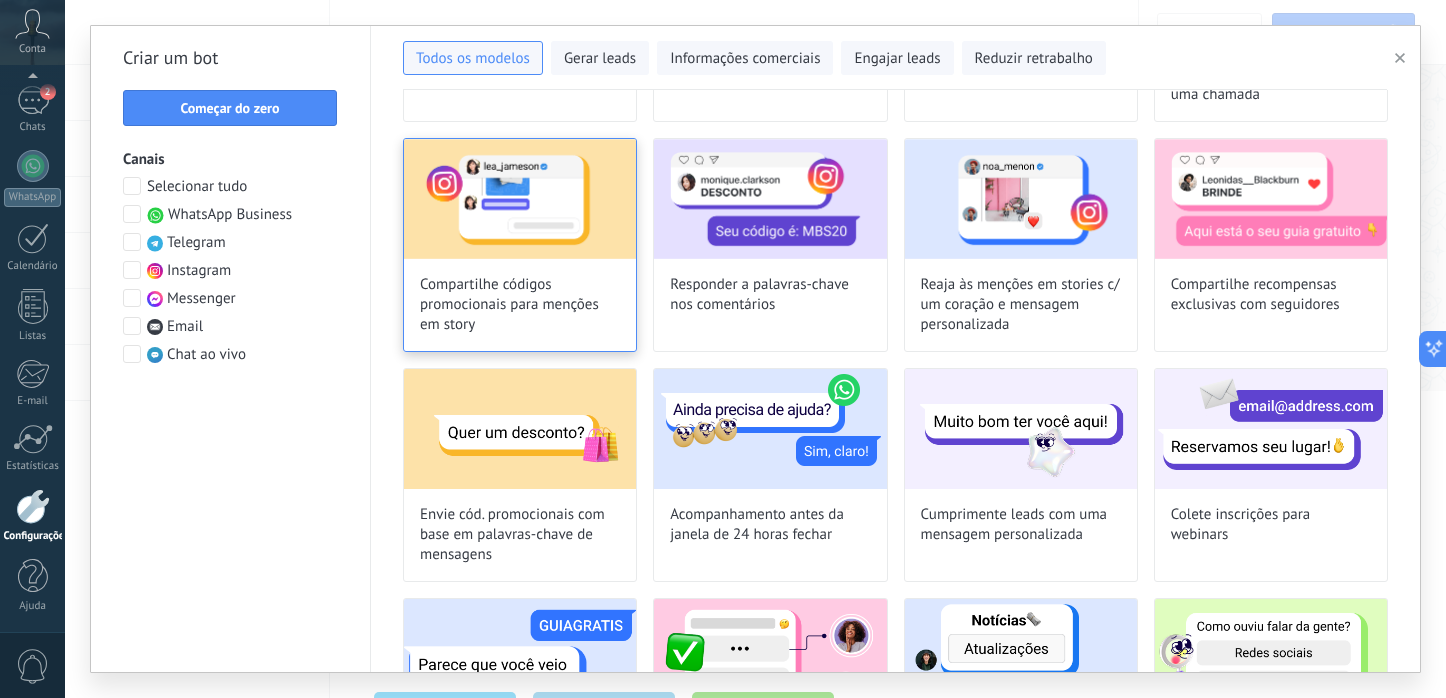 scroll, scrollTop: 0, scrollLeft: 0, axis: both 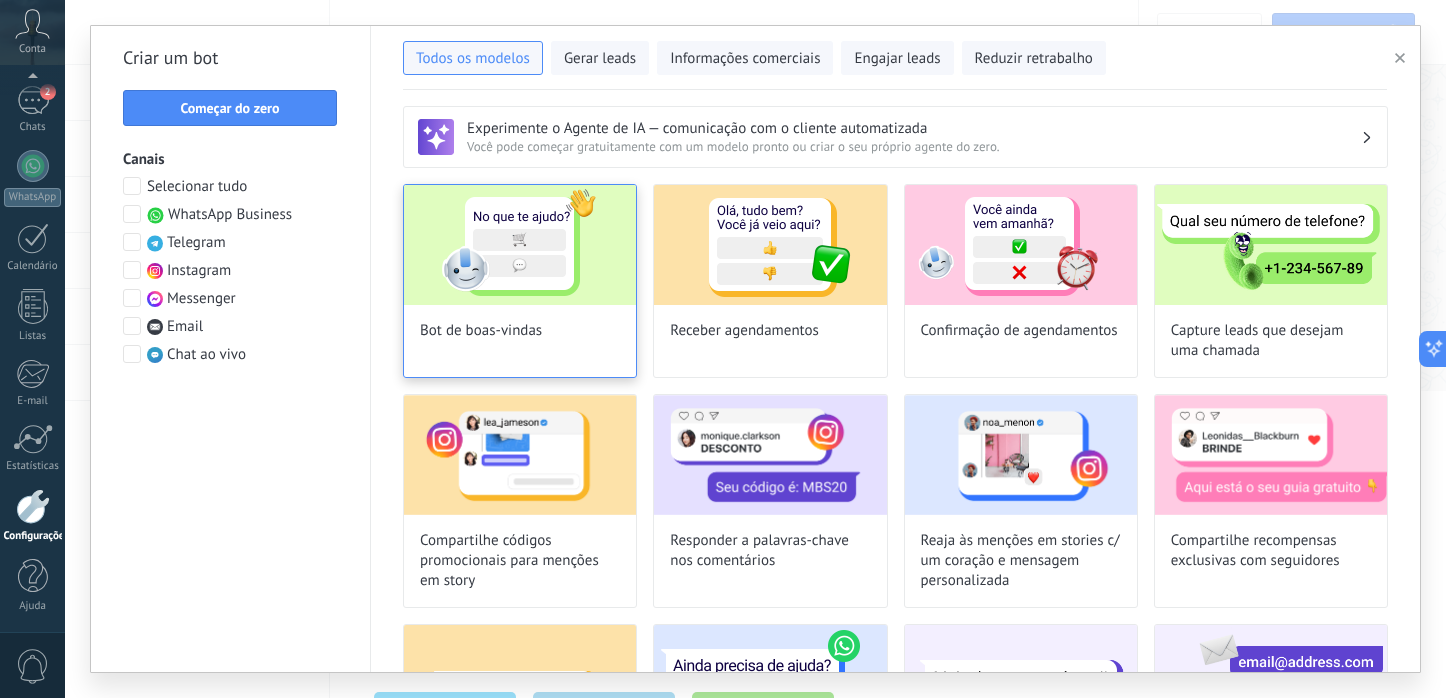 click at bounding box center (520, 245) 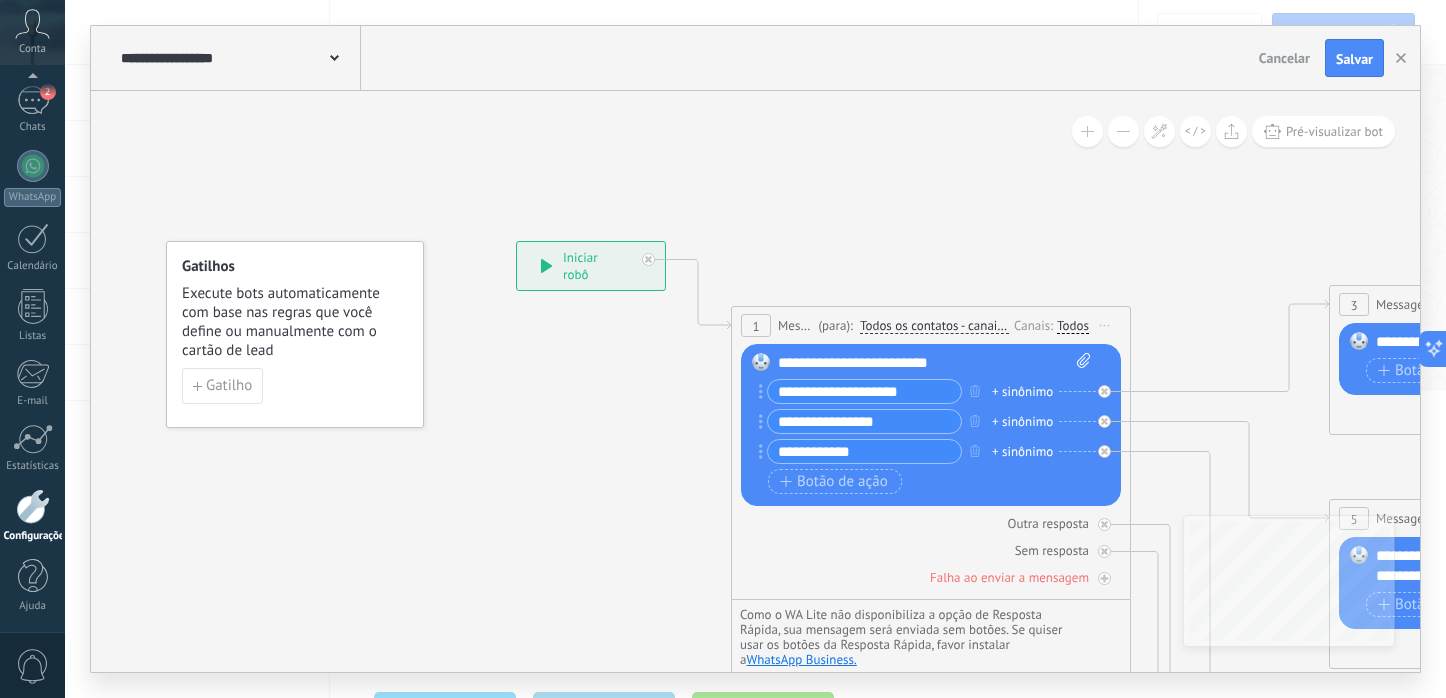 click on "**********" at bounding box center (864, 391) 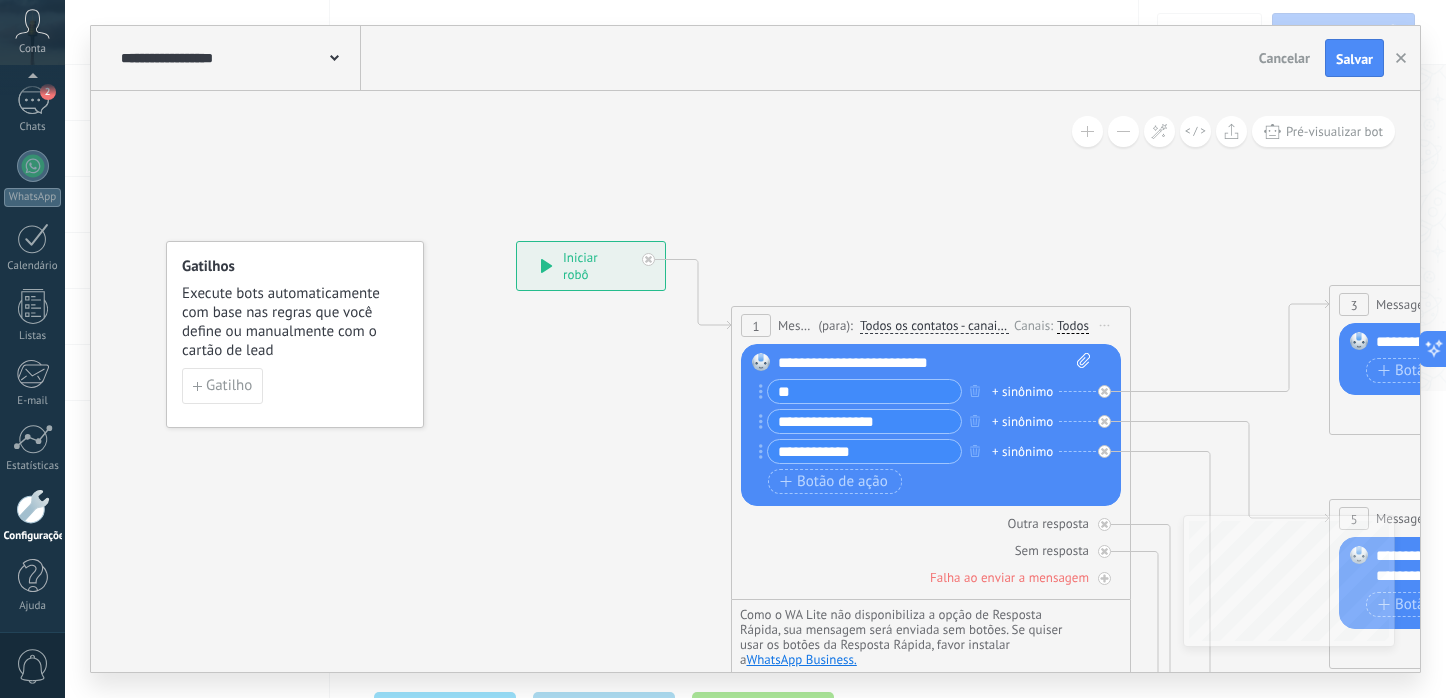 type on "*" 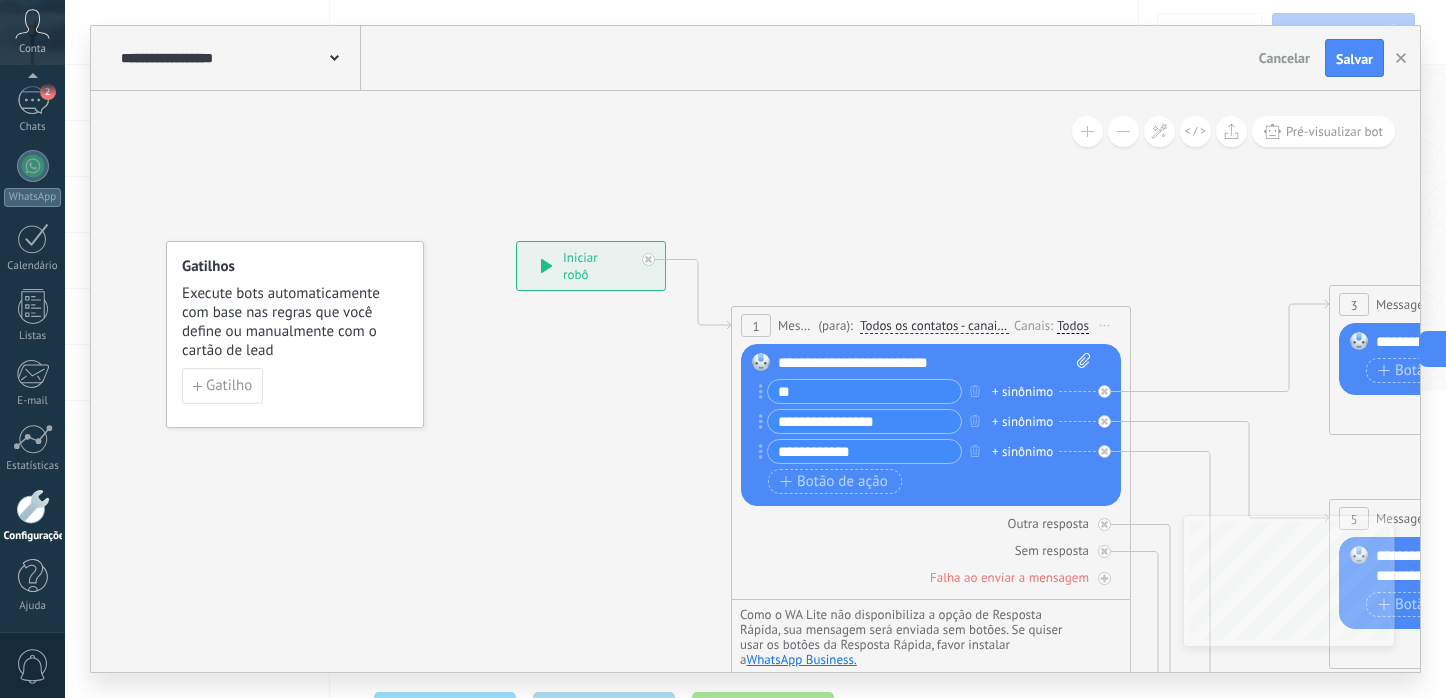 type on "*" 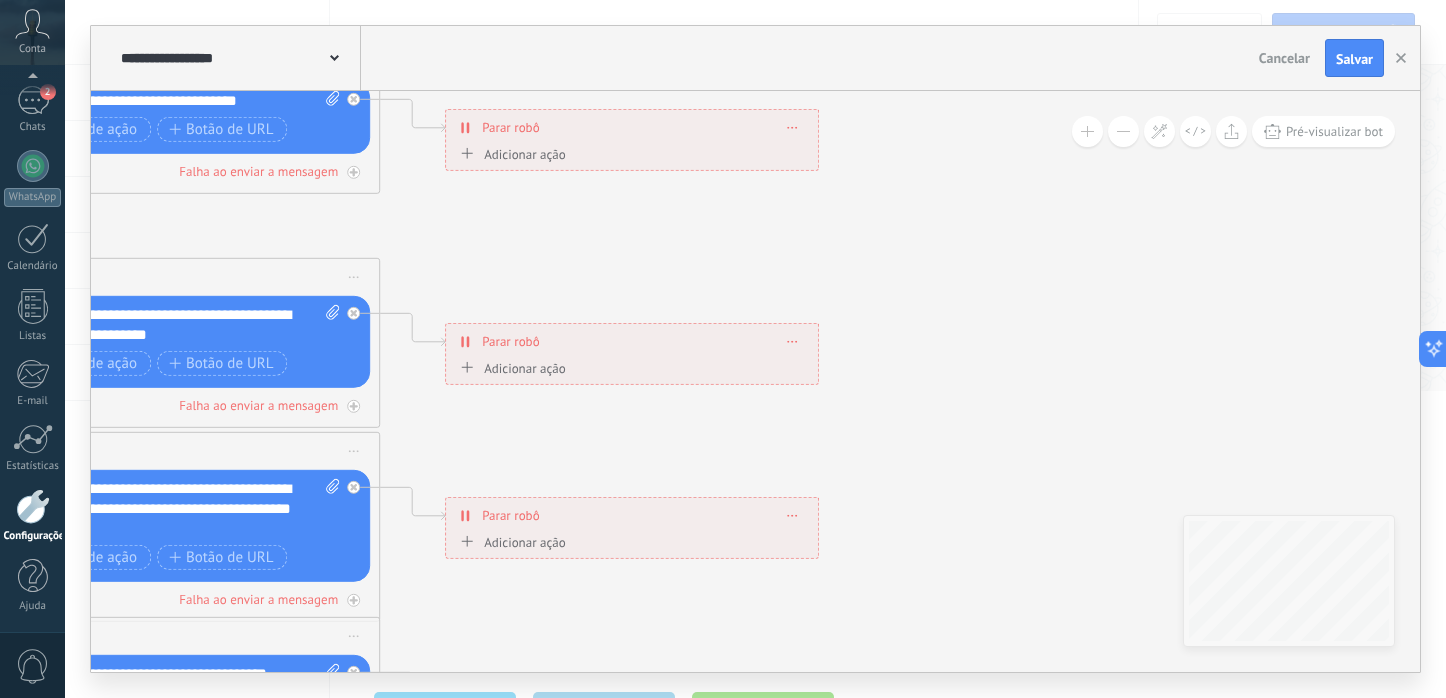 type 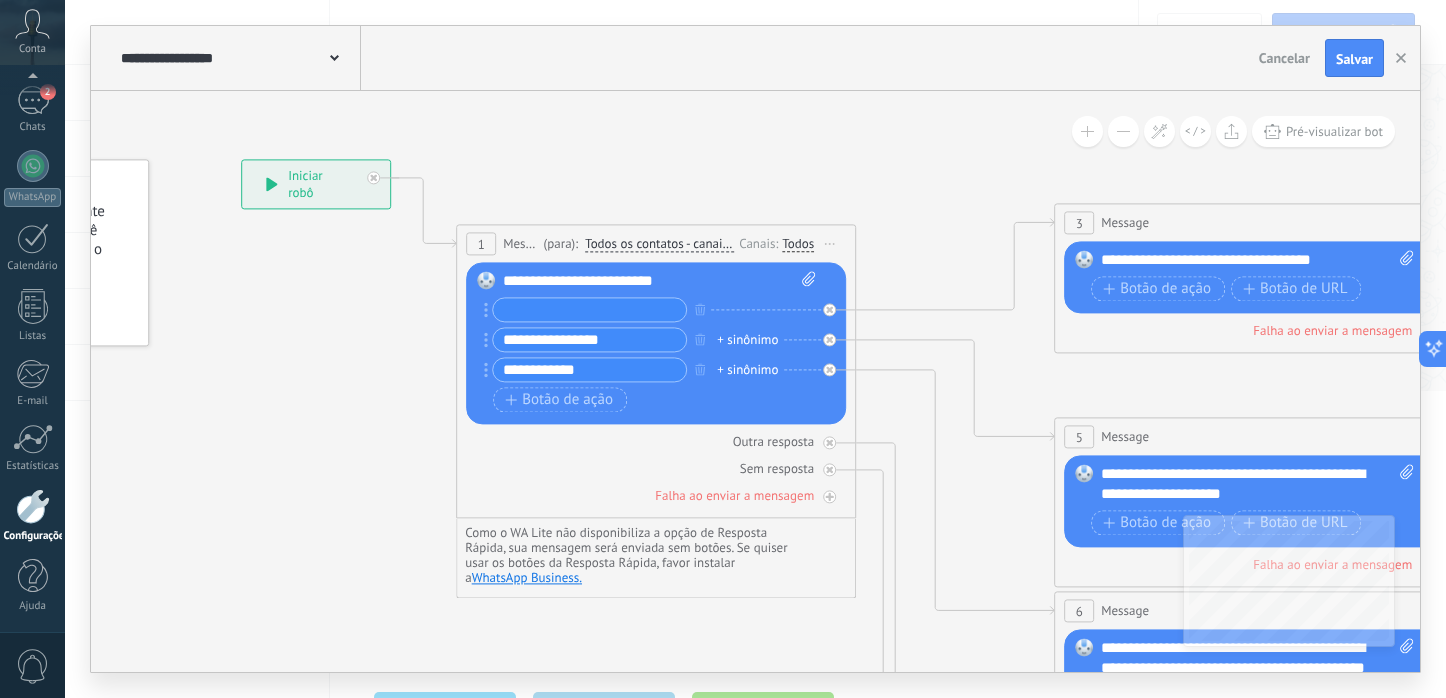 click on "**********" at bounding box center [659, 344] 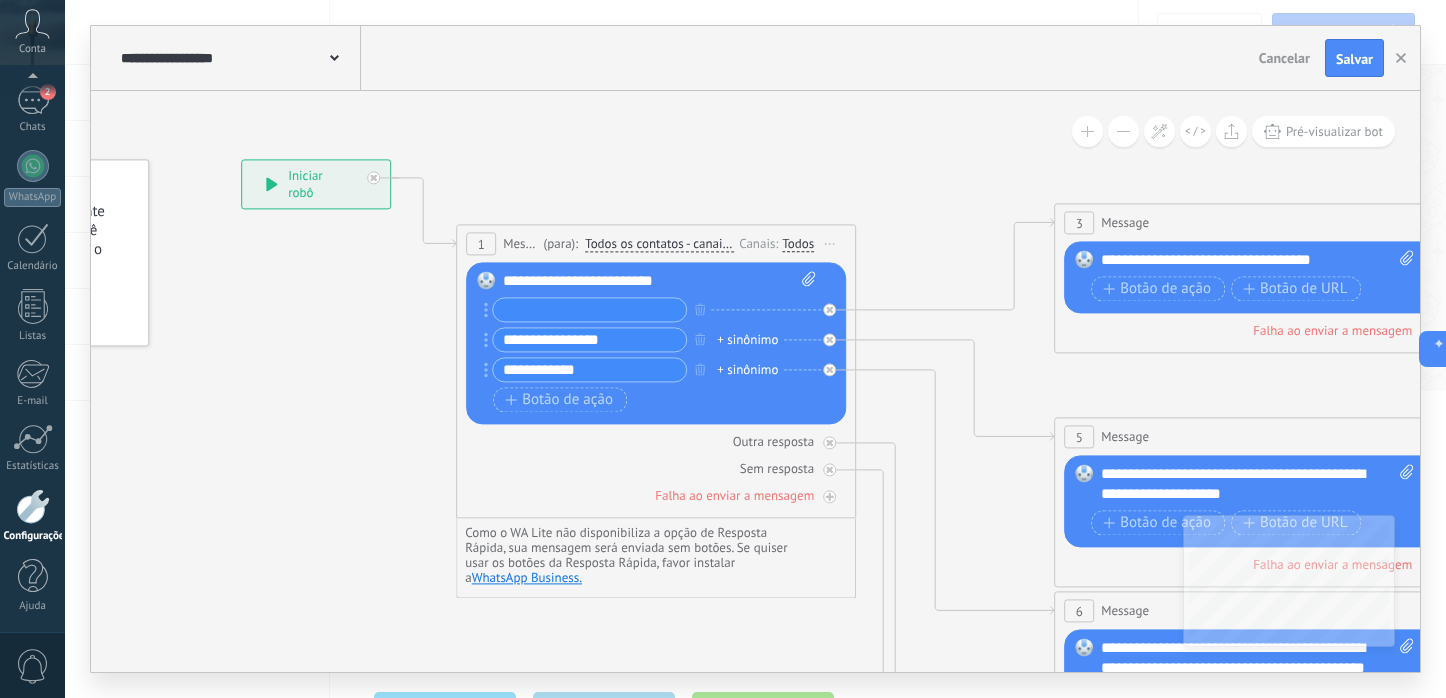 type 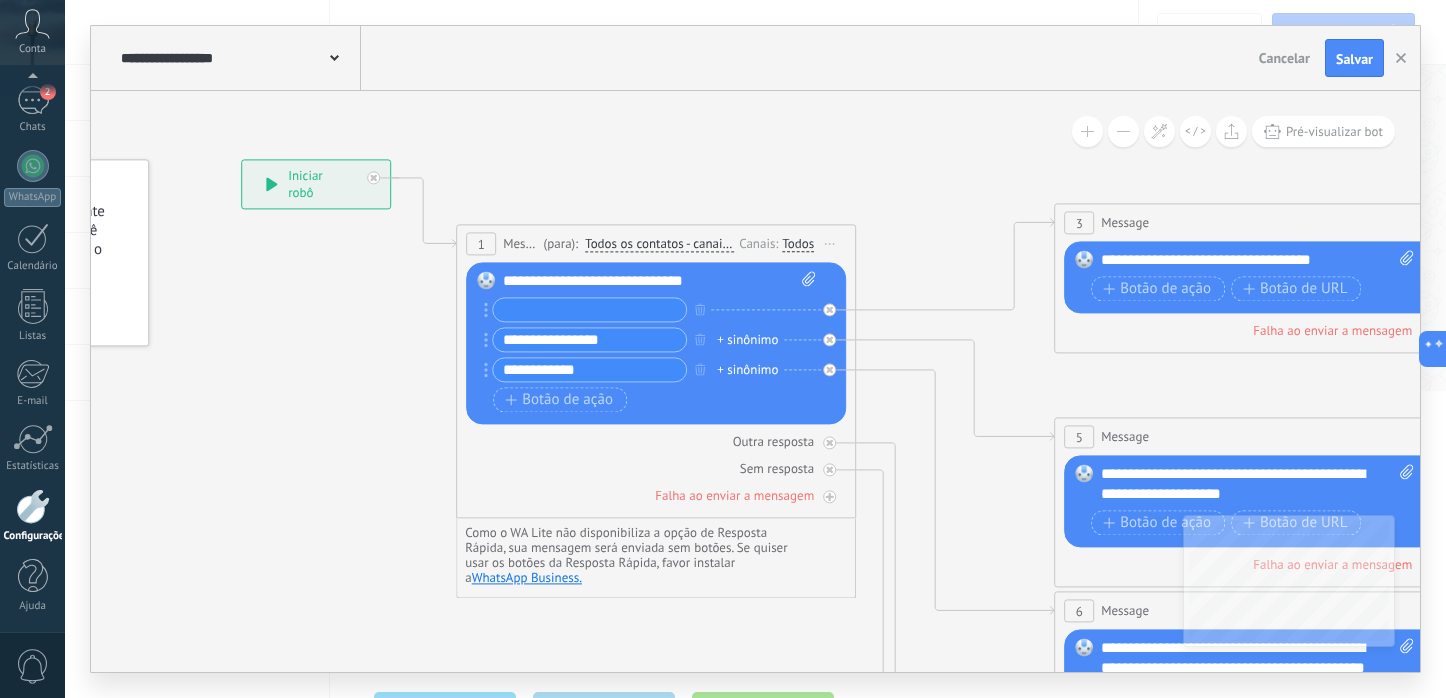 click at bounding box center [589, 309] 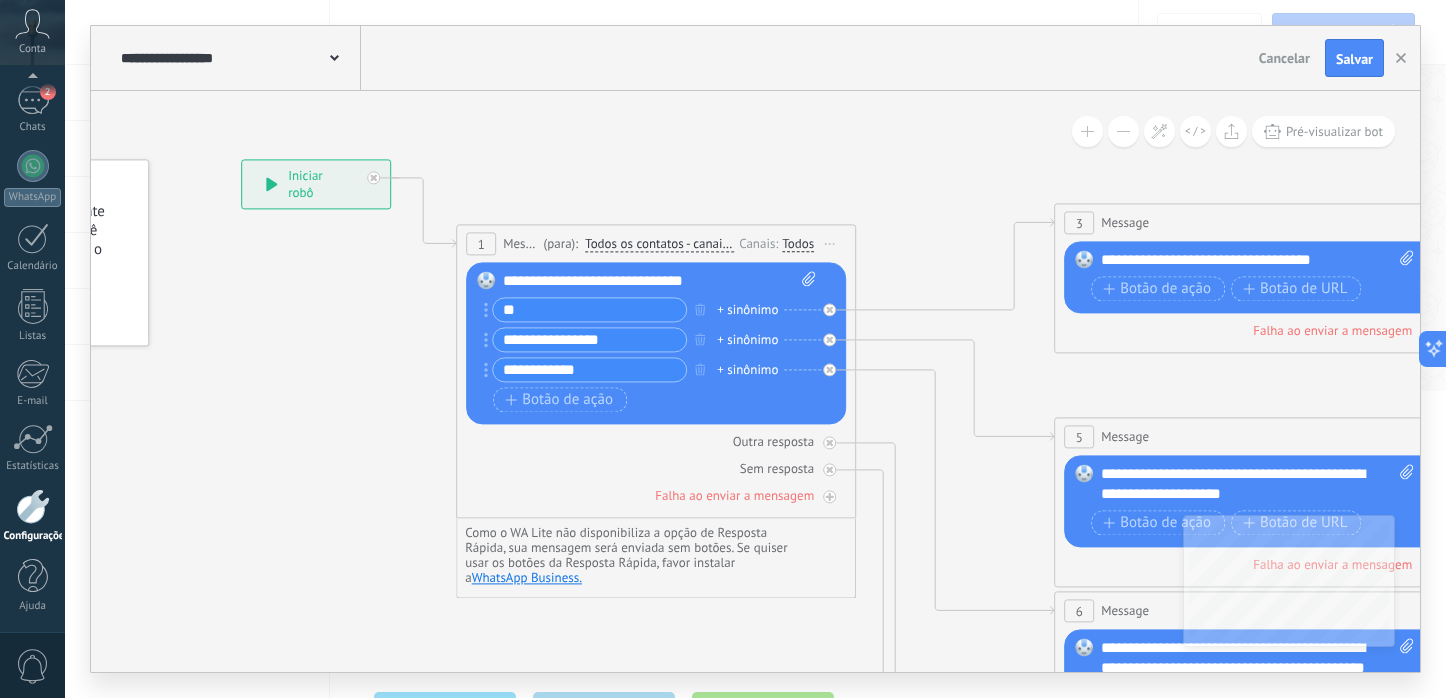 type on "*" 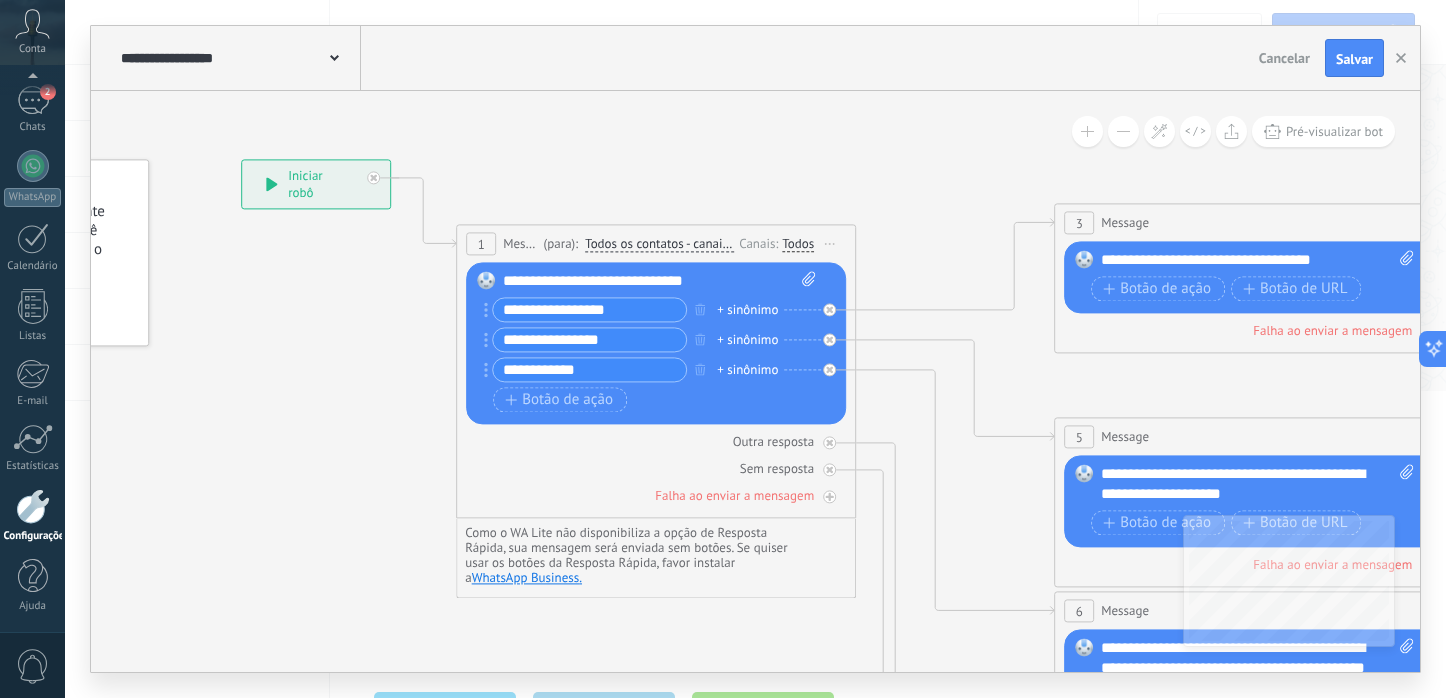 type on "**********" 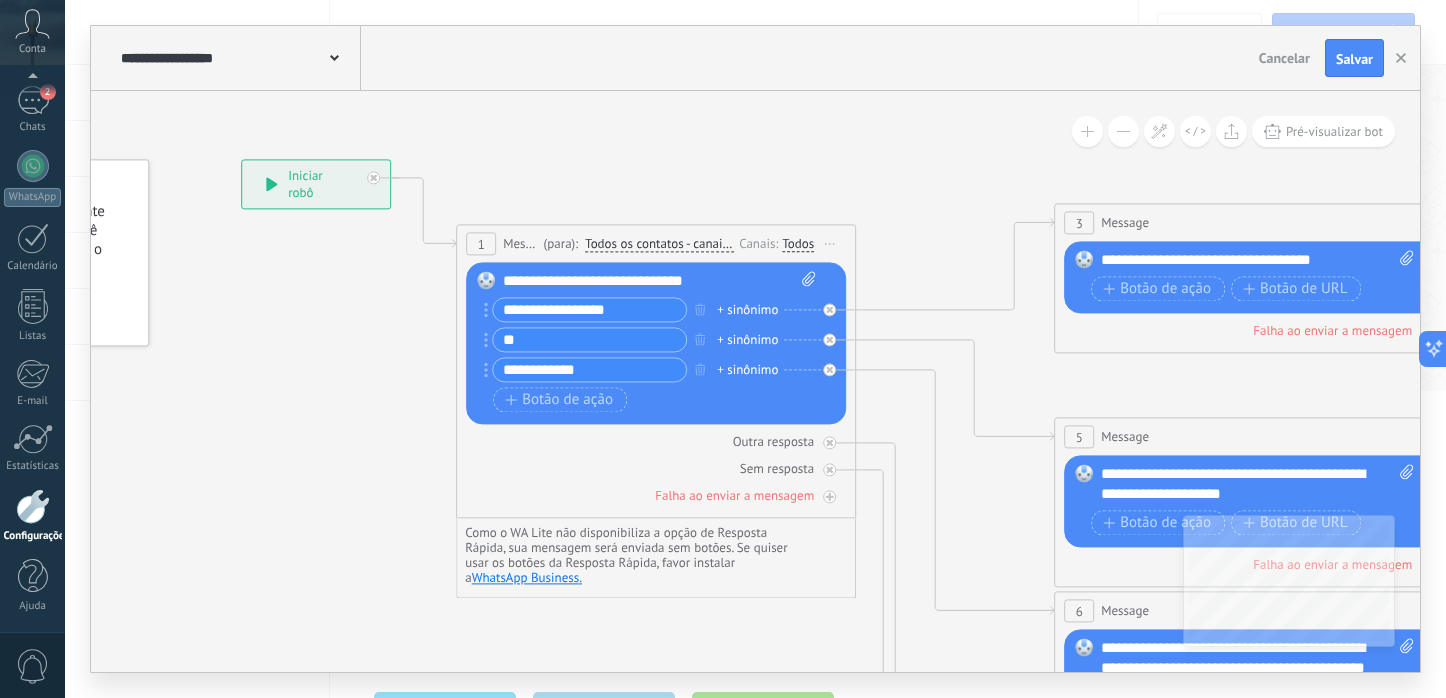 type on "*" 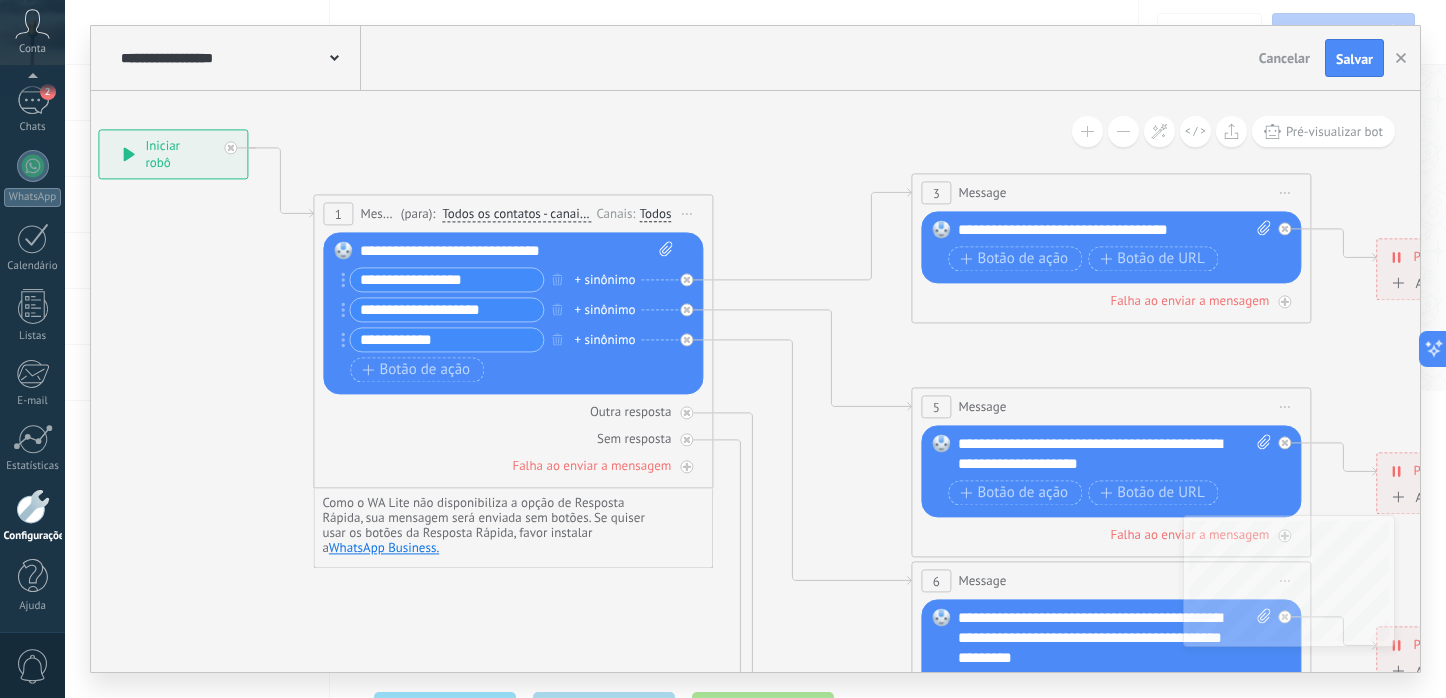 type on "**********" 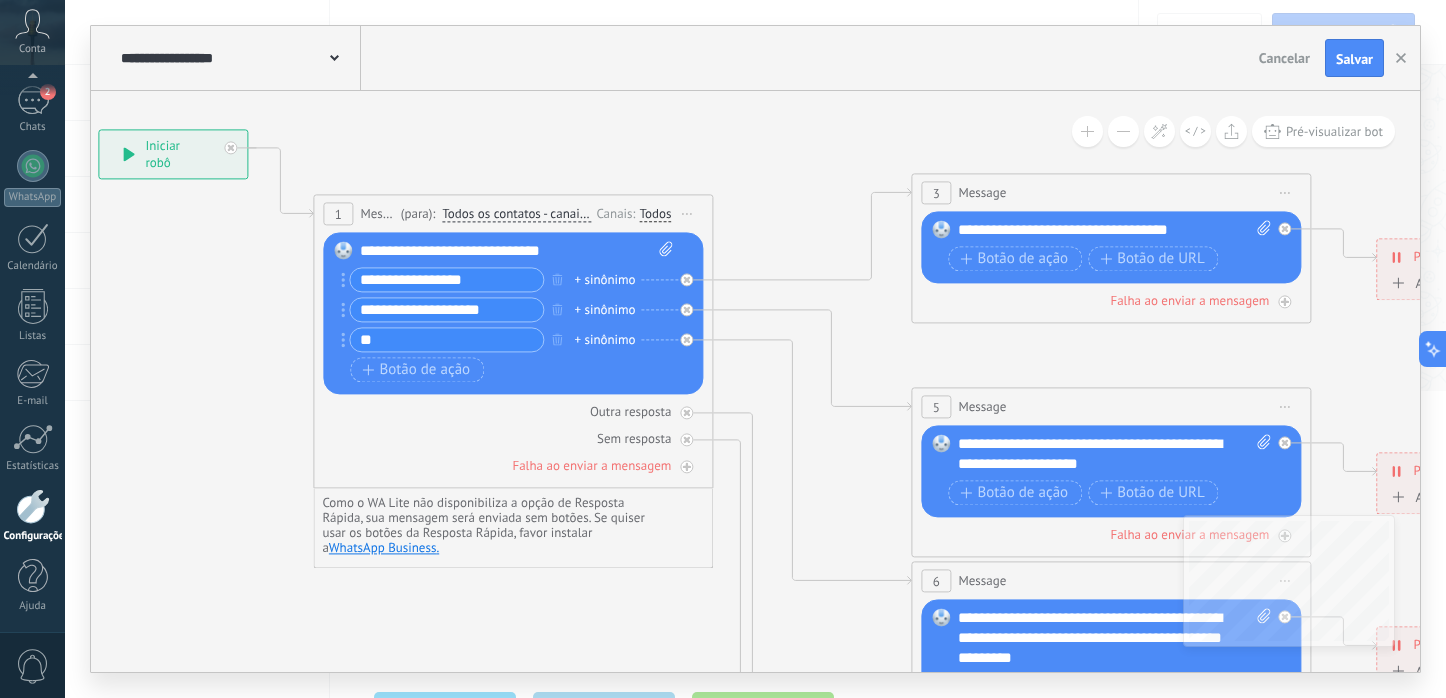 type on "*" 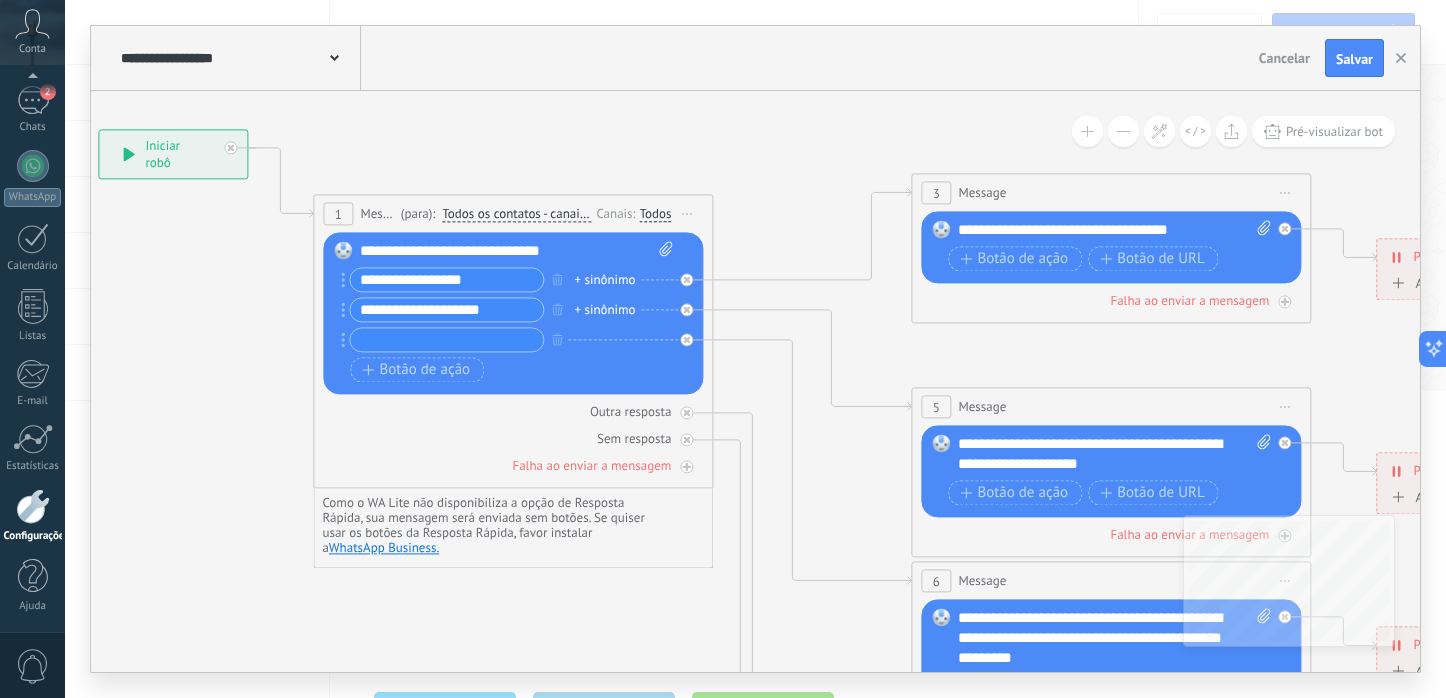 type 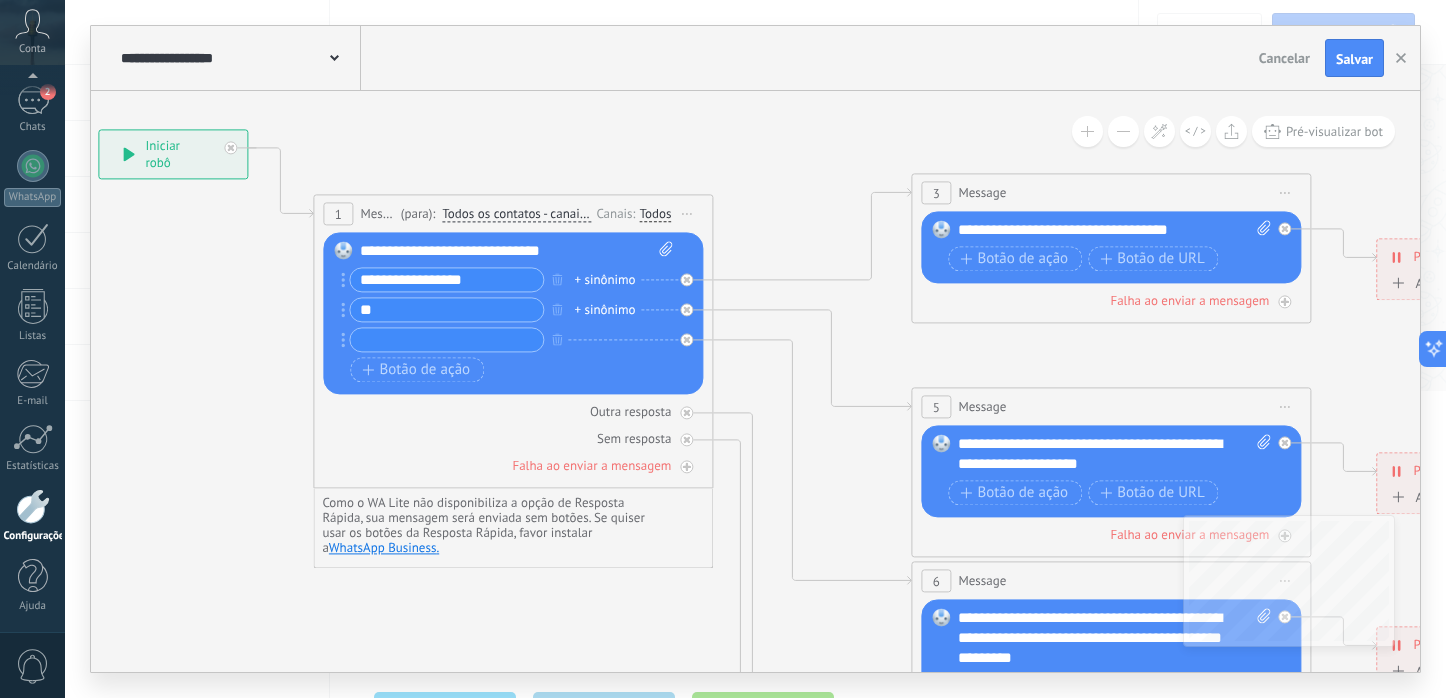 type on "*" 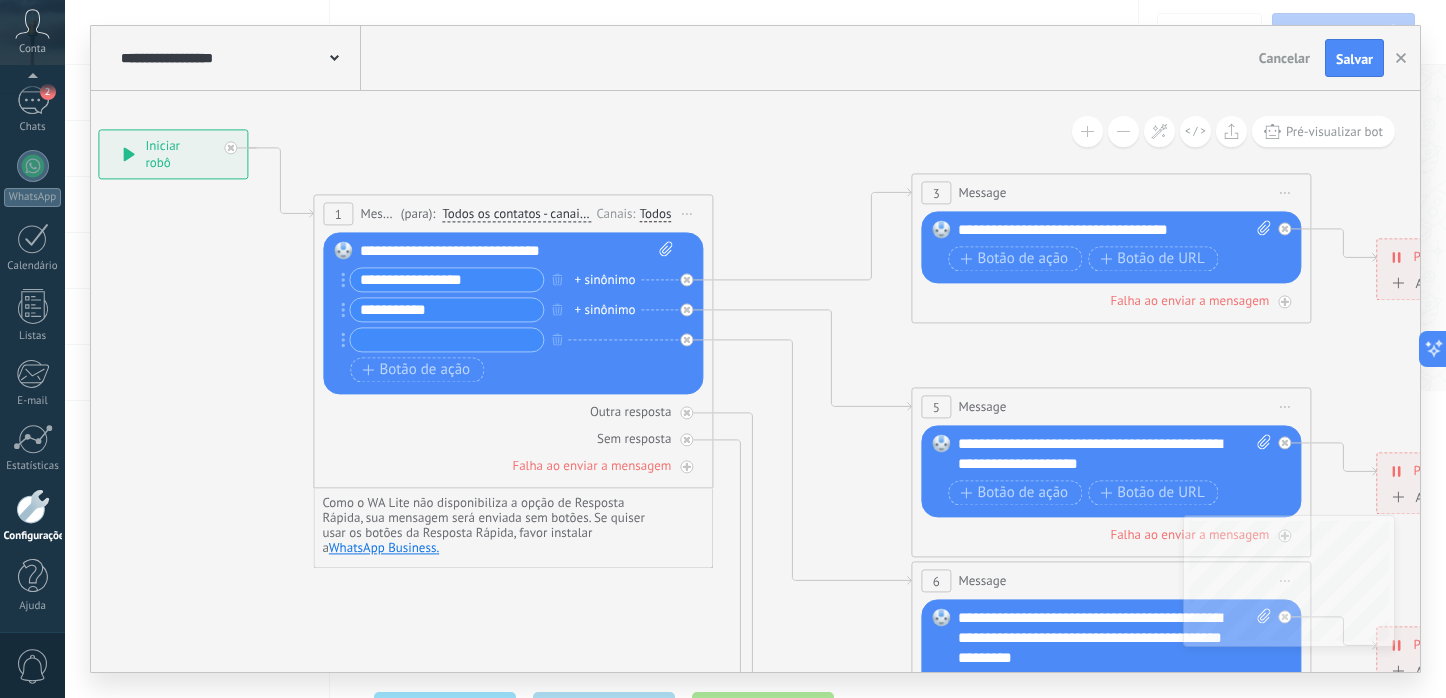 type on "**********" 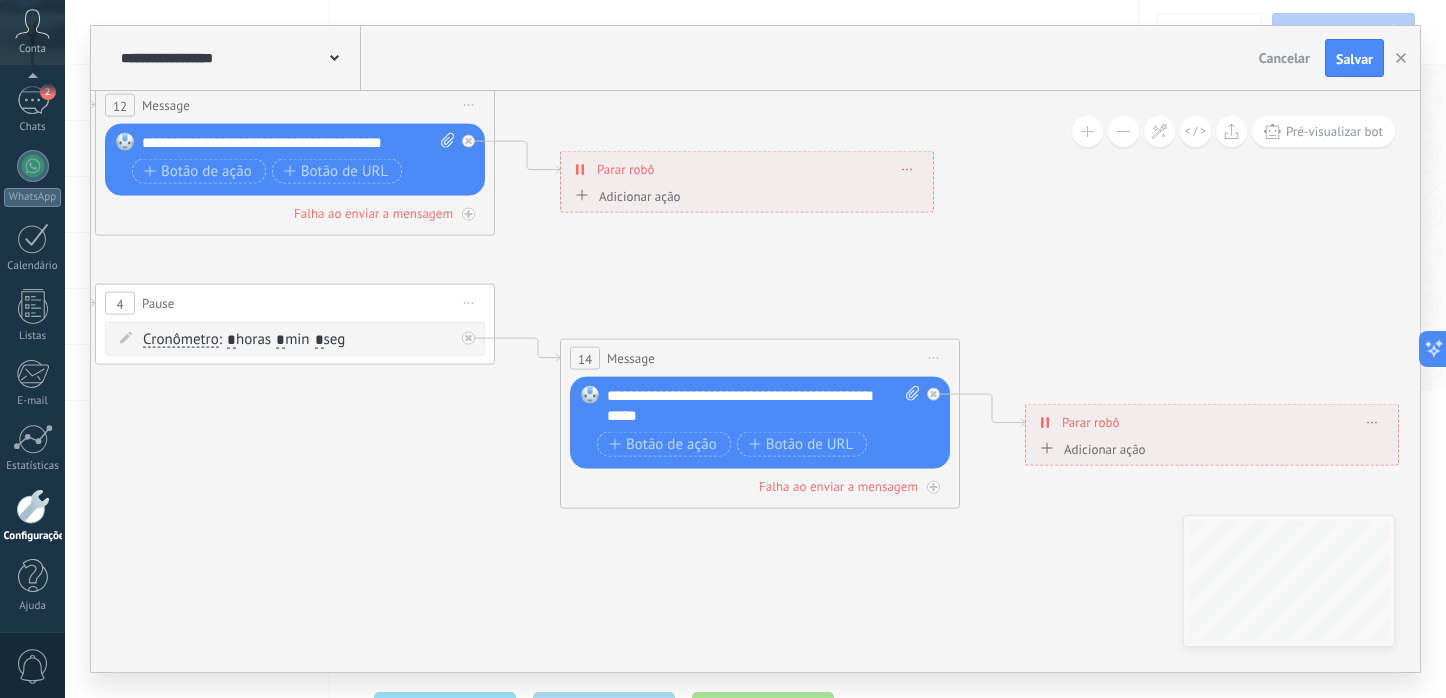 type on "**********" 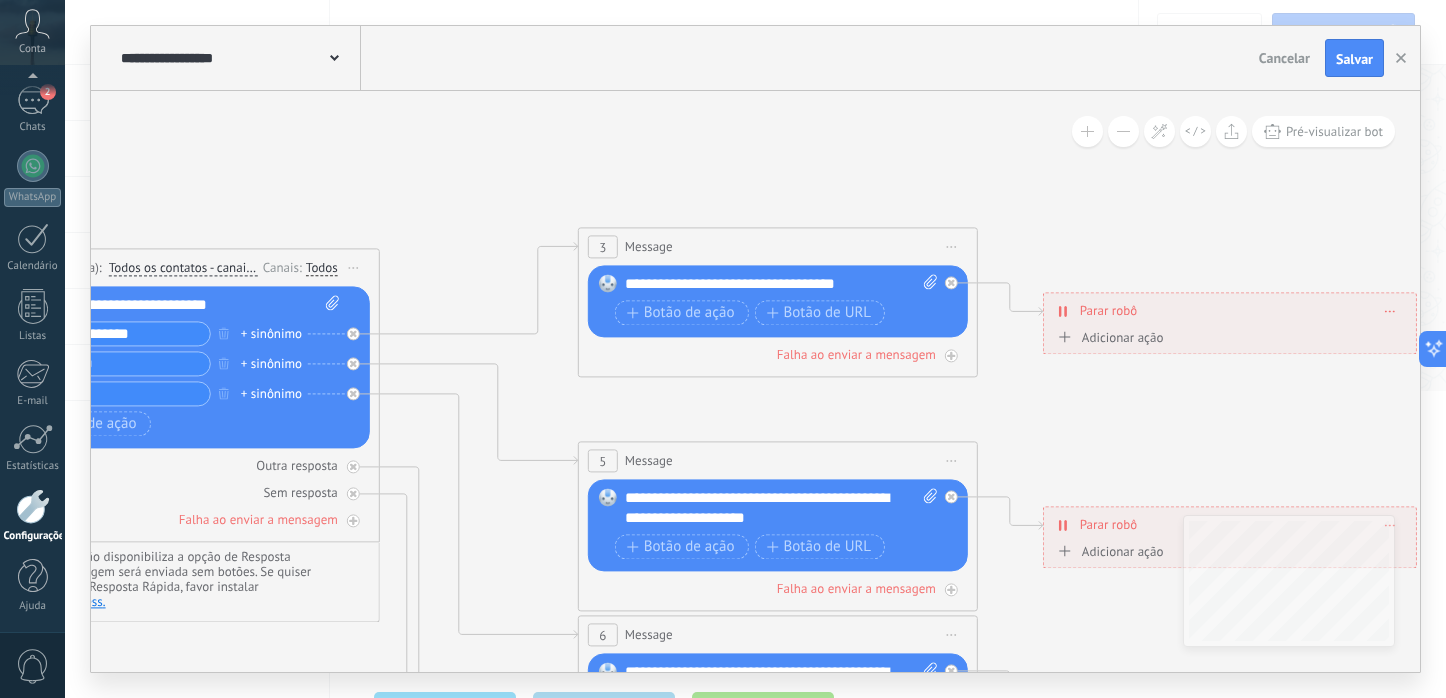 click on "**********" at bounding box center [781, 284] 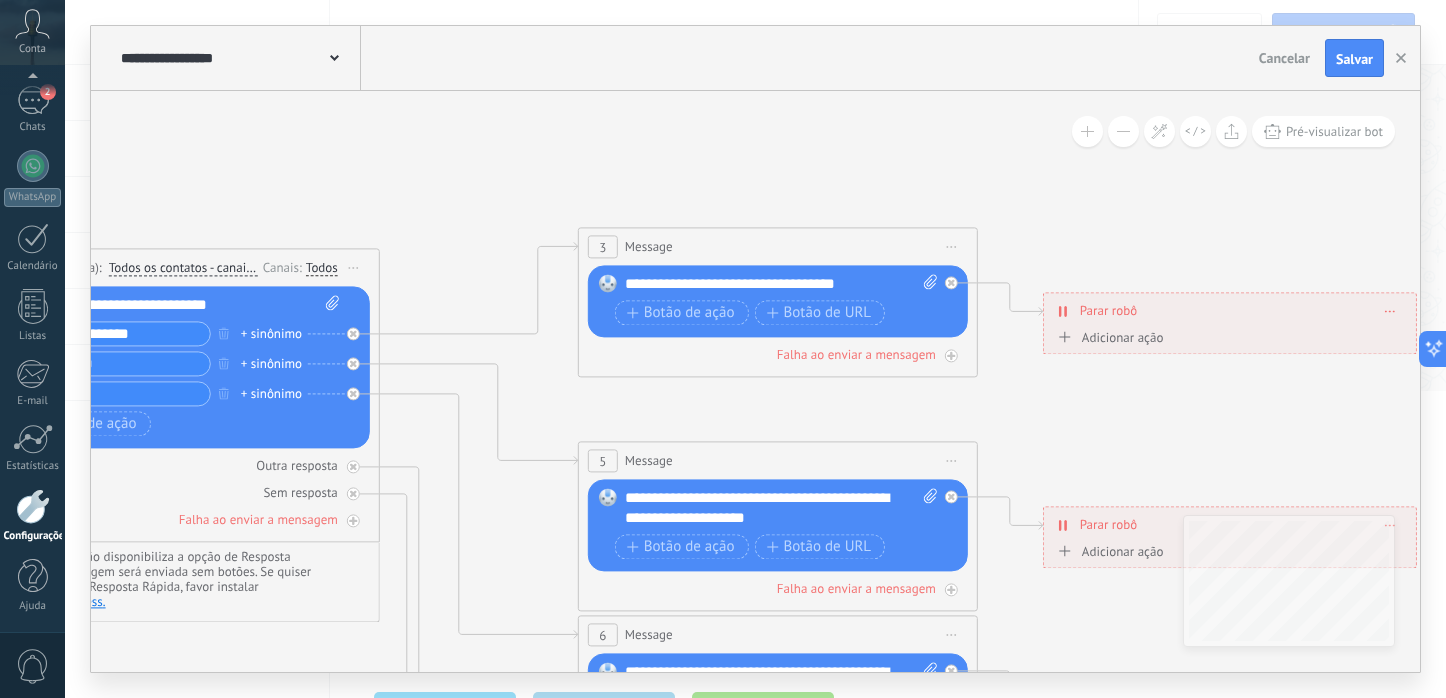 click on "**********" at bounding box center (781, 284) 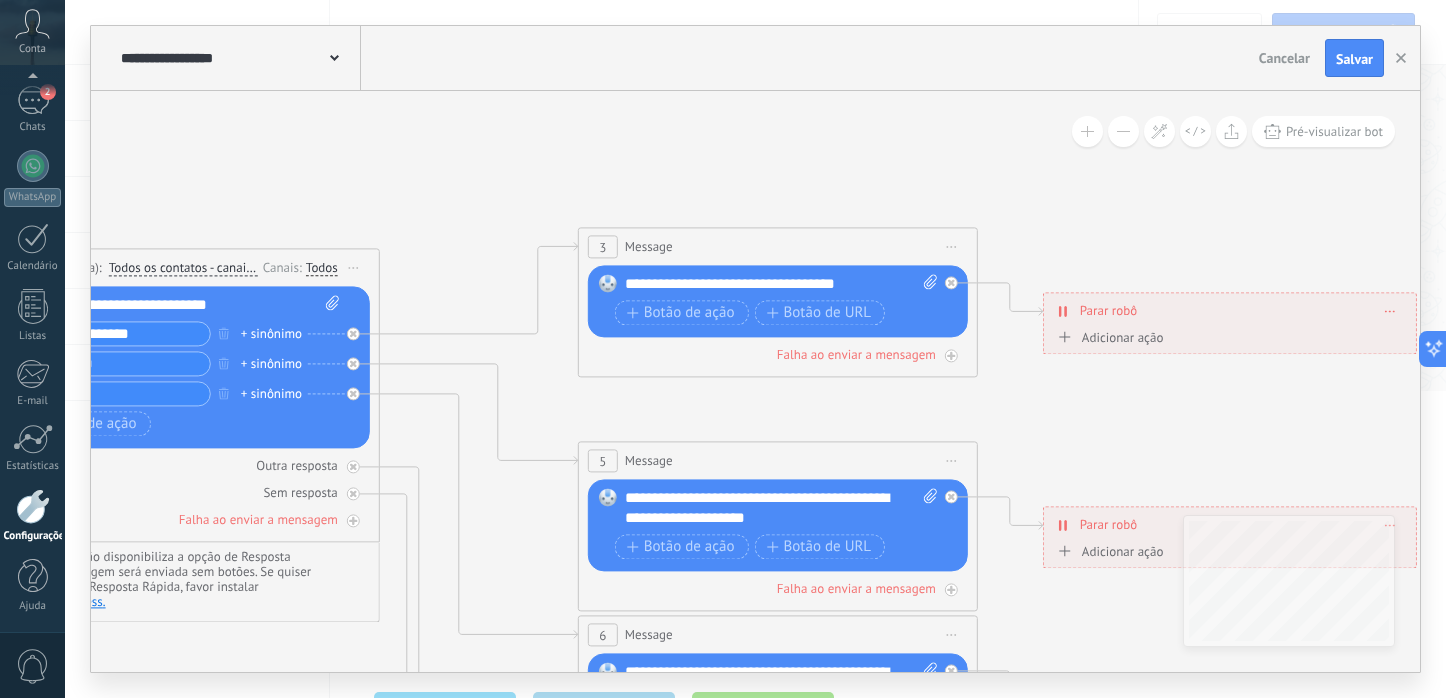 type 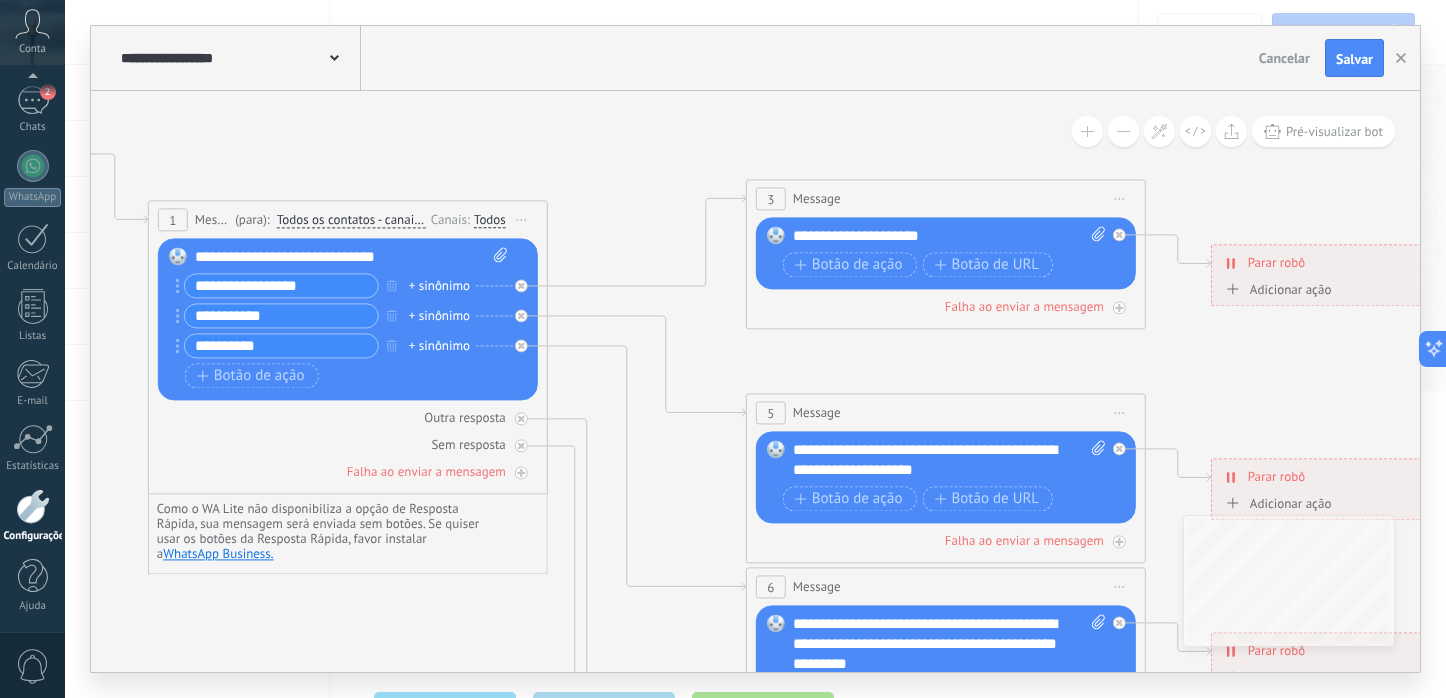 click on "**********" at bounding box center (281, 345) 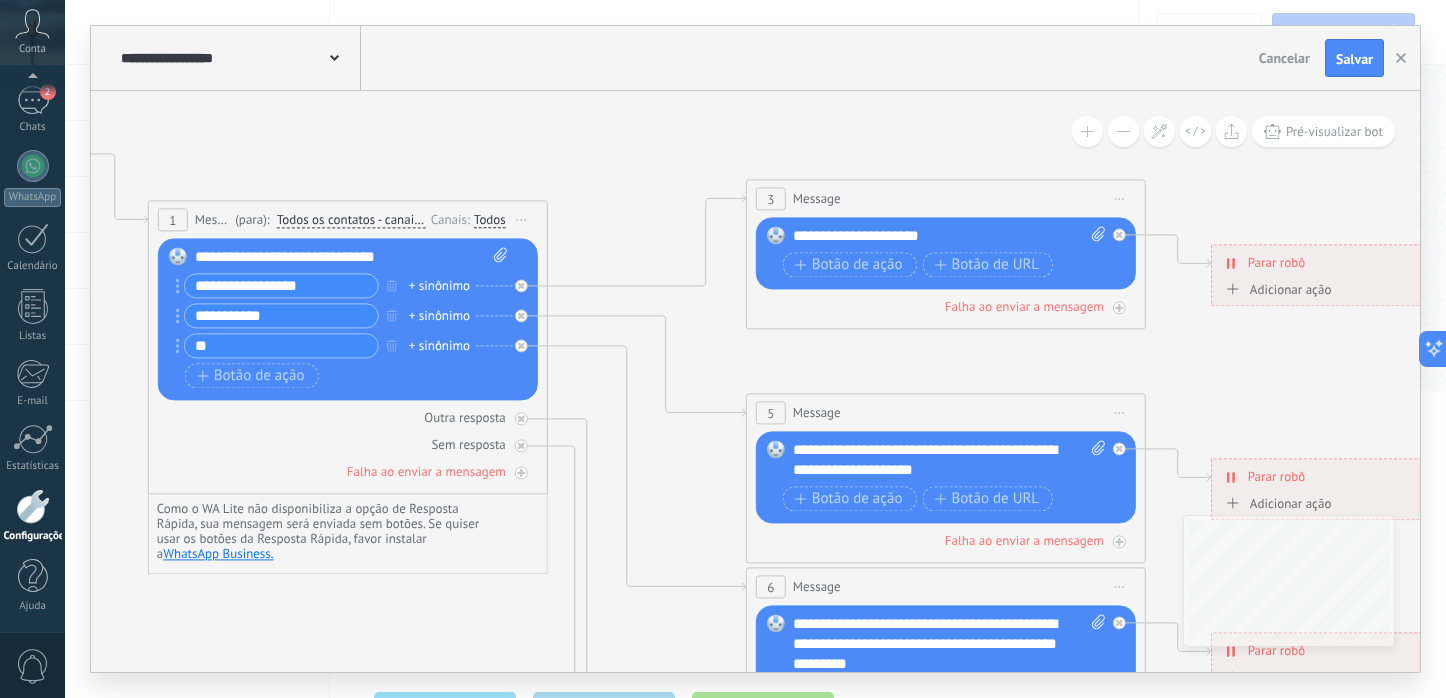 type on "*" 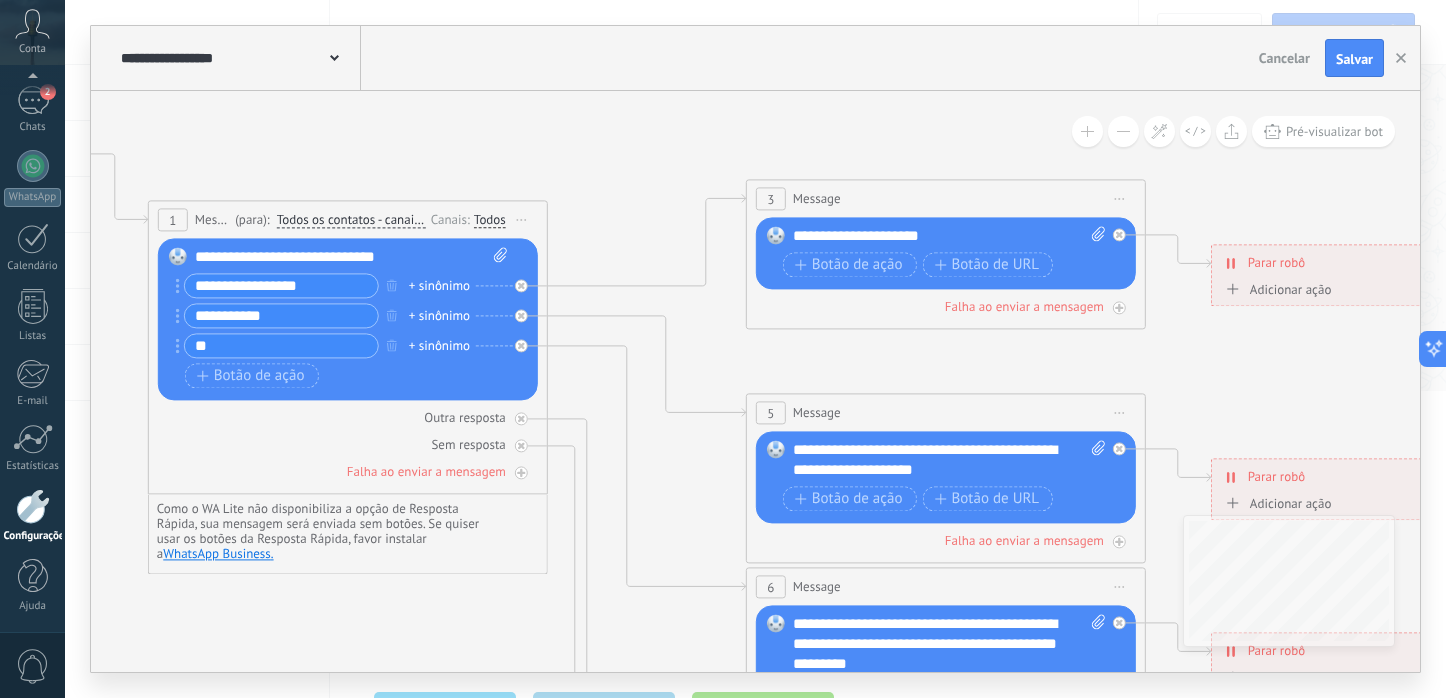 type on "*" 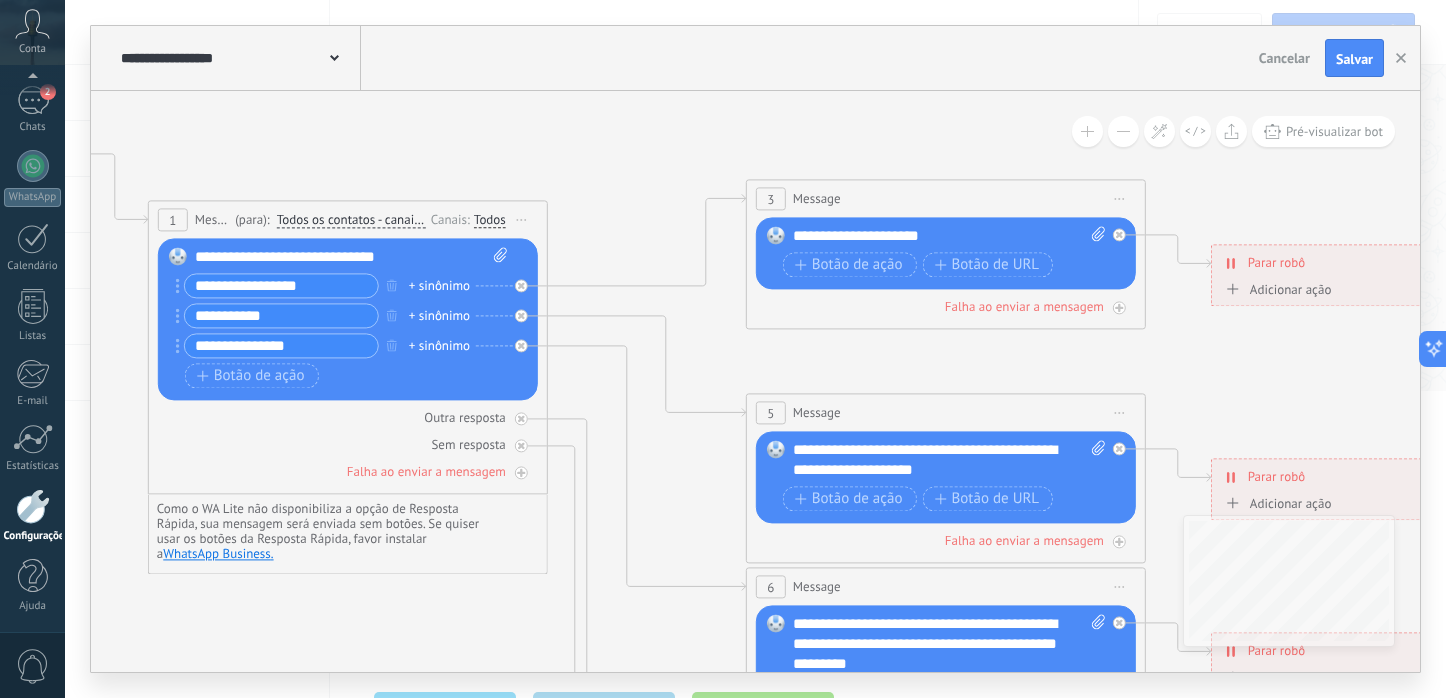 type on "**********" 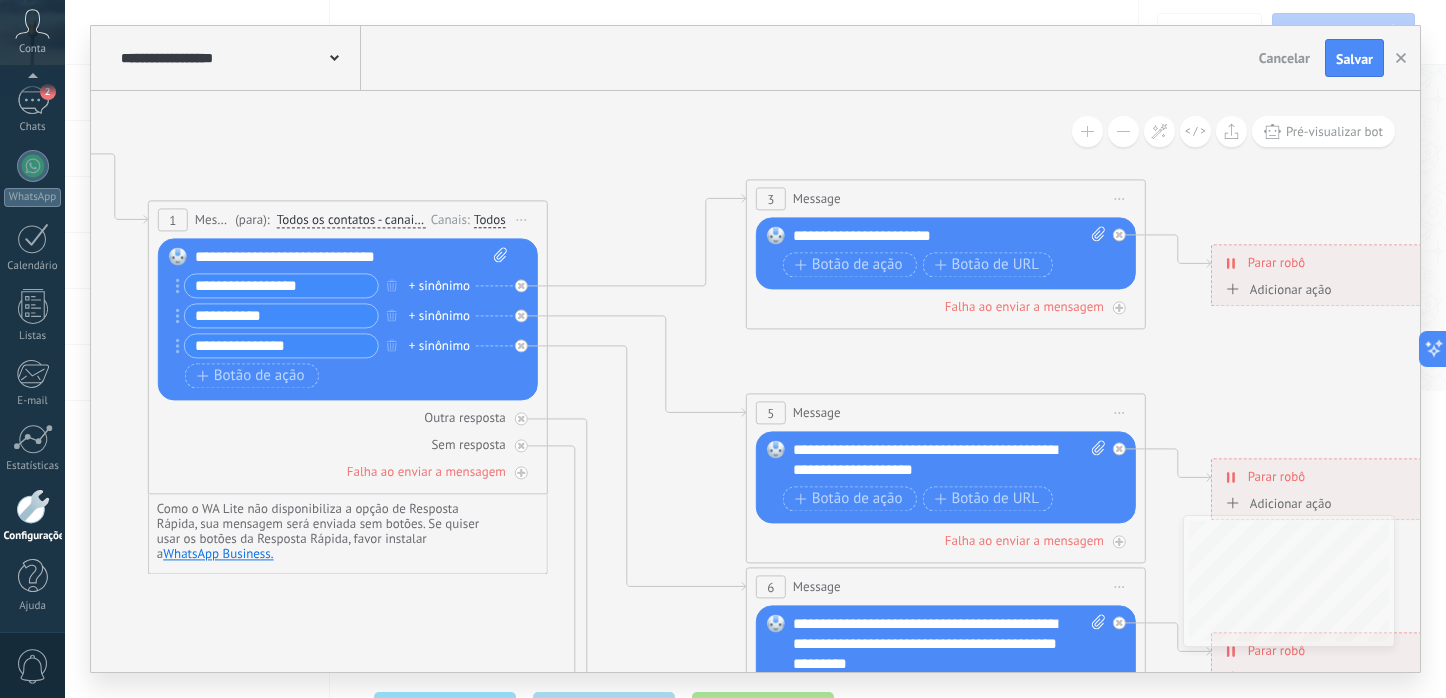 click on "**********" at bounding box center (949, 460) 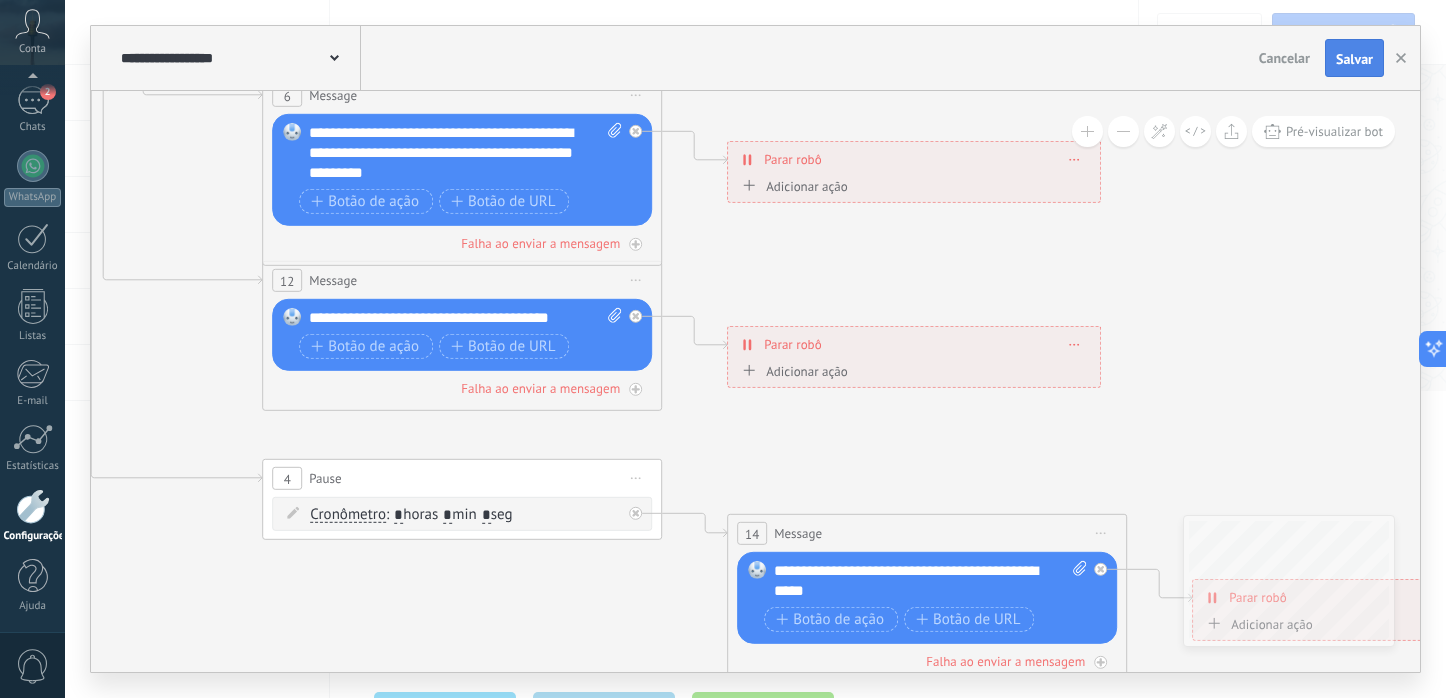 click on "Salvar" at bounding box center (1354, 59) 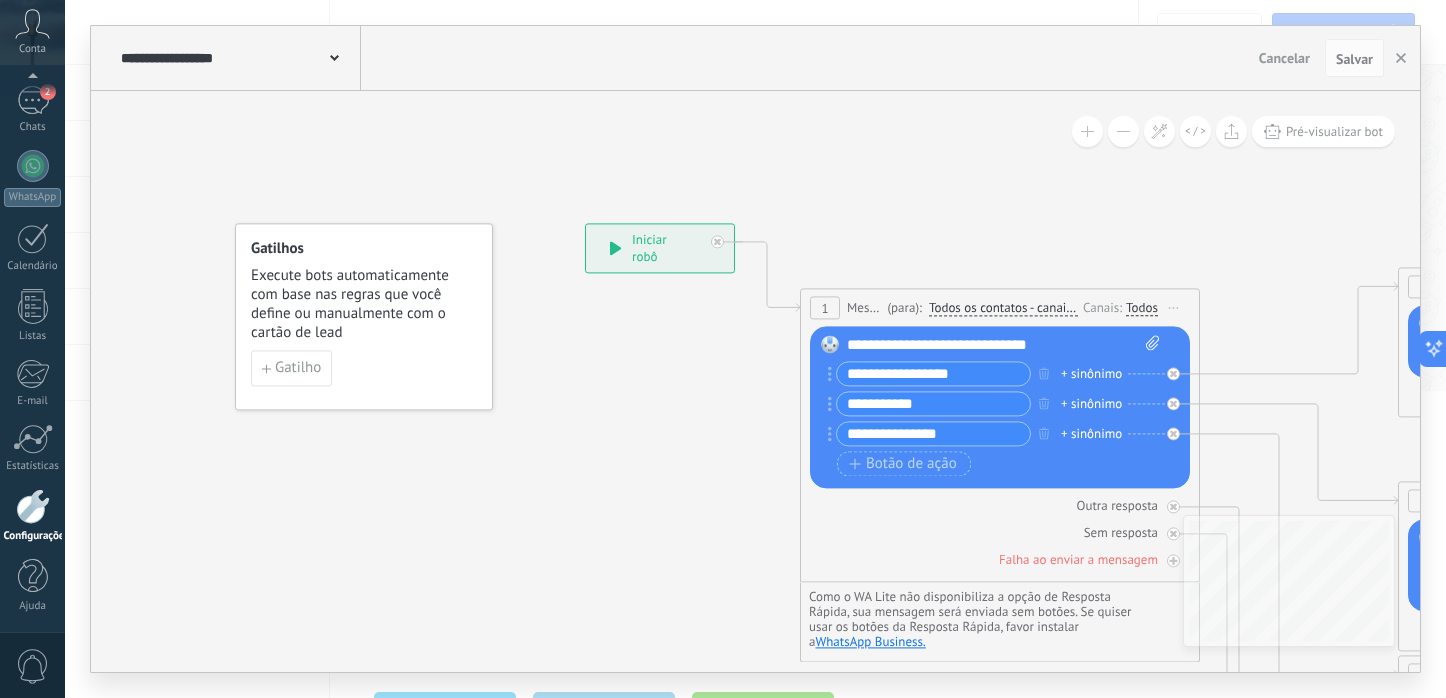 click 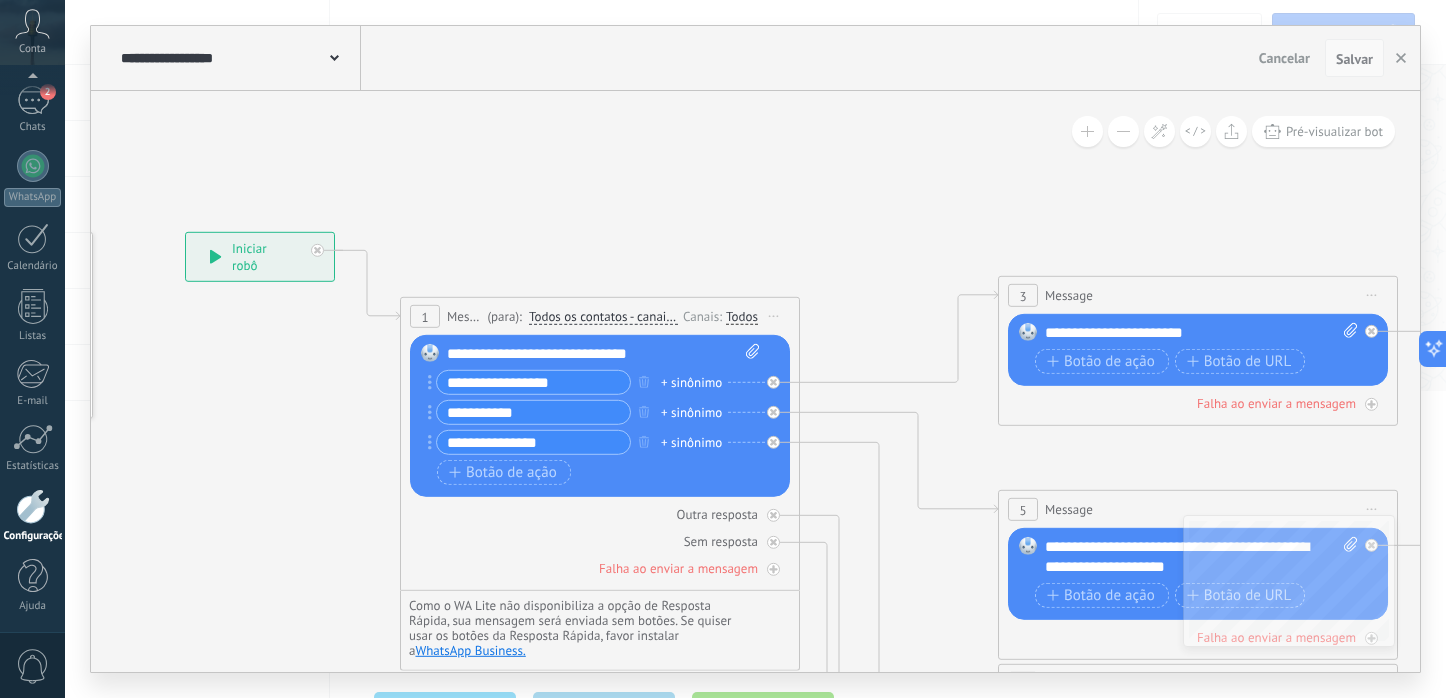 click on "Salvar" at bounding box center (1354, 58) 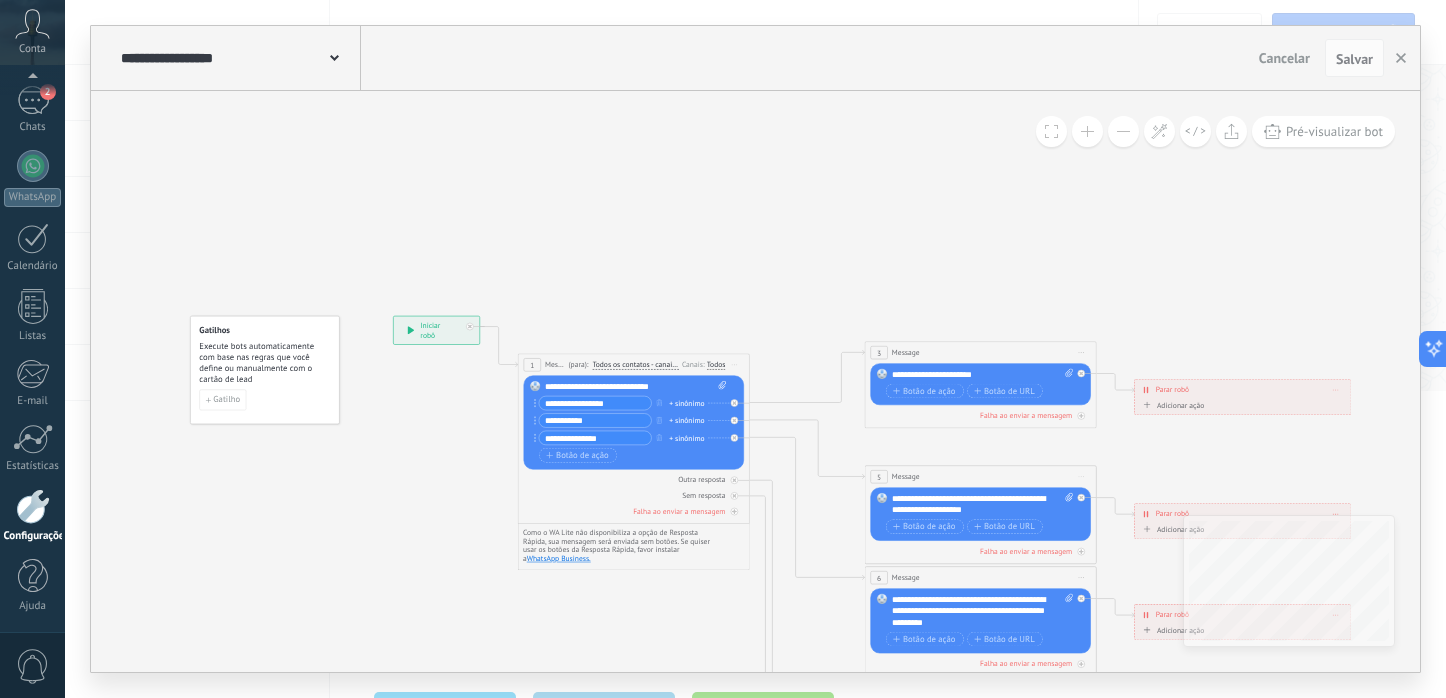 click at bounding box center [334, 56] 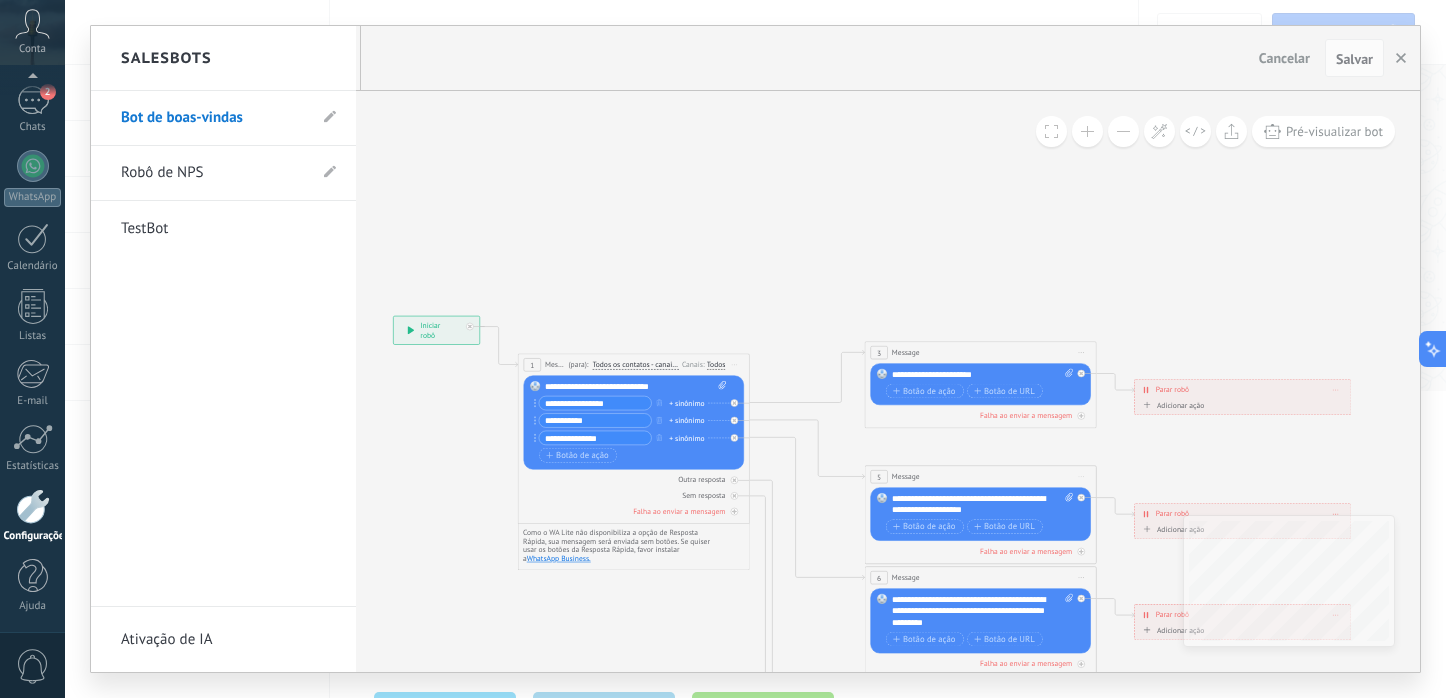 click at bounding box center (755, 349) 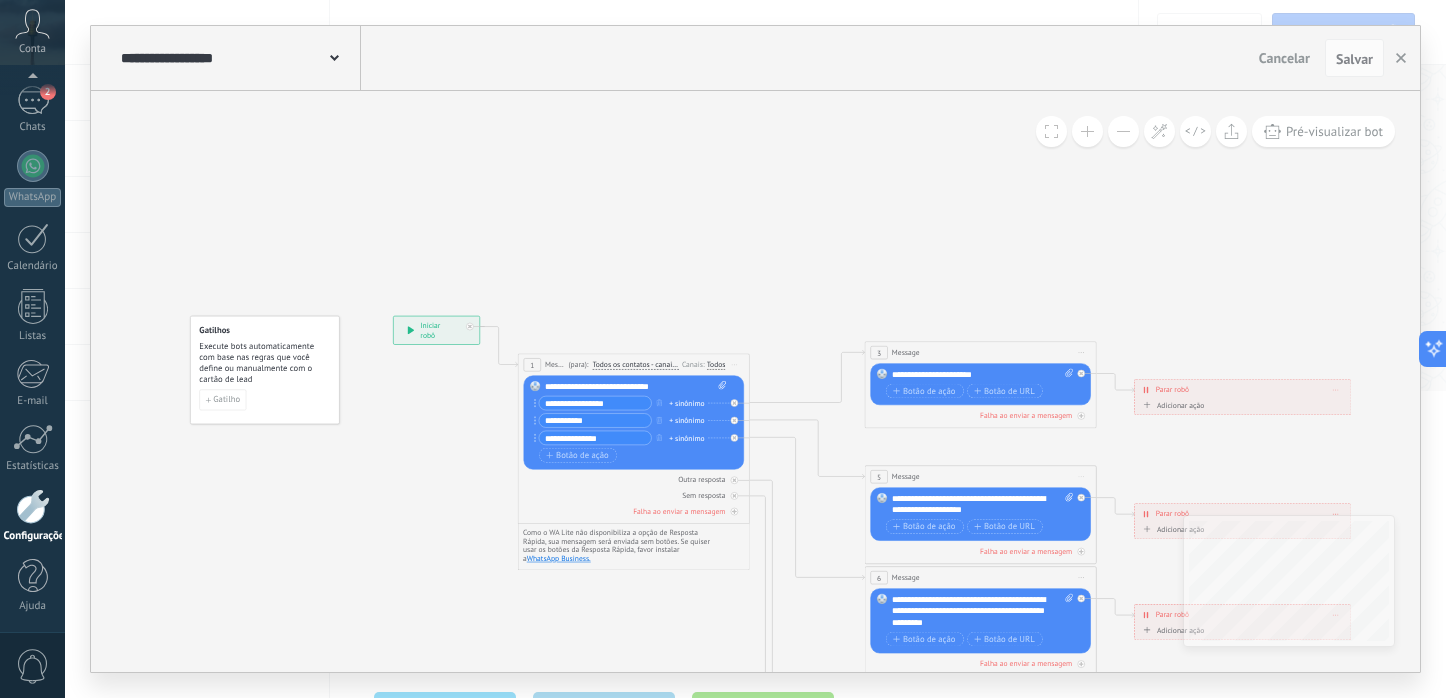 click 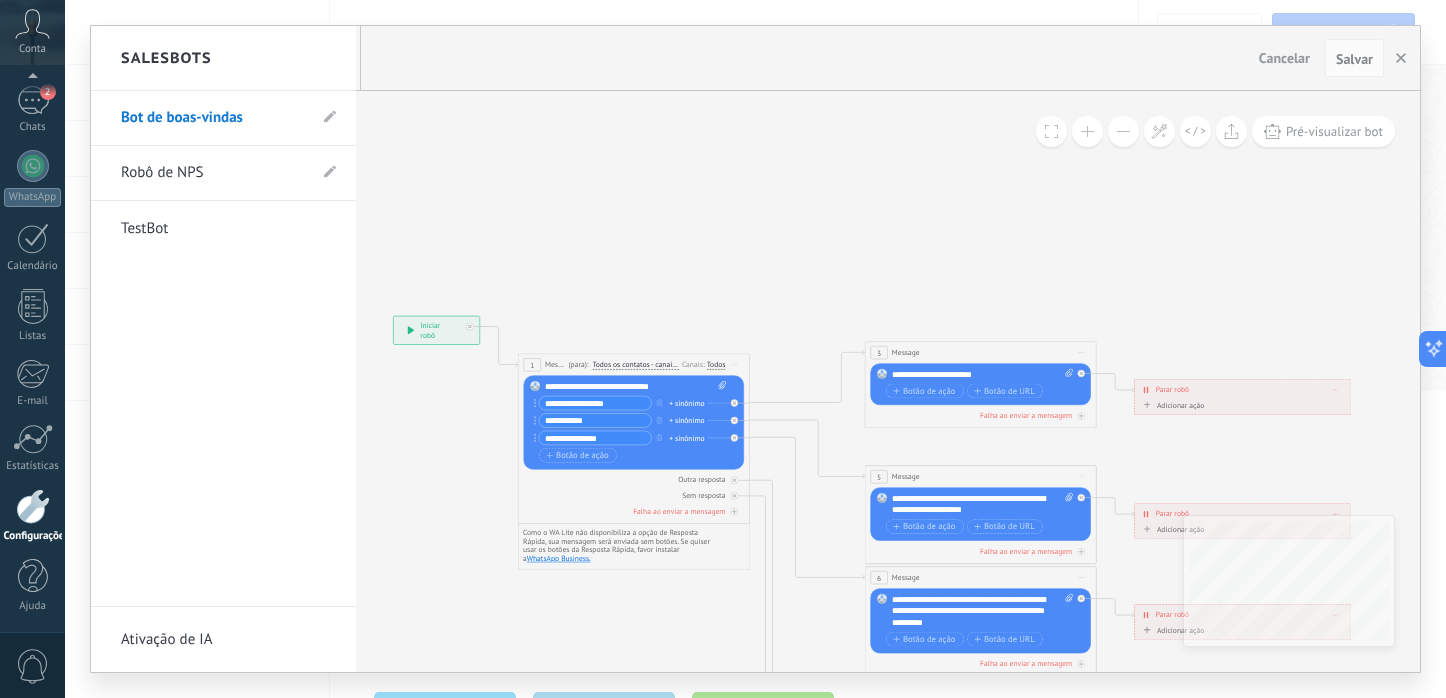 click on "TestBot" at bounding box center (213, 229) 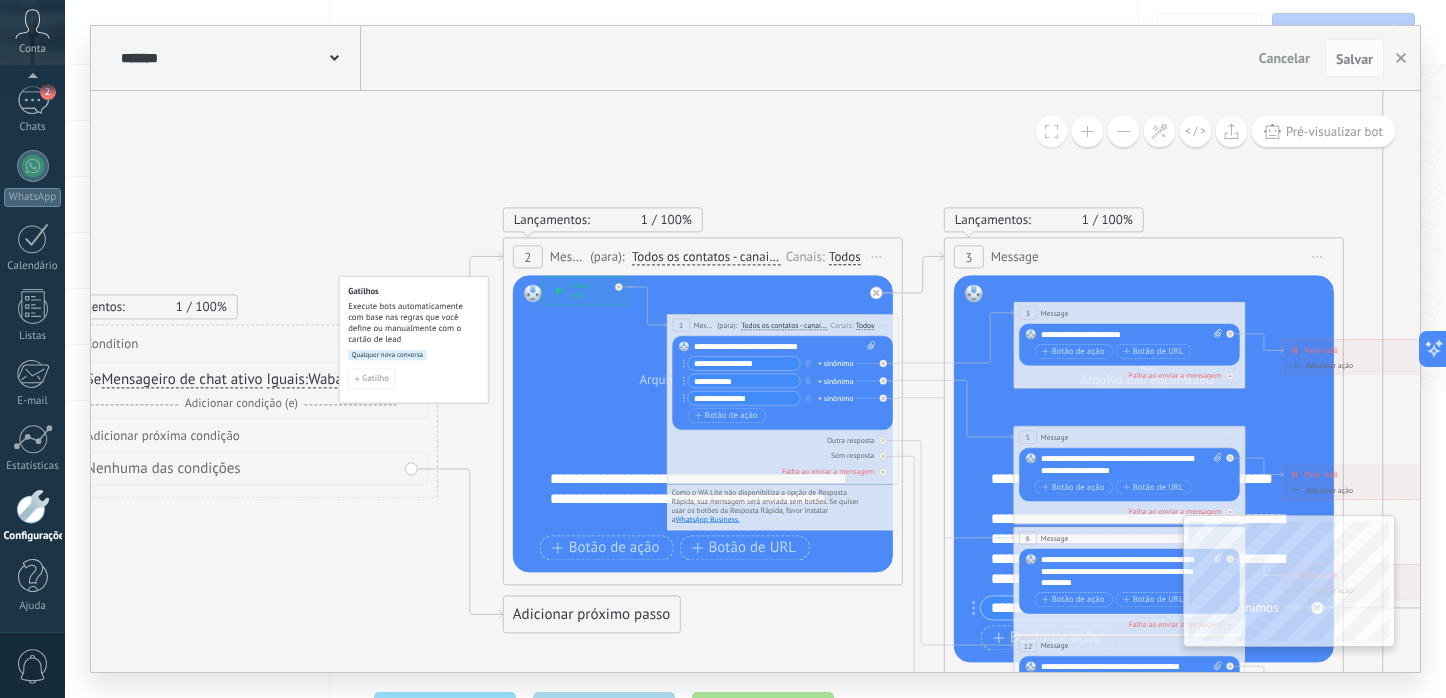 click 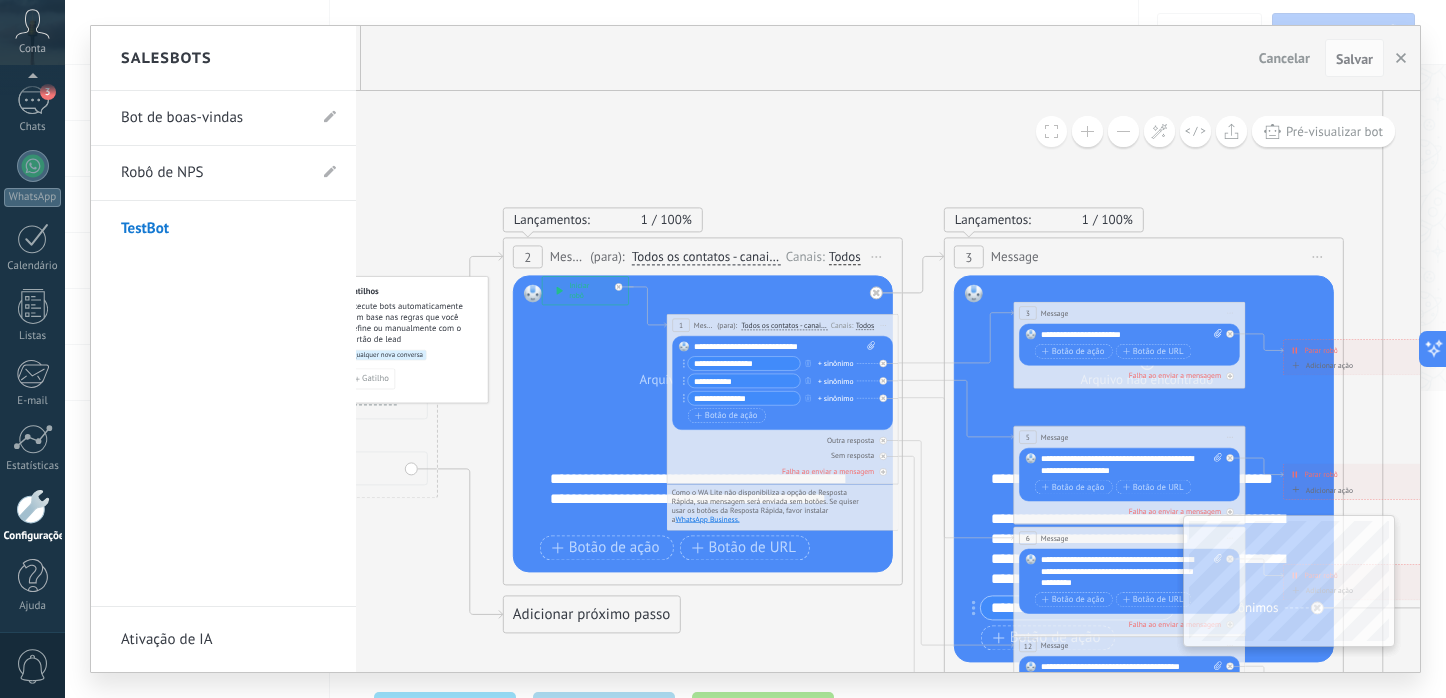 click on "Ativação de IA" at bounding box center [223, 639] 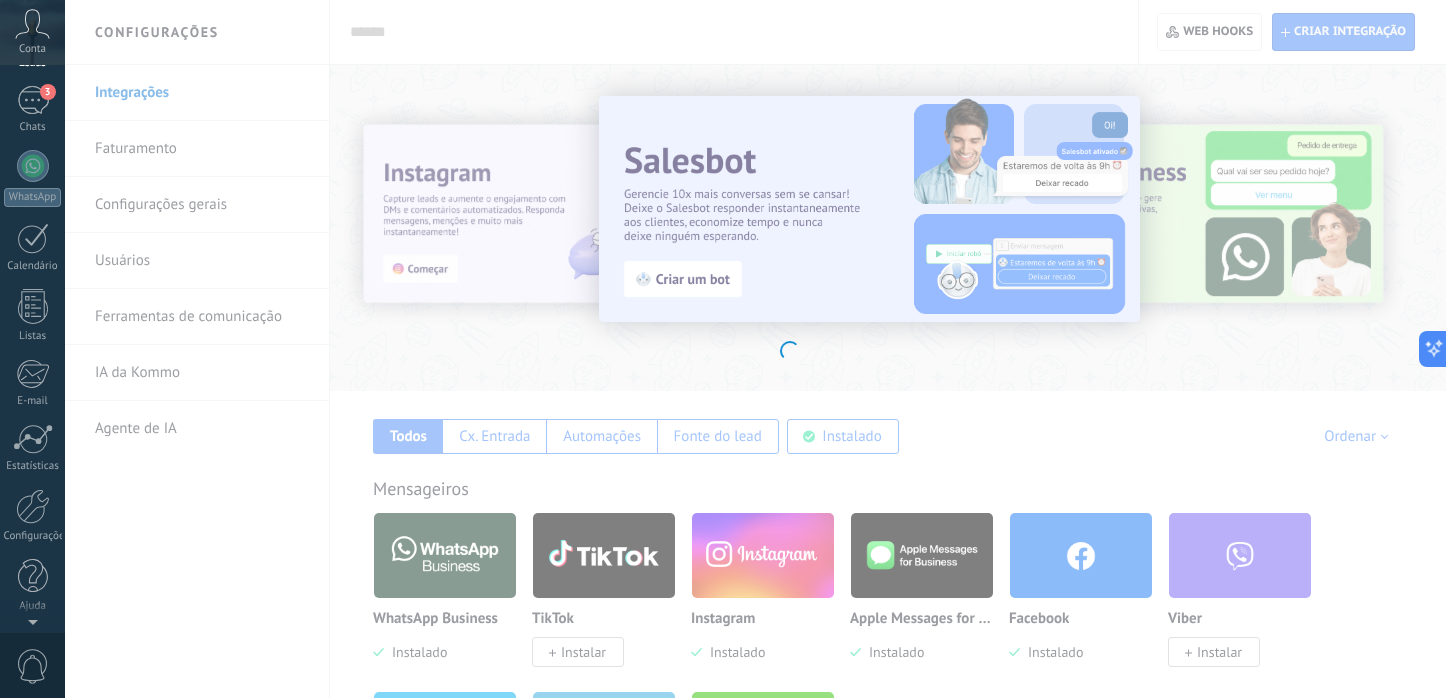 scroll, scrollTop: 34, scrollLeft: 0, axis: vertical 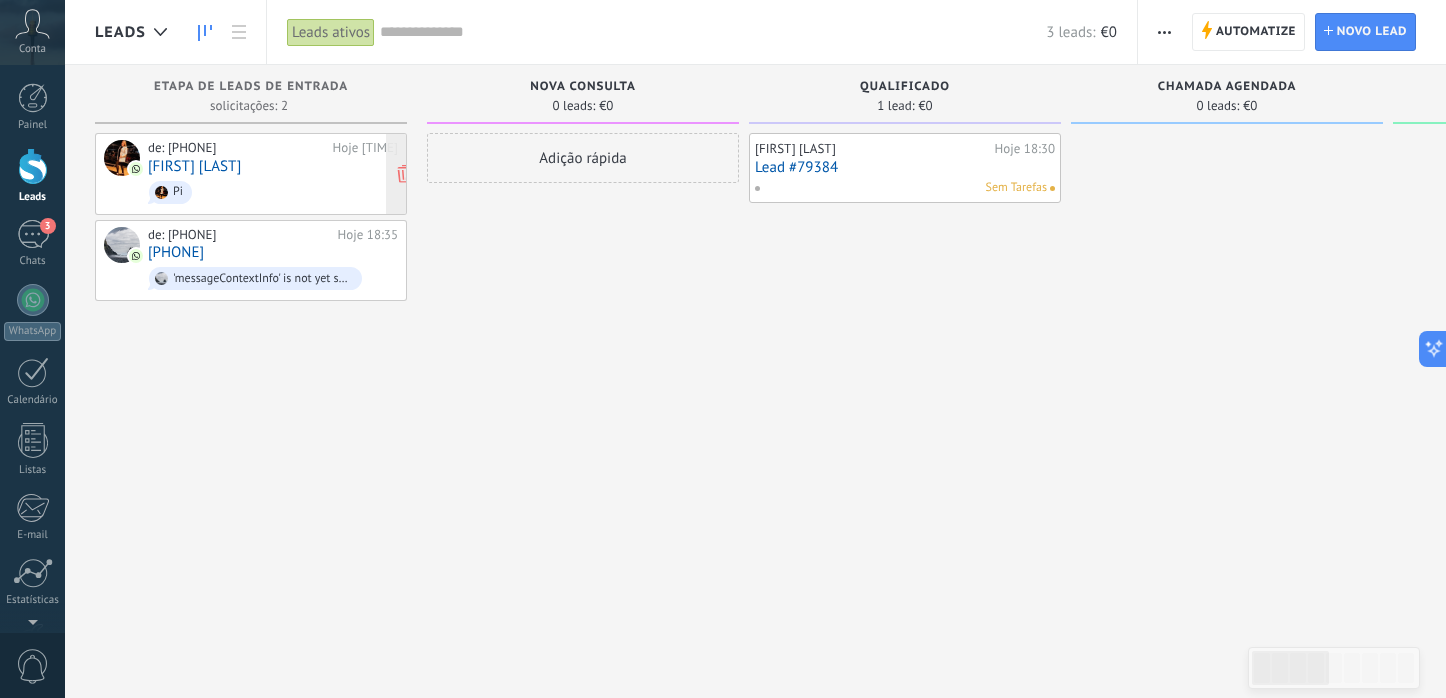 click on "Pi" at bounding box center (273, 192) 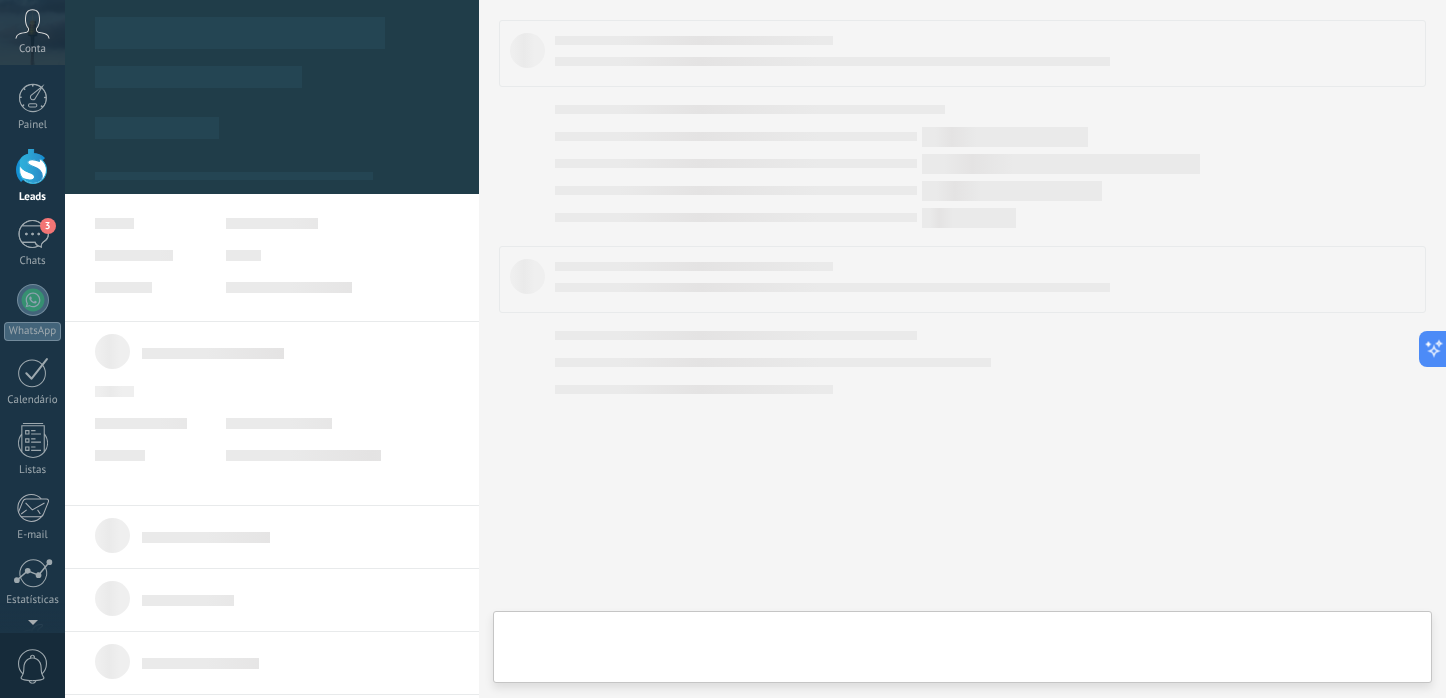 type on "**********" 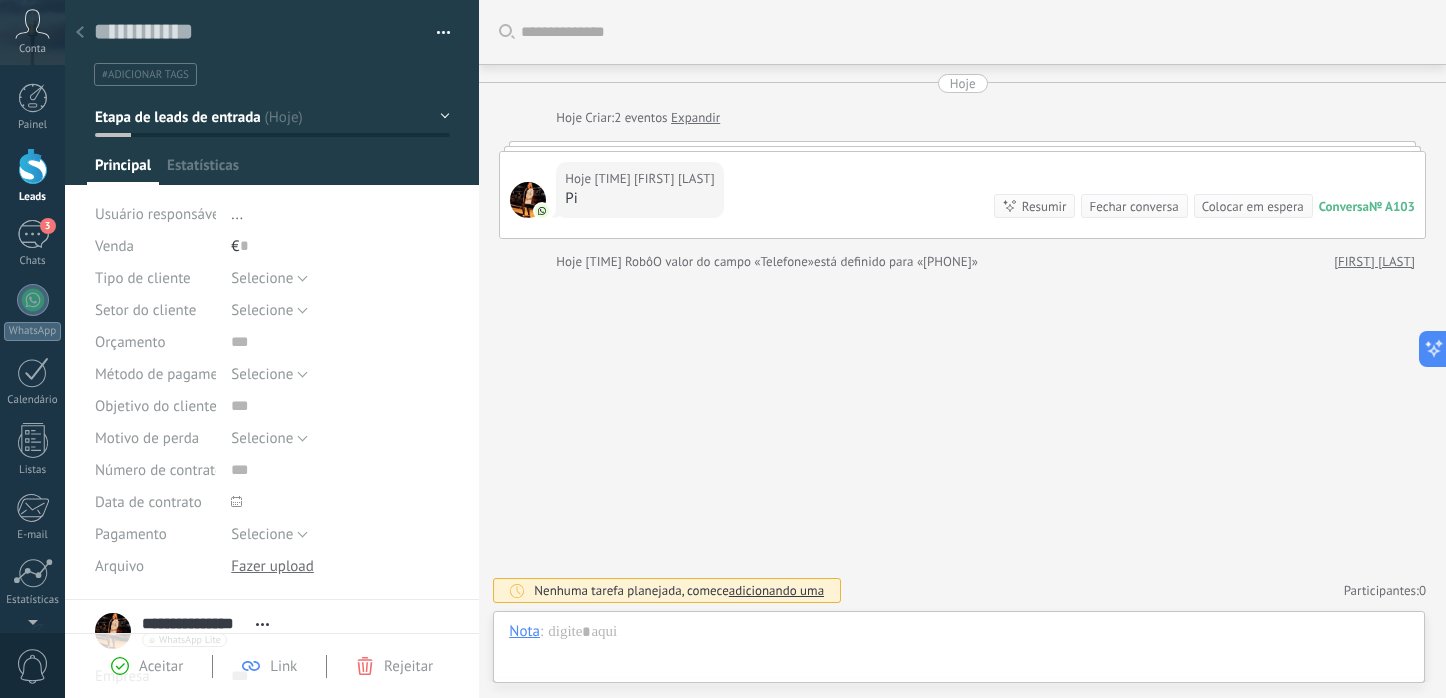 scroll, scrollTop: 30, scrollLeft: 0, axis: vertical 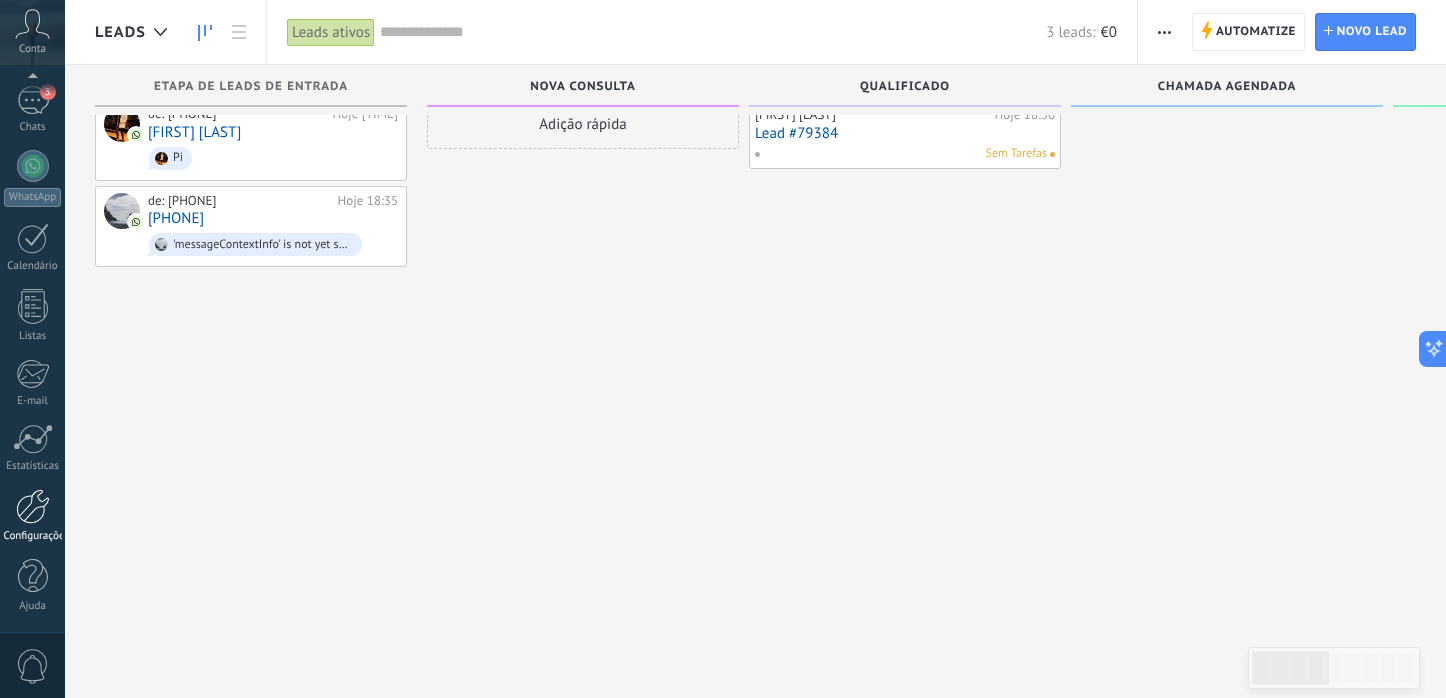 click at bounding box center [33, 506] 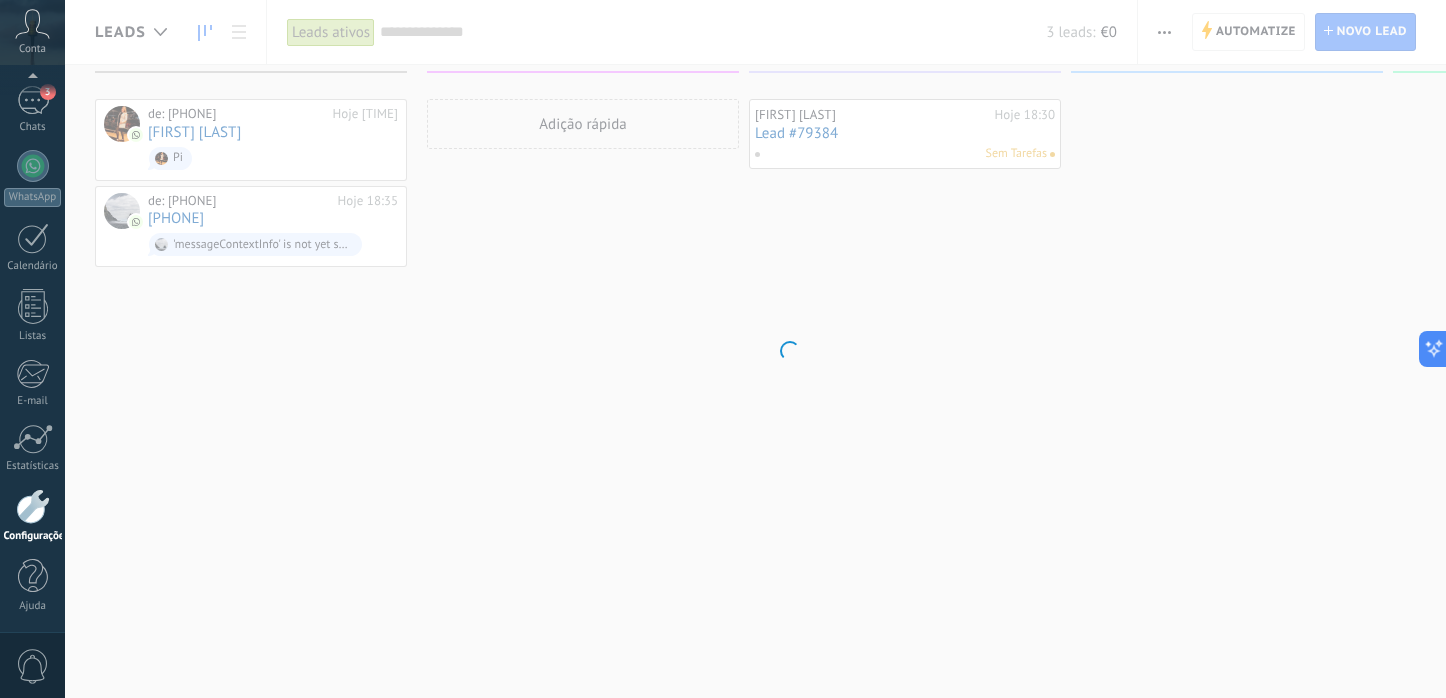 scroll, scrollTop: 0, scrollLeft: 0, axis: both 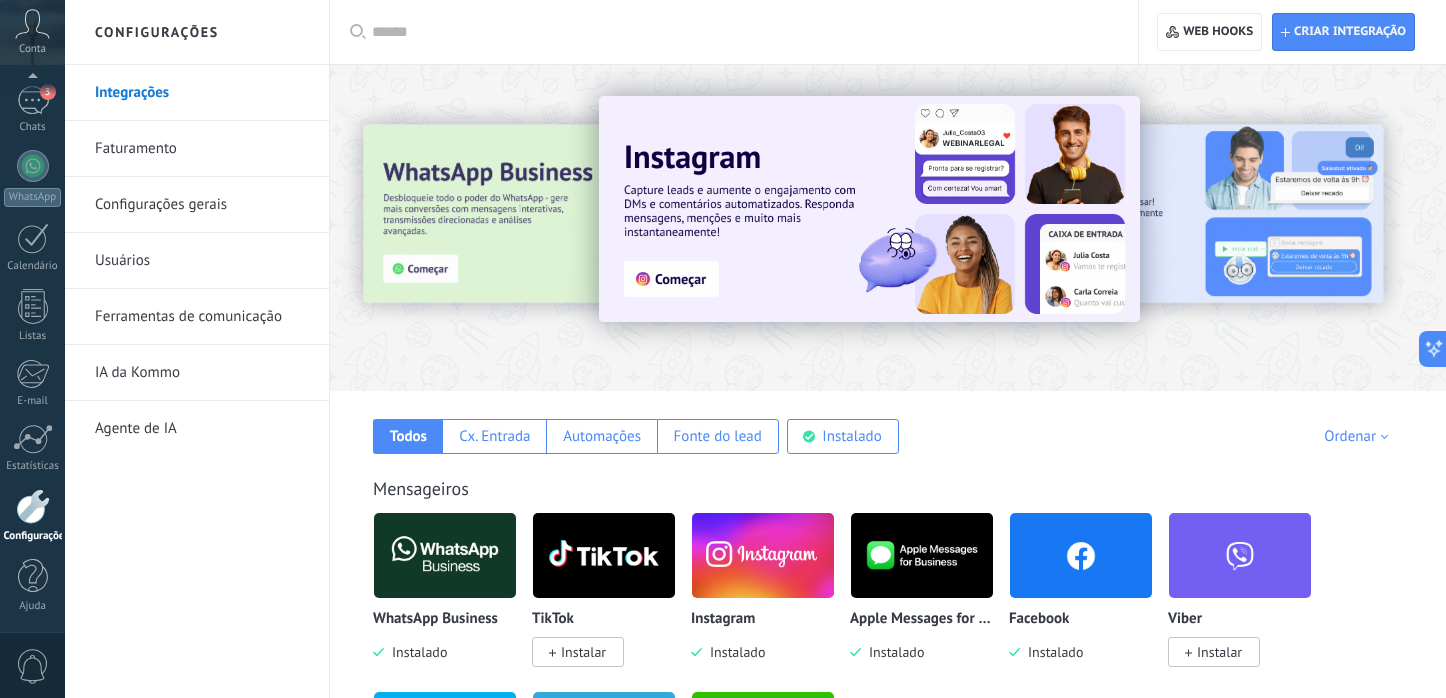 click at bounding box center (1384, 227) 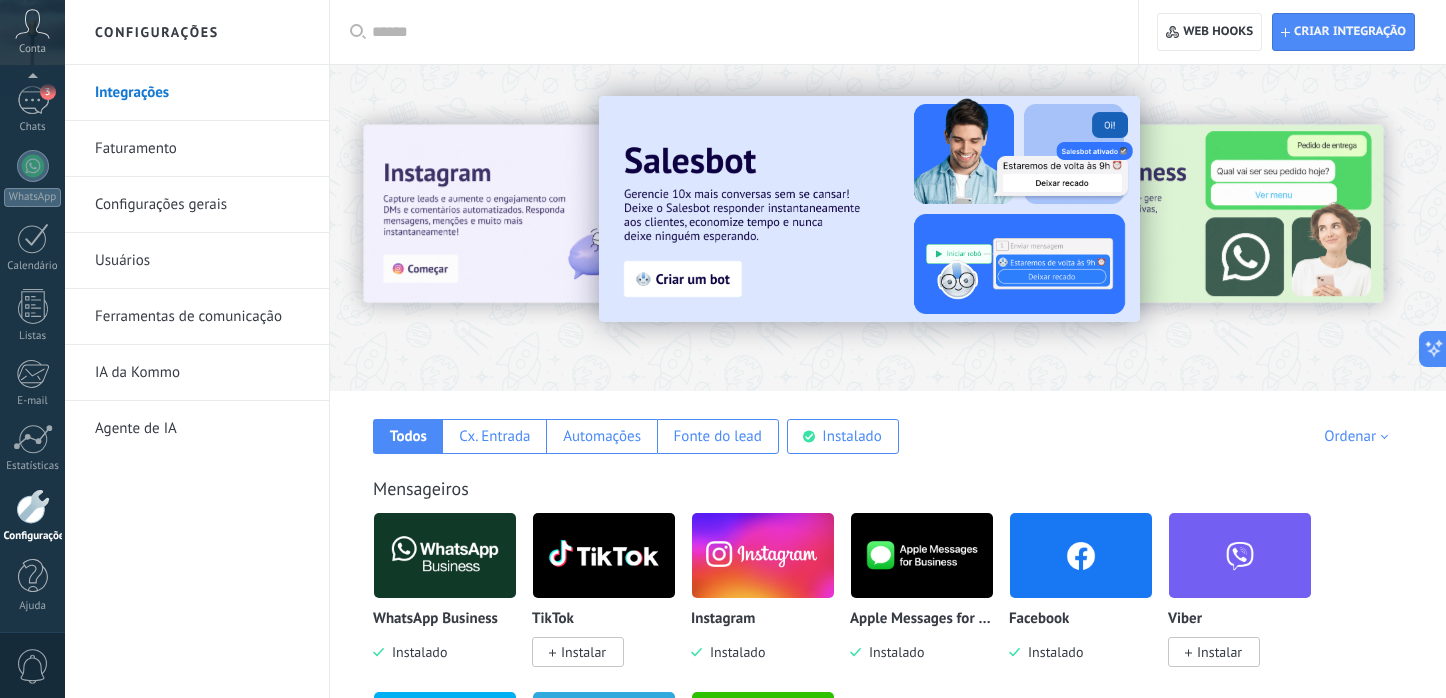 click at bounding box center [869, 209] 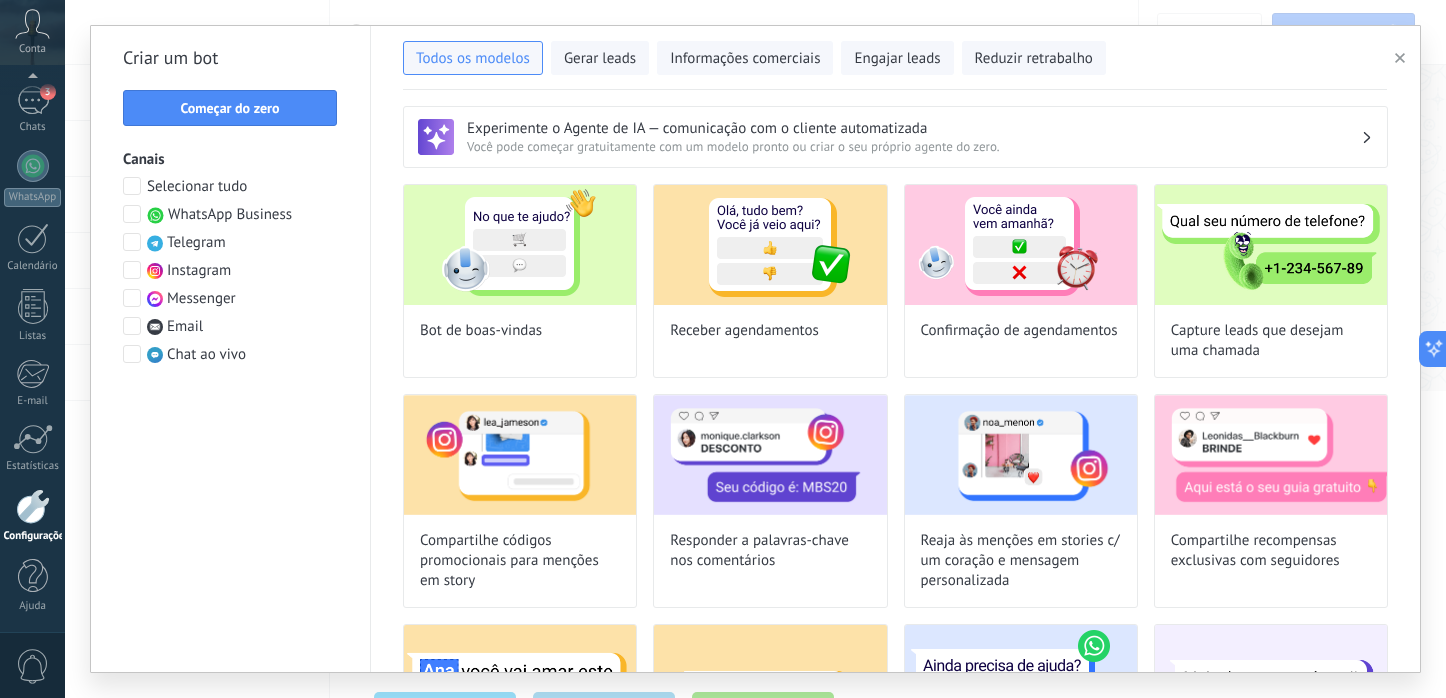 click at bounding box center [132, 214] 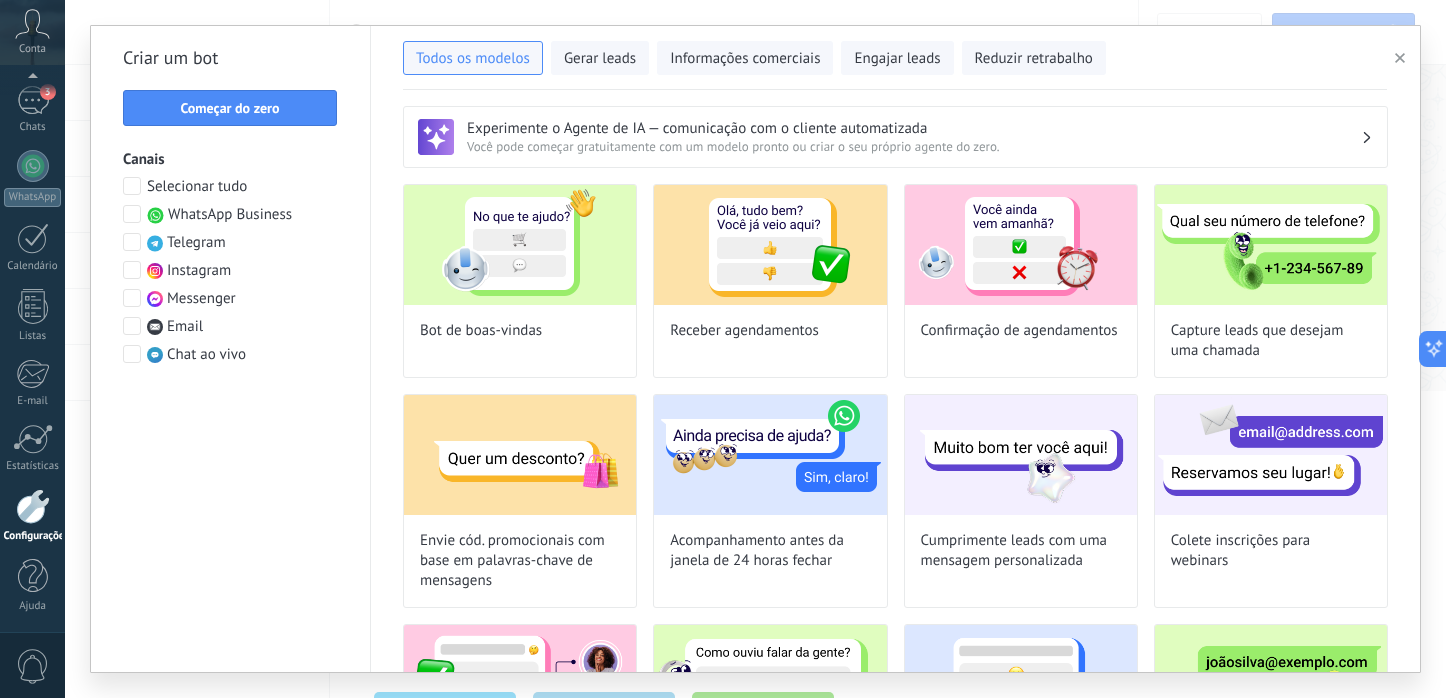 click at bounding box center (132, 270) 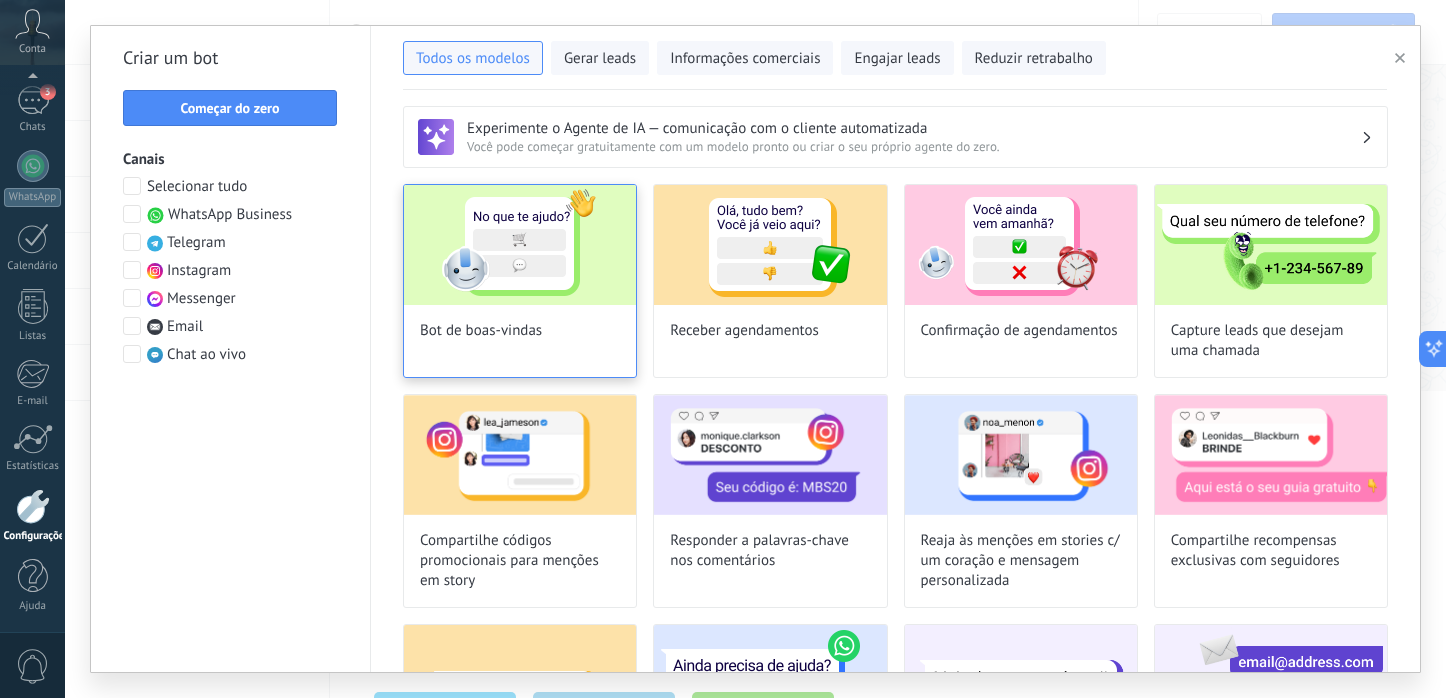 click on "Bot de boas-vindas" at bounding box center (520, 281) 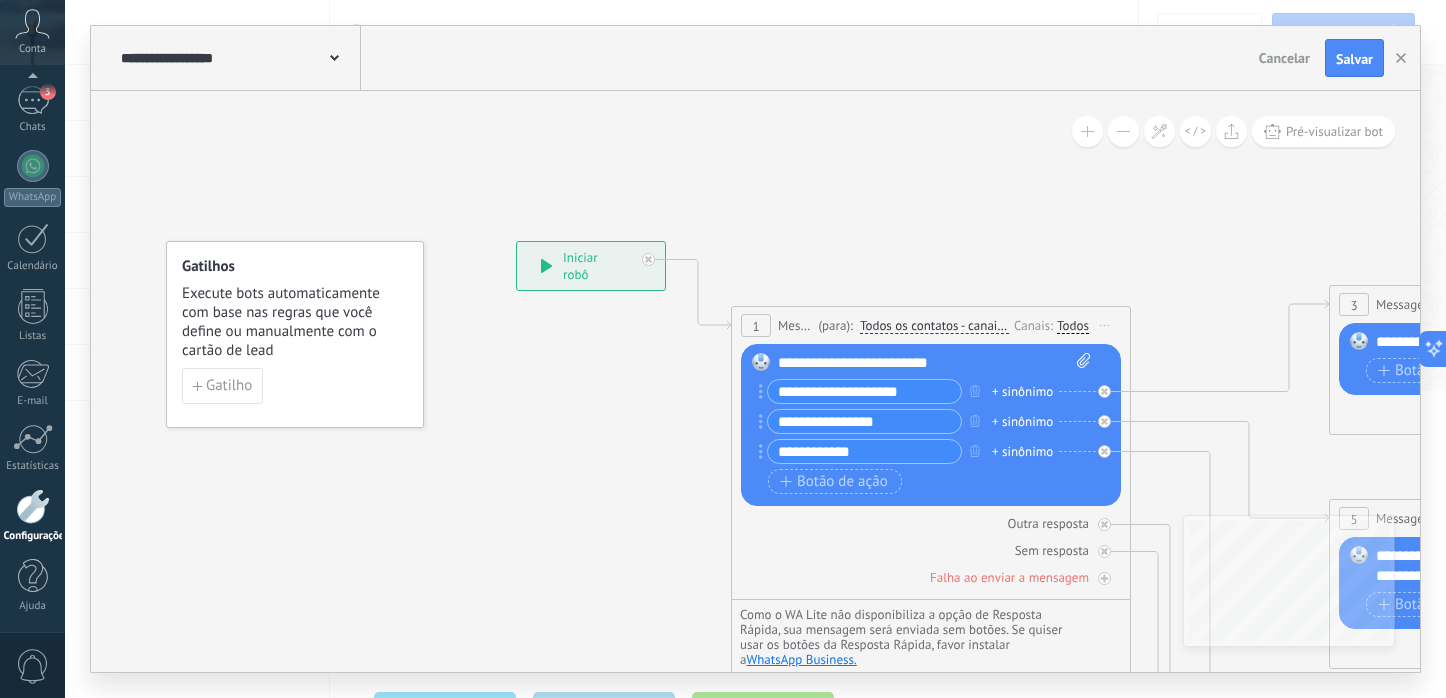 click on "Salvar" at bounding box center [1354, 59] 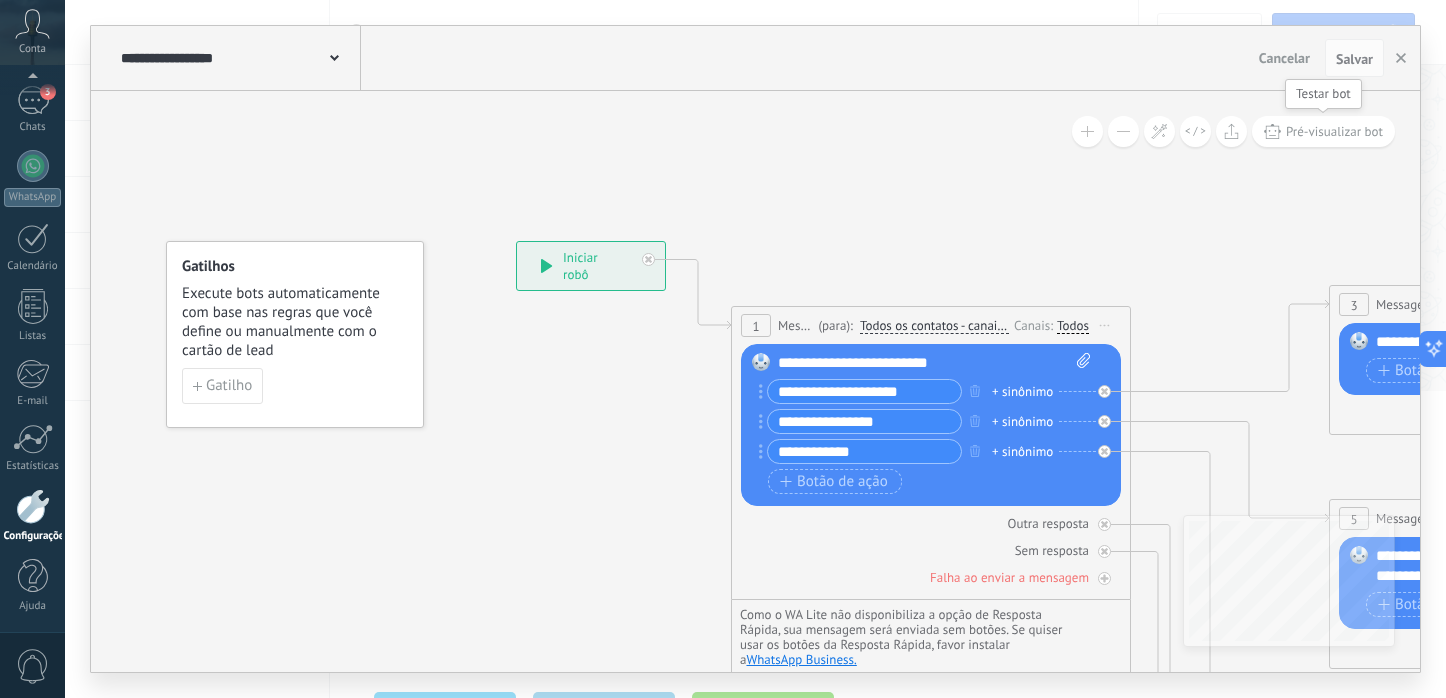 click on "Pré-visualizar bot" at bounding box center (1334, 131) 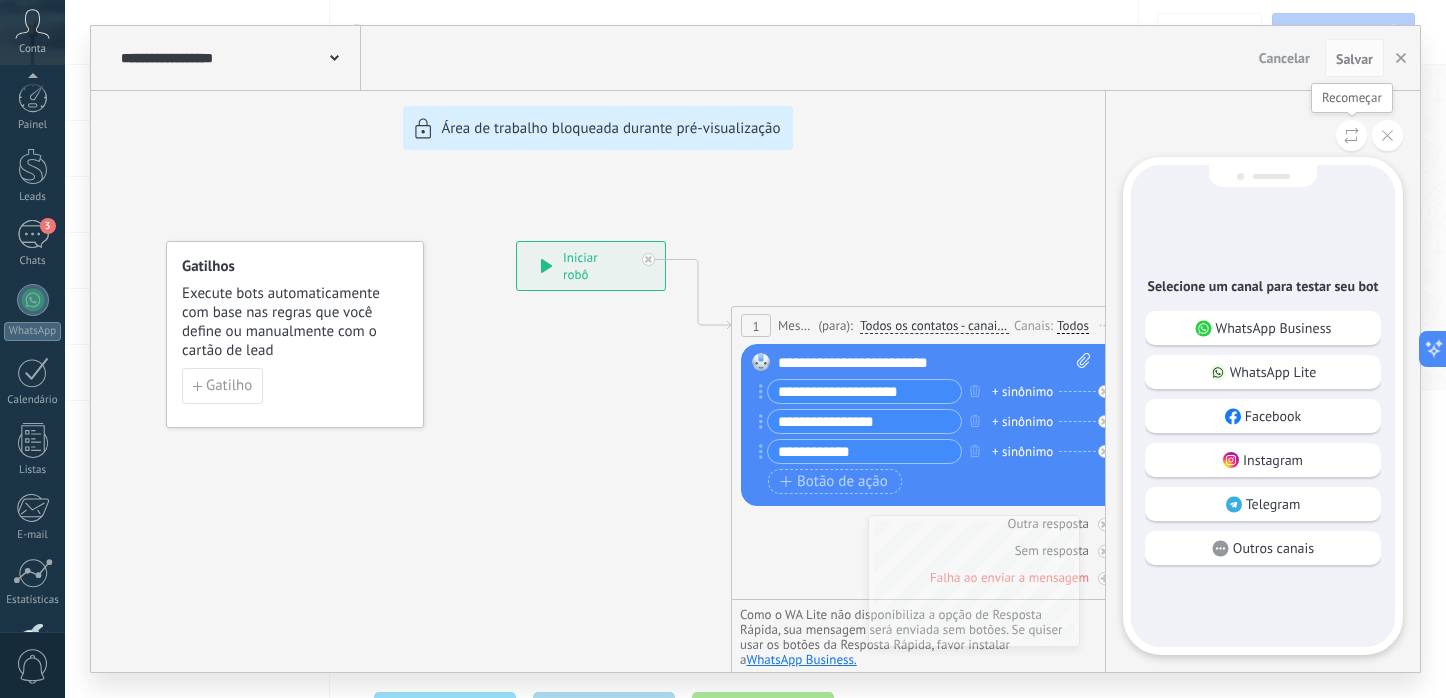 scroll, scrollTop: 0, scrollLeft: 0, axis: both 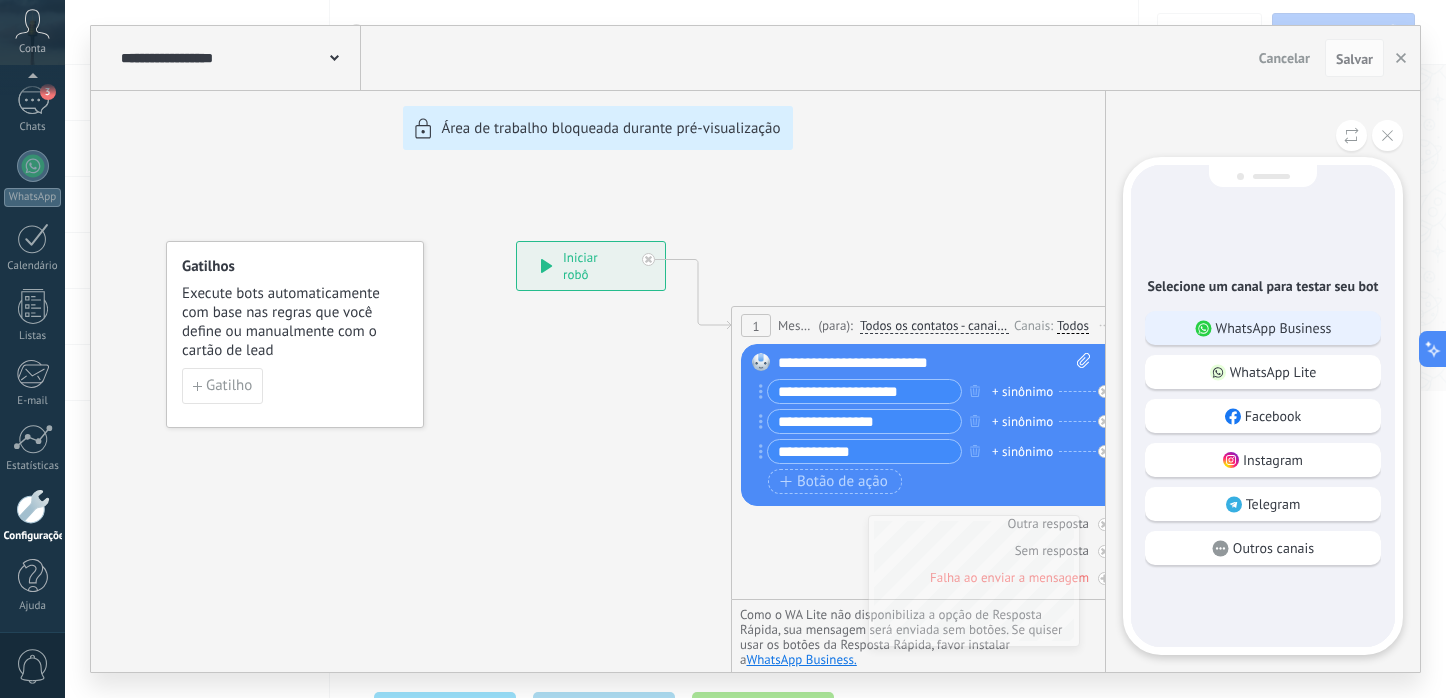 click on "WhatsApp Business" at bounding box center [1274, 328] 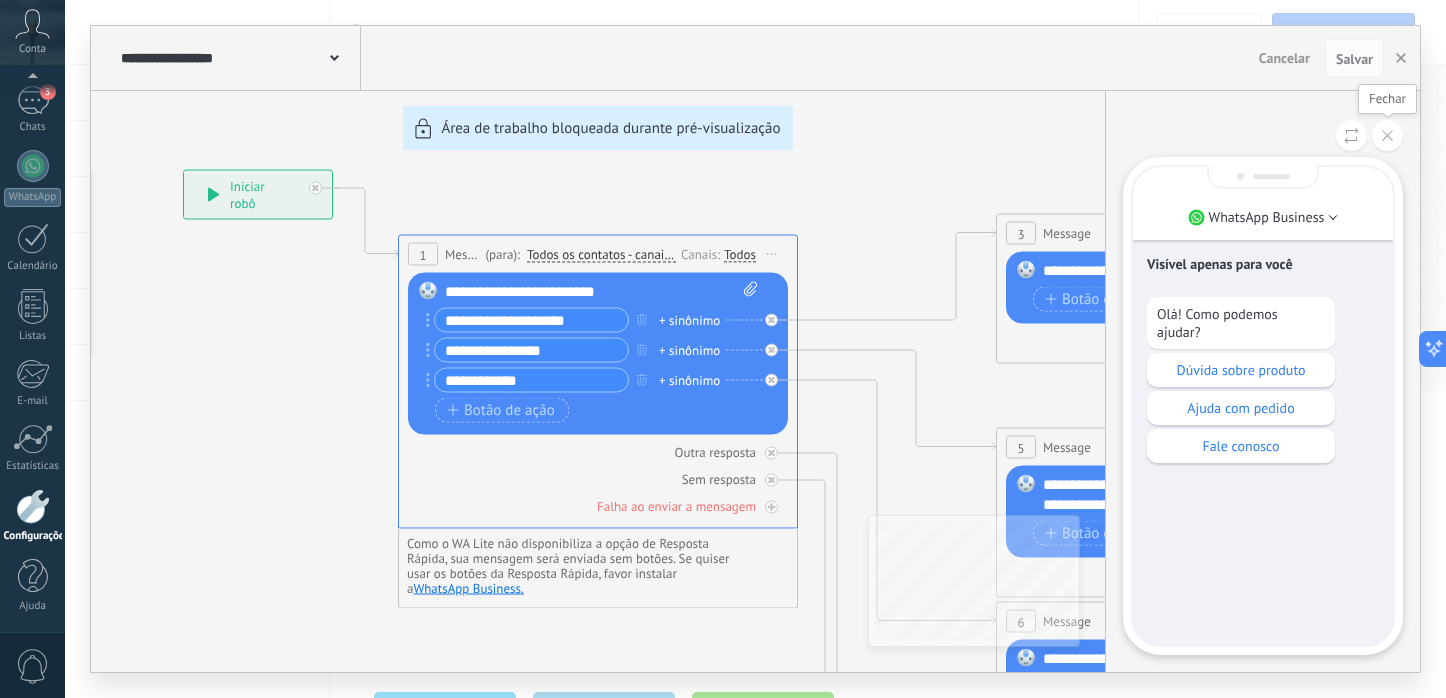 click at bounding box center (1387, 135) 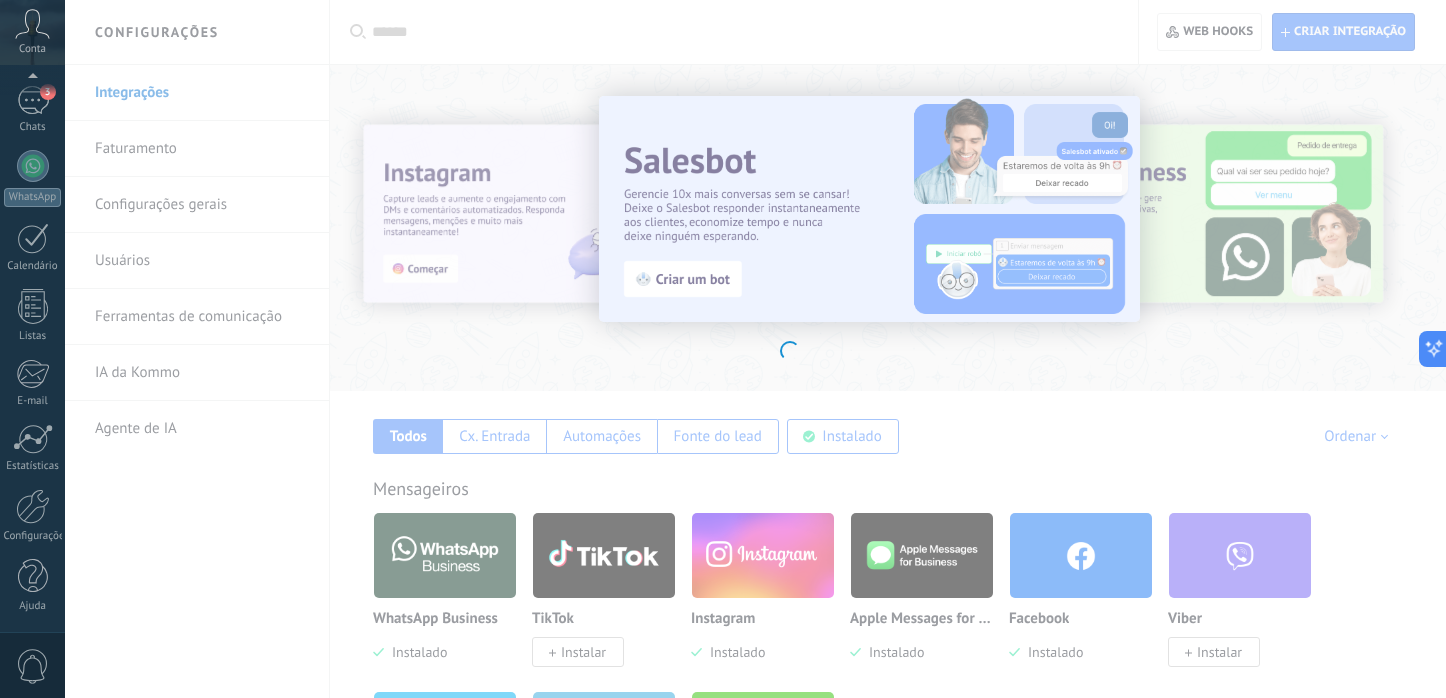 scroll, scrollTop: 34, scrollLeft: 0, axis: vertical 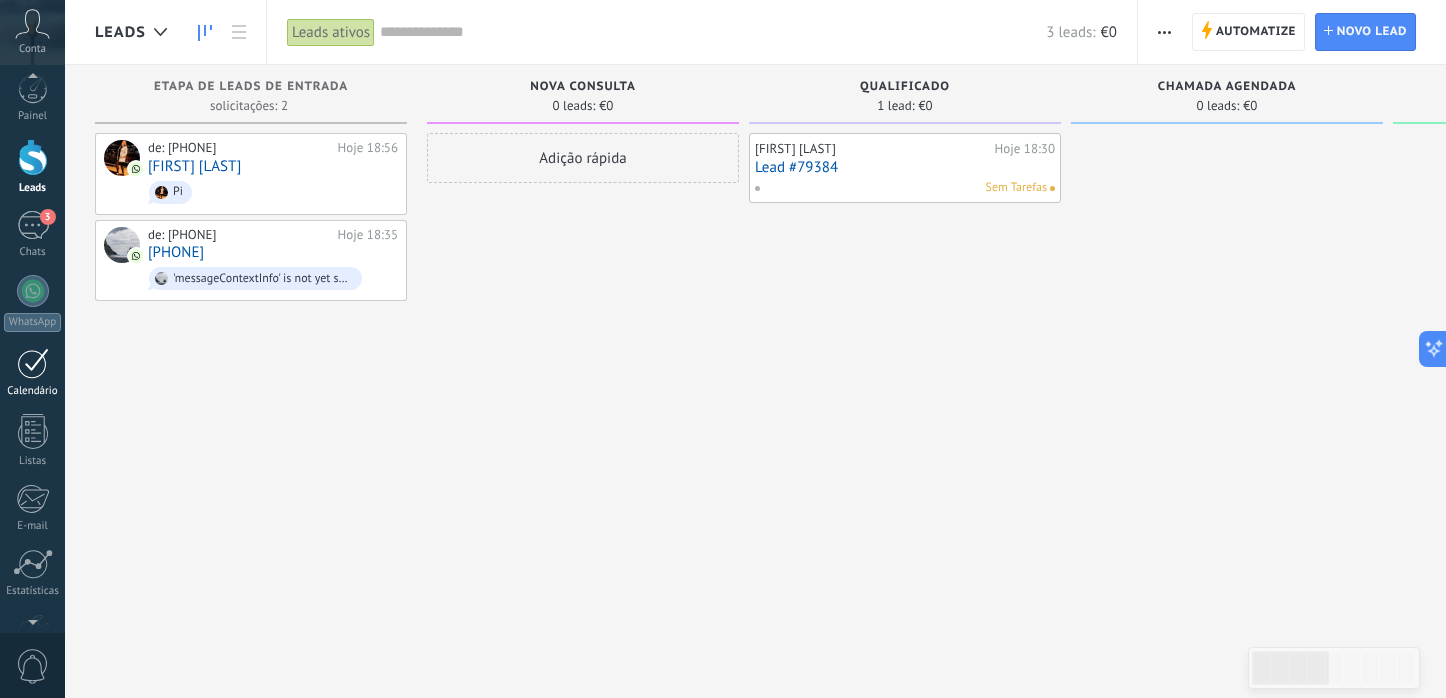 click at bounding box center [33, 363] 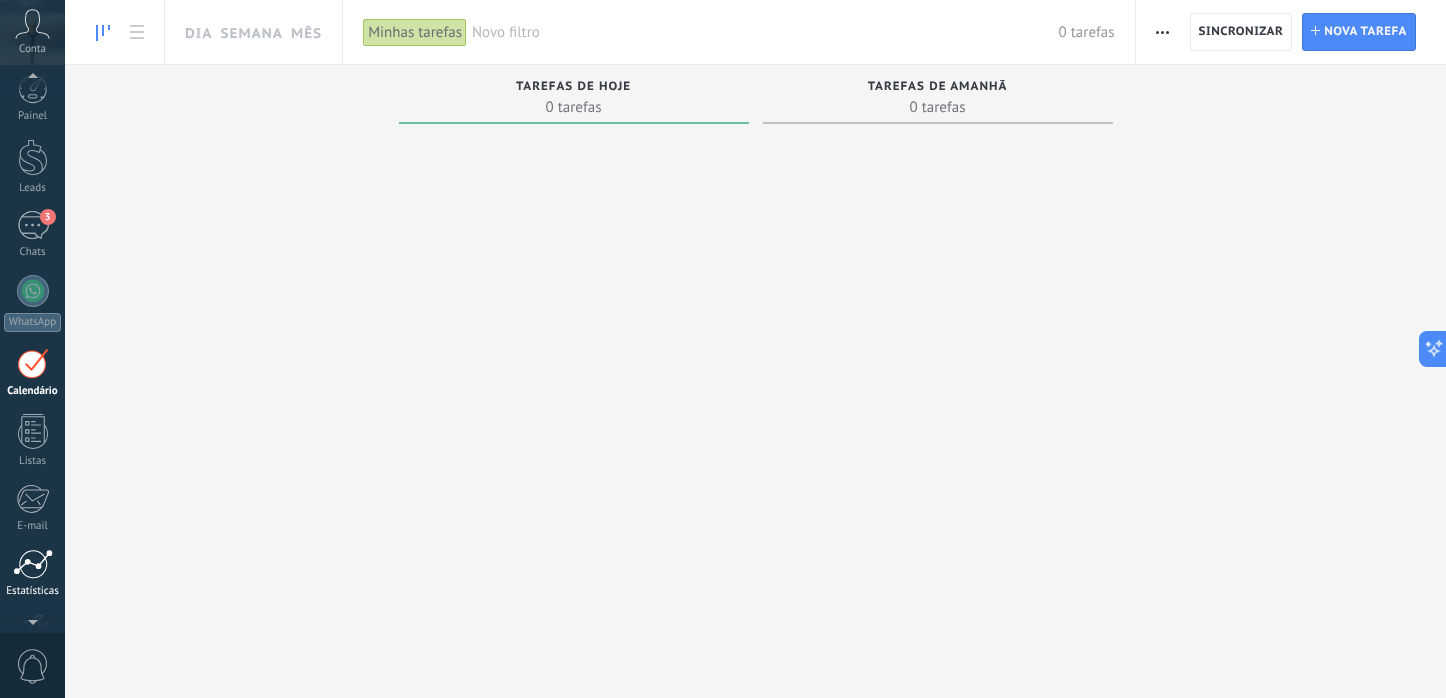 scroll, scrollTop: 134, scrollLeft: 0, axis: vertical 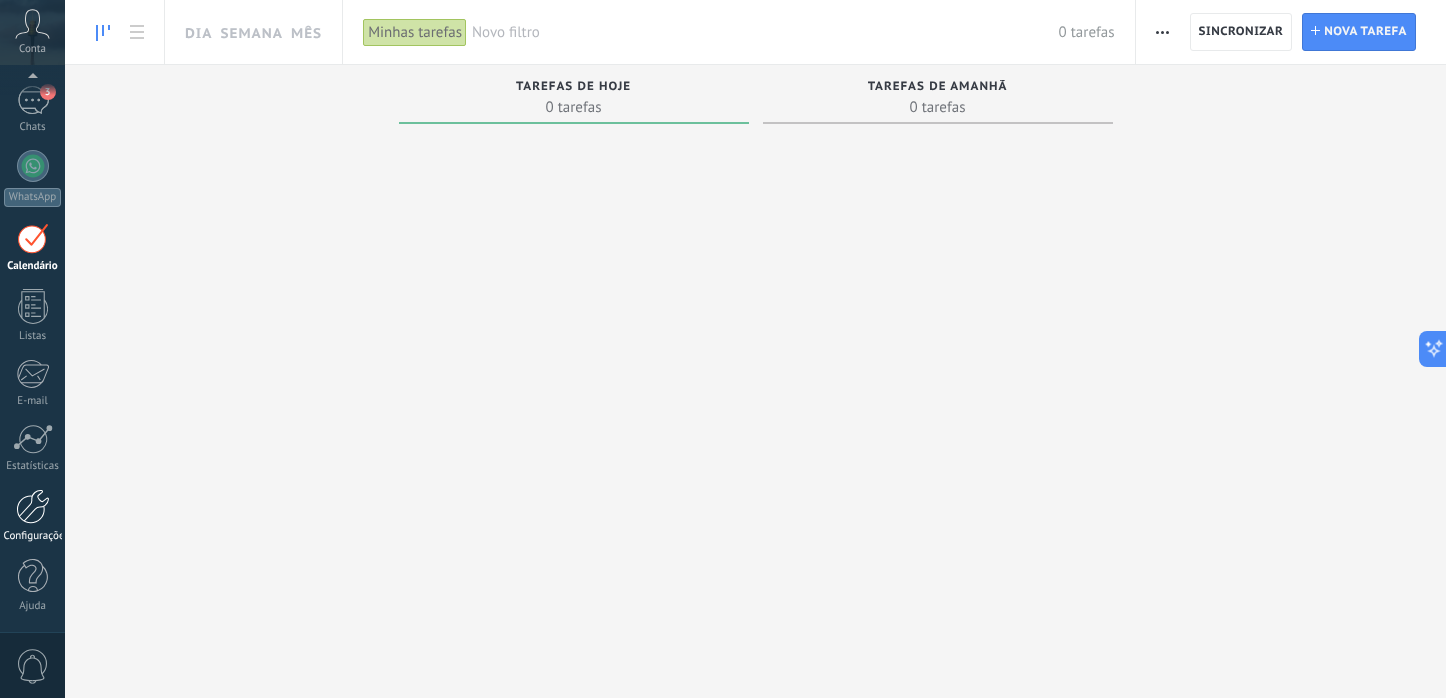 click at bounding box center (33, 506) 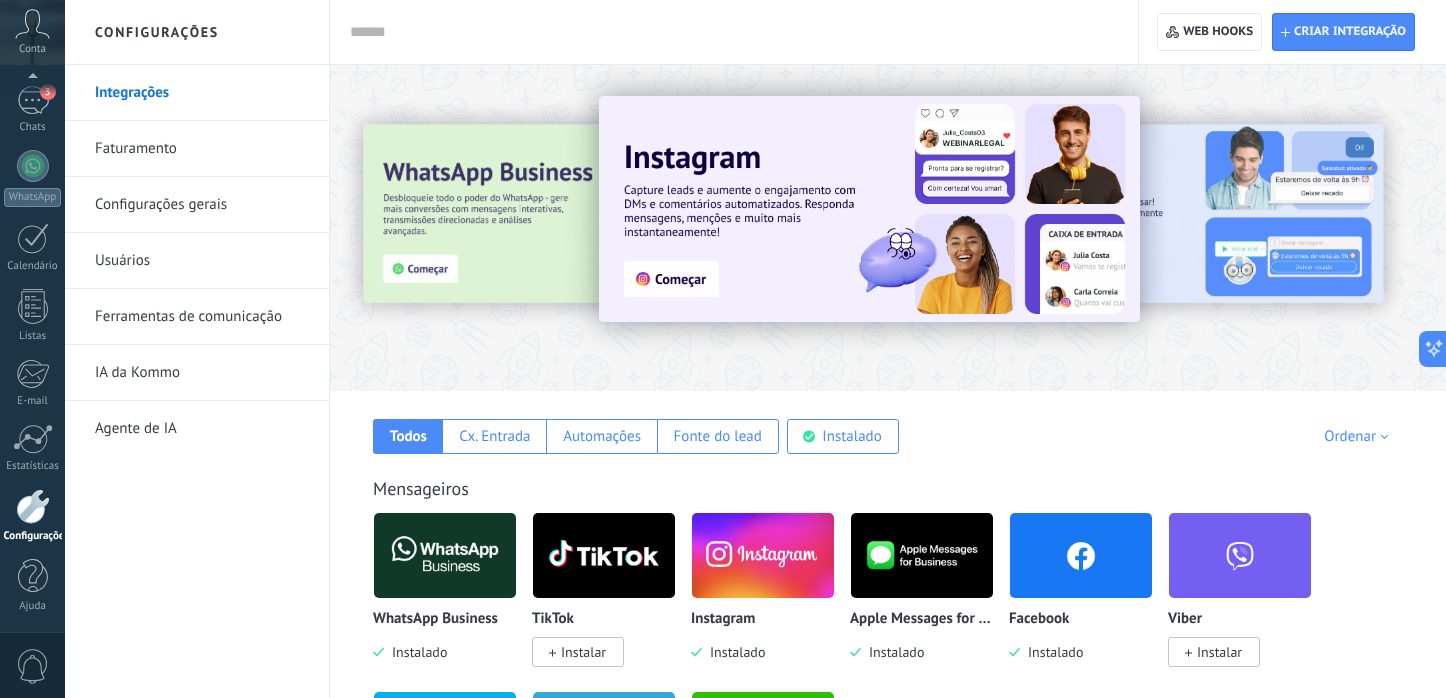 click at bounding box center [1384, 227] 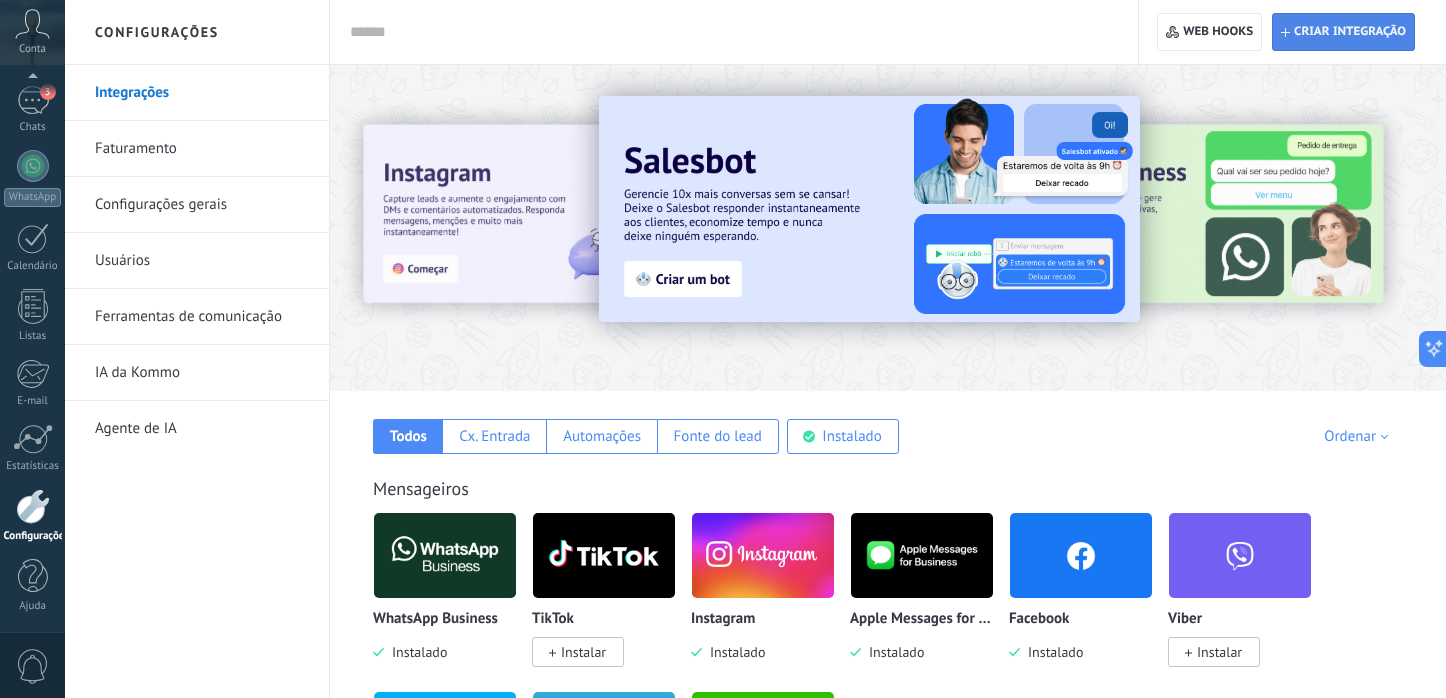 click on "Criar integração" at bounding box center (1343, 32) 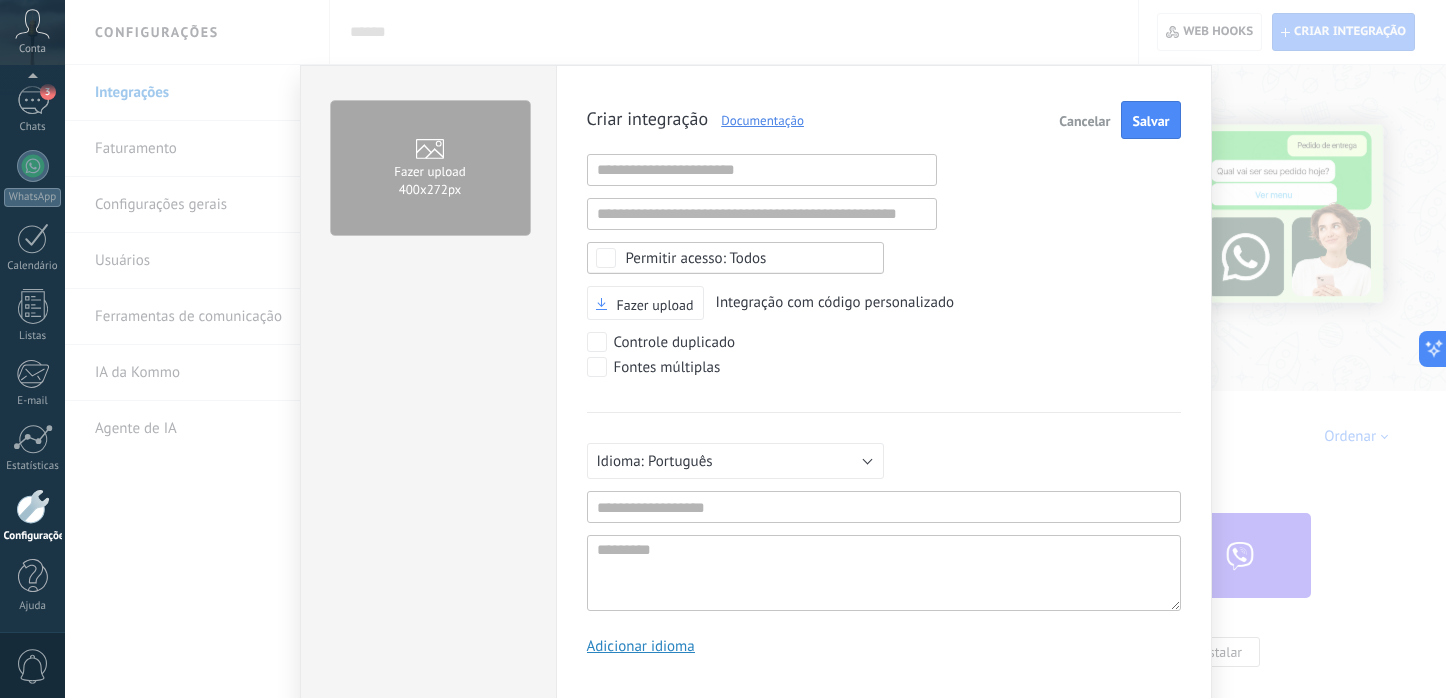 click on "Fazer upload 400х272px Criar integração Documentação Cancelar Salvar URL inválida URL inválida Selecionar tudo Acesso aos dados da conta Centro de Notificação Acesso aos arquivos Excluindo arquivos Todos Fazer upload Integração com código personalizado Controle duplicado Fontes múltiplas Русский English Español Português Indonesia Türkçe Português Pelo menos 3 caracteres No mínimo 5 caractéres Adicionar idioma" at bounding box center (755, 349) 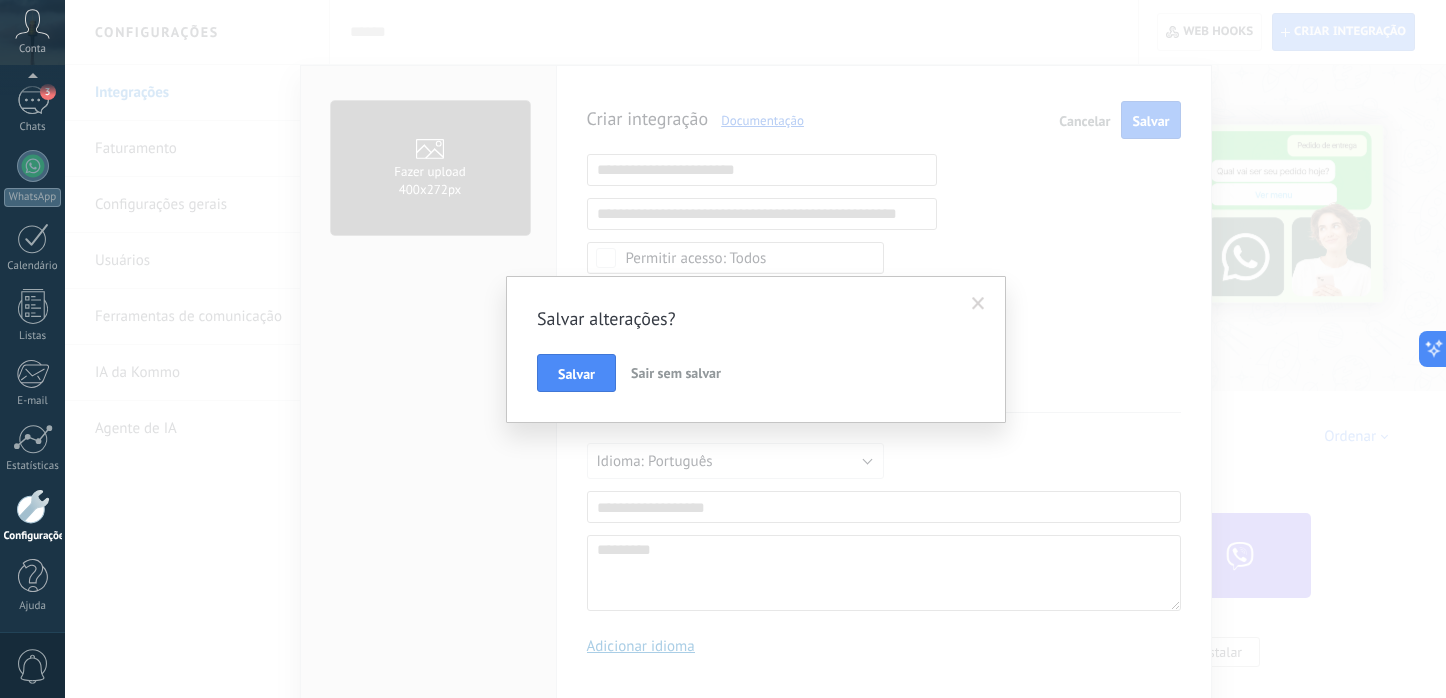 click at bounding box center (978, 304) 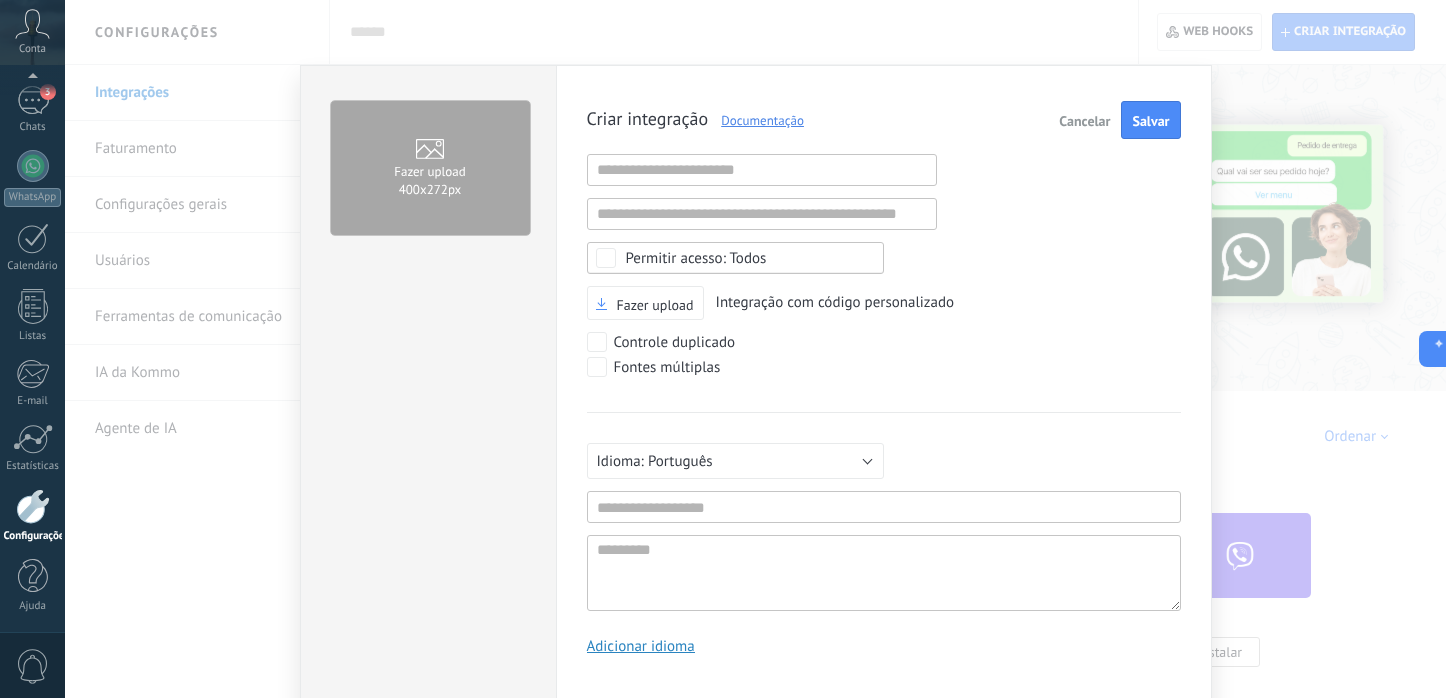 click on "Cancelar" at bounding box center [1084, 121] 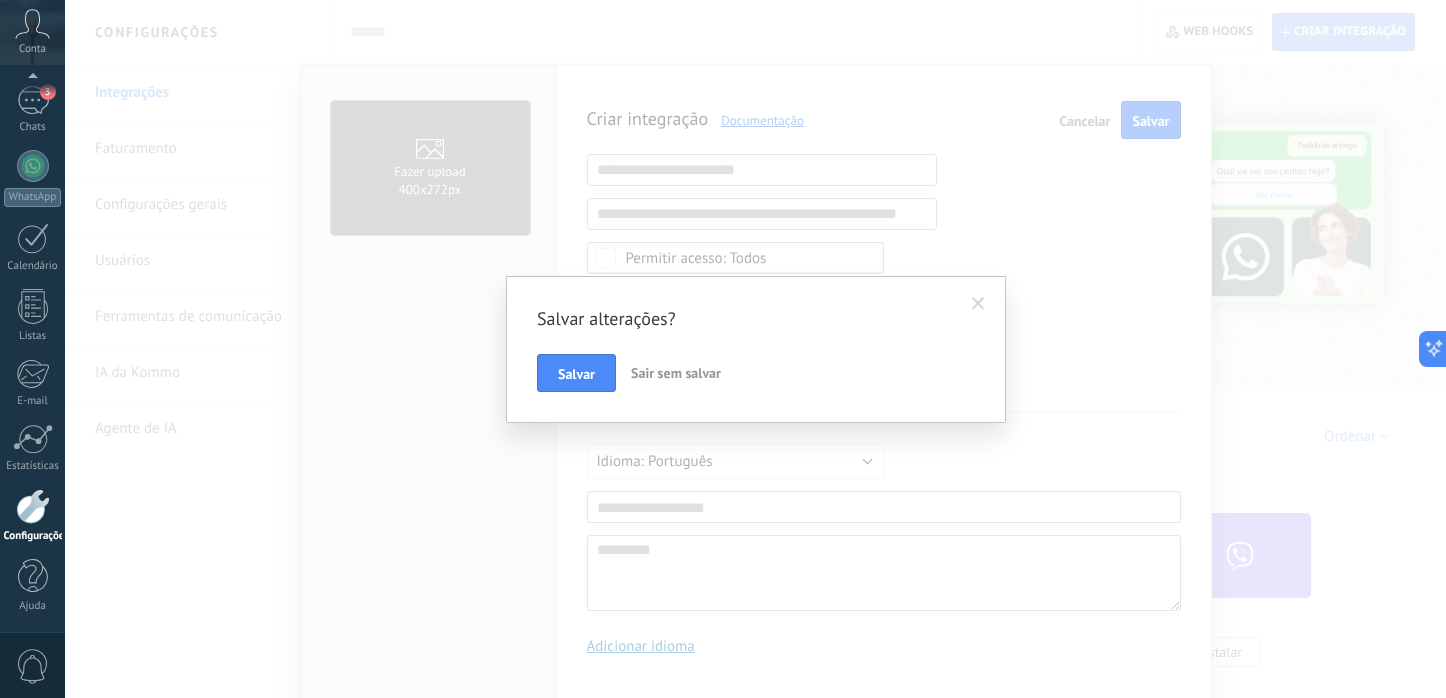 click on "Sair sem salvar" at bounding box center [676, 373] 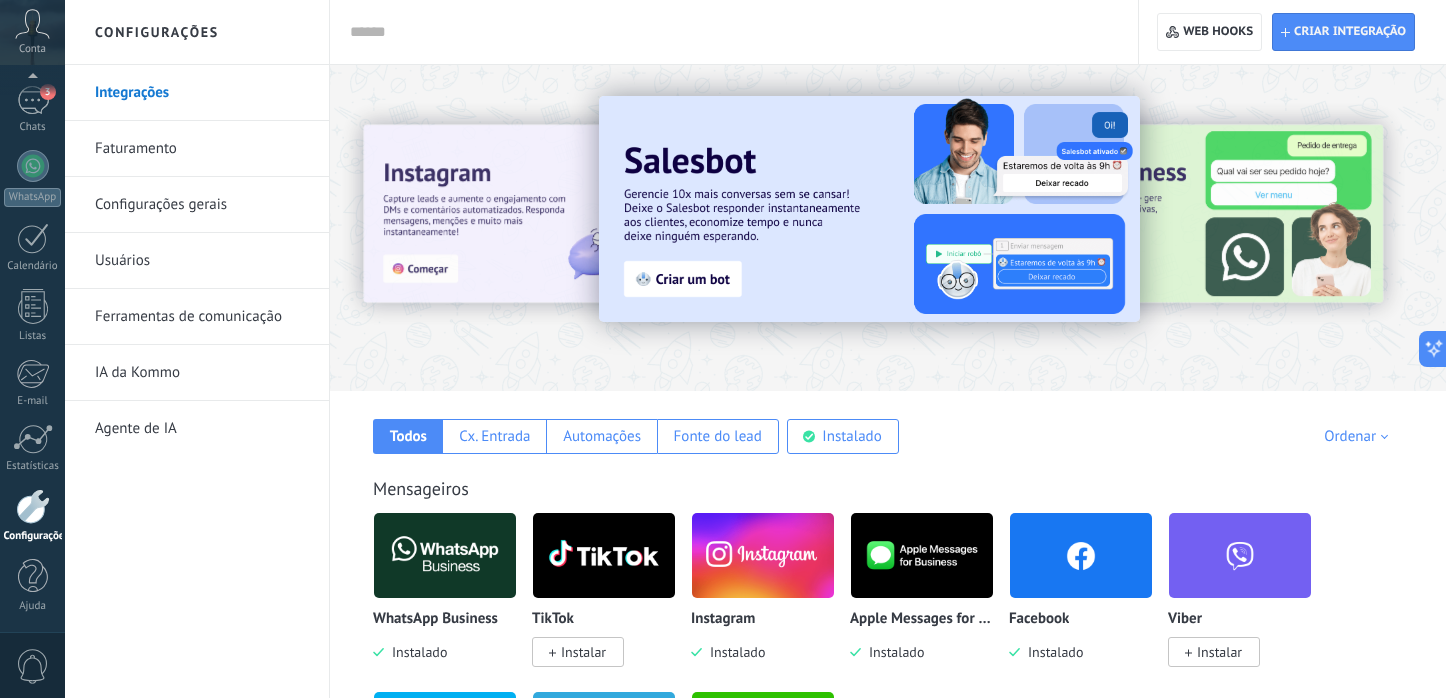 click at bounding box center (869, 209) 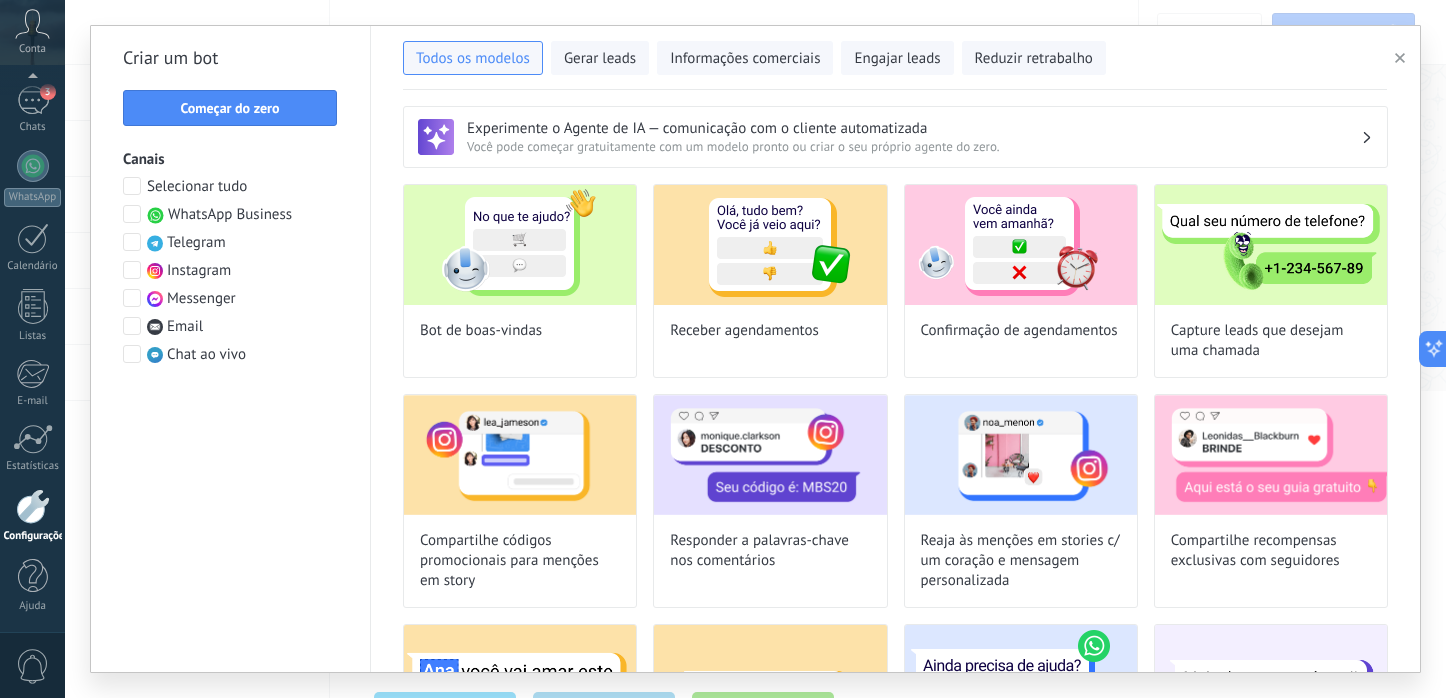 click at bounding box center (132, 214) 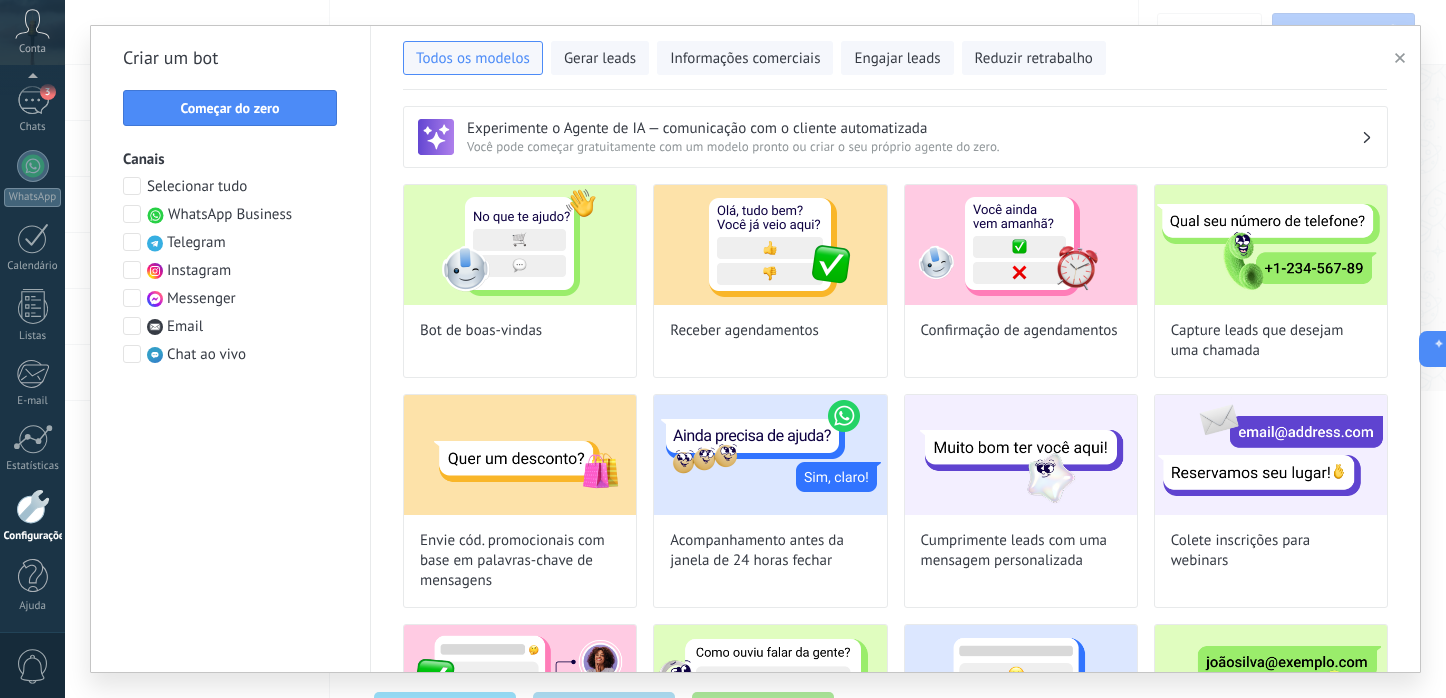 click at bounding box center [132, 270] 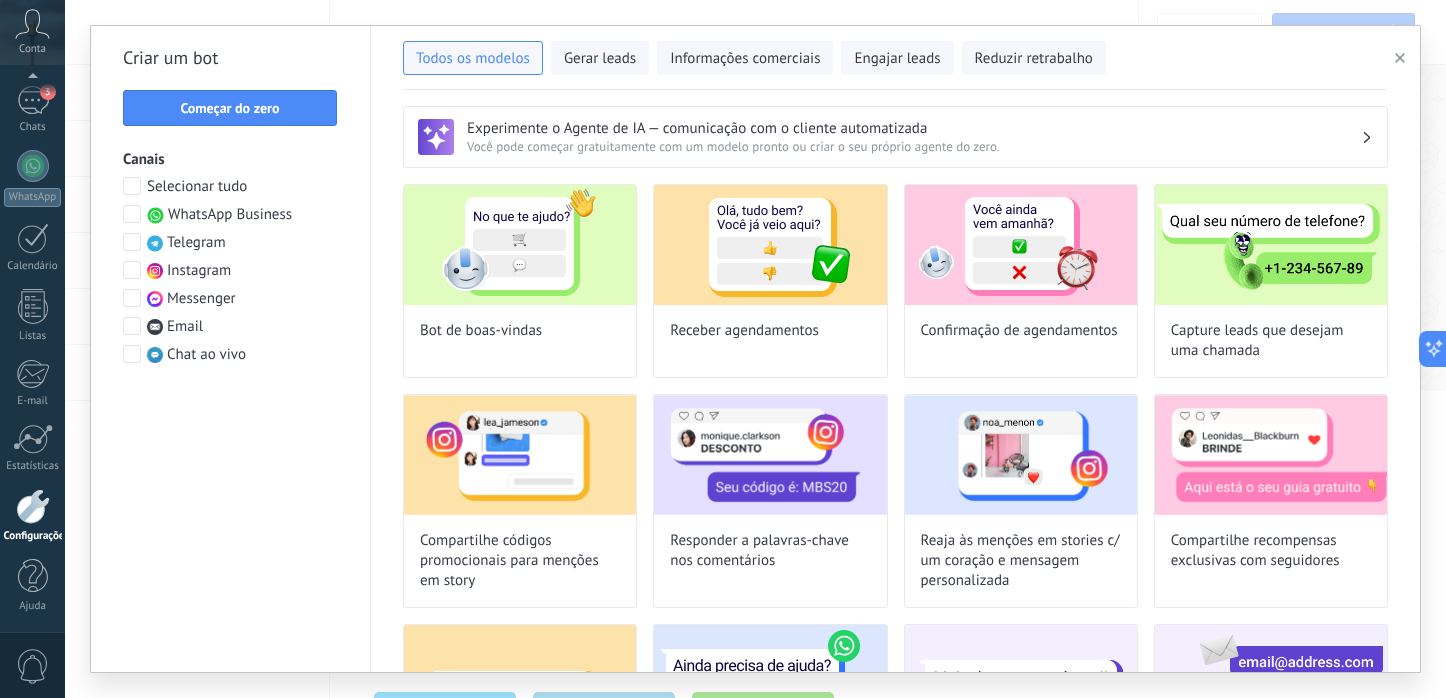 click at bounding box center [132, 298] 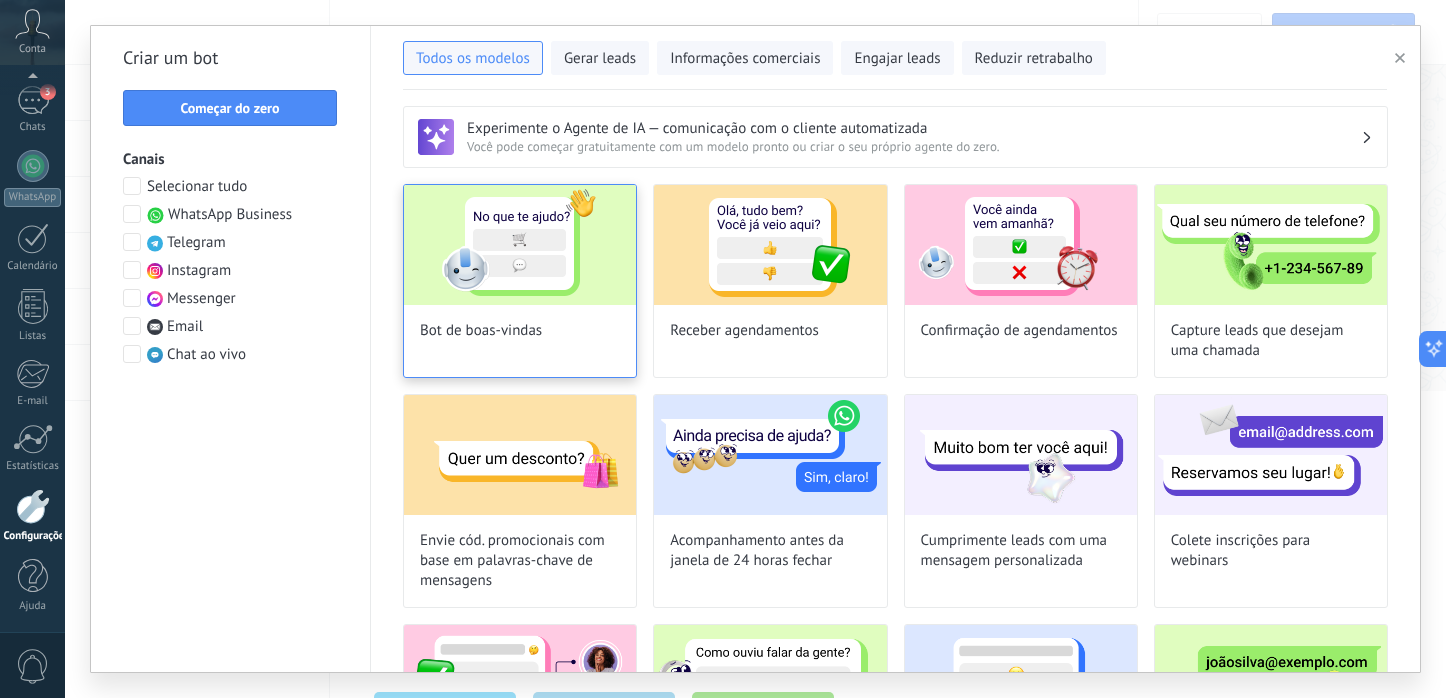 click on "Bot de boas-vindas" at bounding box center (520, 281) 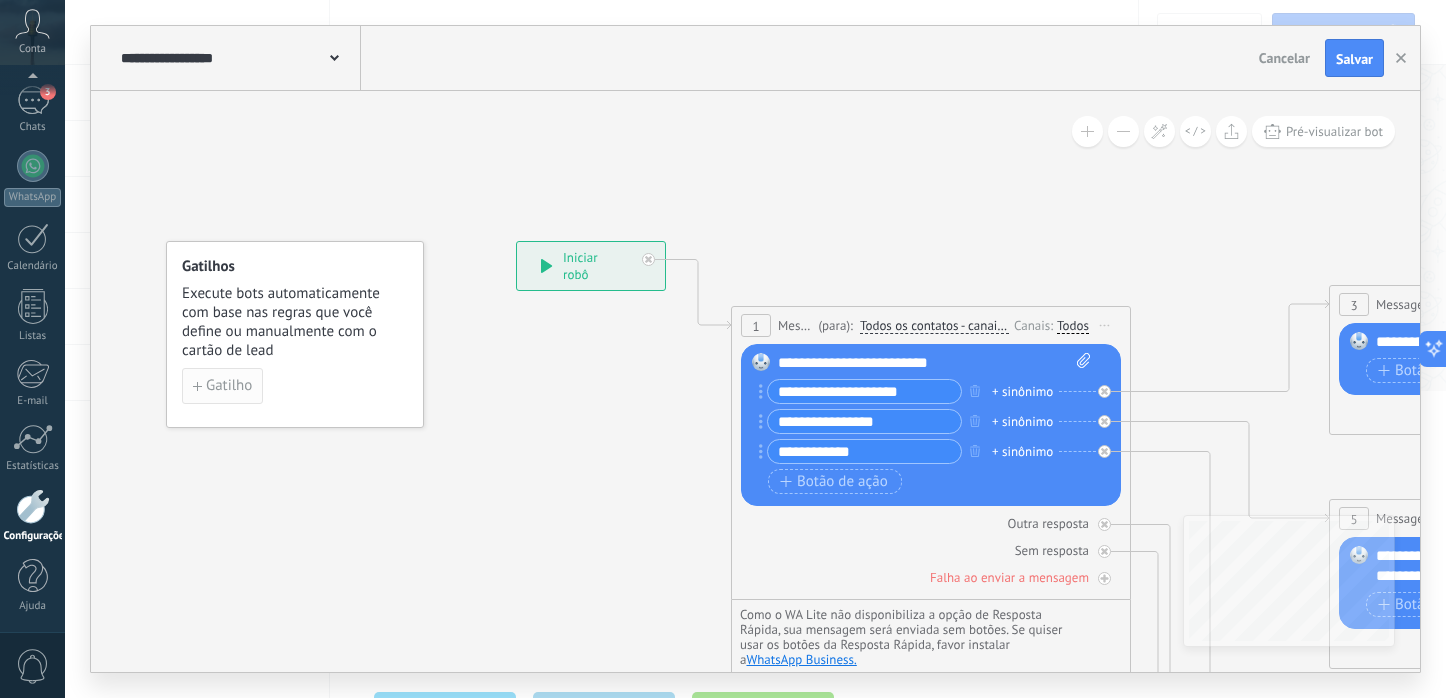 click on "Gatilho" at bounding box center (229, 386) 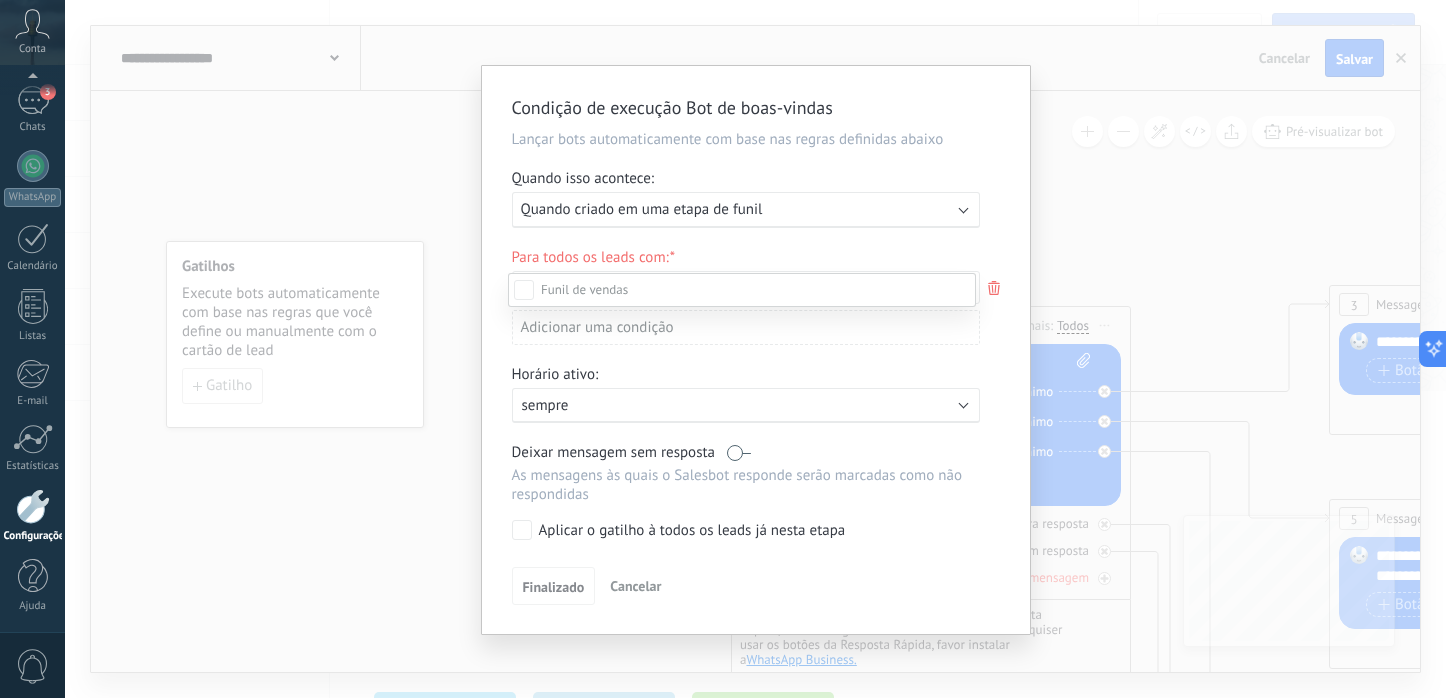 scroll, scrollTop: 6, scrollLeft: 0, axis: vertical 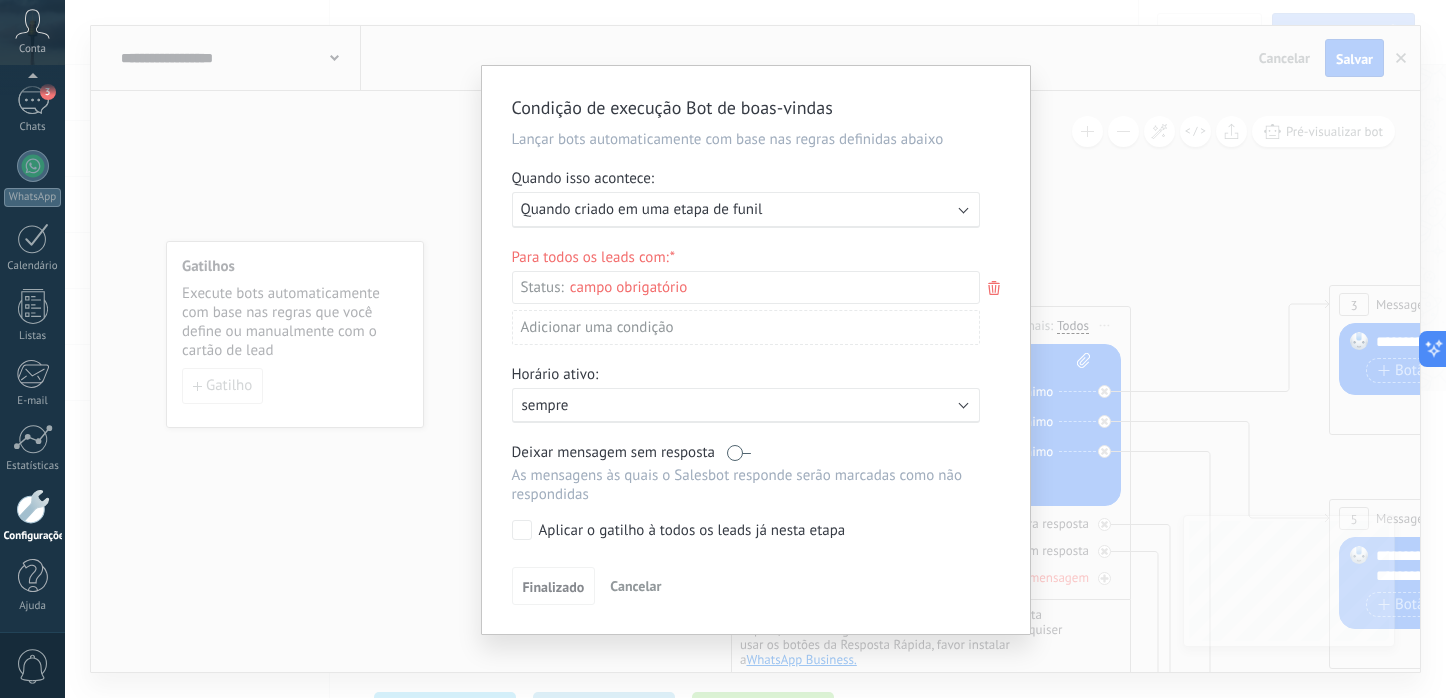 click on "Etapa de leads de entrada Nova consulta Qualificado Chamada agendada Preparando proposta Proposta enviada Acompanhamento Negociação Fatura enviada Fatura paga – ganho Projeto cancelado – perdido" at bounding box center (0, 0) 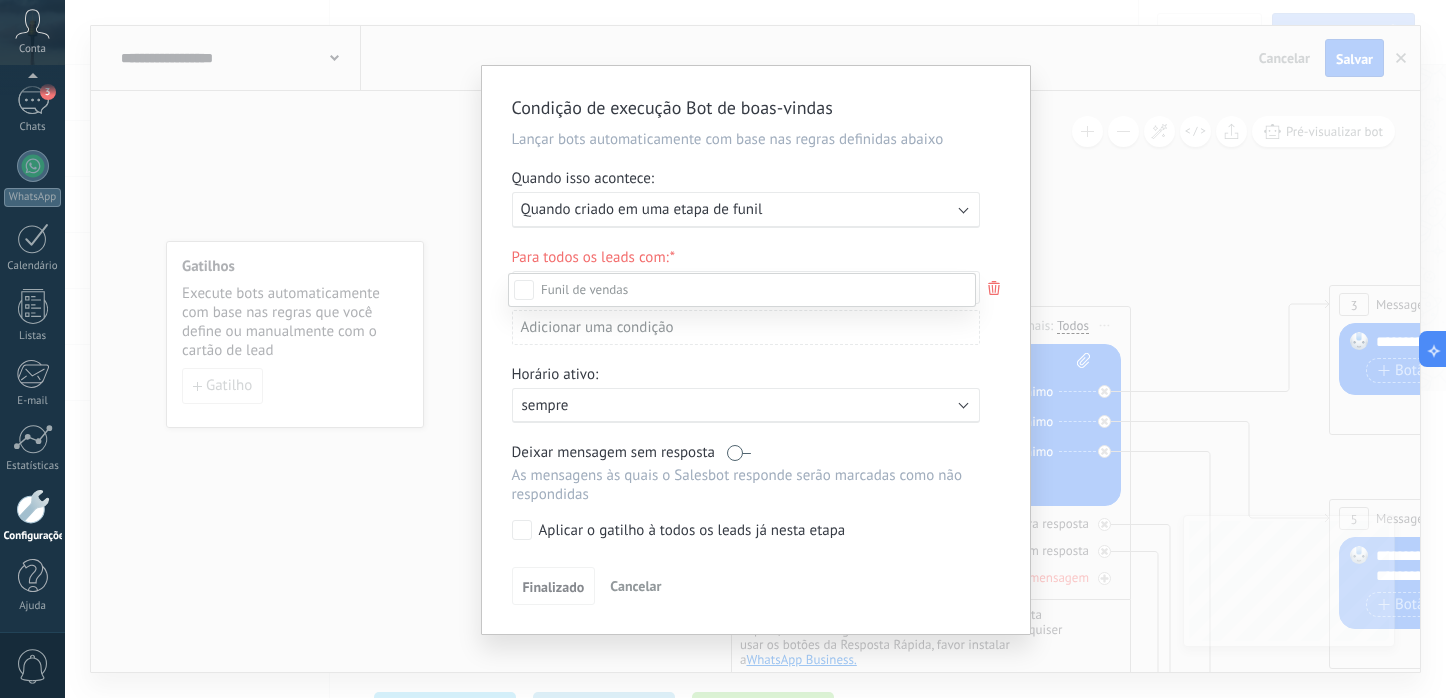 click on "Acompanhamento" at bounding box center [0, 0] 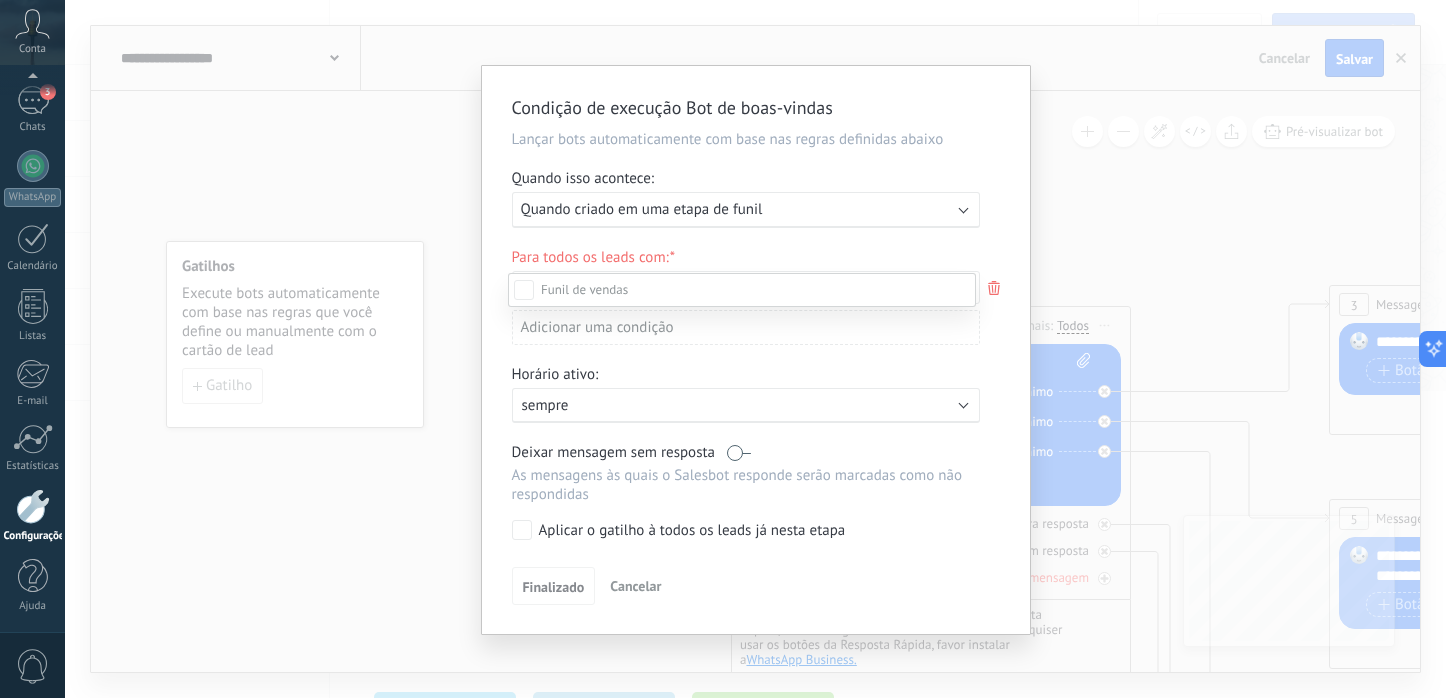 click on "Negociação" at bounding box center [0, 0] 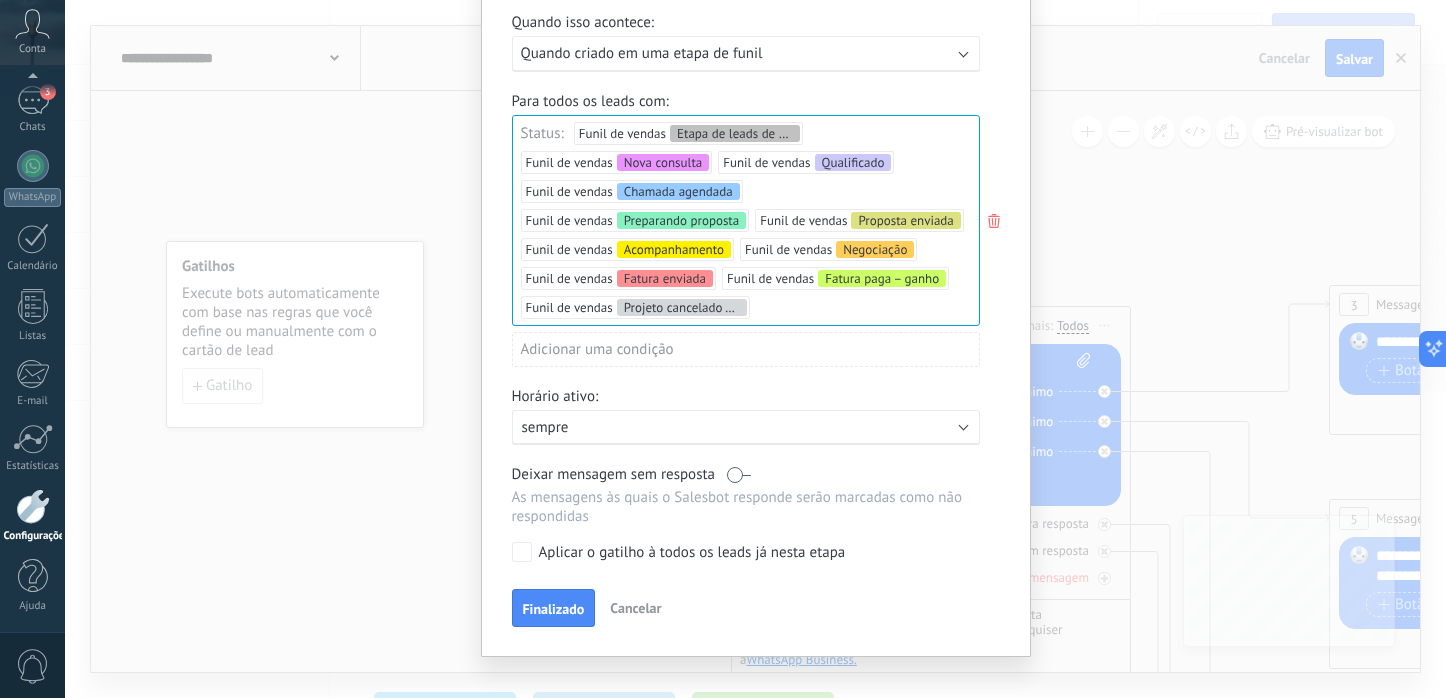 scroll, scrollTop: 159, scrollLeft: 0, axis: vertical 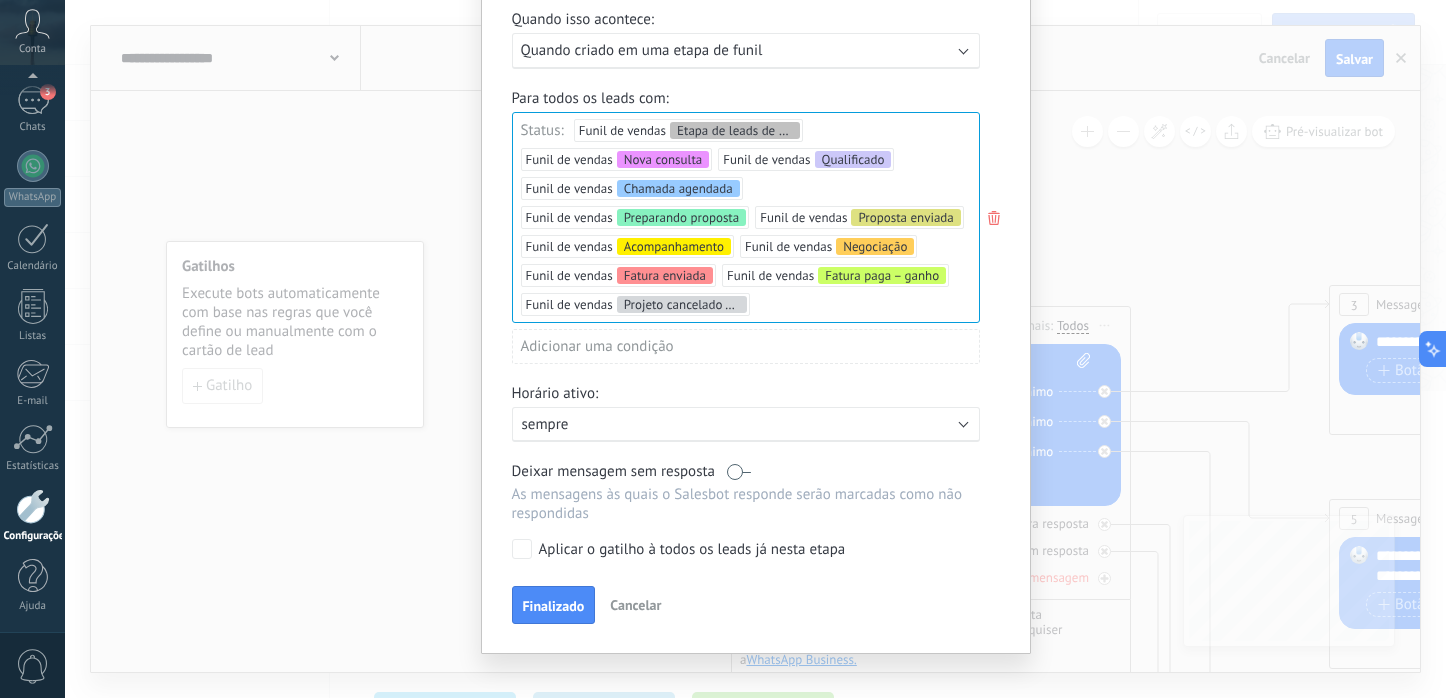 click on "sempre" at bounding box center [697, 424] 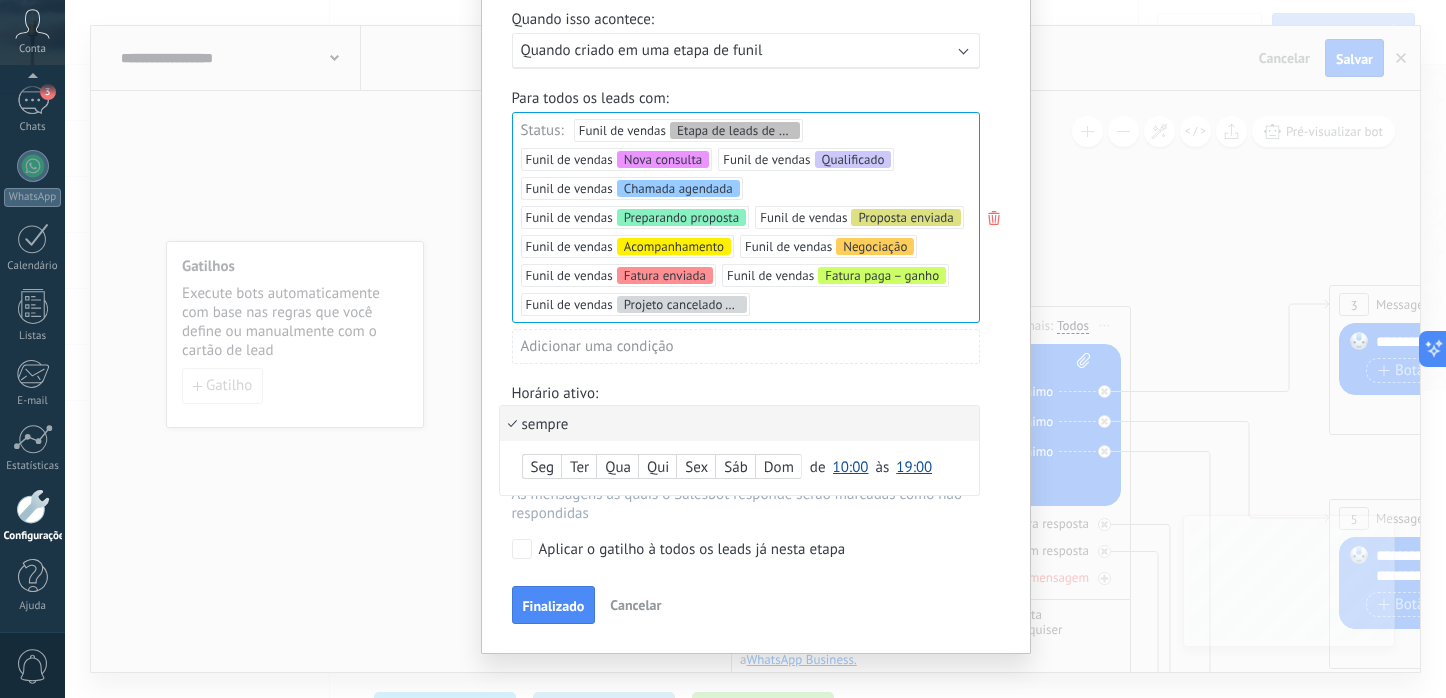 click on "10:00" at bounding box center (851, 467) 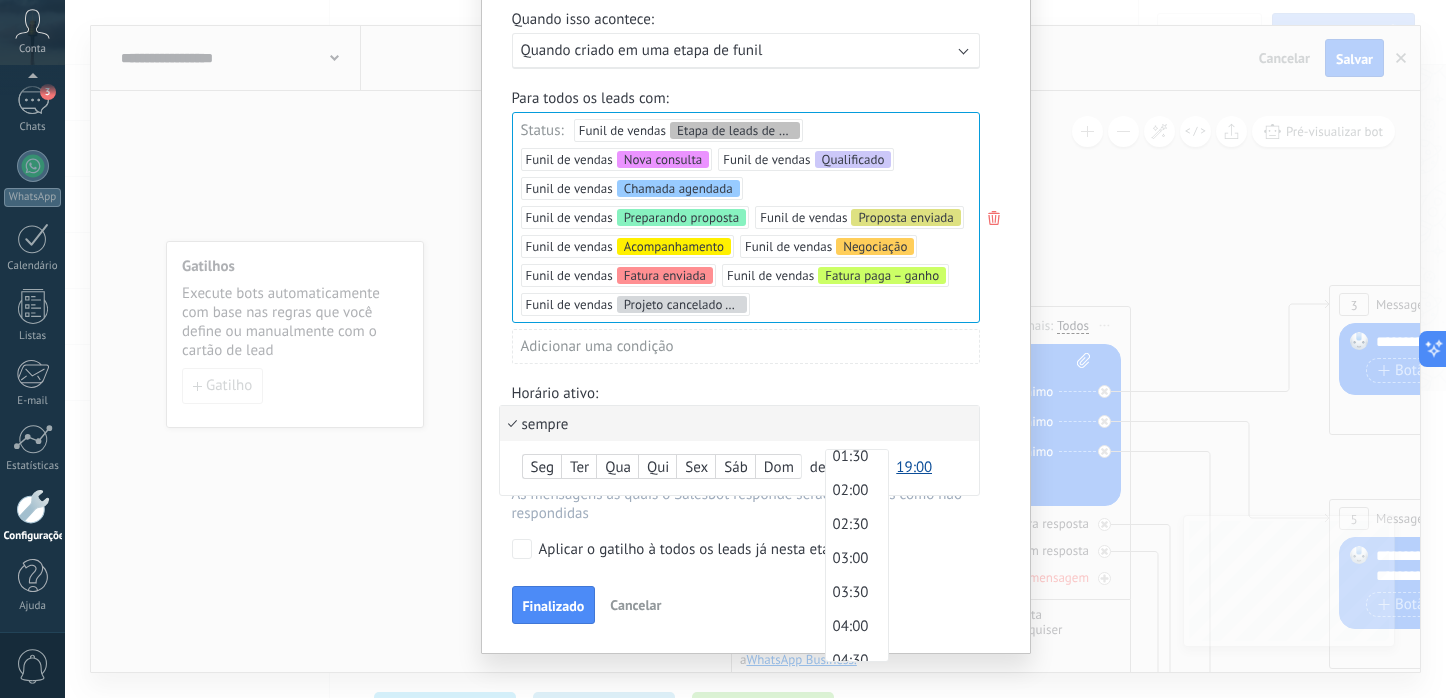 scroll, scrollTop: 0, scrollLeft: 0, axis: both 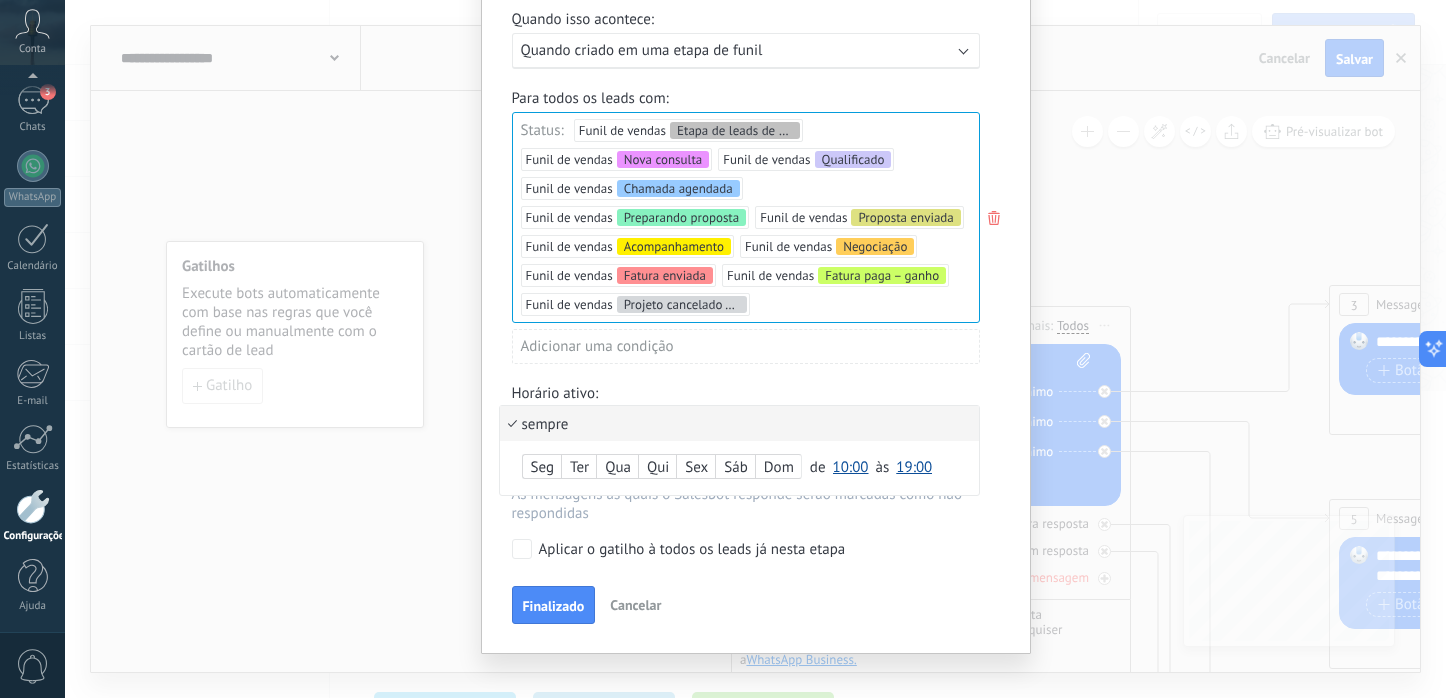 click at bounding box center (756, 280) 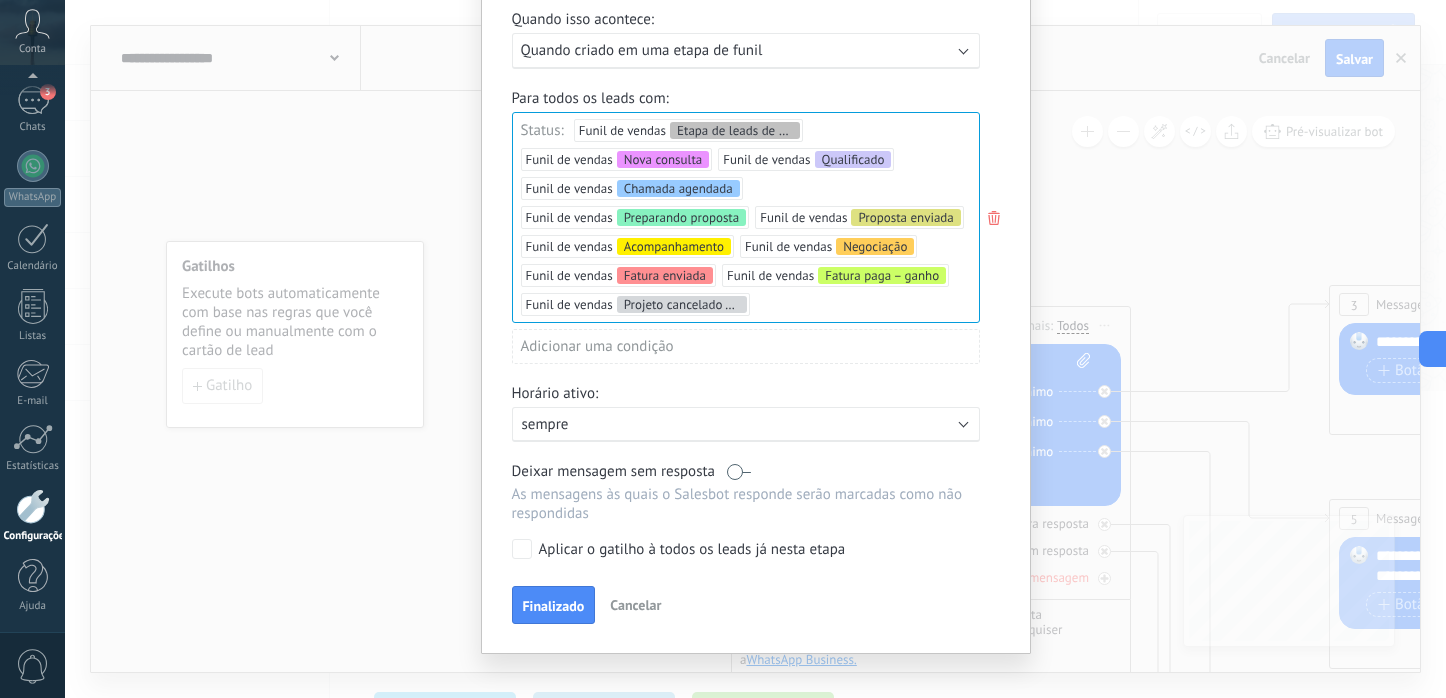 click on "Ativo:  sempre" at bounding box center (746, 424) 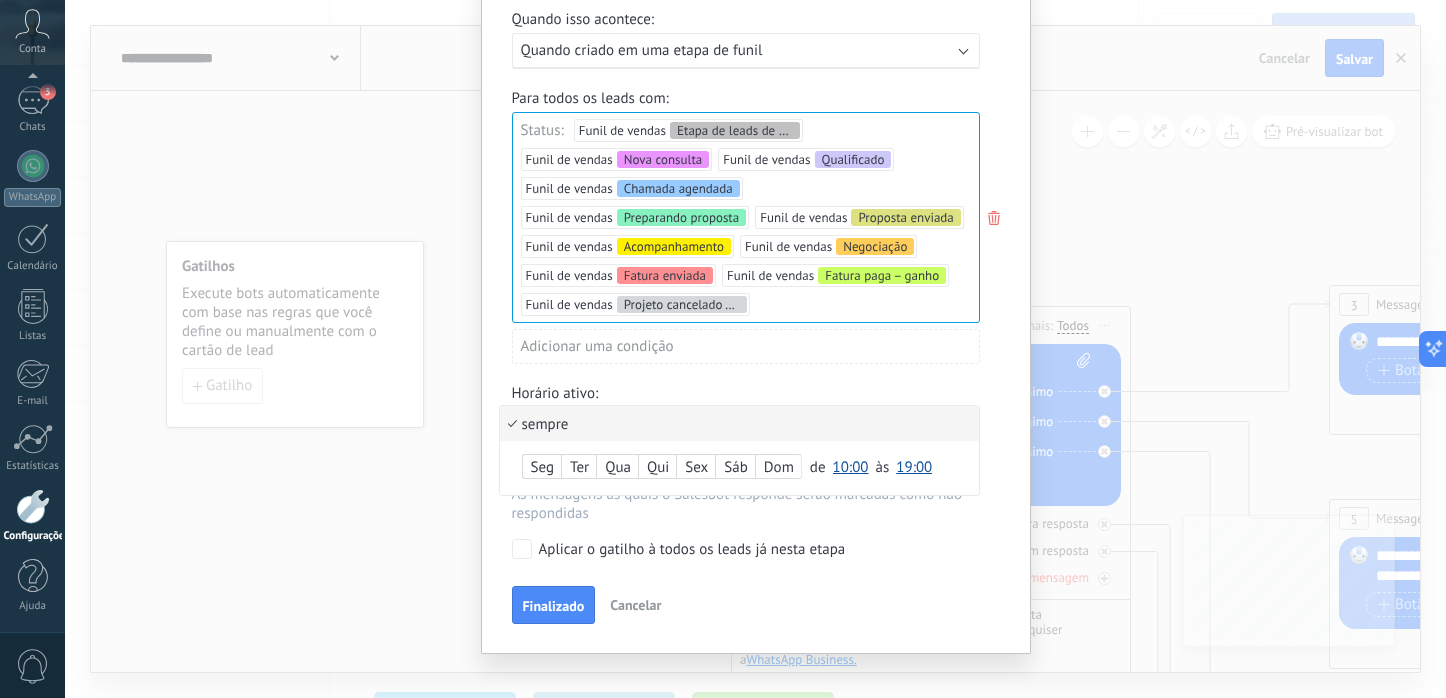click on "10:00" at bounding box center (851, 467) 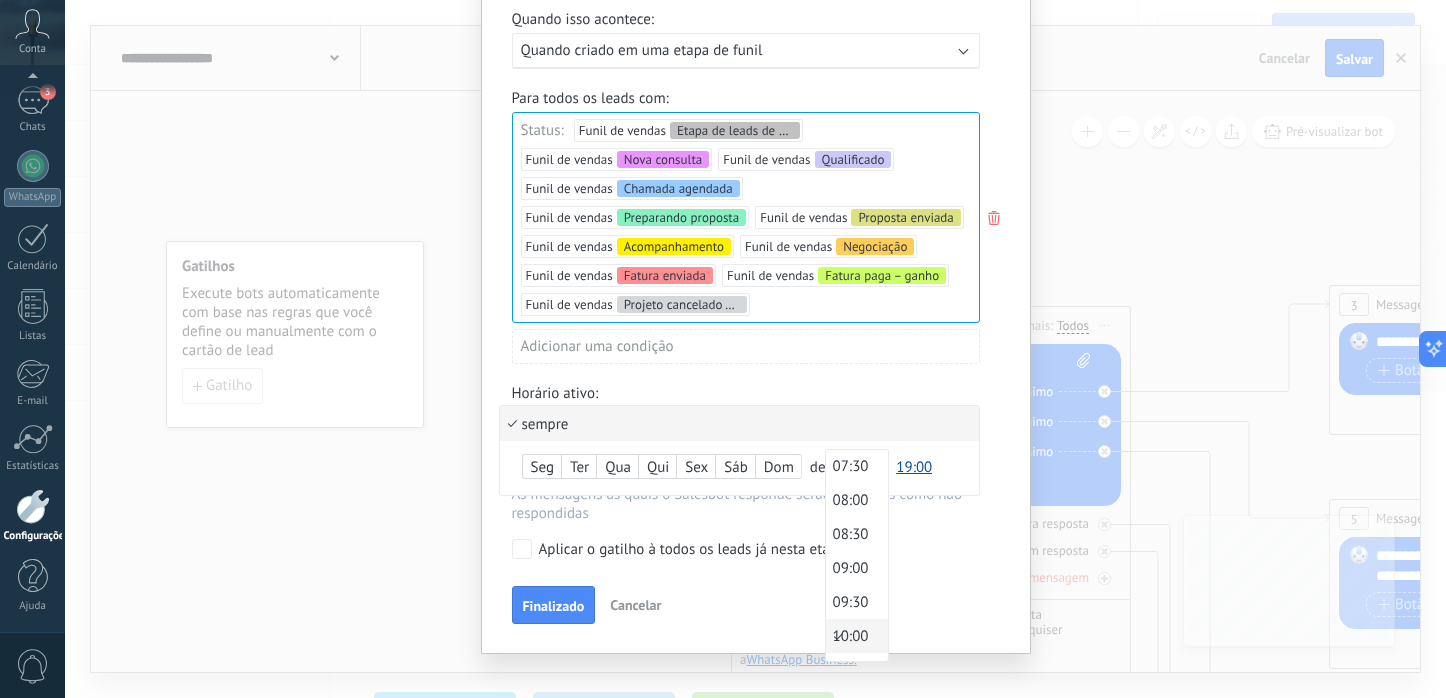 scroll, scrollTop: 465, scrollLeft: 0, axis: vertical 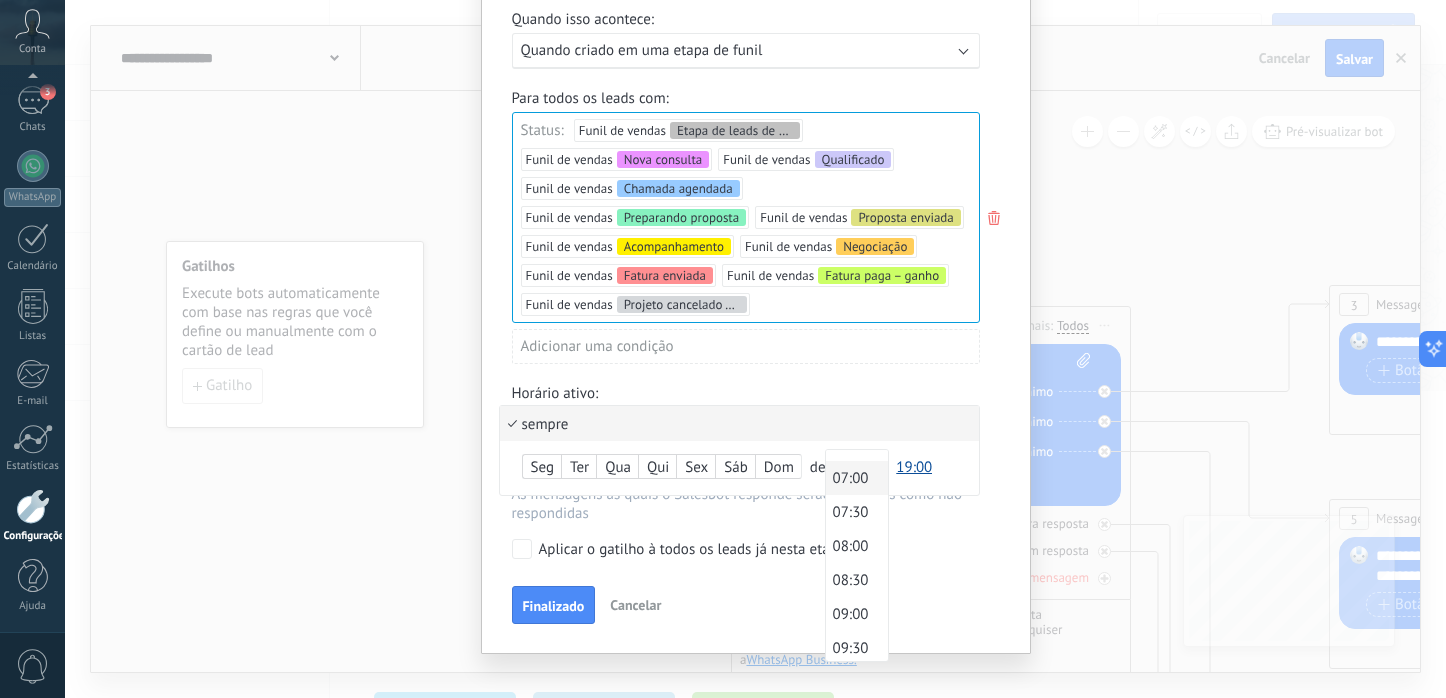 click on "07:00" at bounding box center (857, 478) 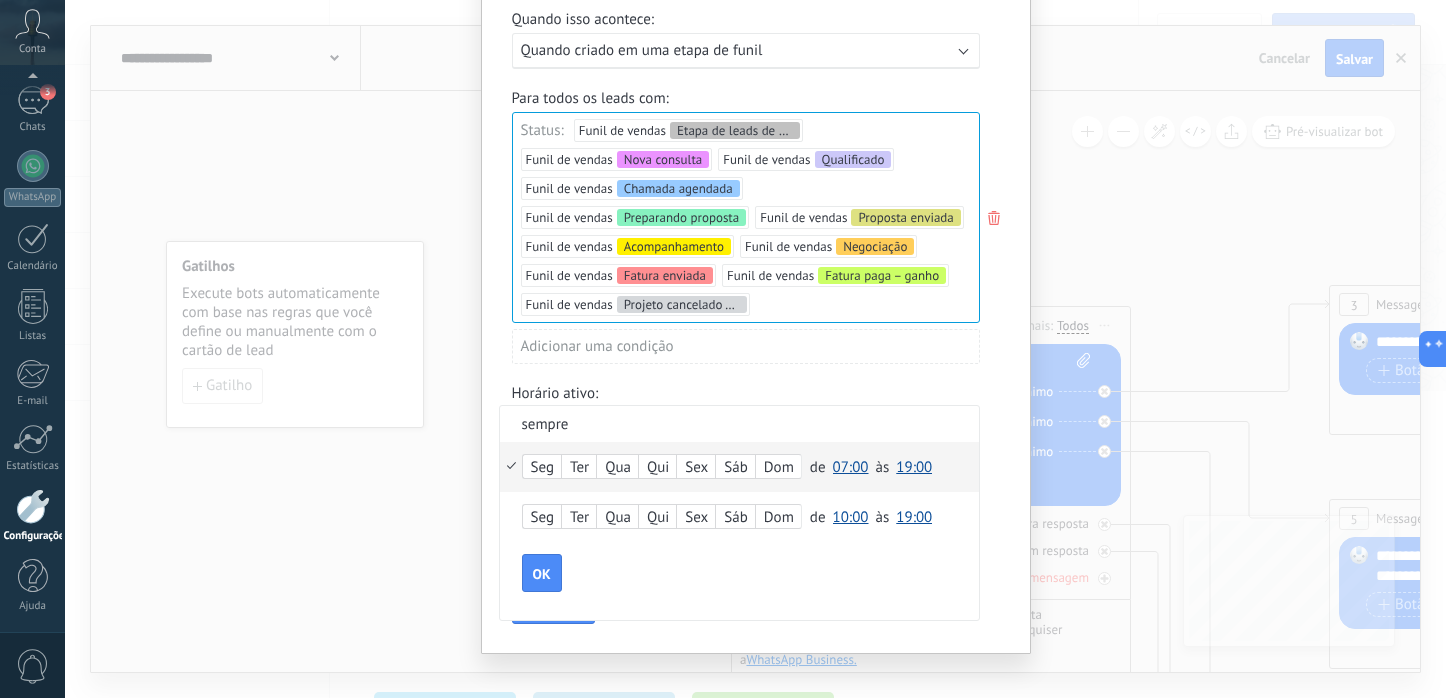 click on "19:00" at bounding box center [914, 517] 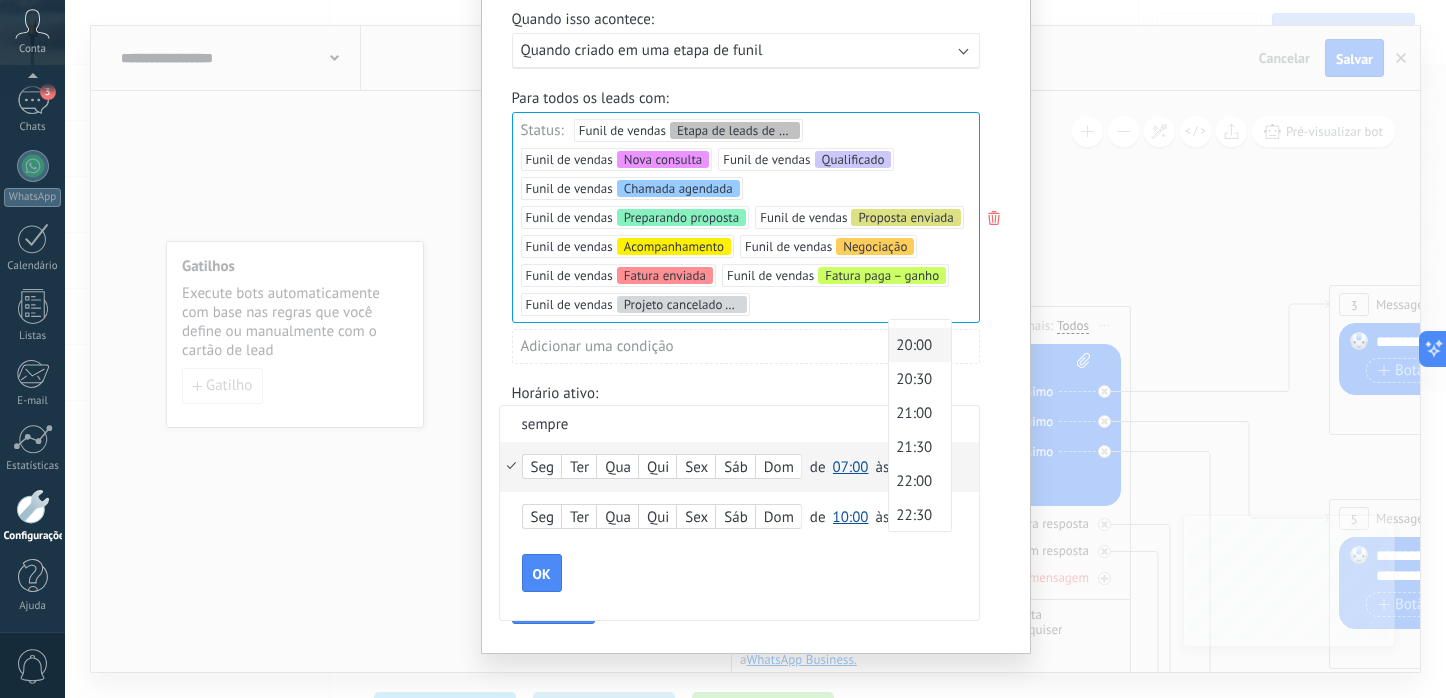 scroll, scrollTop: 1445, scrollLeft: 0, axis: vertical 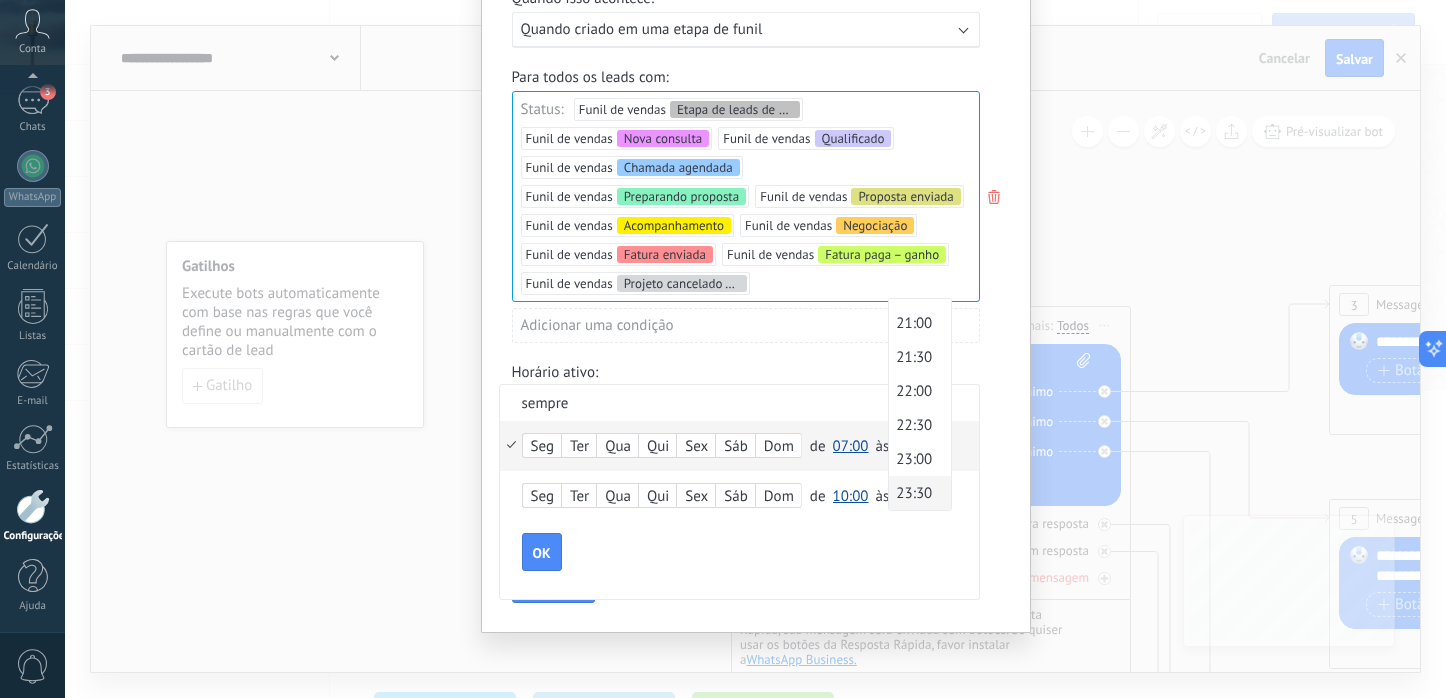 click on "23:30" at bounding box center (917, 493) 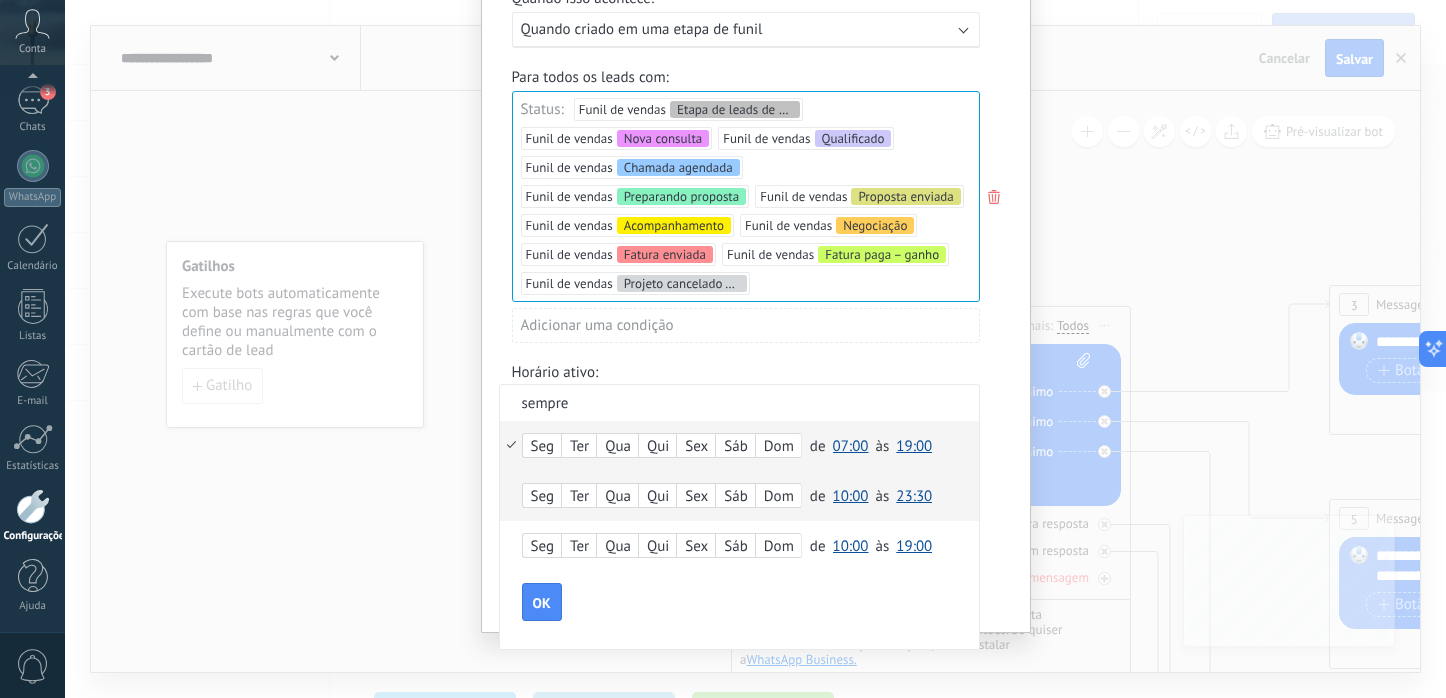 click on "Seg Ter Qua Qui Sex Sáb Dom de 00:00 00:30 01:00 01:30 02:00 02:30 03:00 03:30 04:00 04:30 05:00 05:30 06:00 06:30 07:00 07:30 08:00 08:30 09:00 09:30 10:00 10:30 11:00 11:30 12:00 12:30 13:00 13:30 14:00 14:30 15:00 15:30 16:00 16:30 17:00 17:30 18:00 18:30 19:00 19:30 20:00 20:30 21:00 21:30 22:00 22:30 23:00 23:30 10:00 às 00:00 00:30 01:00 01:30 02:00 02:30 03:00 03:30 04:00 04:30 05:00 05:30 06:00 06:30 07:00 07:30 08:00 08:30 09:00 09:30 10:00 10:30 11:00 11:30 12:00 12:30 13:00 13:30 14:00 14:30 15:00 15:30 16:00 16:30 17:00 17:30 18:00 18:30 19:00 19:30 20:00 20:30 21:00 21:30 22:00 22:30 23:00 23:30 23:30" at bounding box center (739, 496) 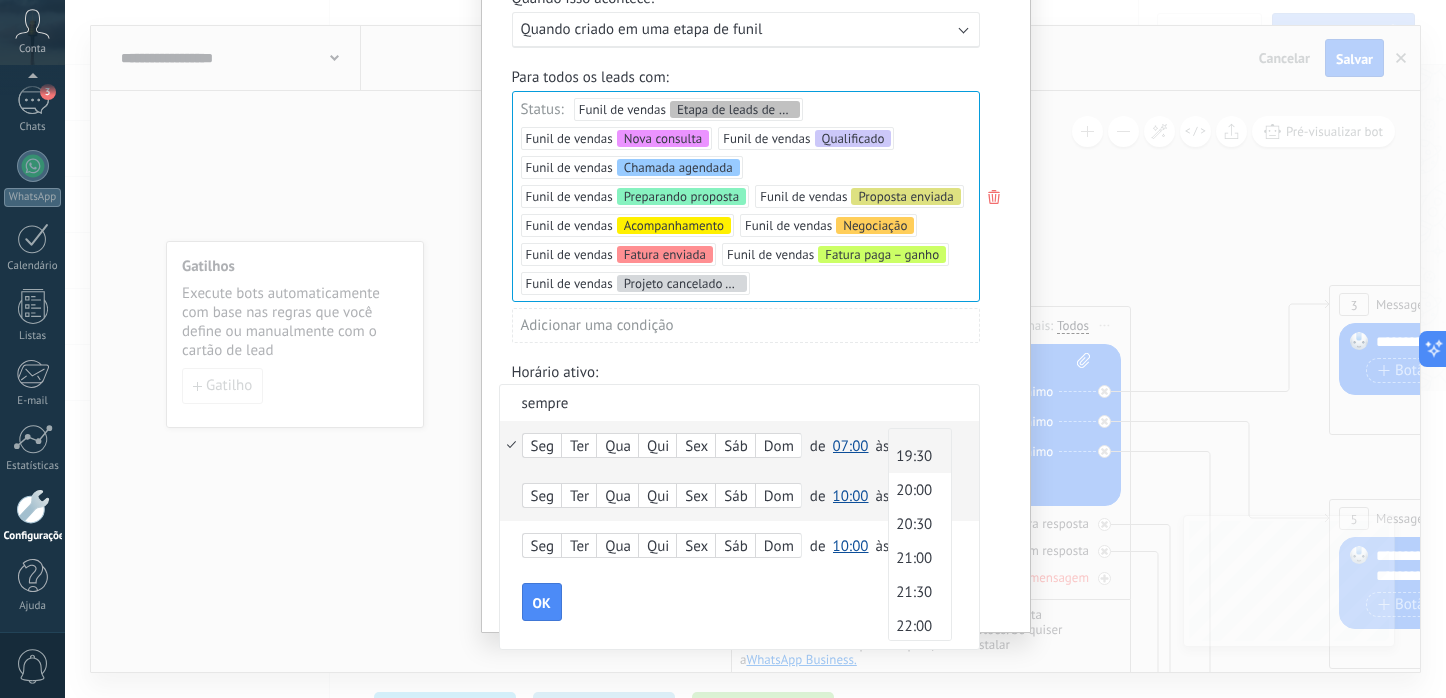 scroll, scrollTop: 1445, scrollLeft: 0, axis: vertical 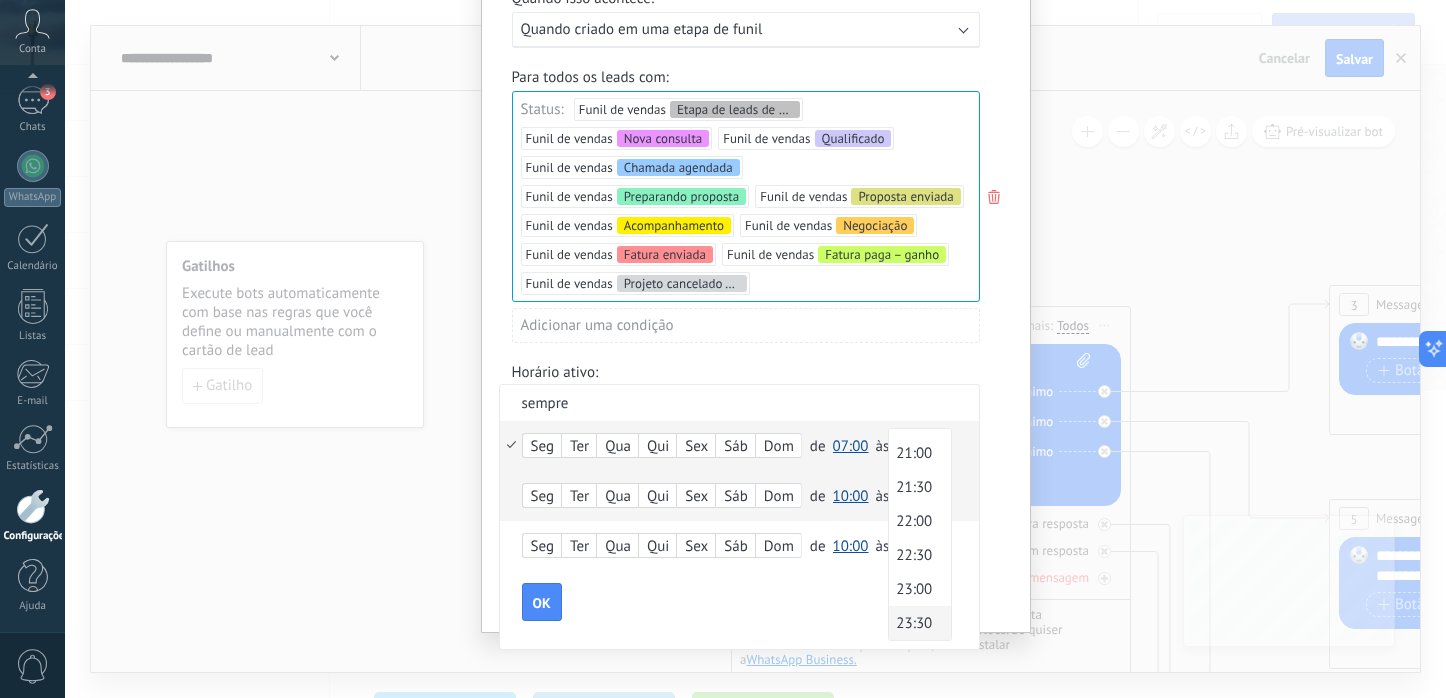 click on "23:30" at bounding box center [917, 623] 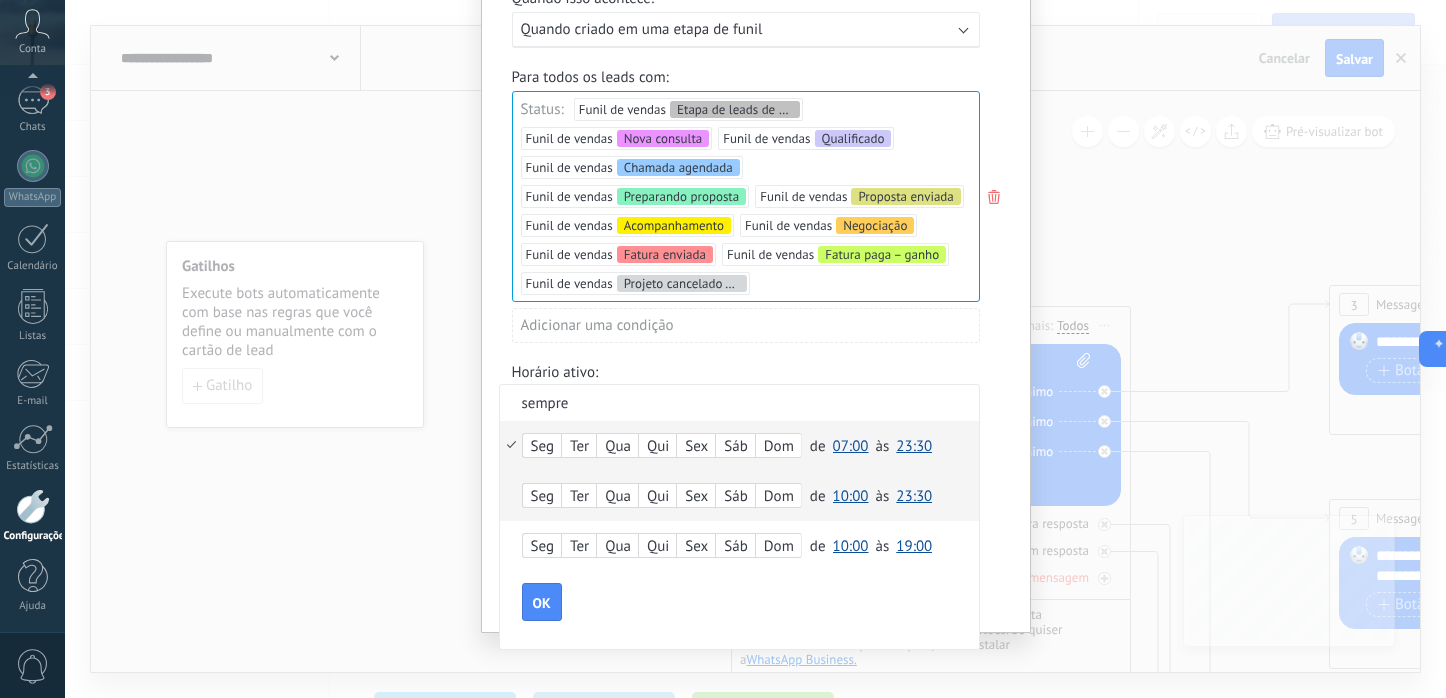 click on "07:00" at bounding box center [851, 446] 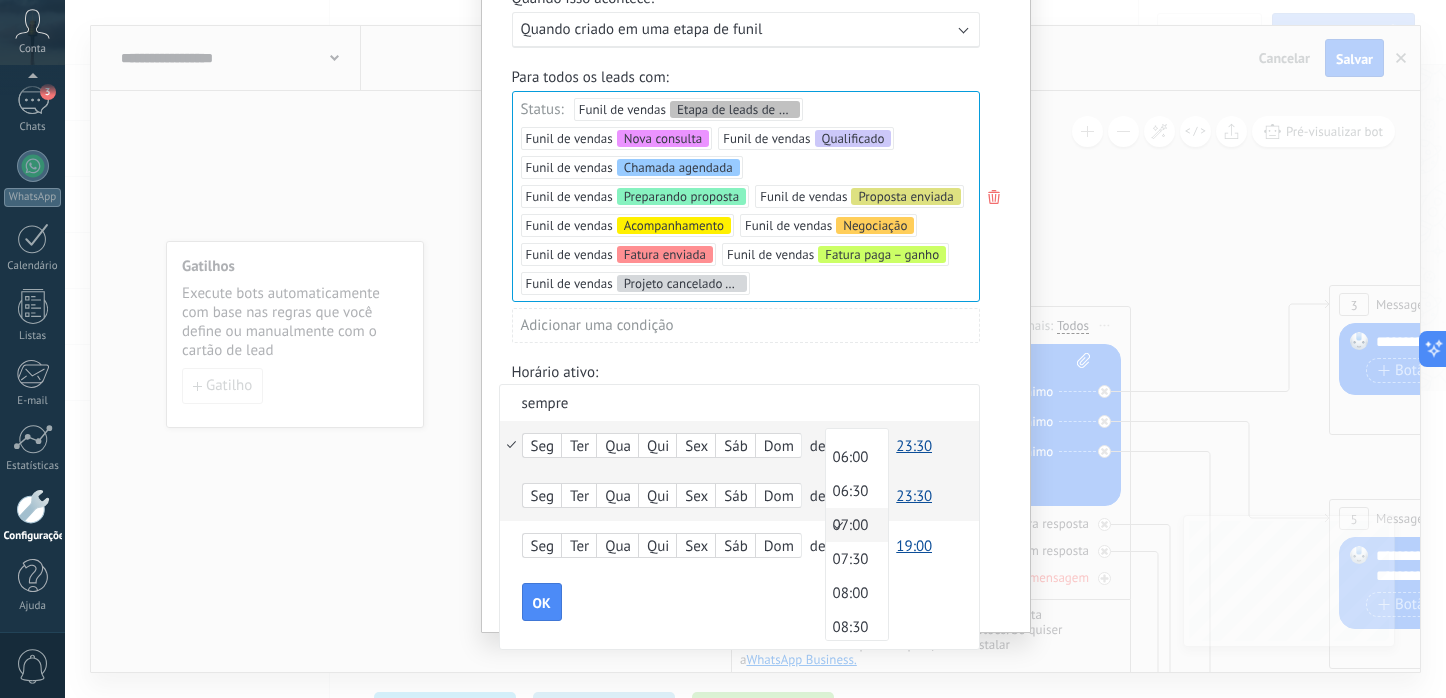 click on "OK" at bounding box center (750, 602) 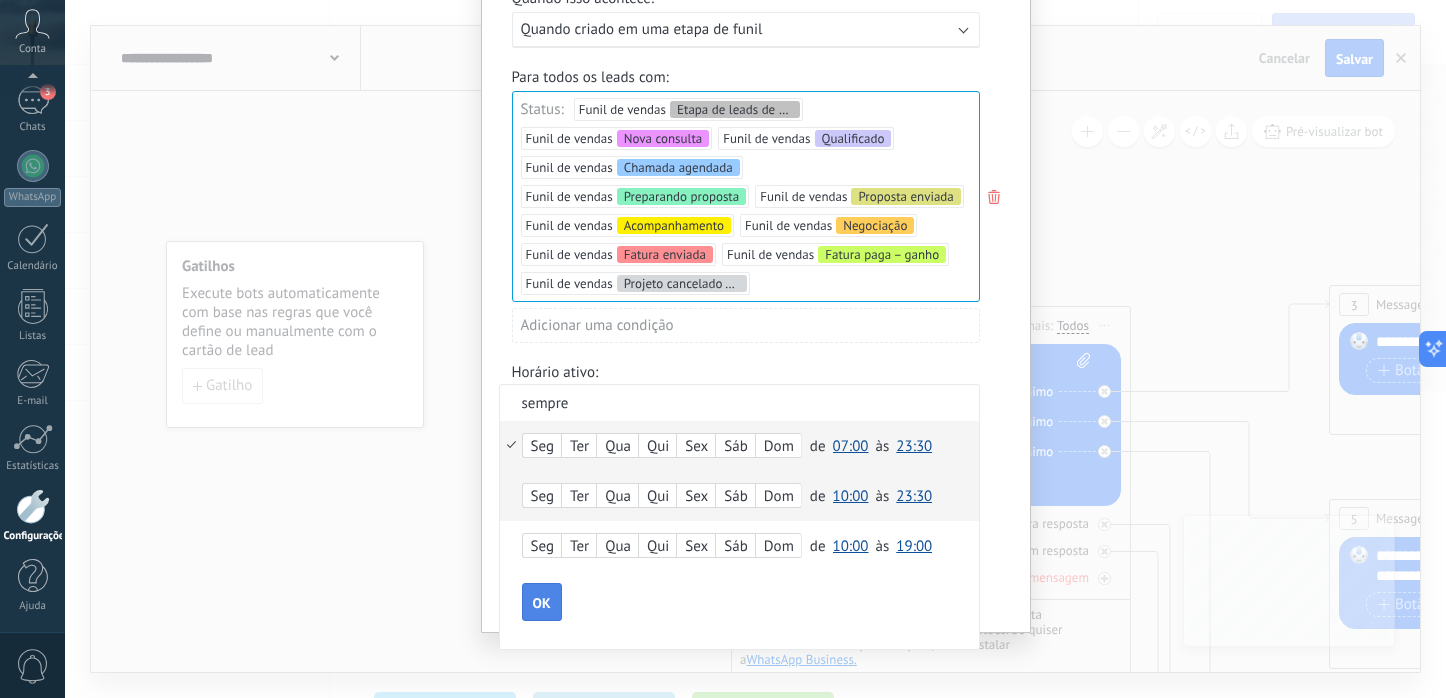 click on "OK" at bounding box center (542, 603) 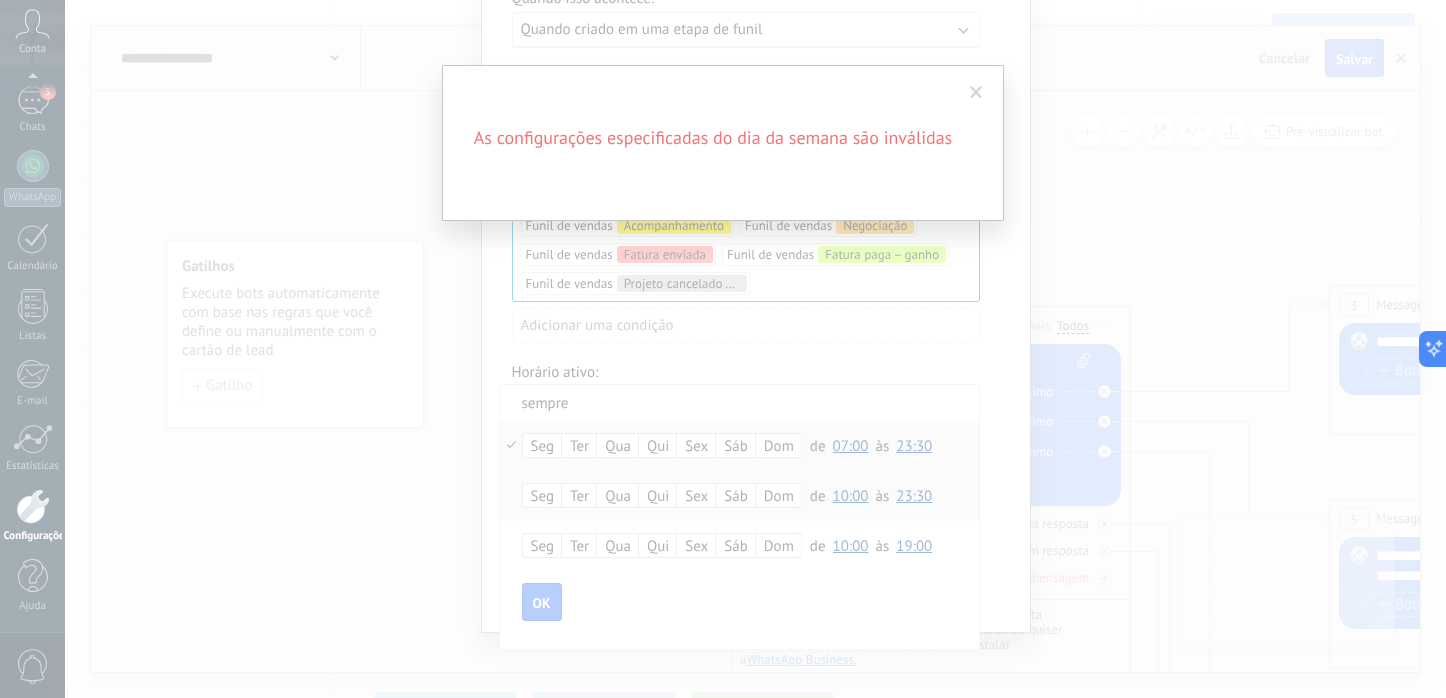 click at bounding box center [976, 93] 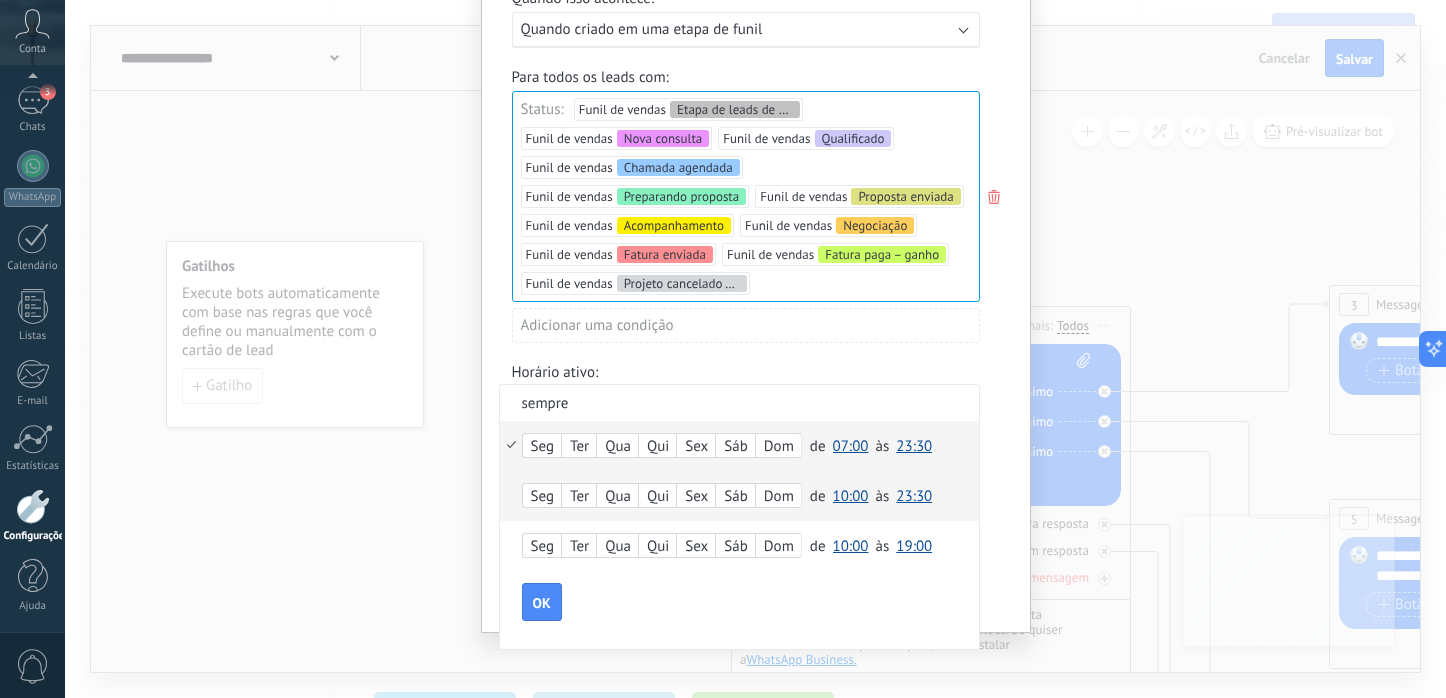 click on "Seg" at bounding box center (542, 447) 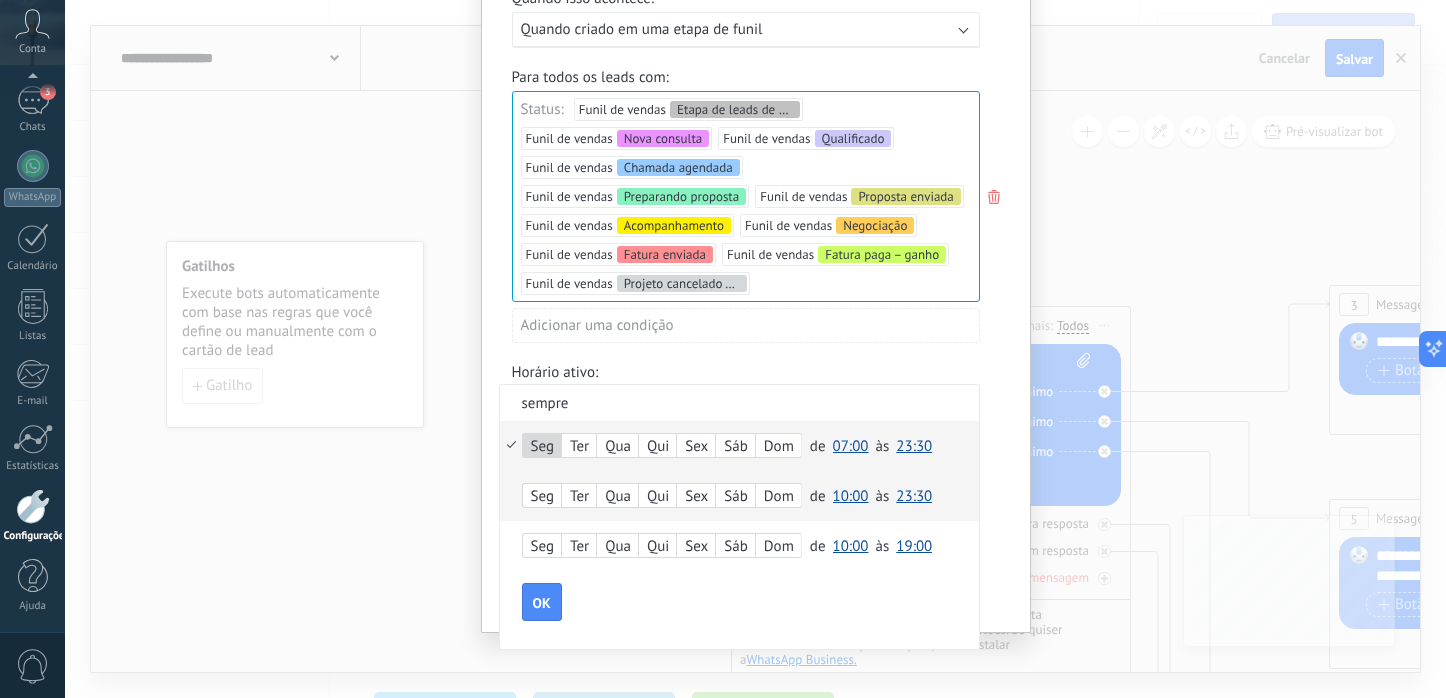 scroll, scrollTop: 0, scrollLeft: 0, axis: both 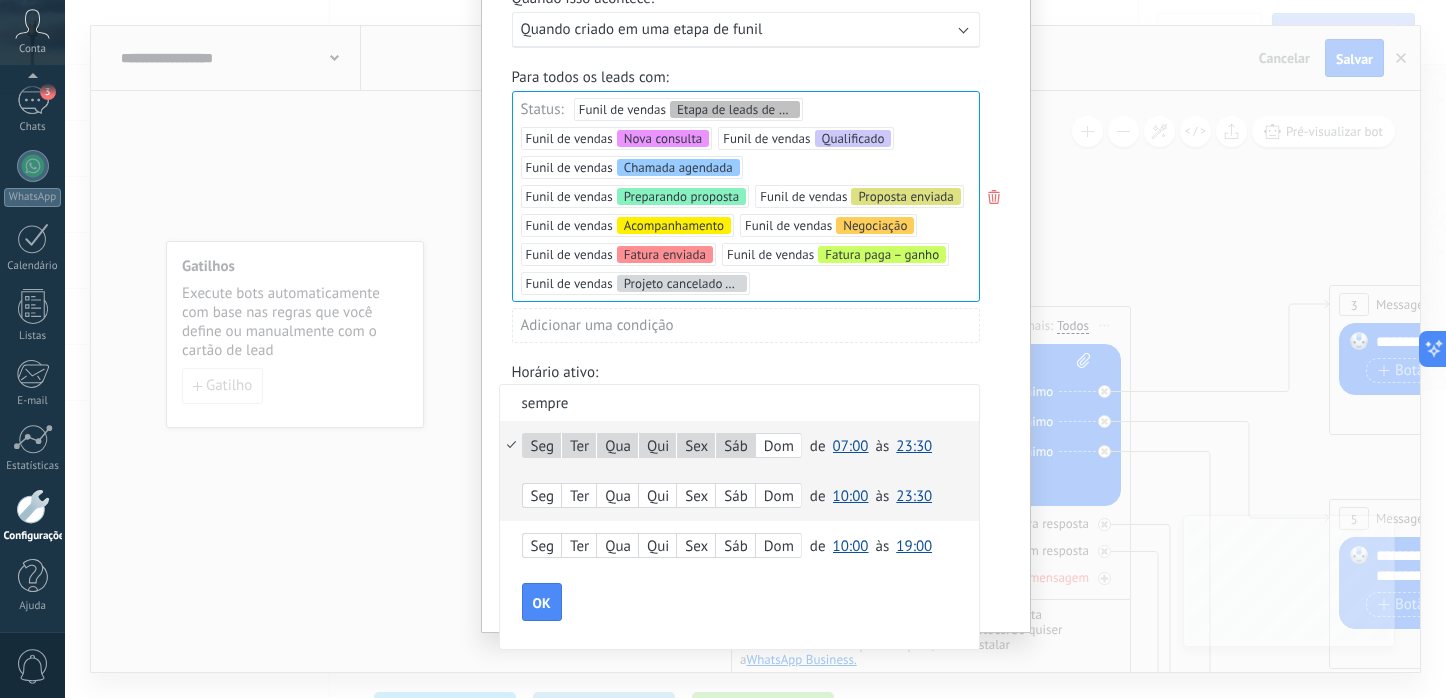 click on "Dom" at bounding box center (778, 447) 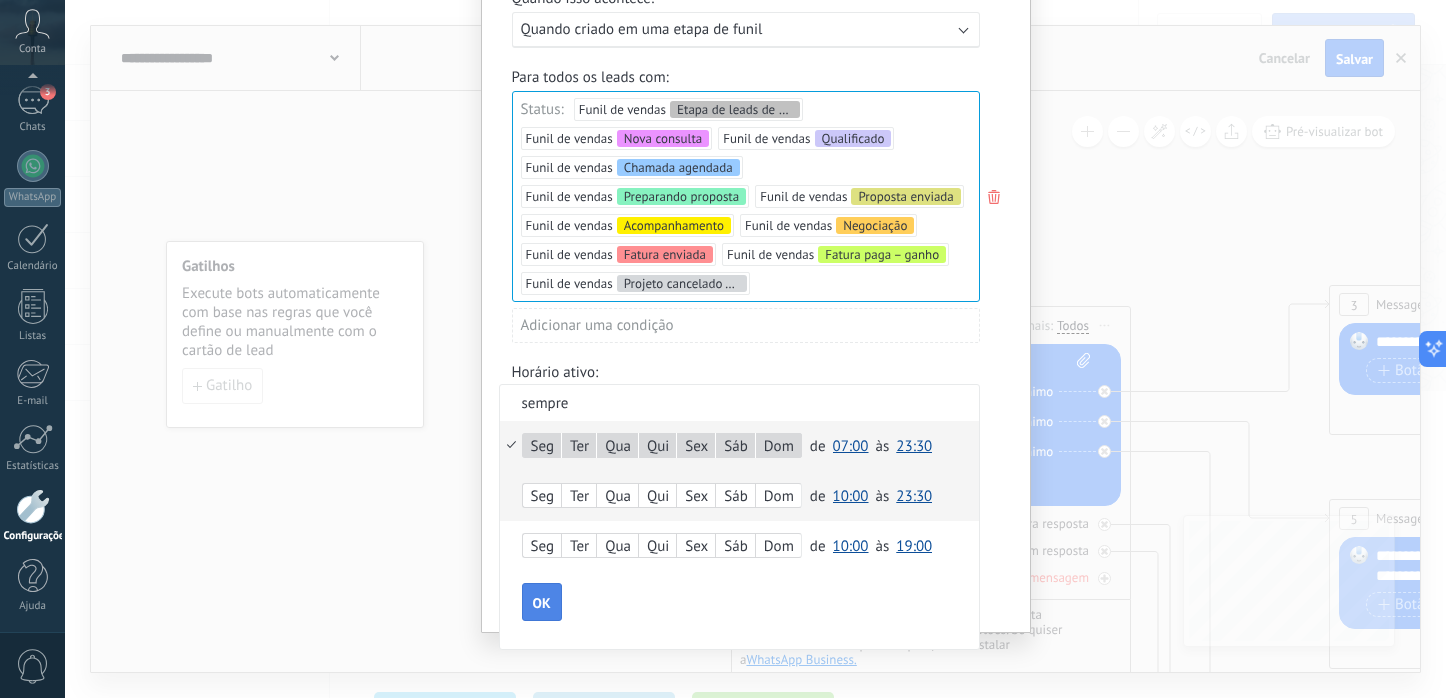 click on "OK" at bounding box center (542, 603) 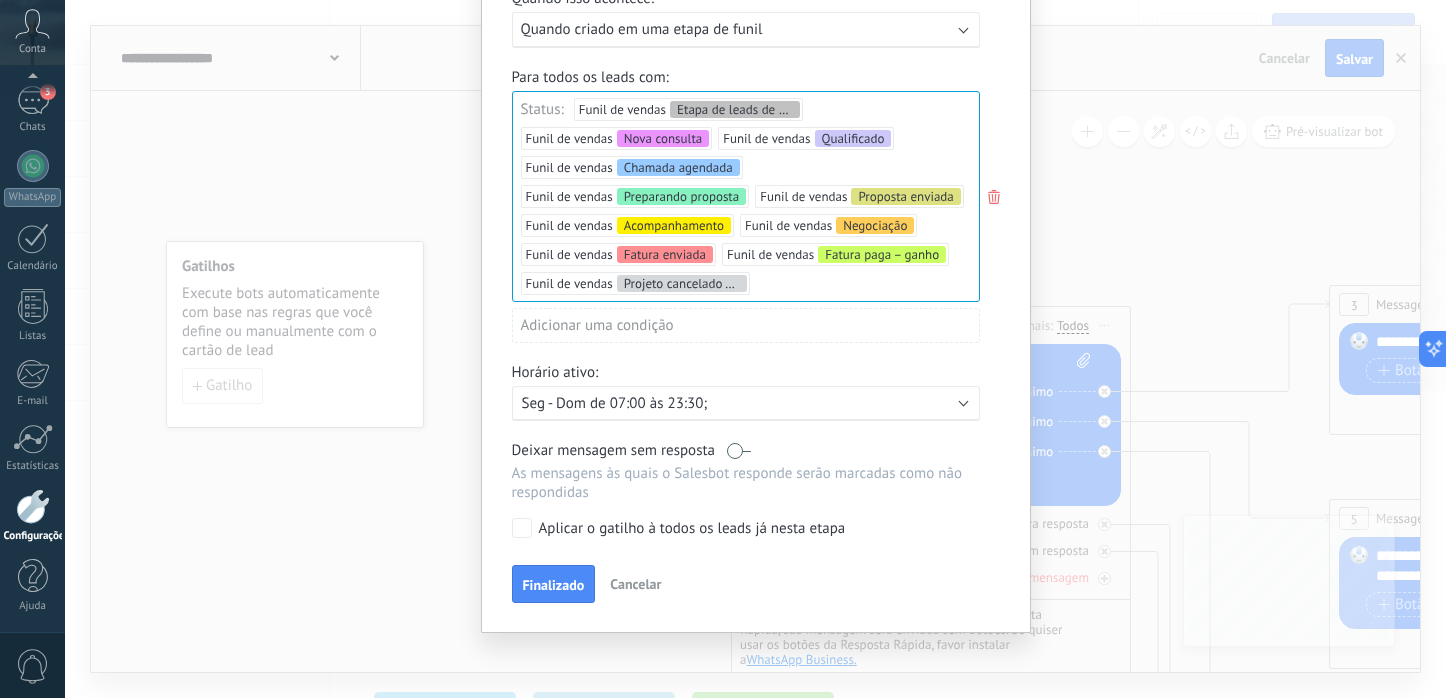 click on "Aplicar o gatilho à todos os leads já nesta etapa" at bounding box center (692, 529) 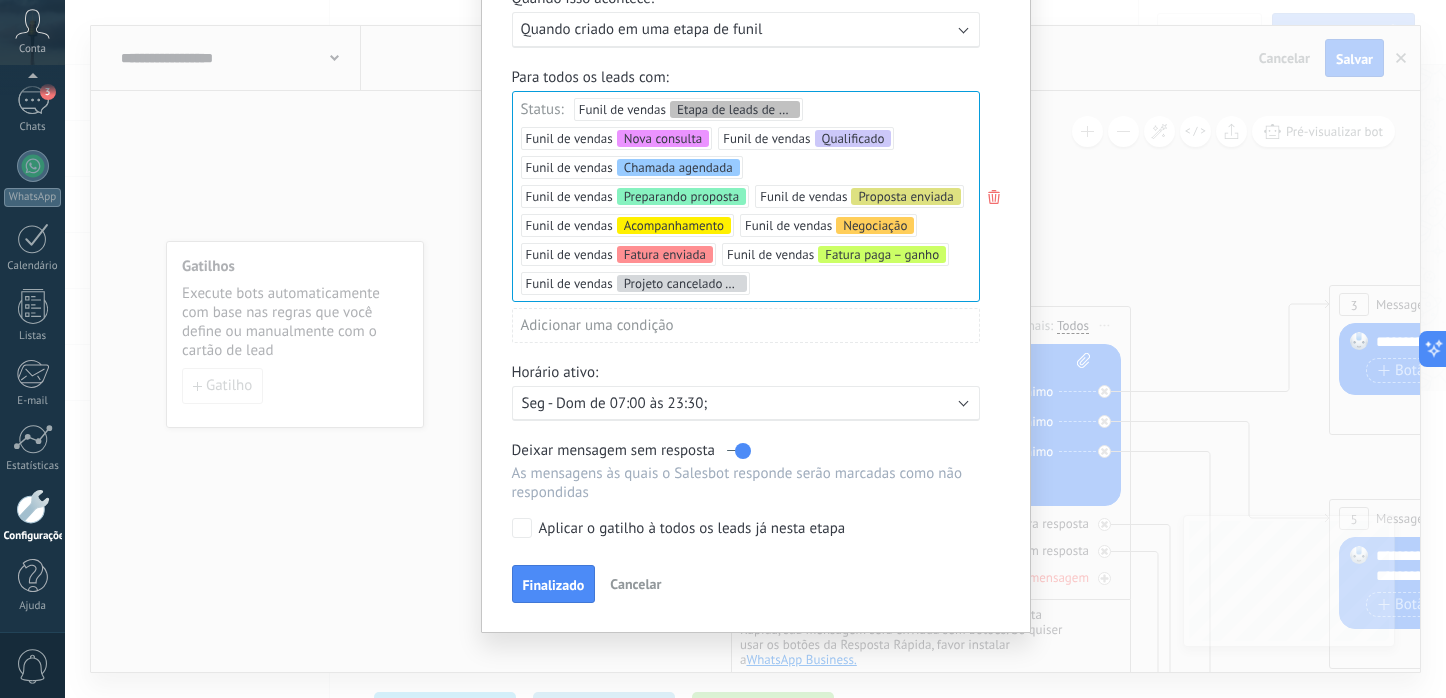 click at bounding box center (739, 450) 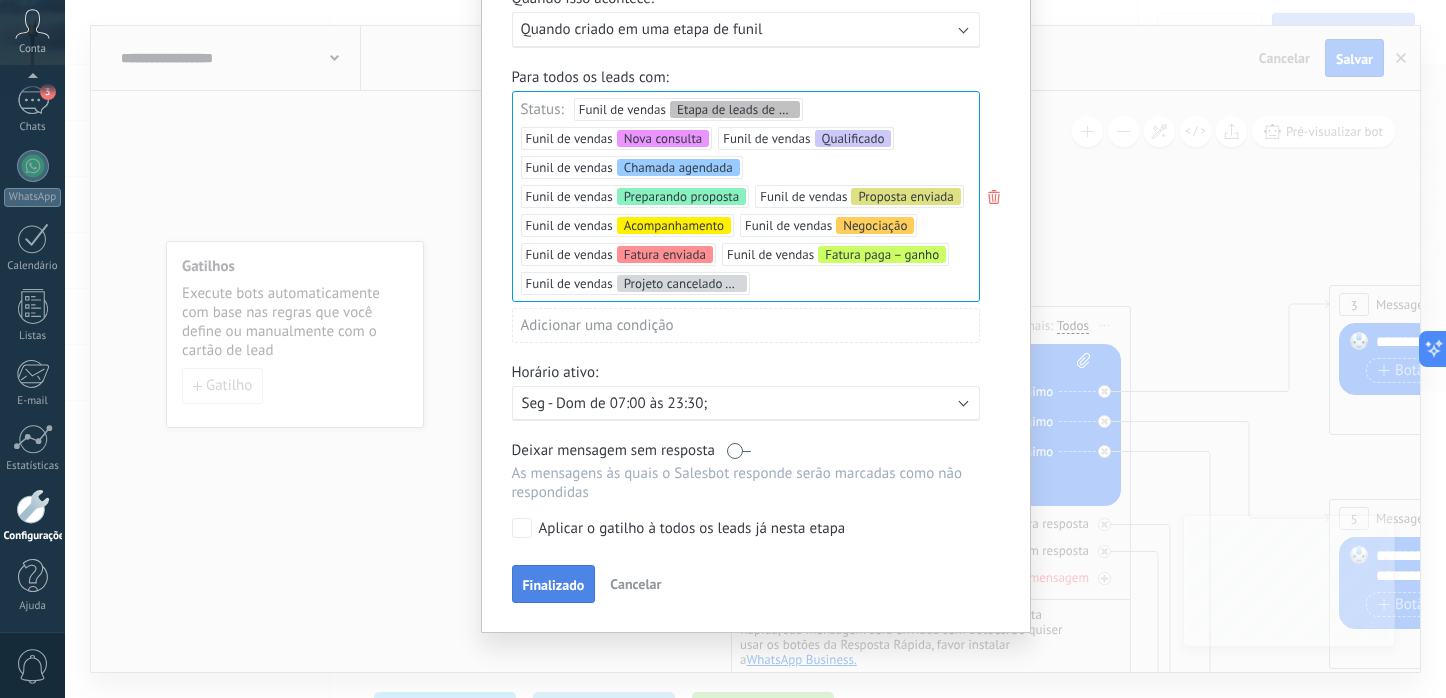 click on "Finalizado" at bounding box center [554, 585] 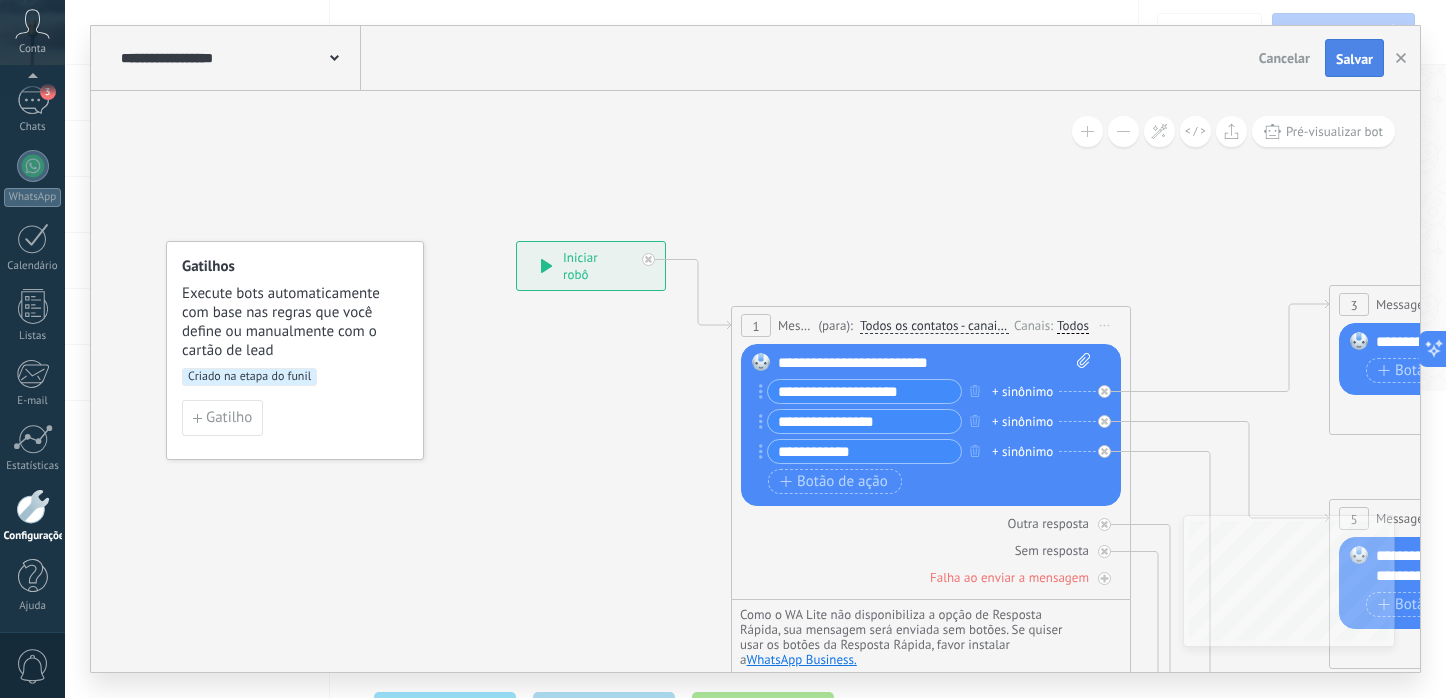 click on "Salvar" at bounding box center (1354, 59) 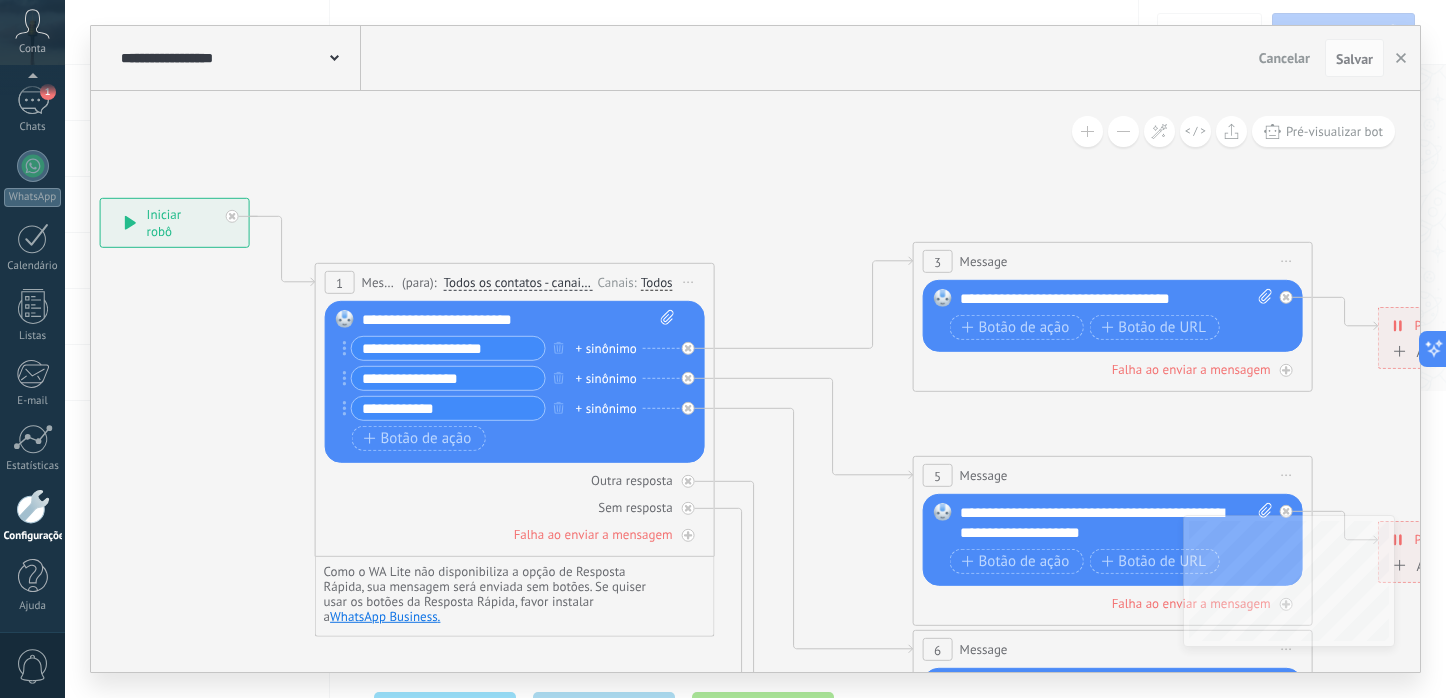 click on "**********" at bounding box center [518, 320] 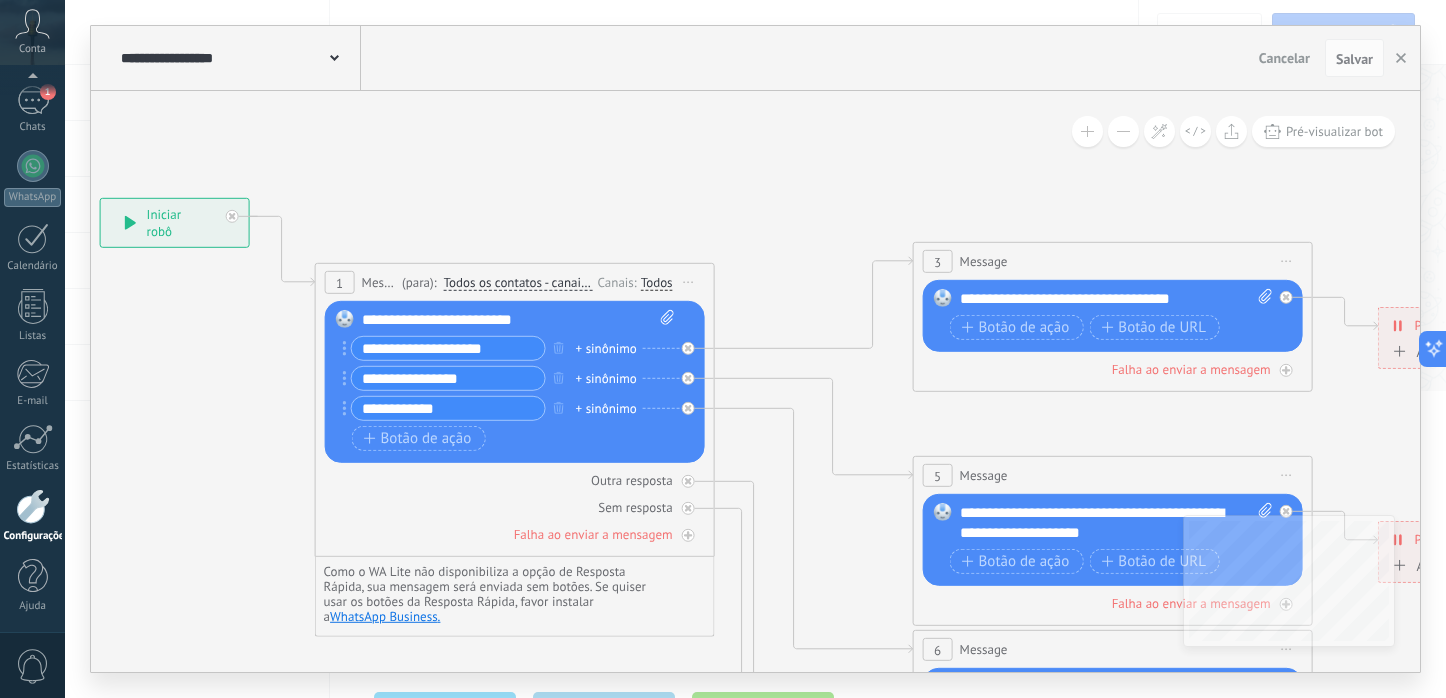 type 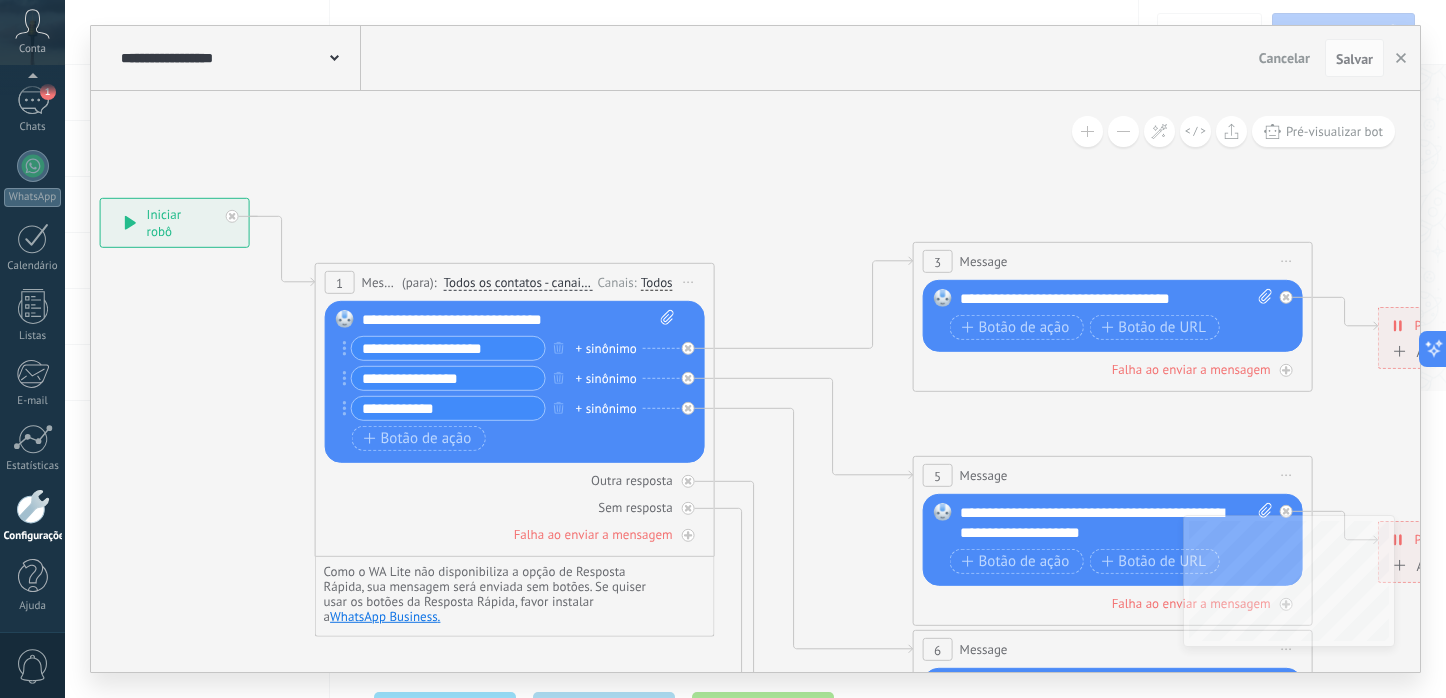 click on "**********" at bounding box center [448, 348] 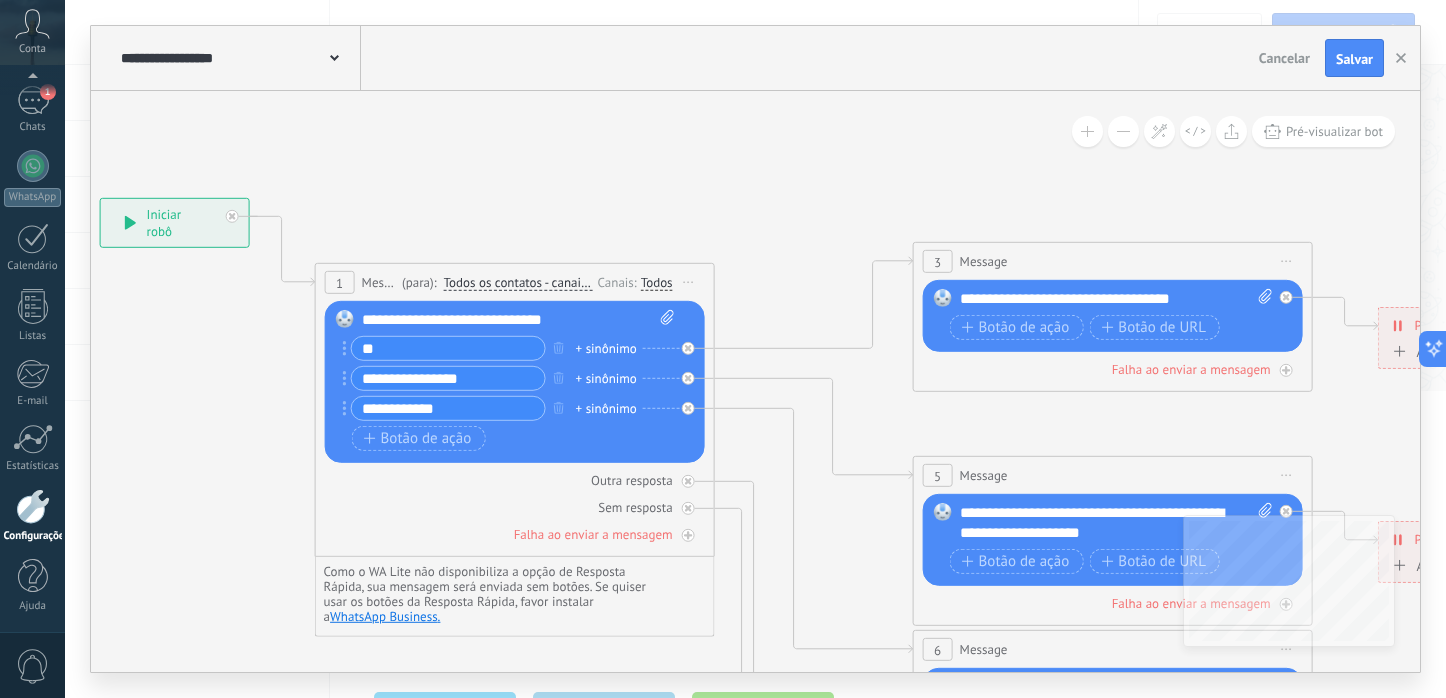 type on "*" 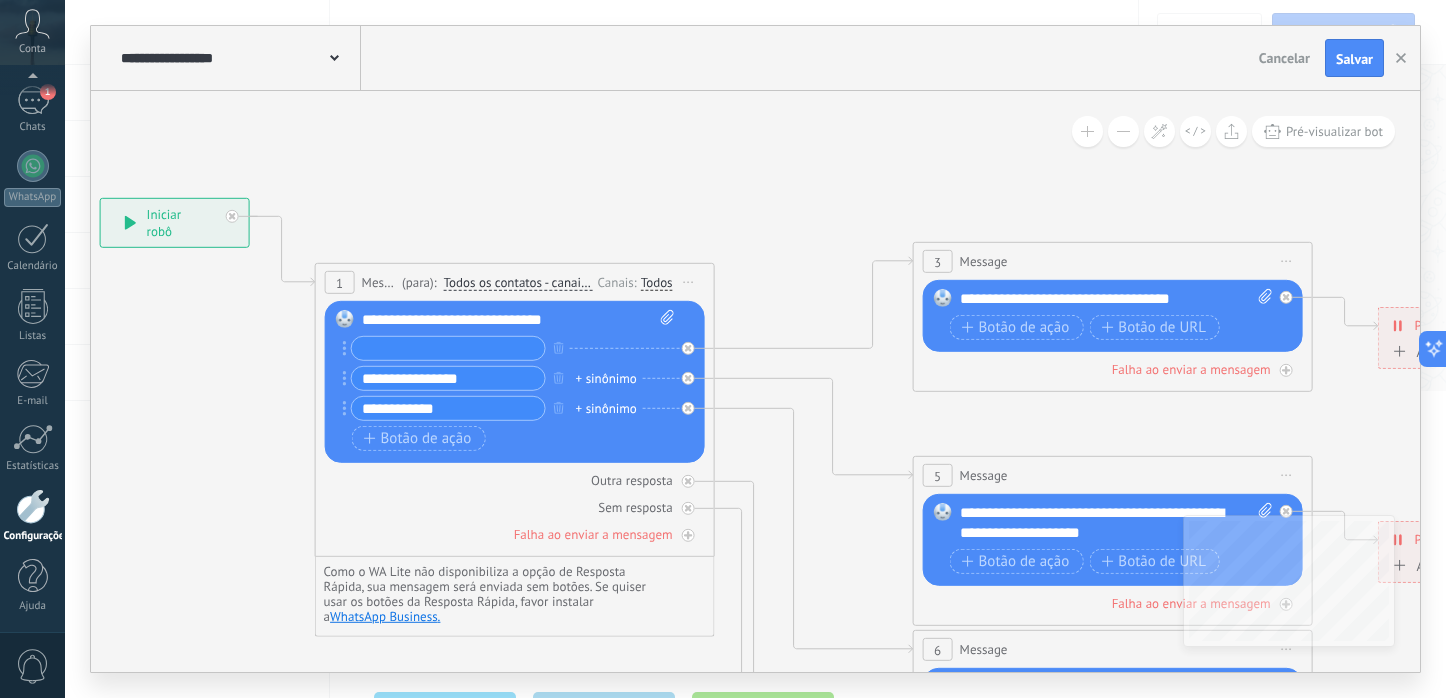 click at bounding box center (448, 348) 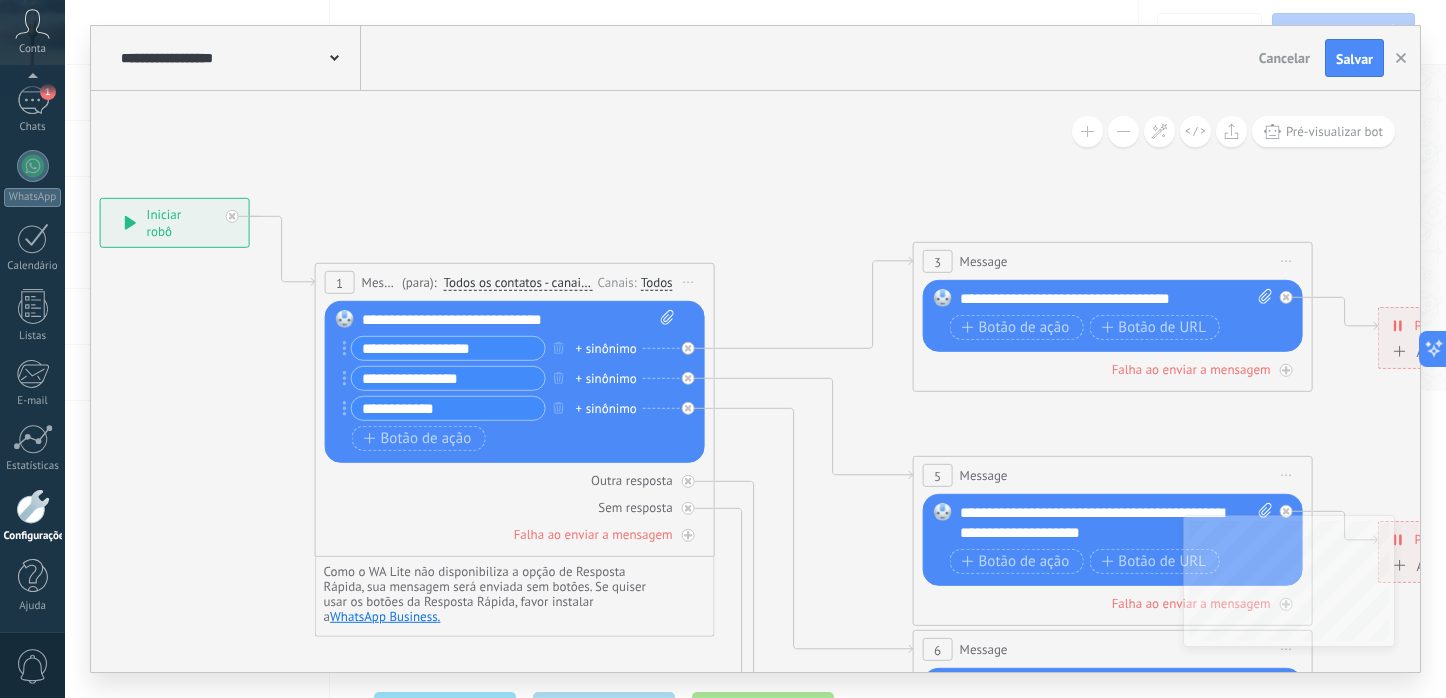 type on "**********" 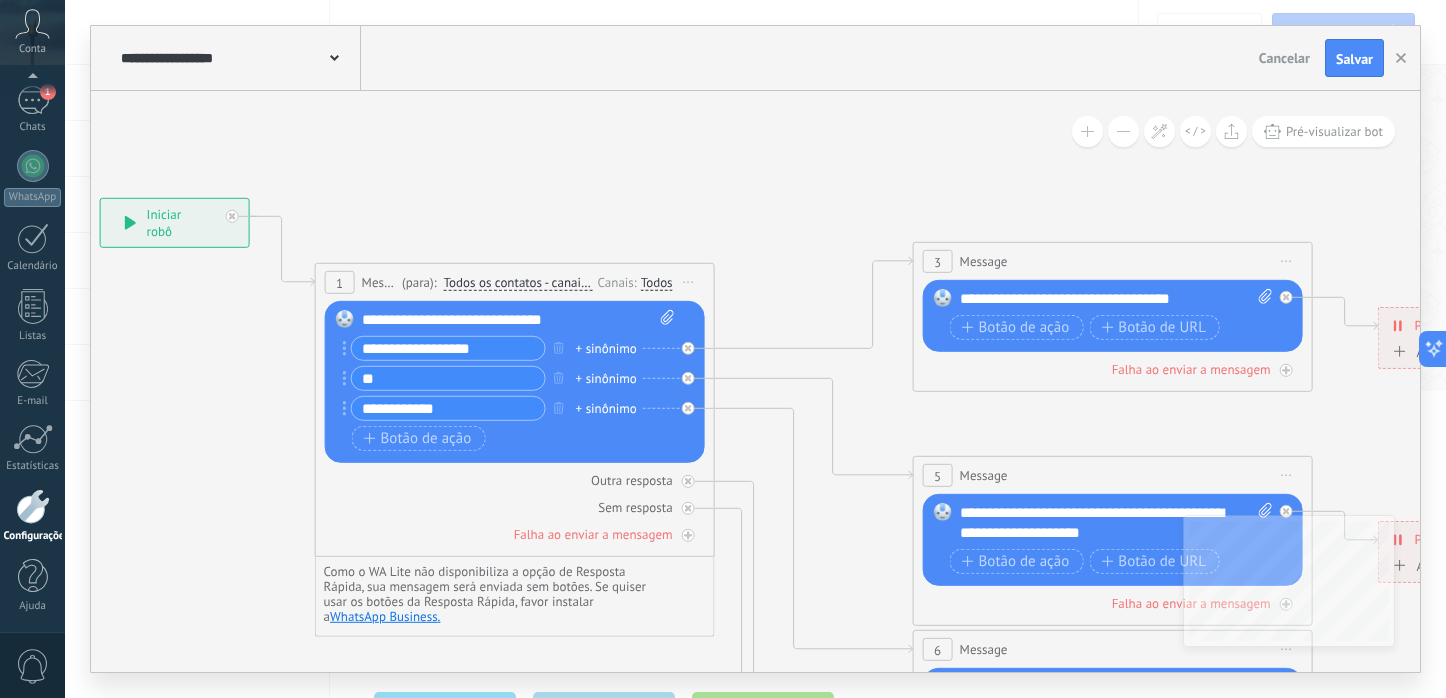 type on "*" 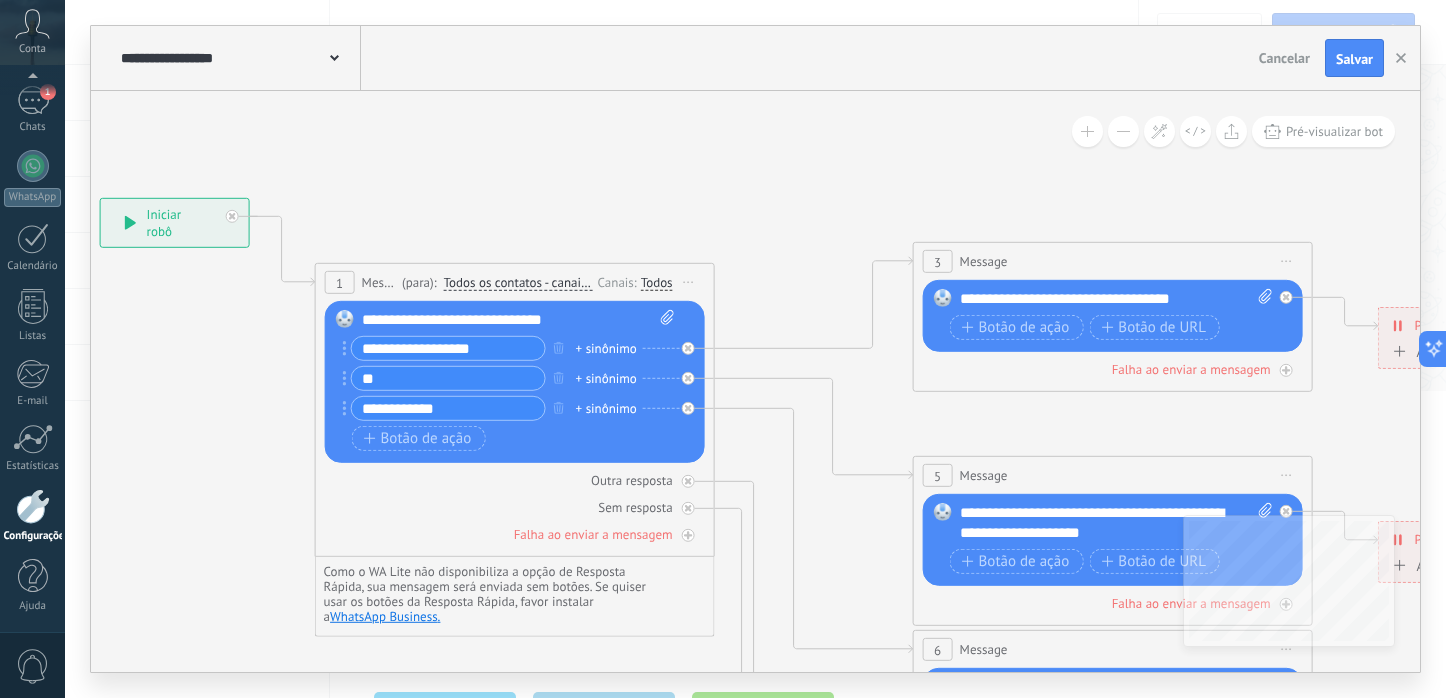 type on "*" 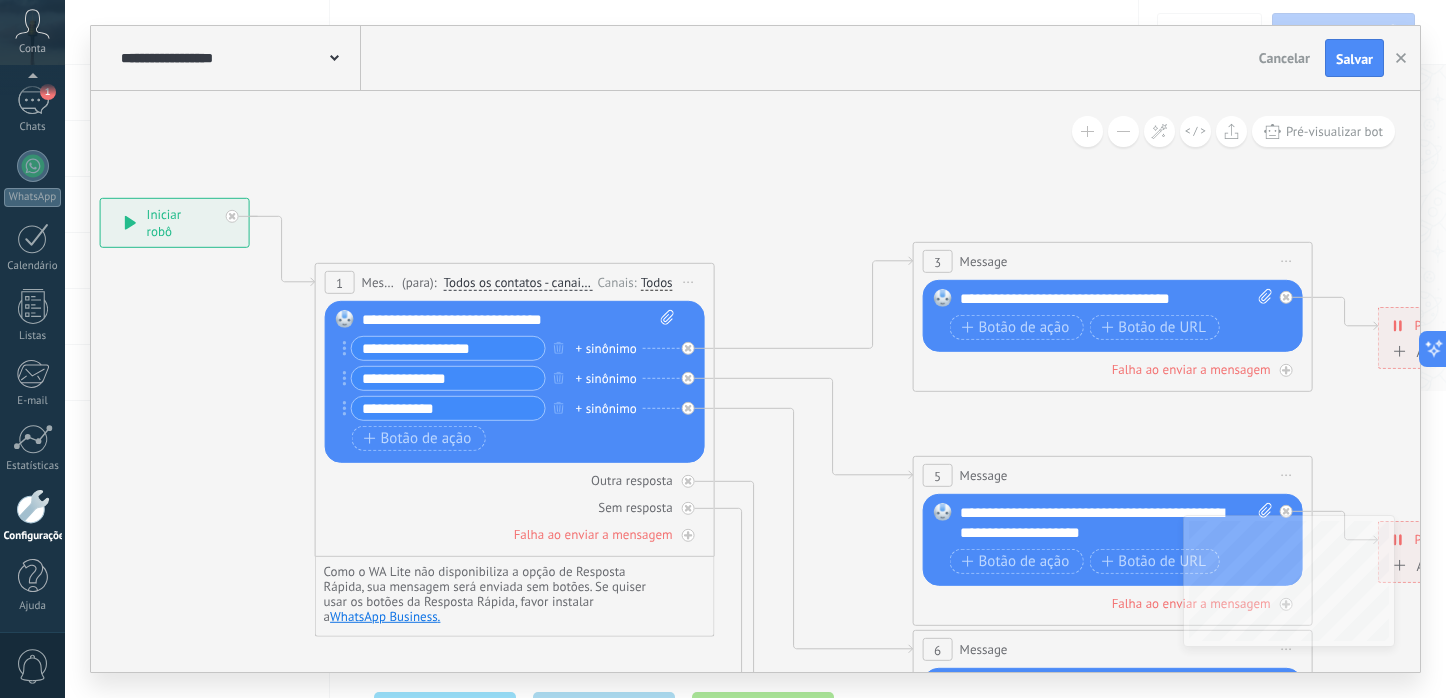 click on "**********" at bounding box center (448, 408) 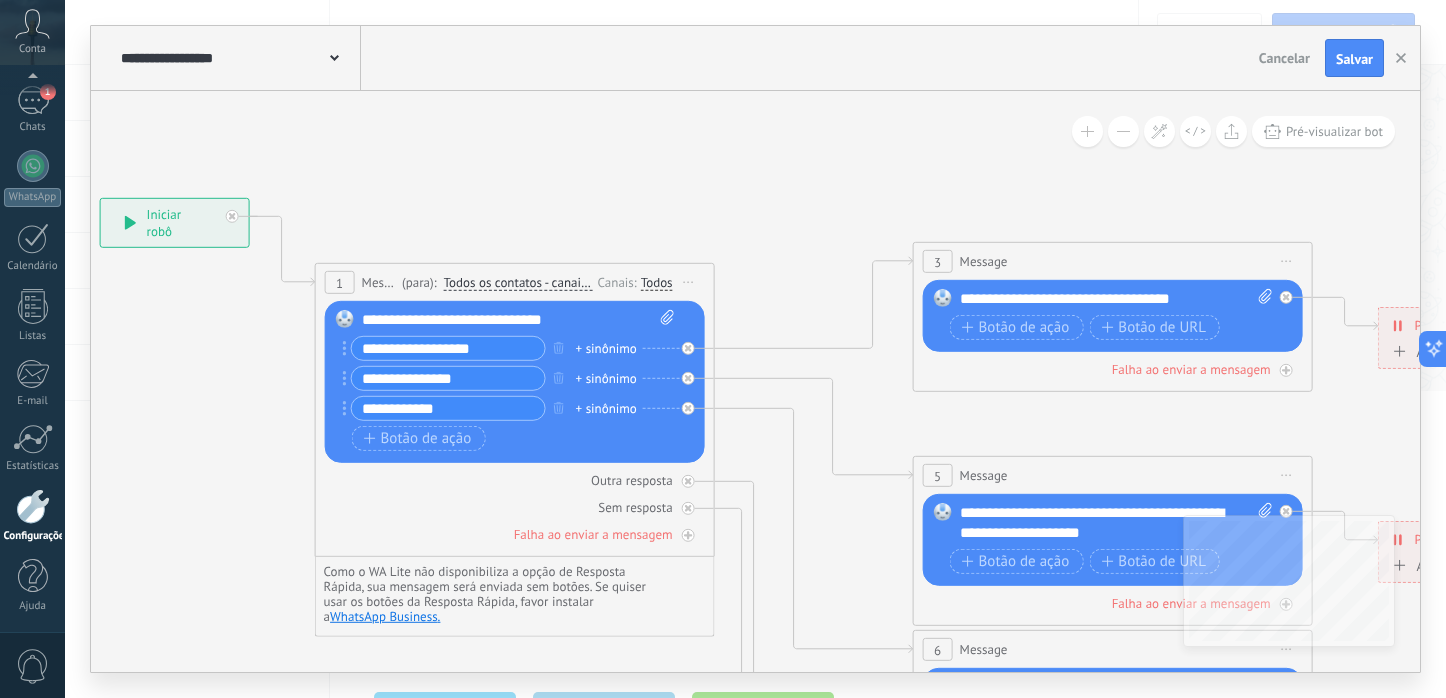 type on "**********" 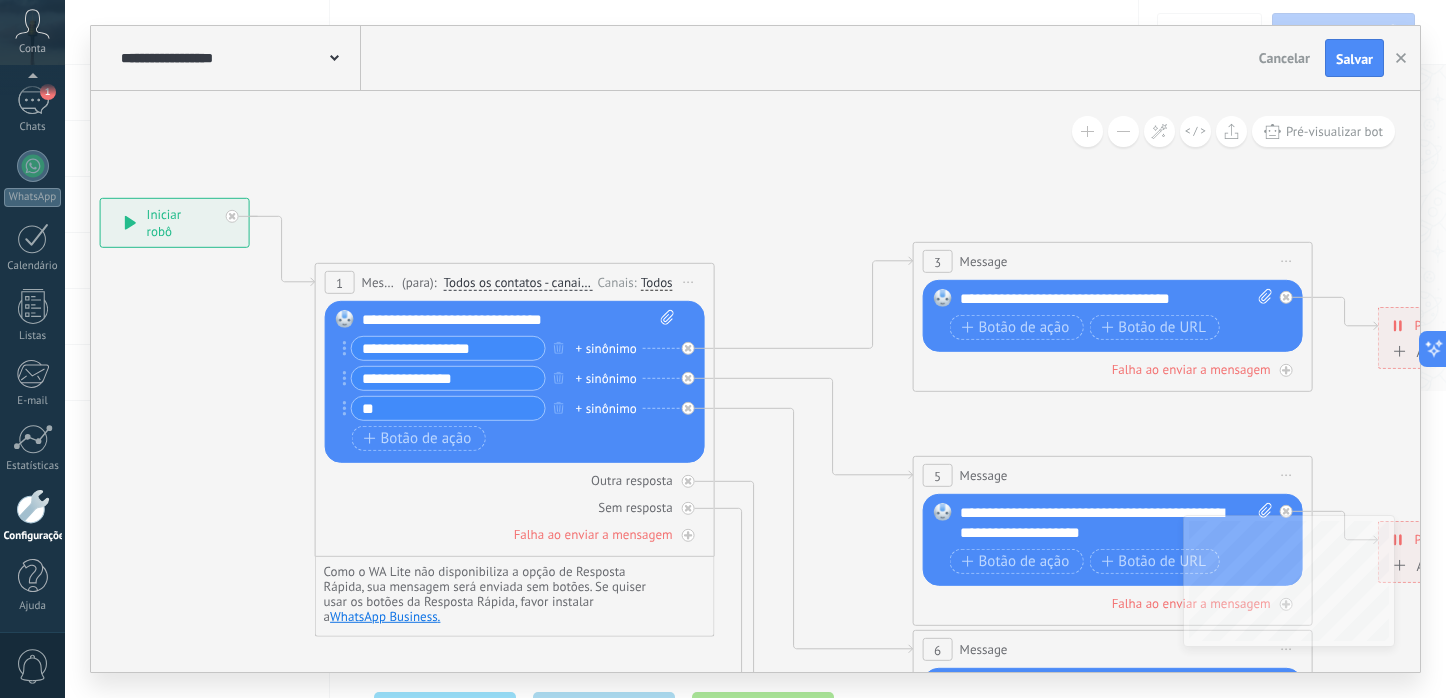 type on "*" 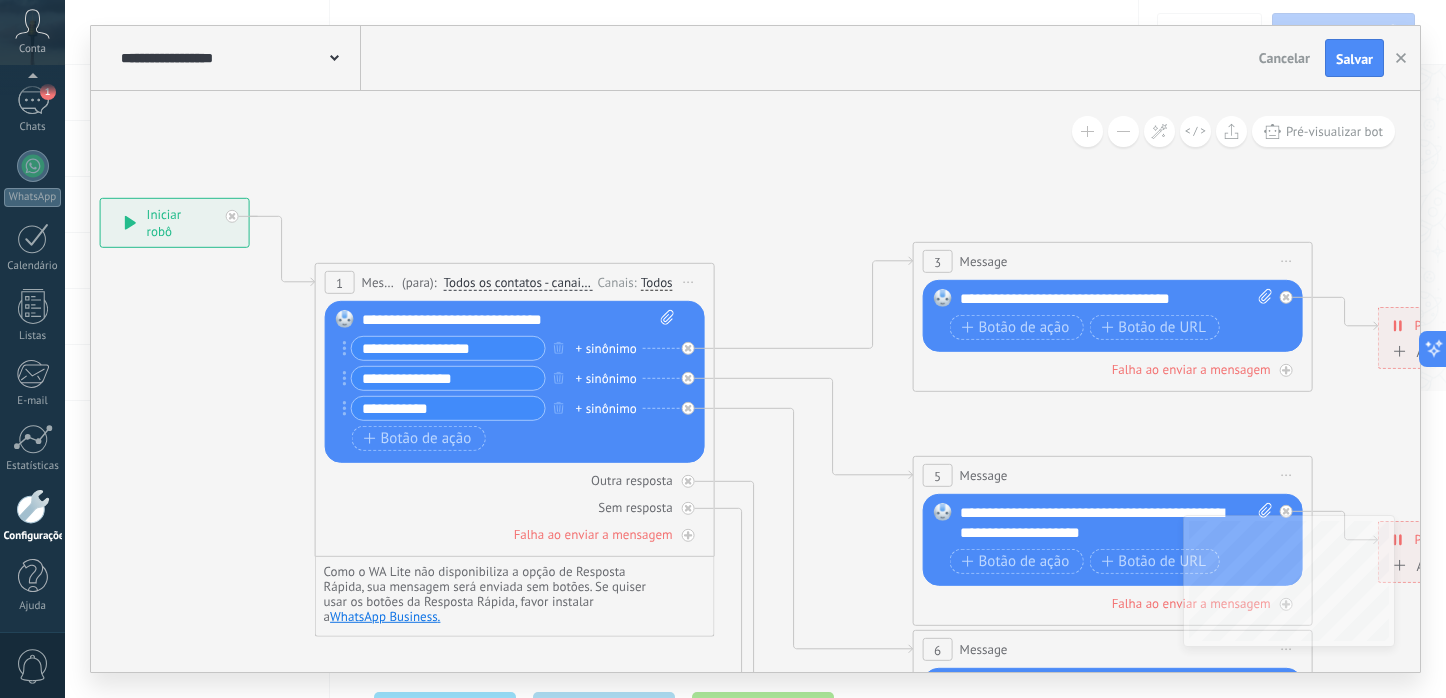 type on "**********" 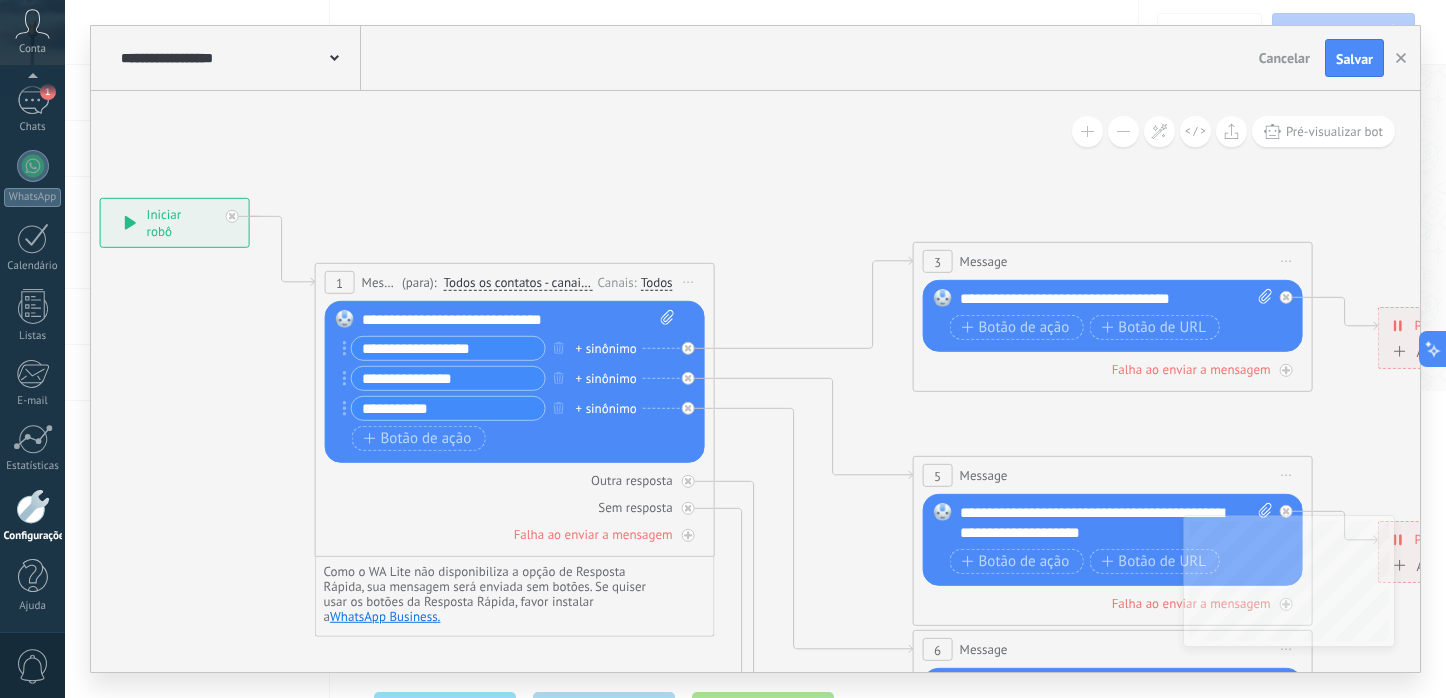 click on "**********" at bounding box center (1116, 299) 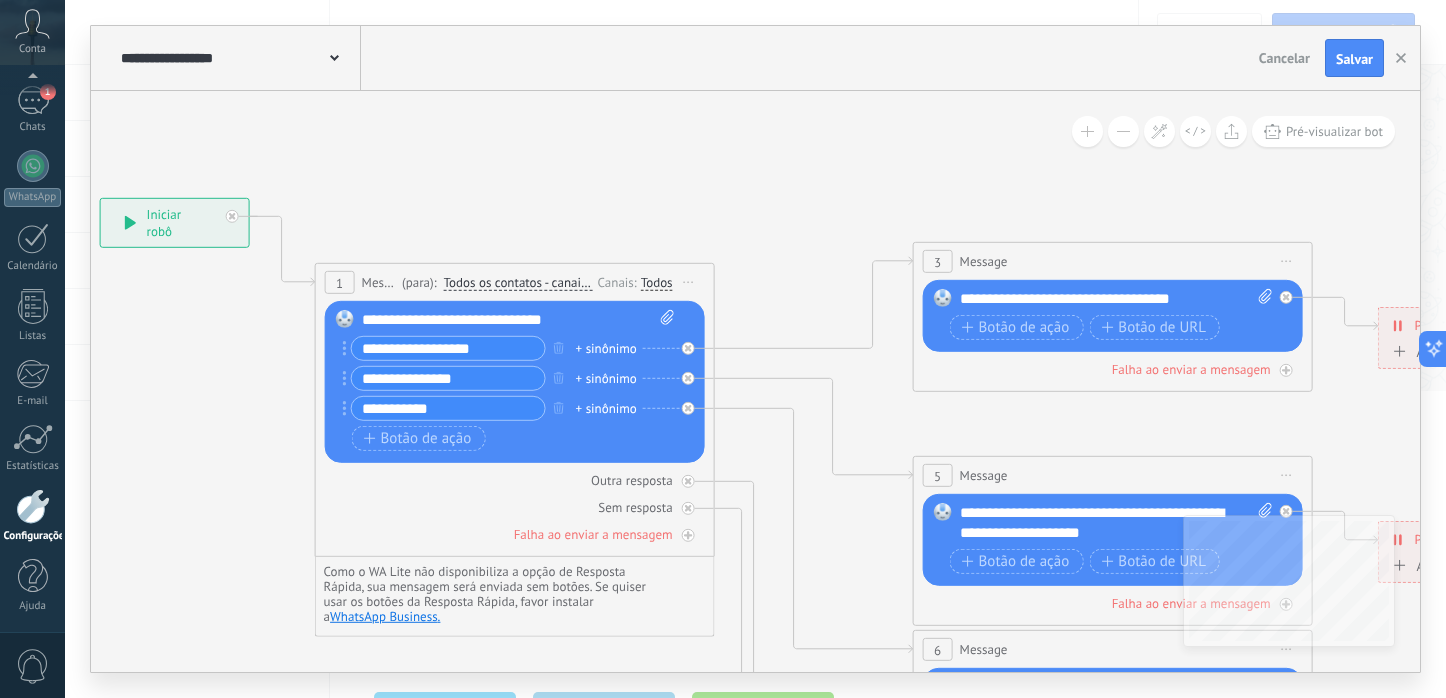 type 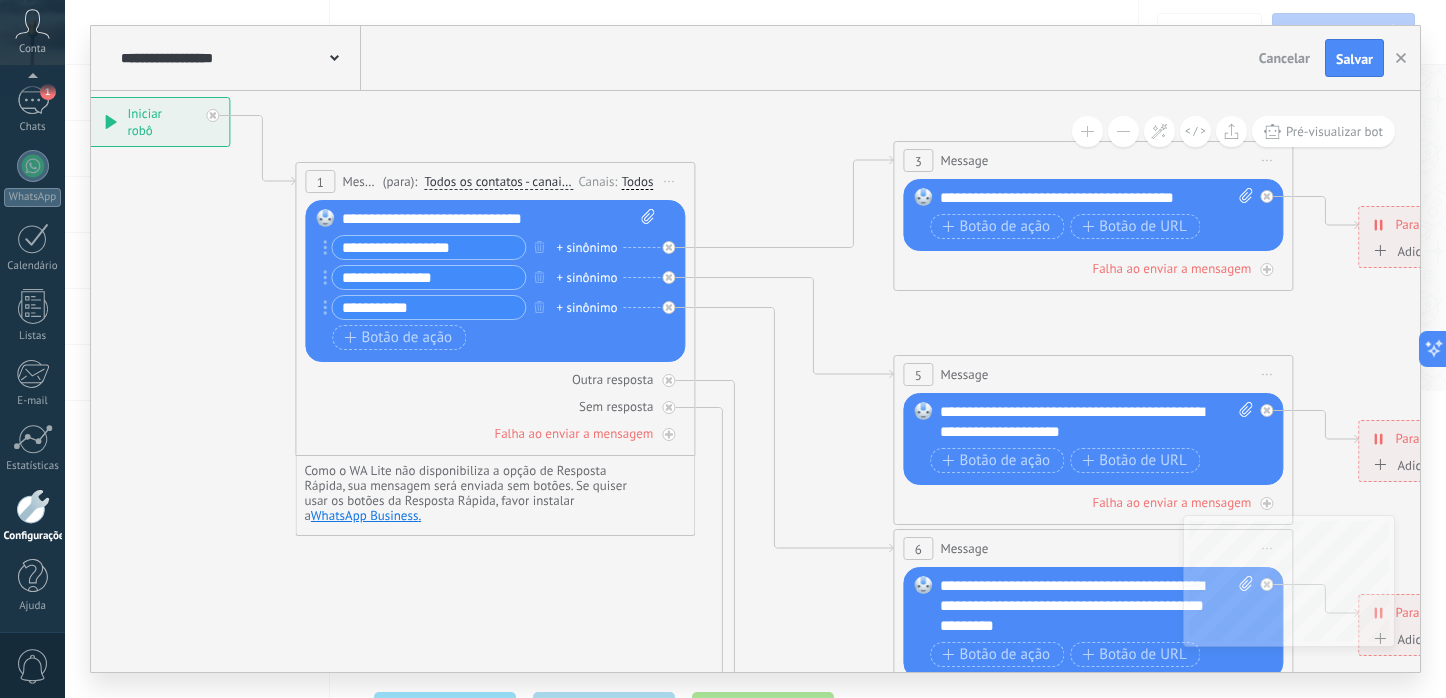 click on "**********" at bounding box center (1096, 422) 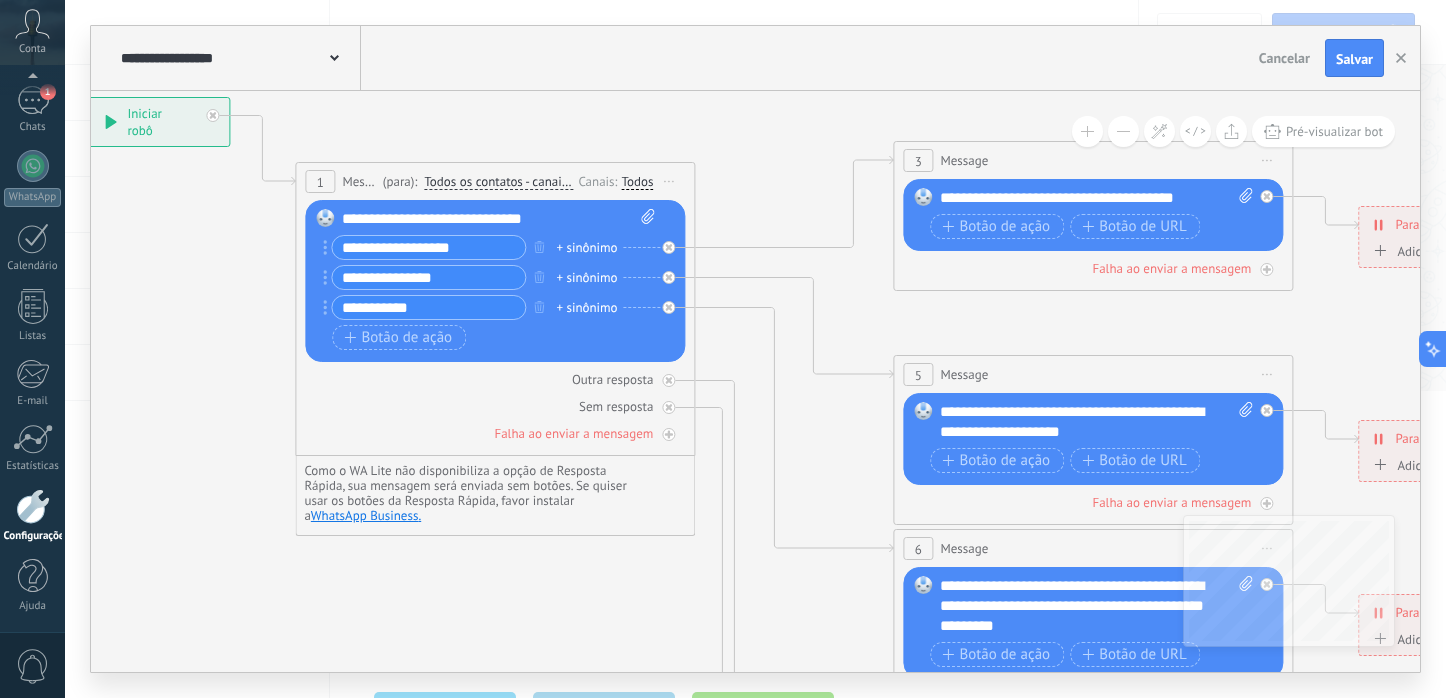type 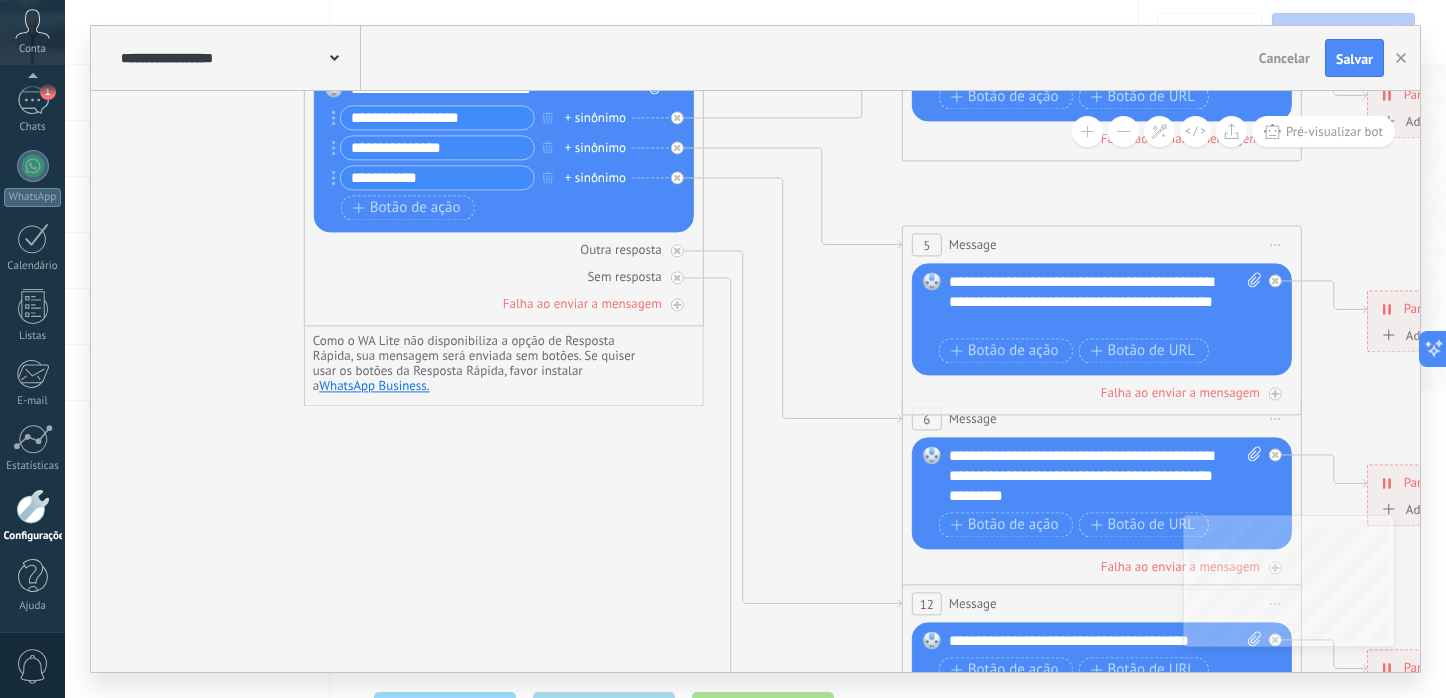 click on "**********" at bounding box center (1105, 476) 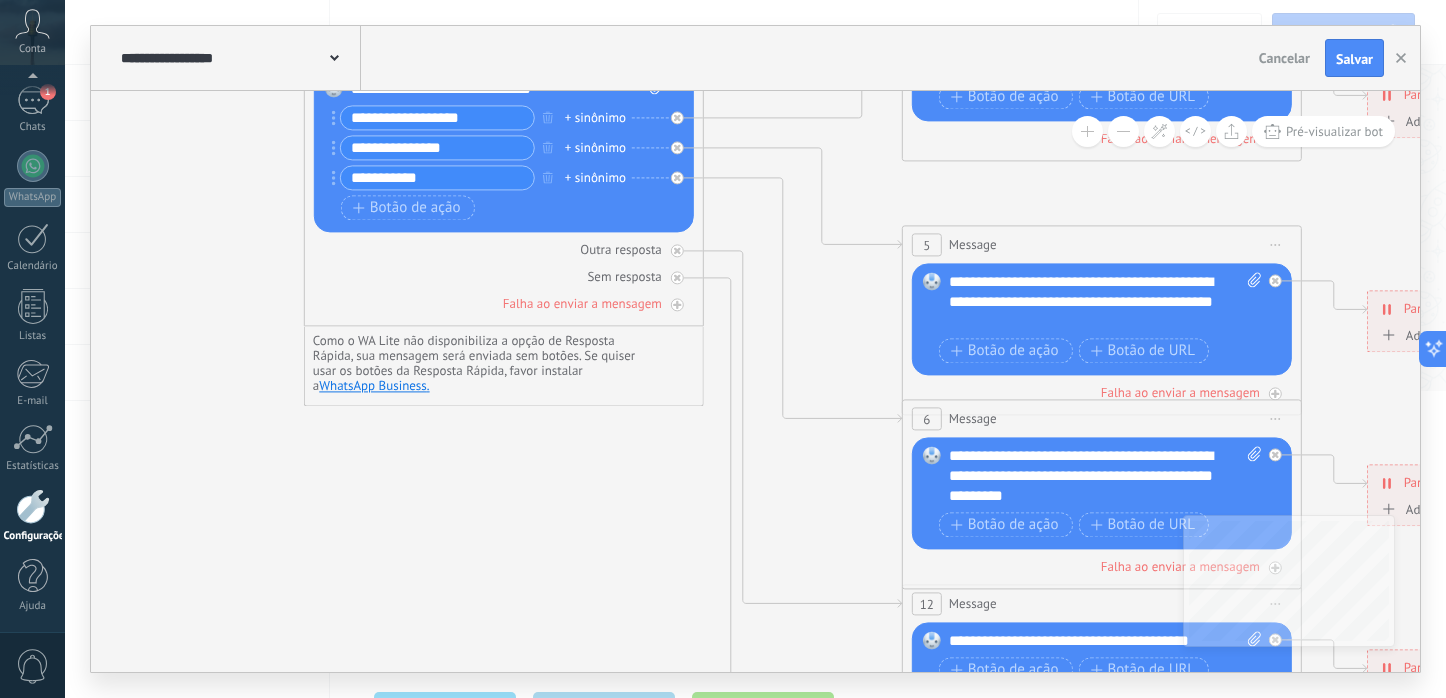 click on "**********" at bounding box center [1105, 476] 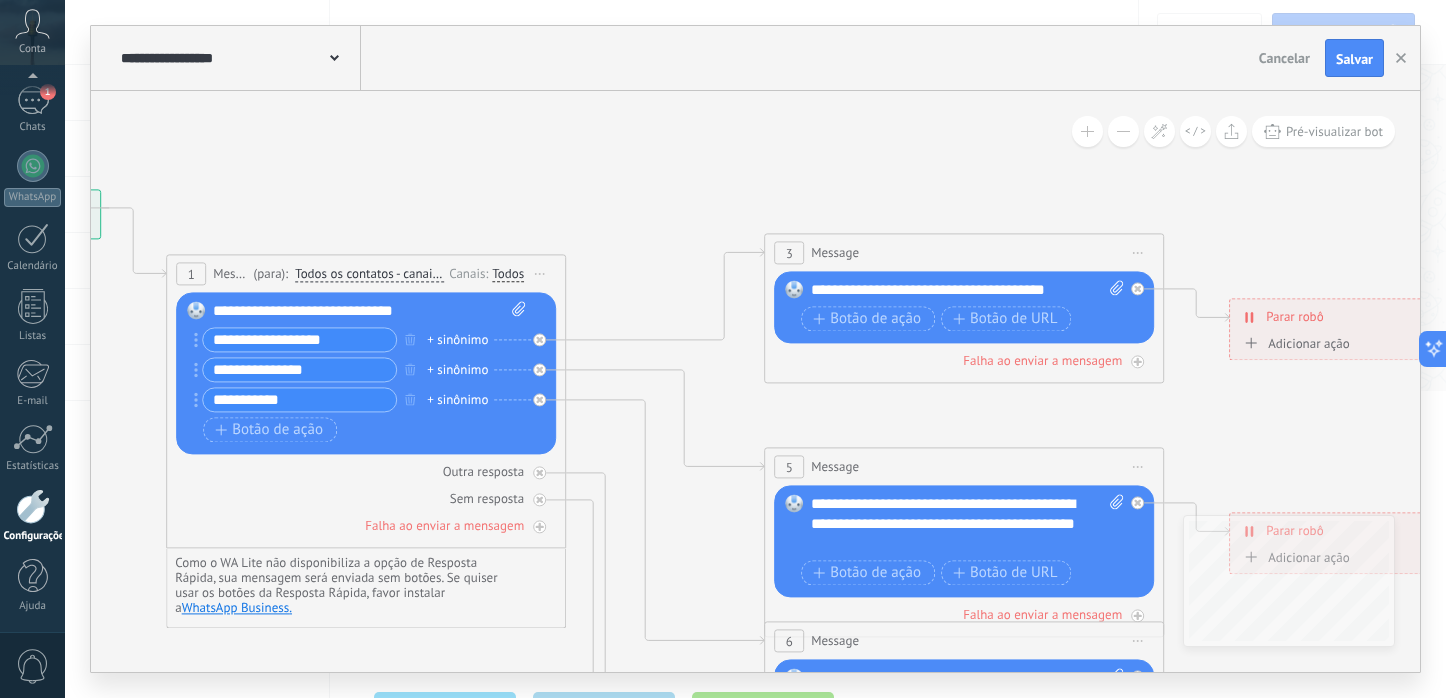 click on "+ sinônimo" at bounding box center (457, 340) 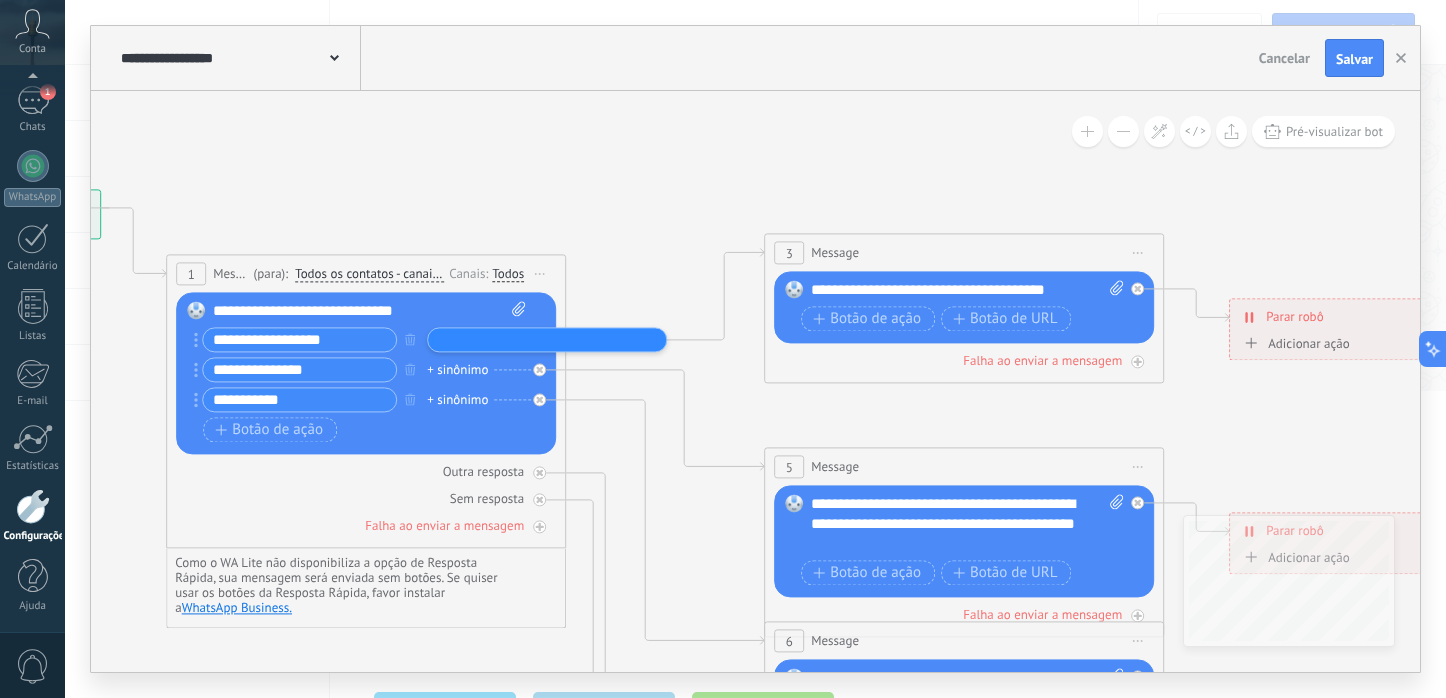 click on "**********" at bounding box center (369, 311) 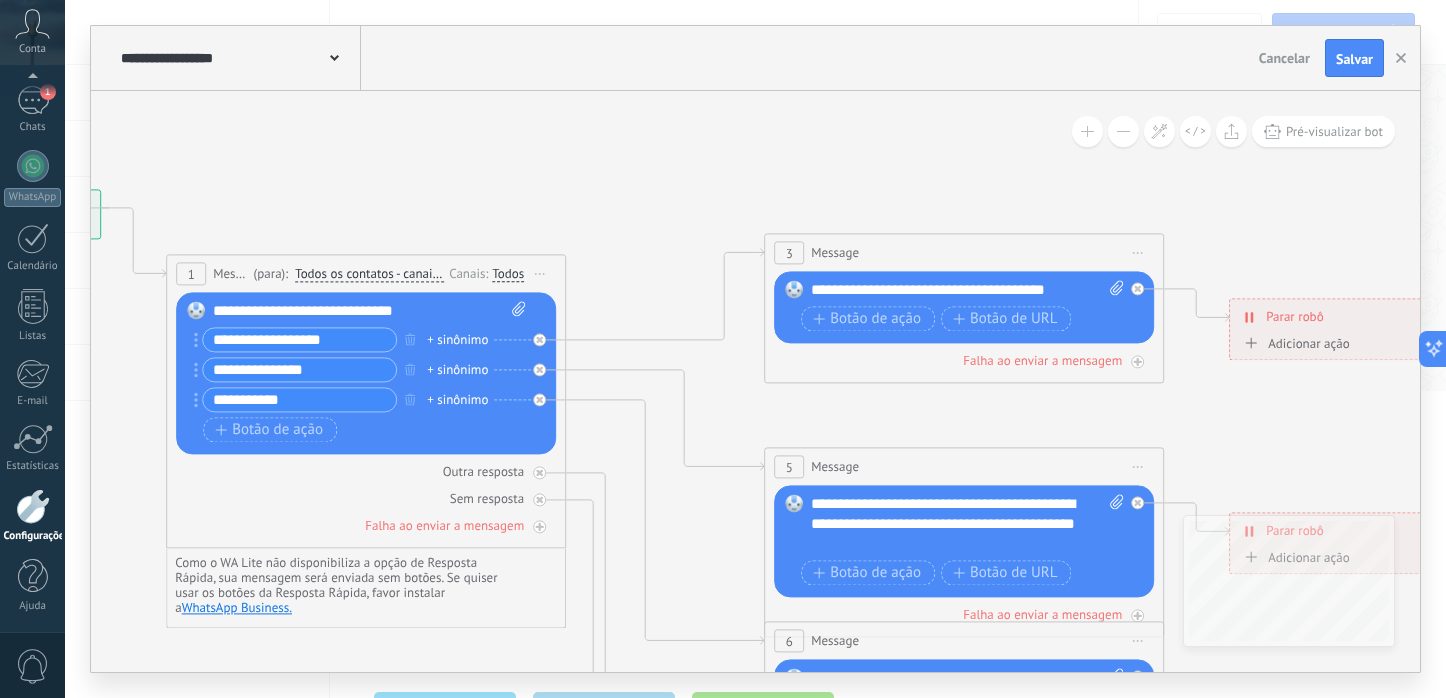 click 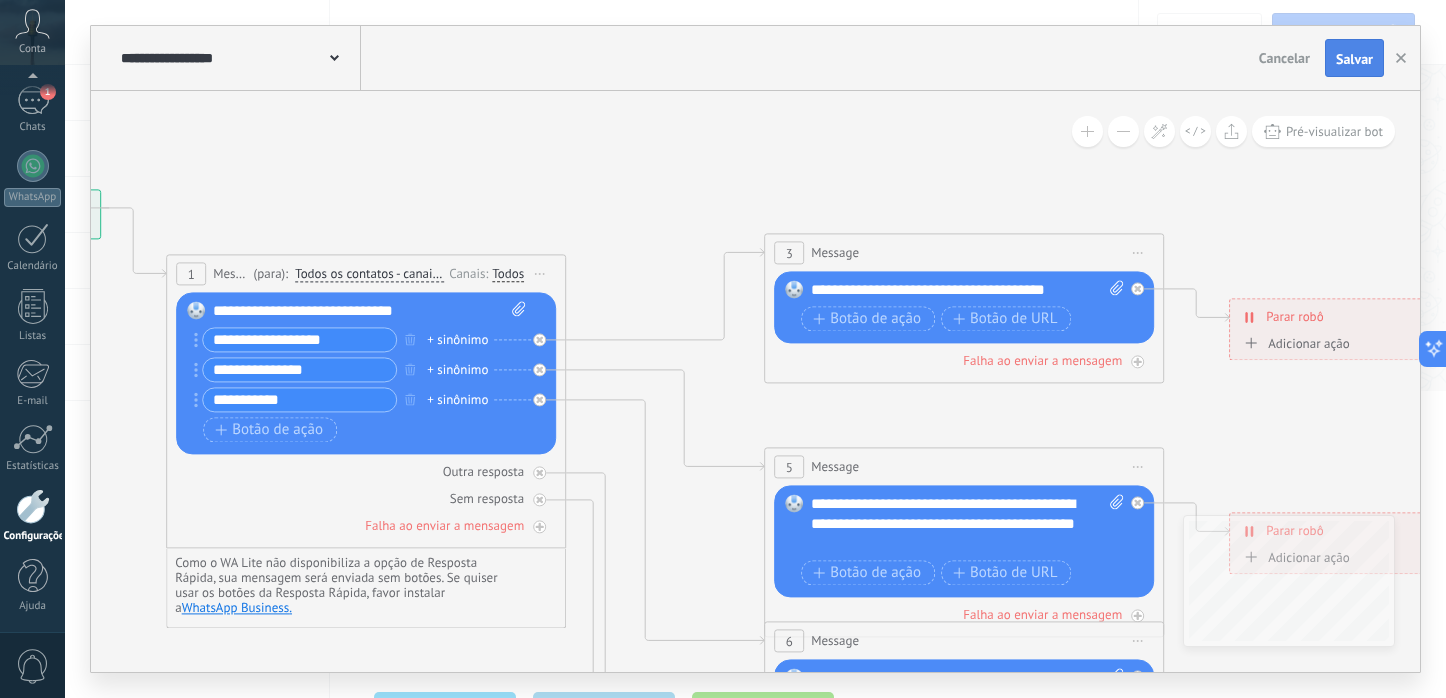 click on "Salvar" at bounding box center [1354, 59] 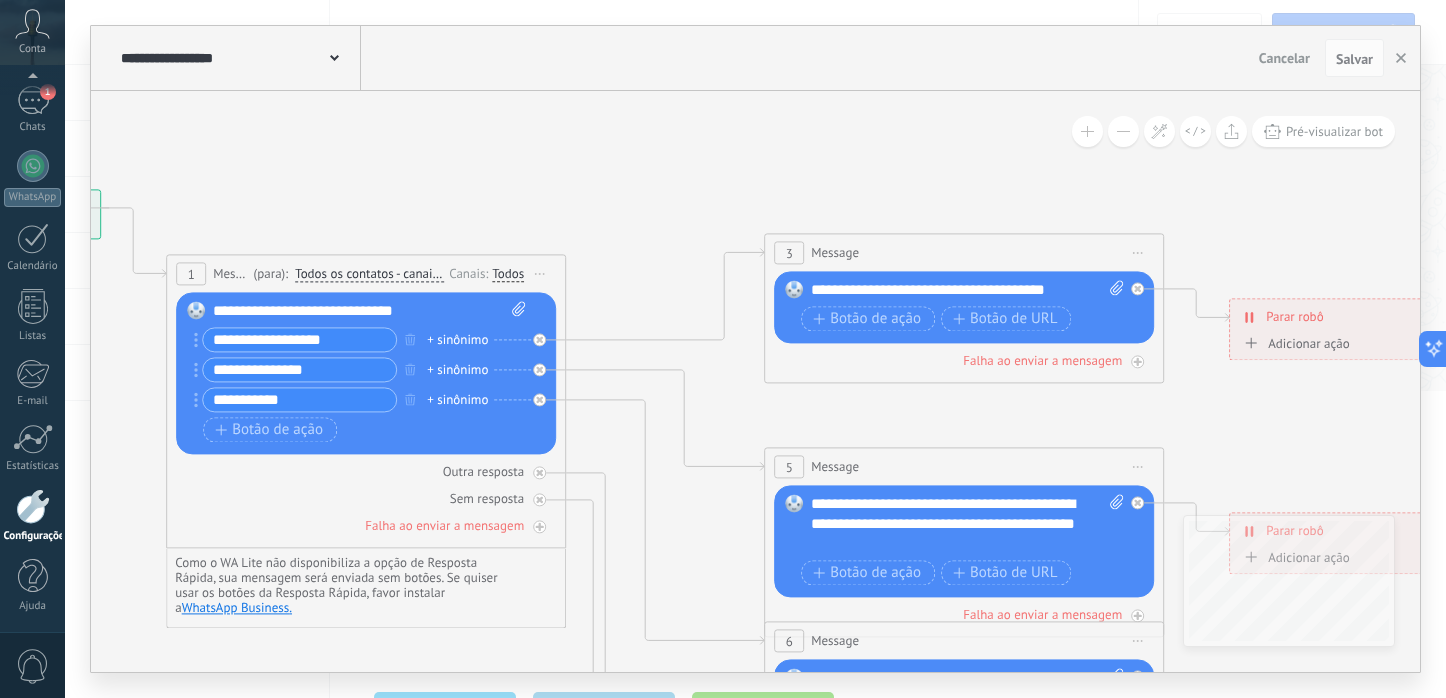 click on "+ sinônimo" at bounding box center [457, 340] 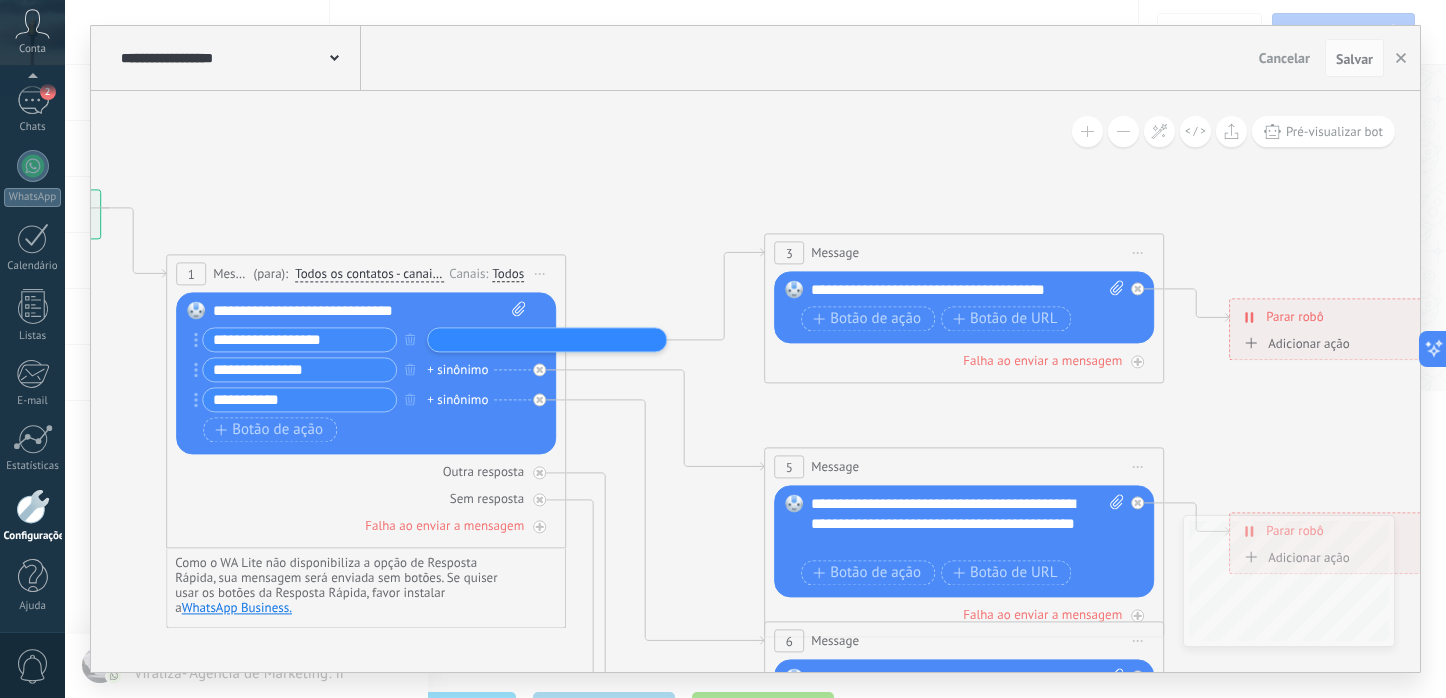 click on "Substituir
Remover
Converter para mensagem de voz
Arraste a imagem aqui para anexá-la.
Adicionar imagem
Upload
Arraste e solte
Arquivo não encontrado
Inserir mensagem do robô..." at bounding box center (366, 373) 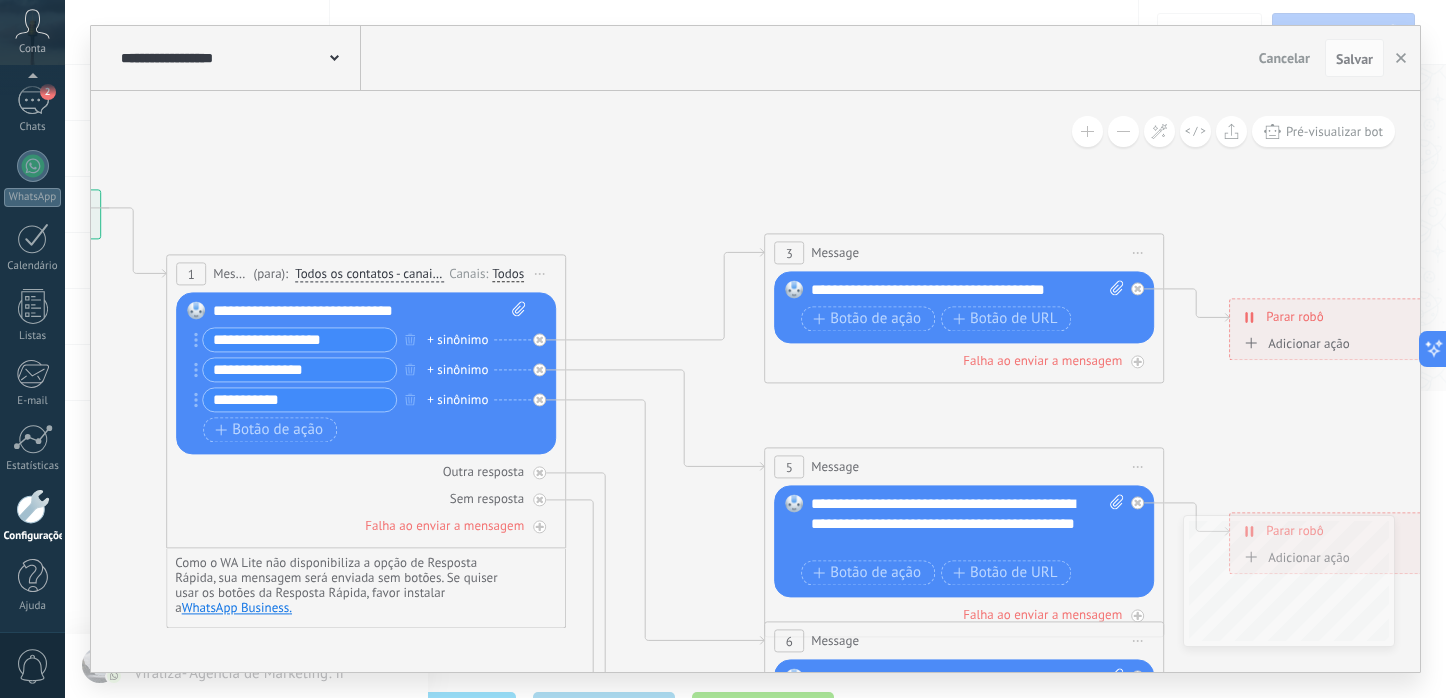 click 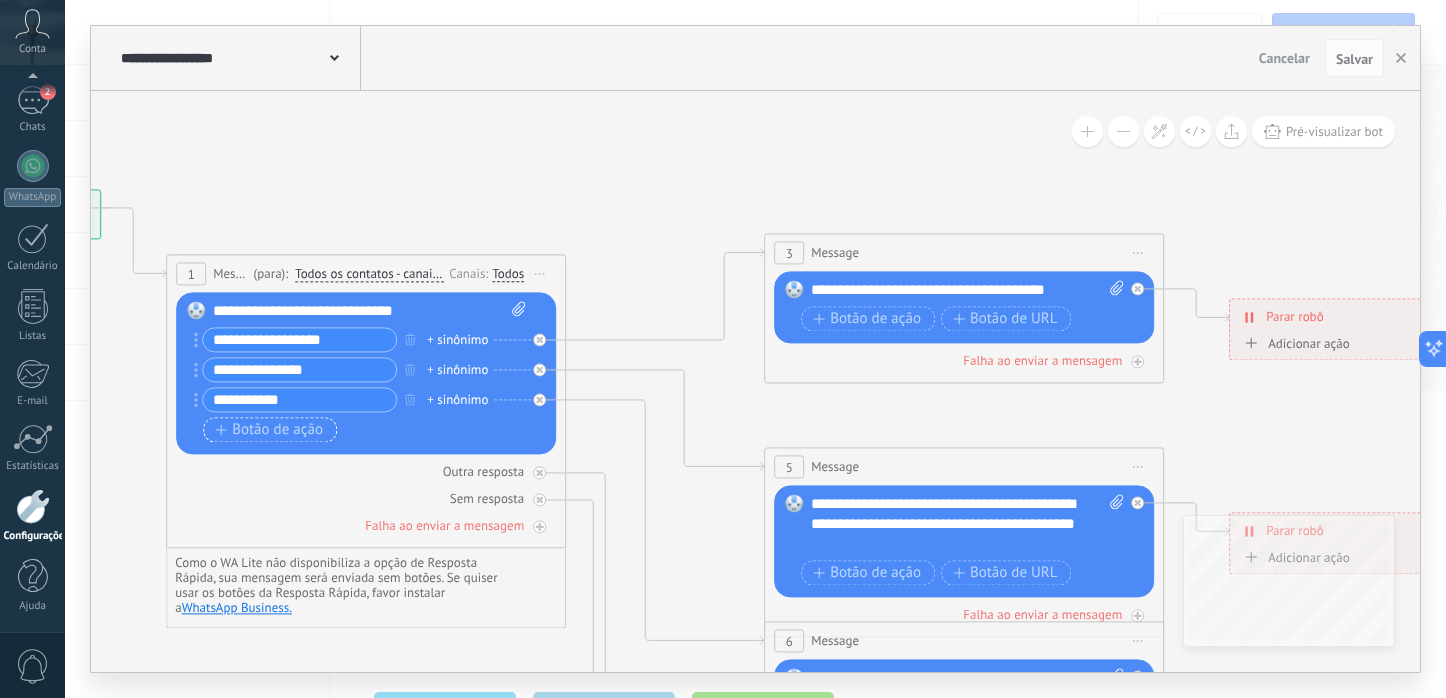 click on "Botão de ação" at bounding box center [269, 430] 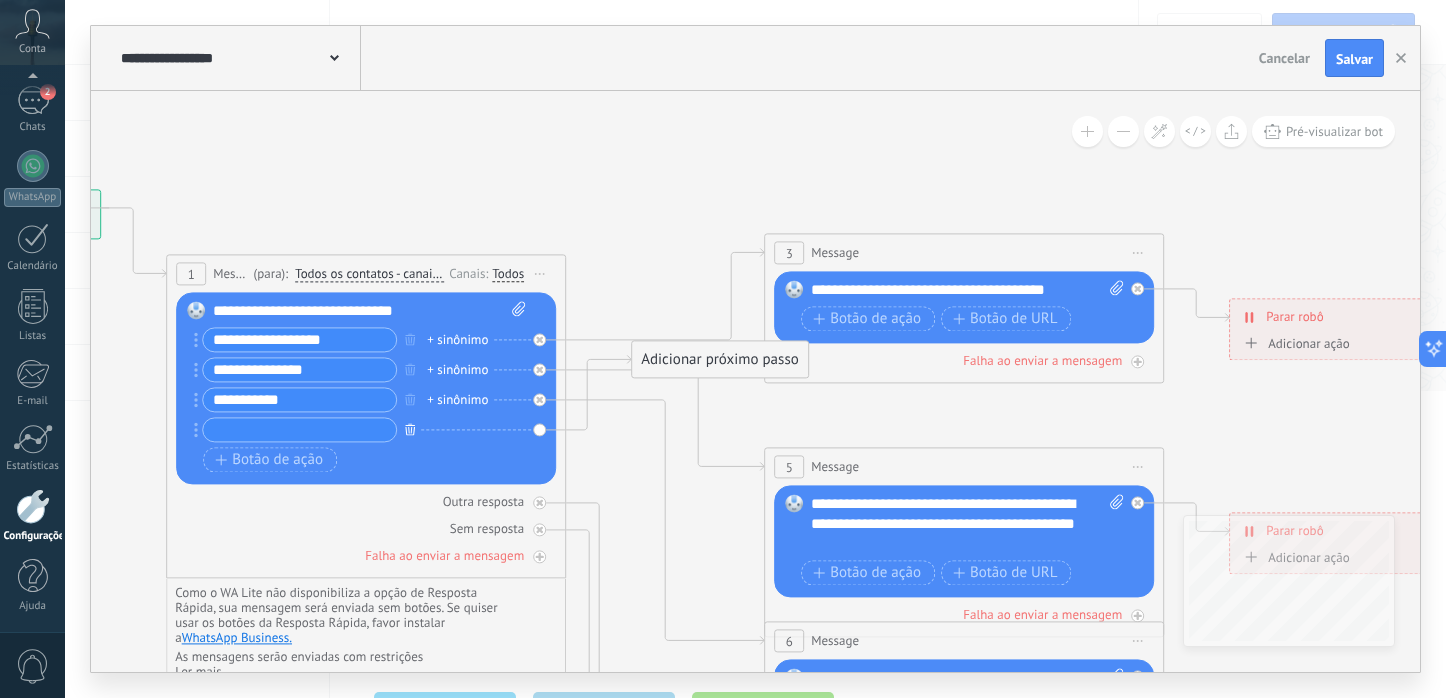 click 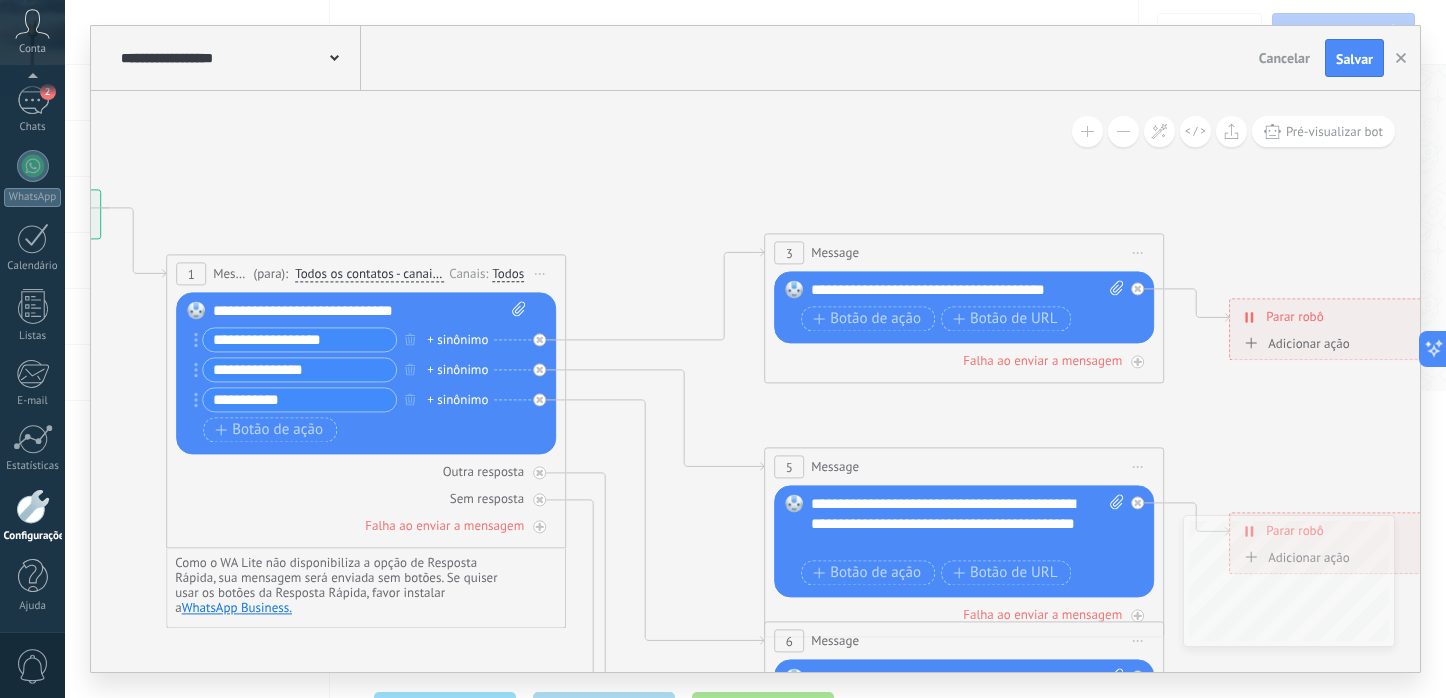 click on "**********" at bounding box center (295, 339) 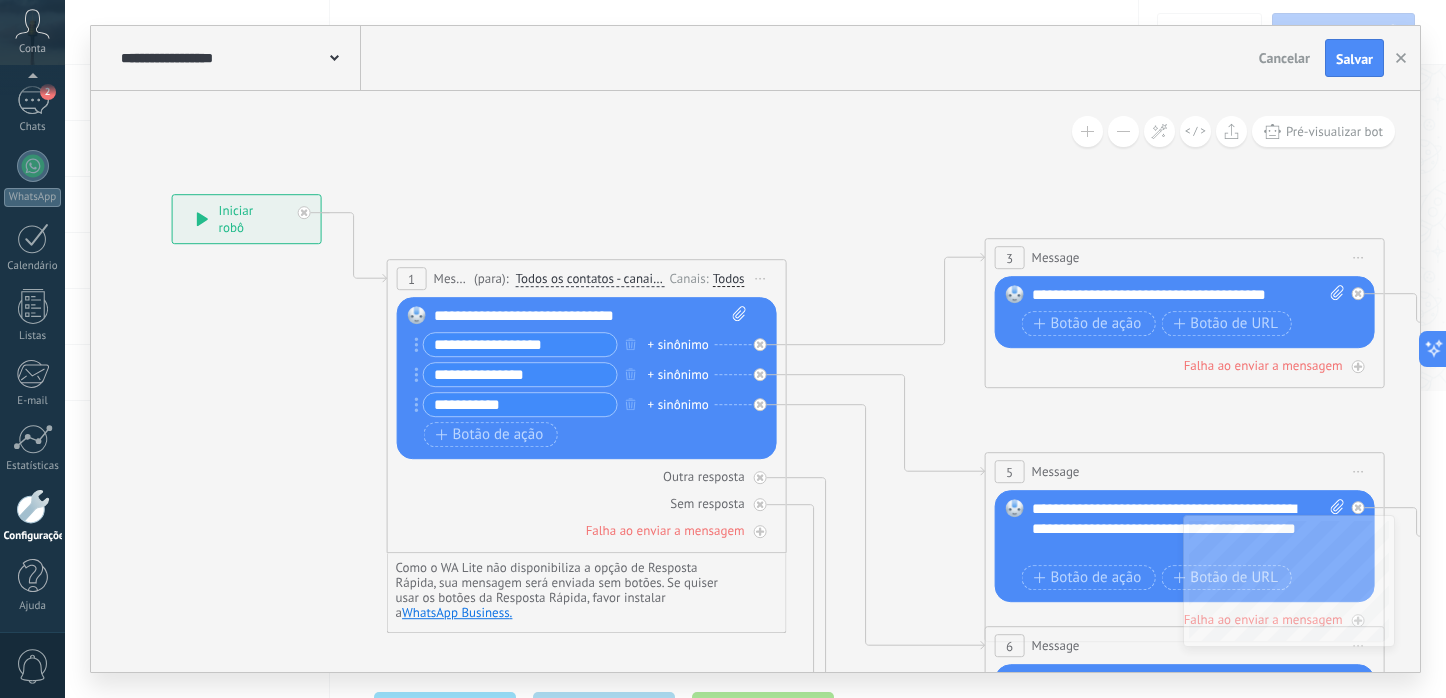 click 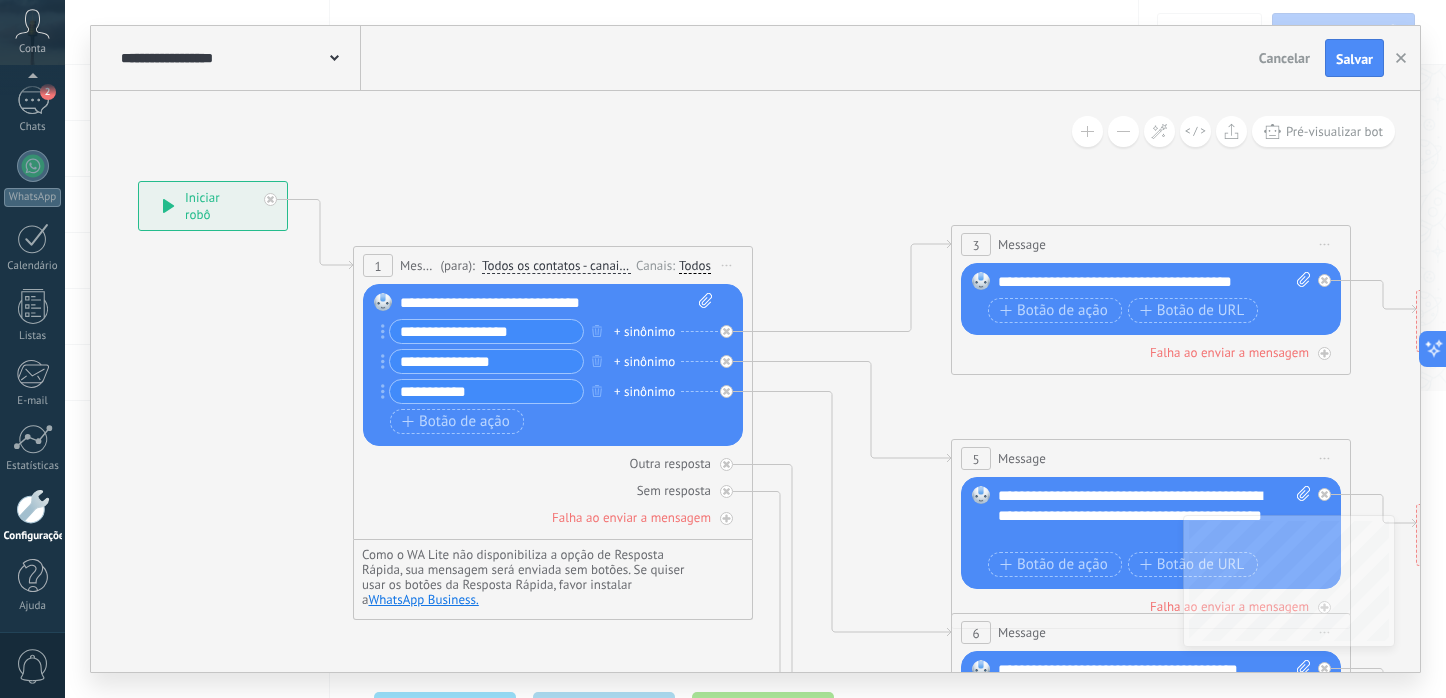 click 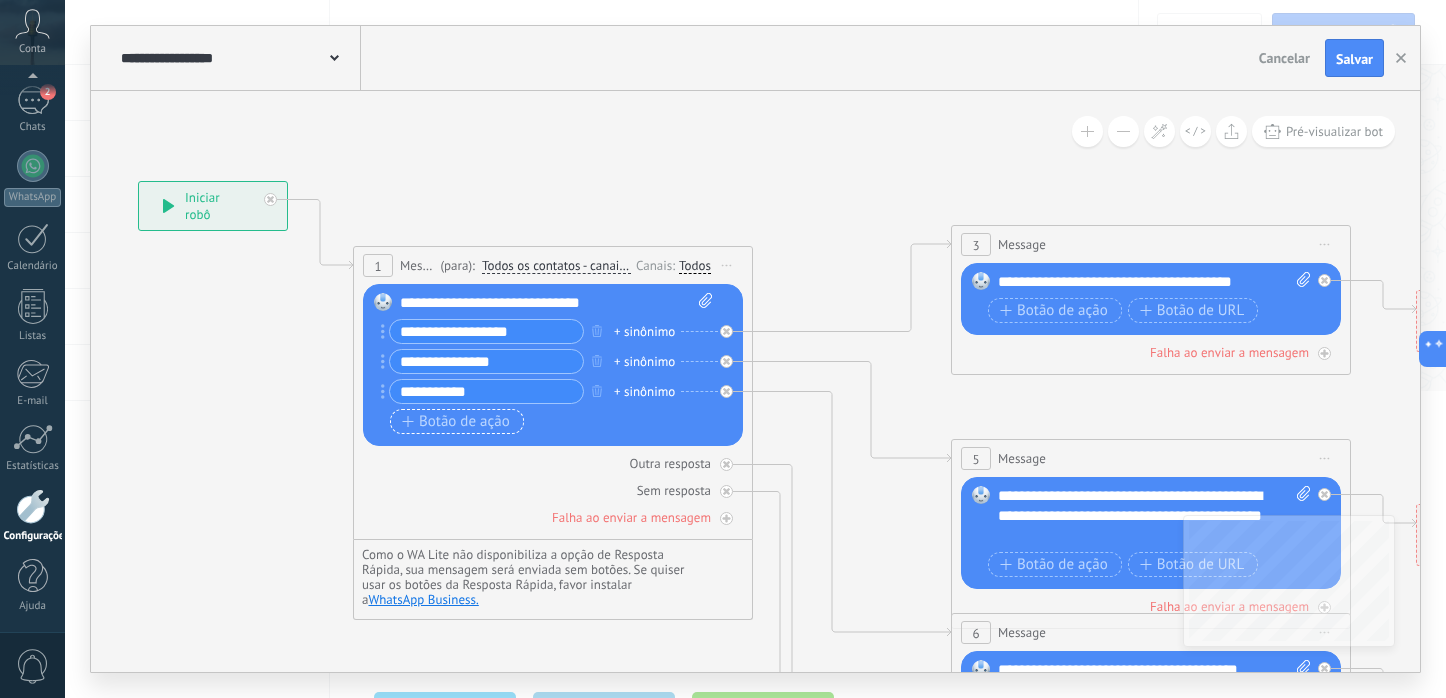 click on "Botão de ação" at bounding box center [456, 422] 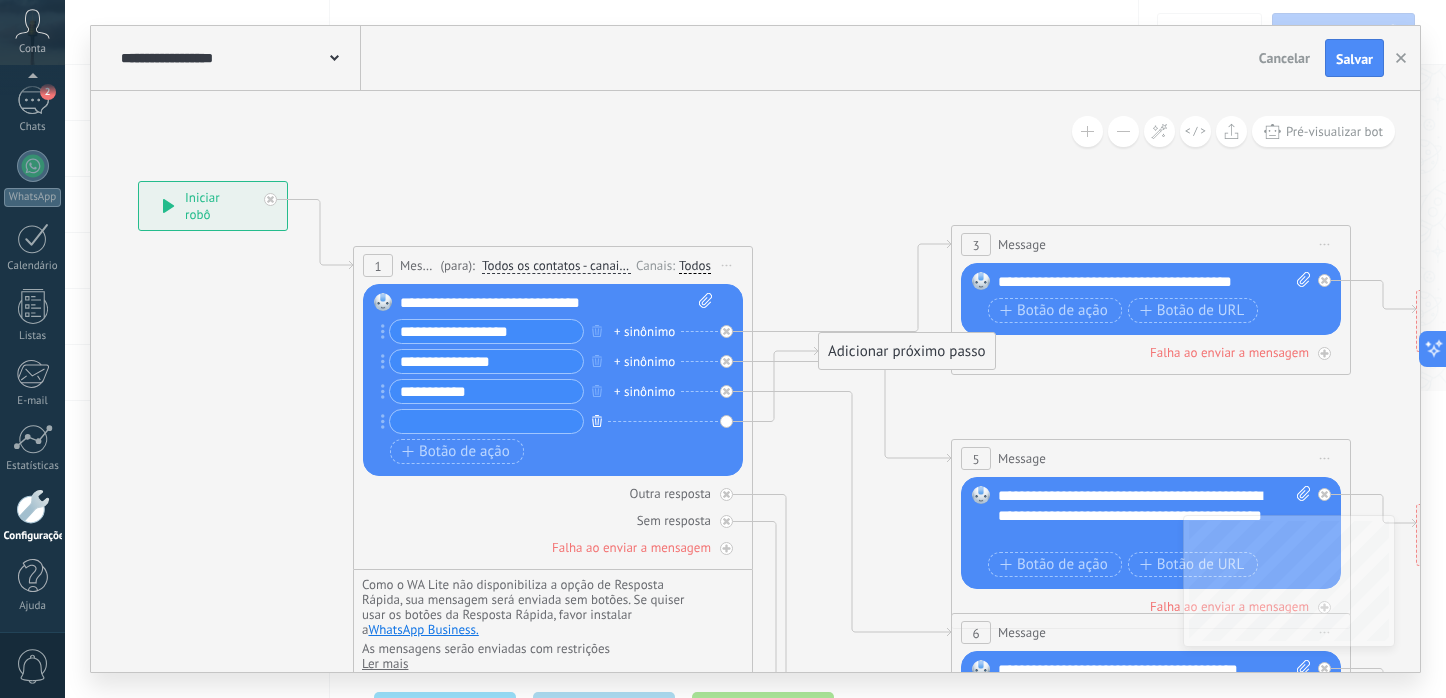 click at bounding box center [597, 420] 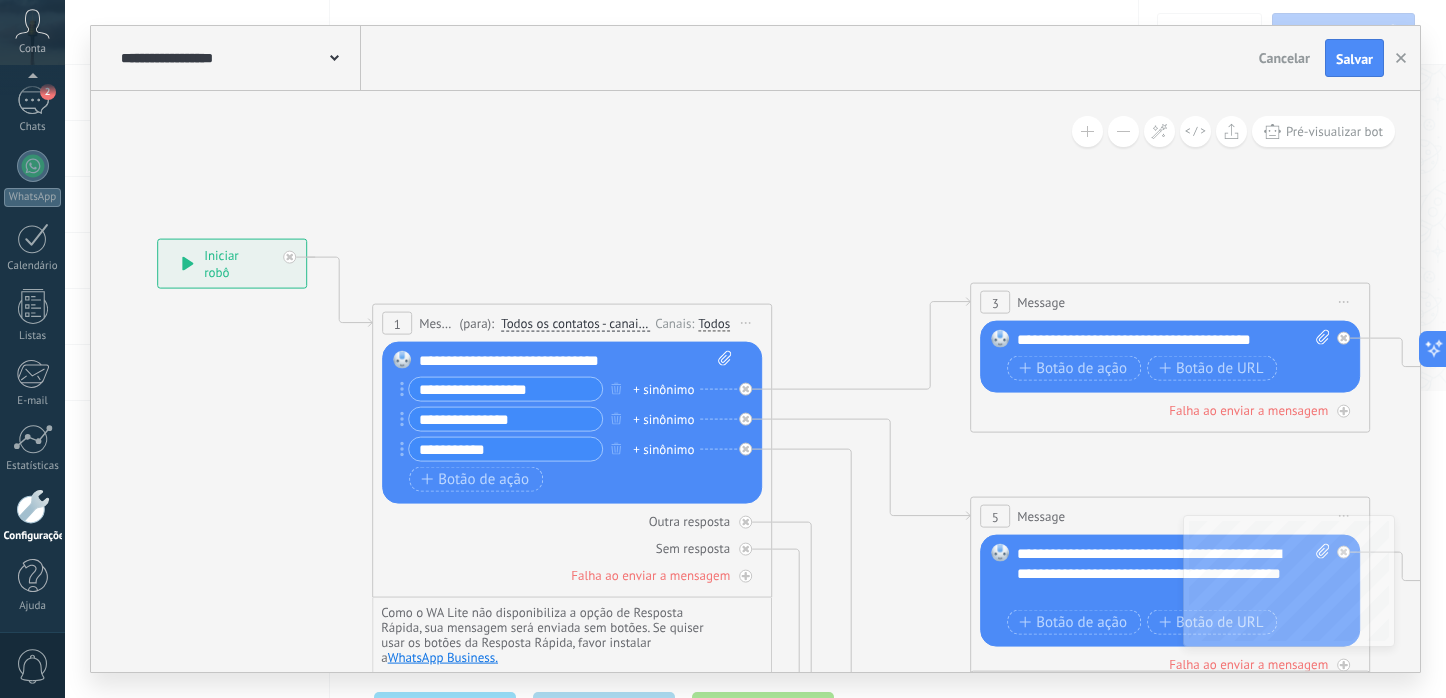 click 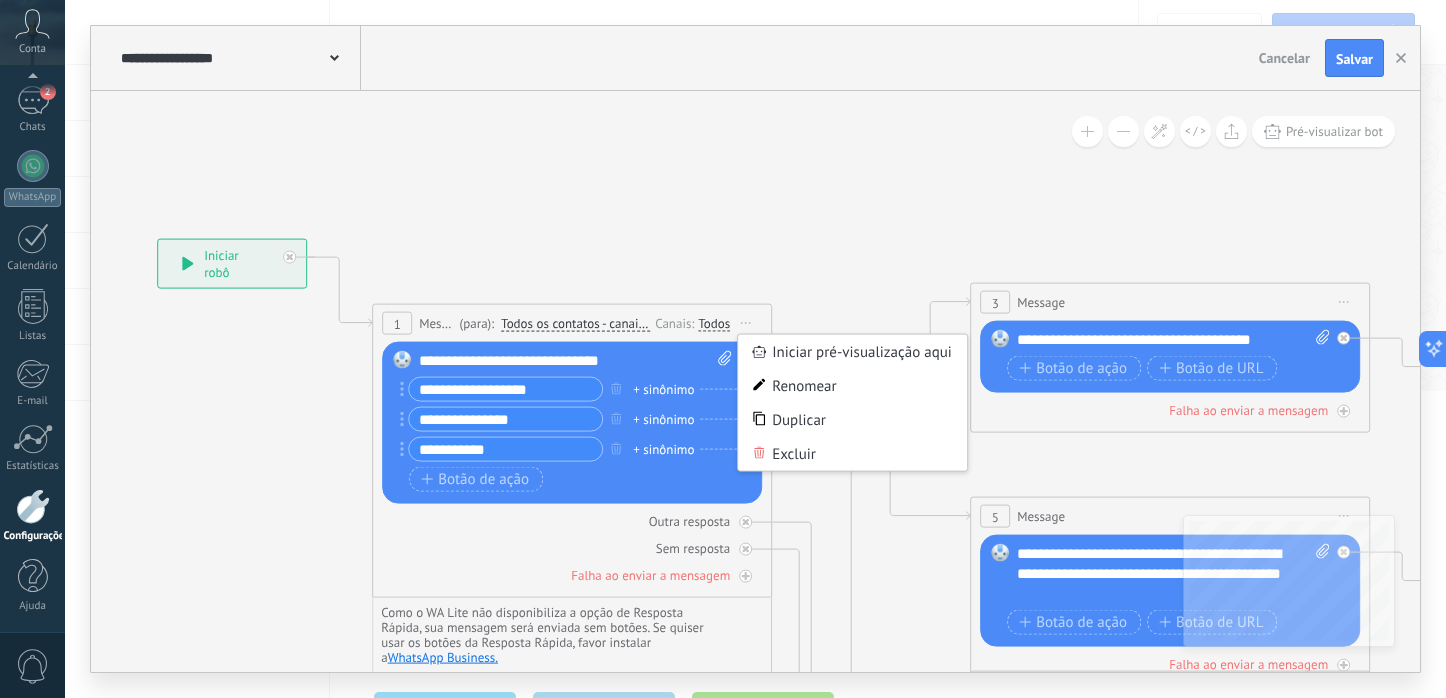 click 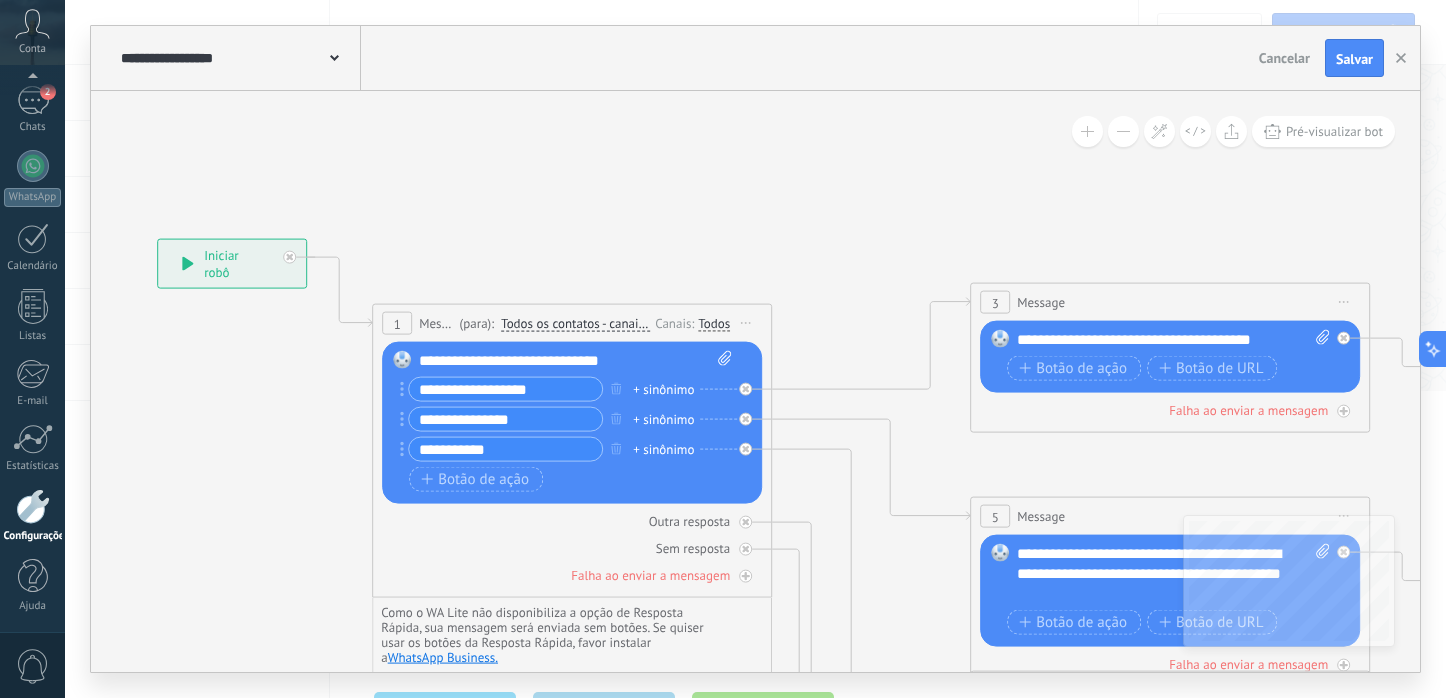 click on "Cancelar" at bounding box center [1284, 58] 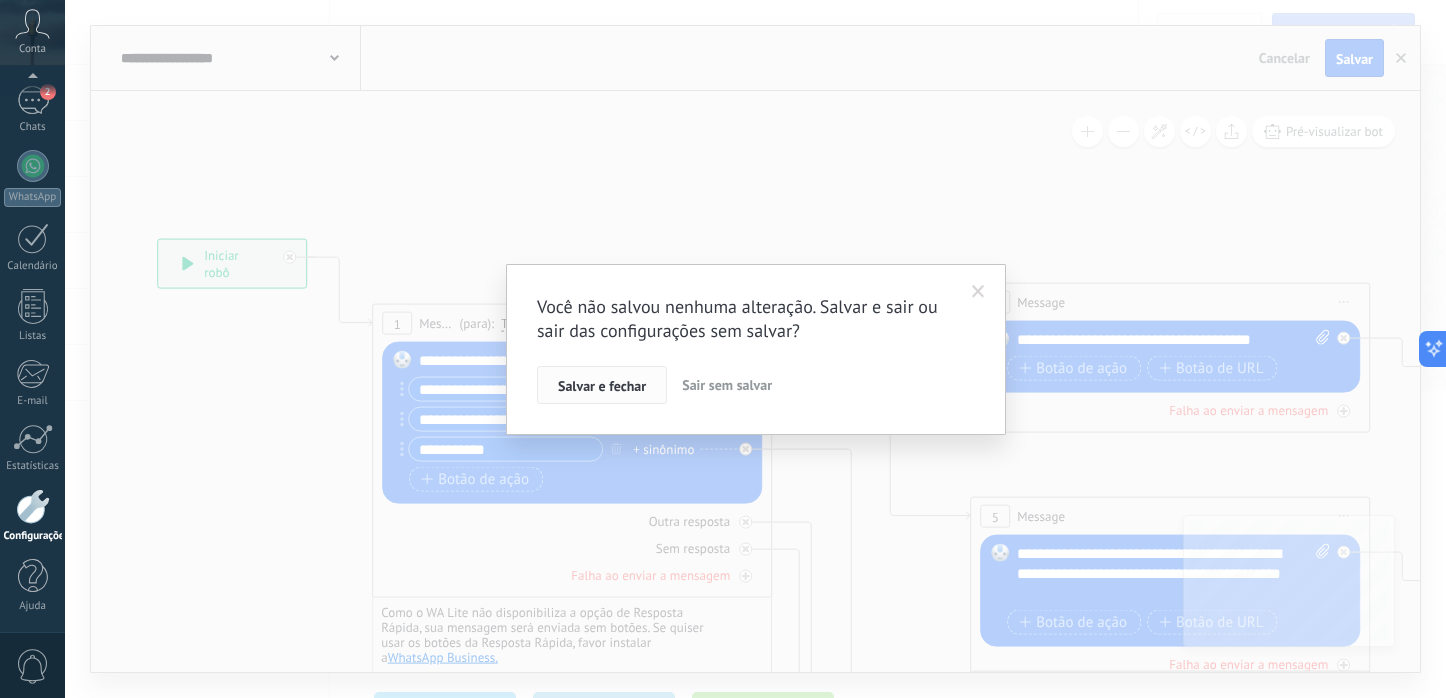 click on "Salvar e fechar" at bounding box center [602, 386] 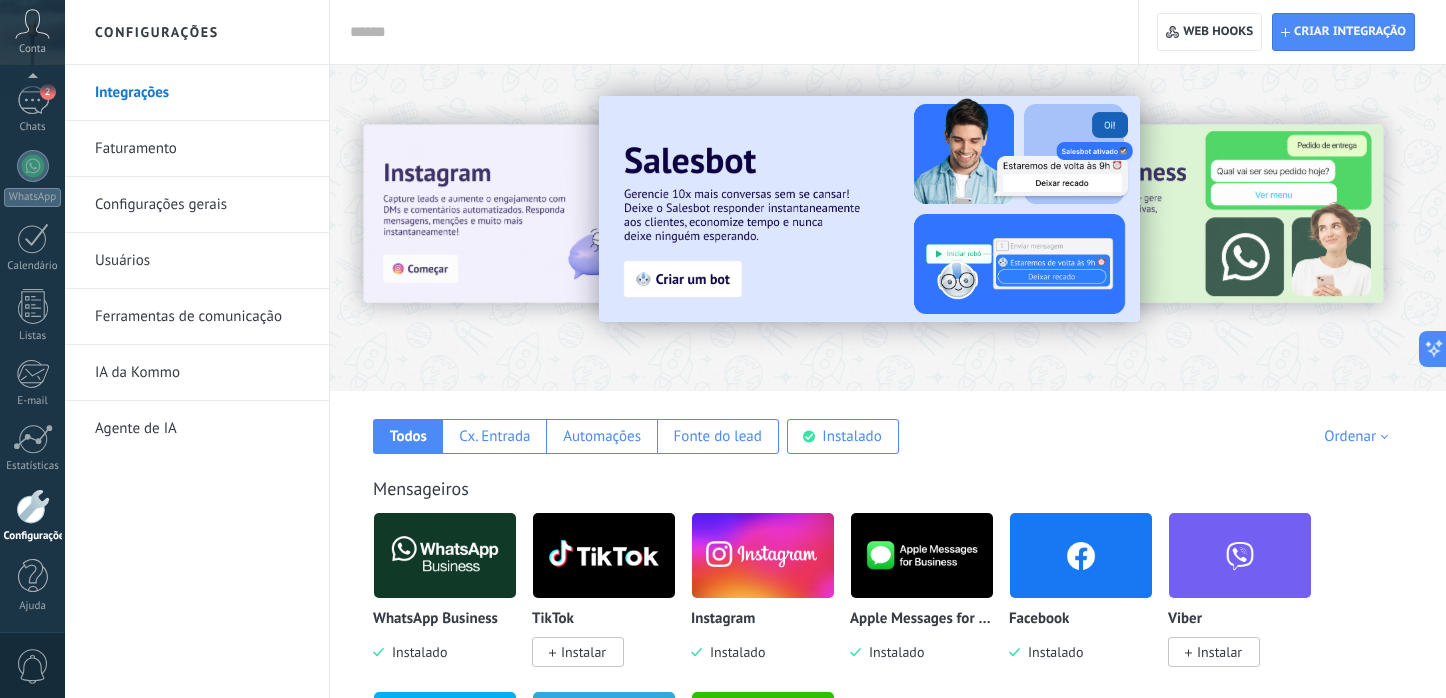 click at bounding box center [869, 209] 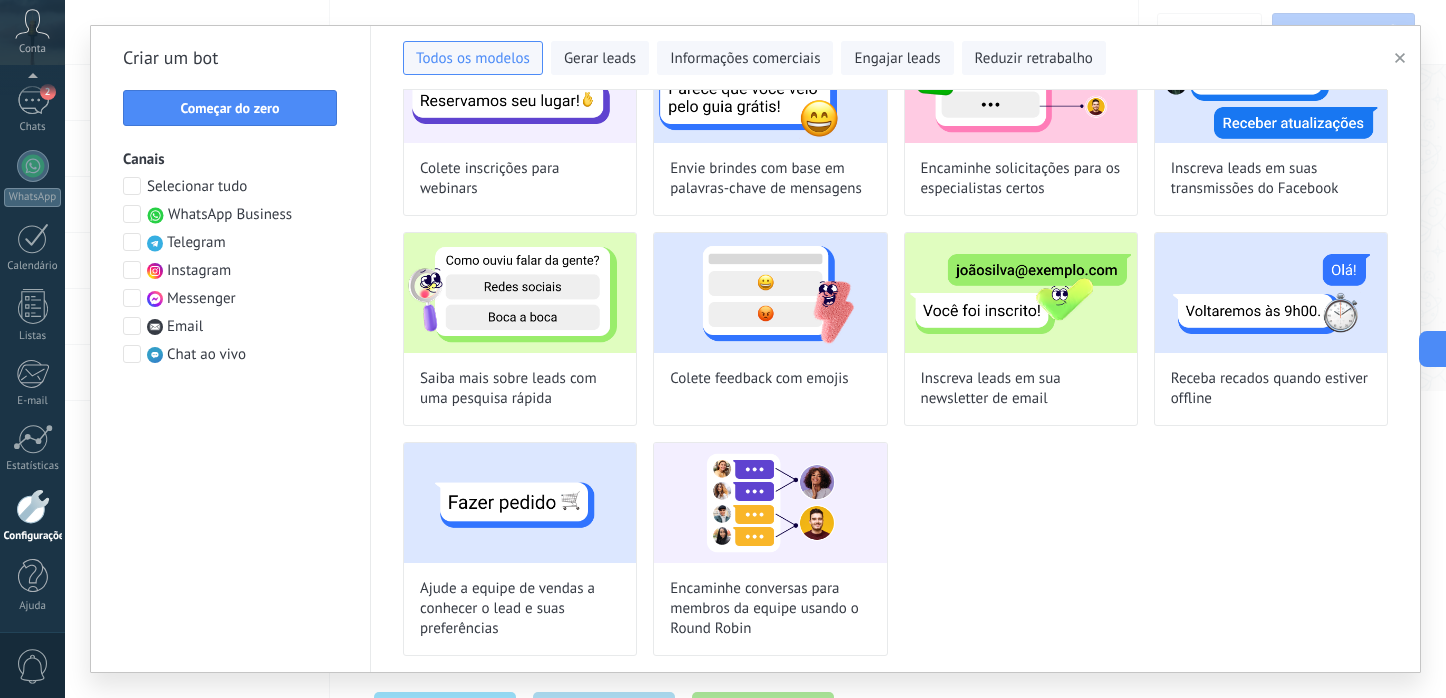 scroll, scrollTop: 0, scrollLeft: 0, axis: both 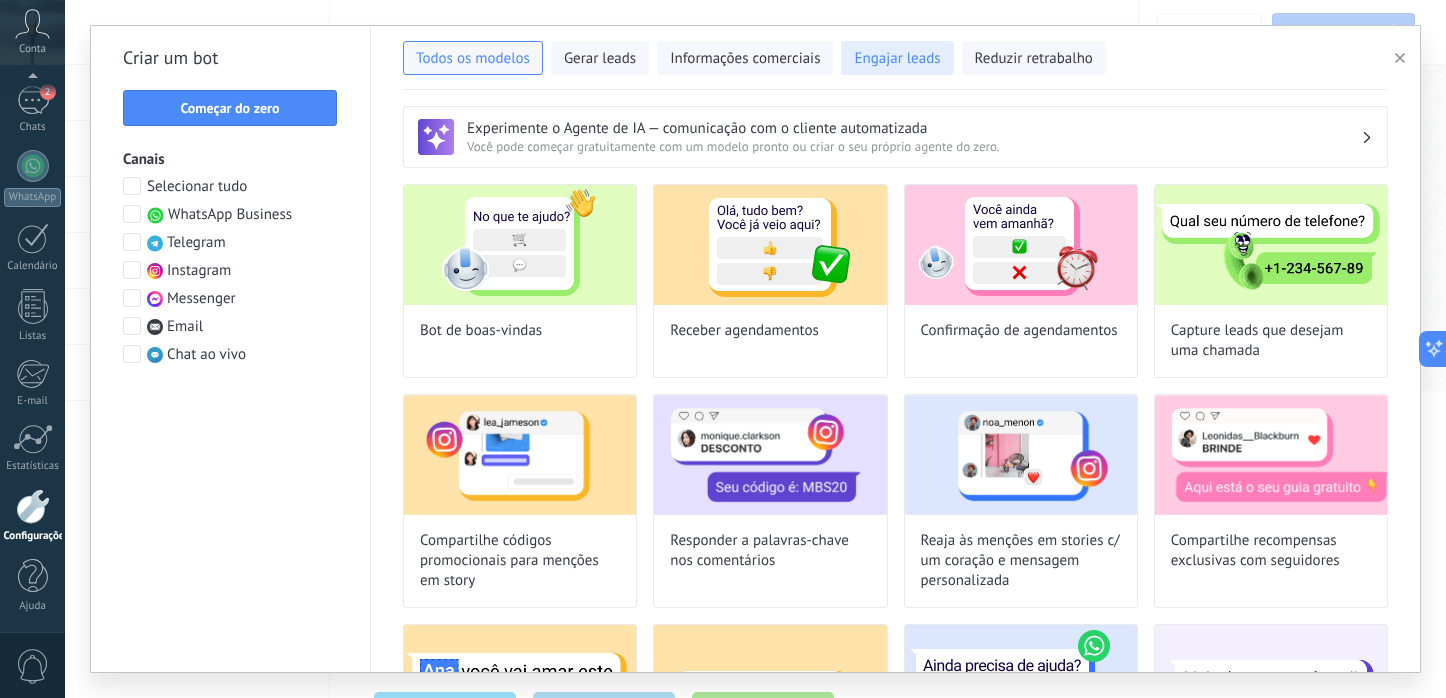 click on "Engajar leads" at bounding box center [897, 58] 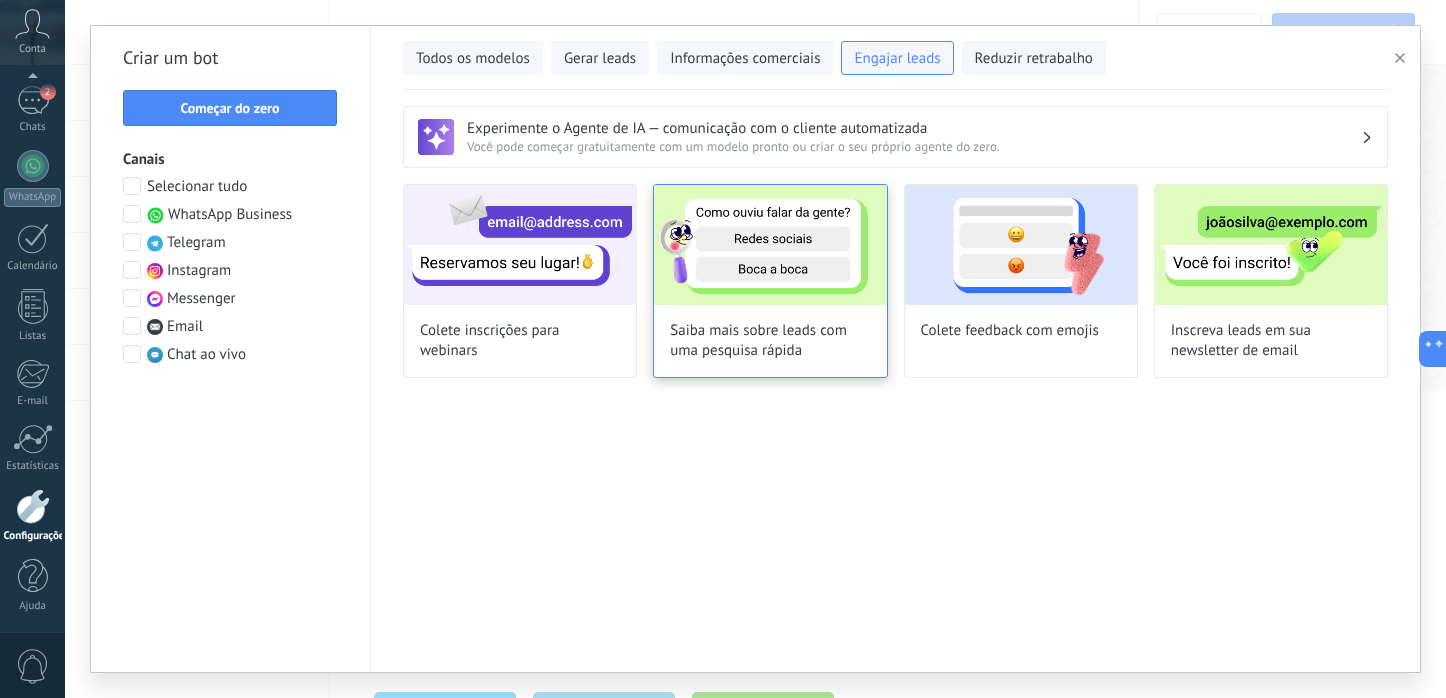 click at bounding box center [770, 245] 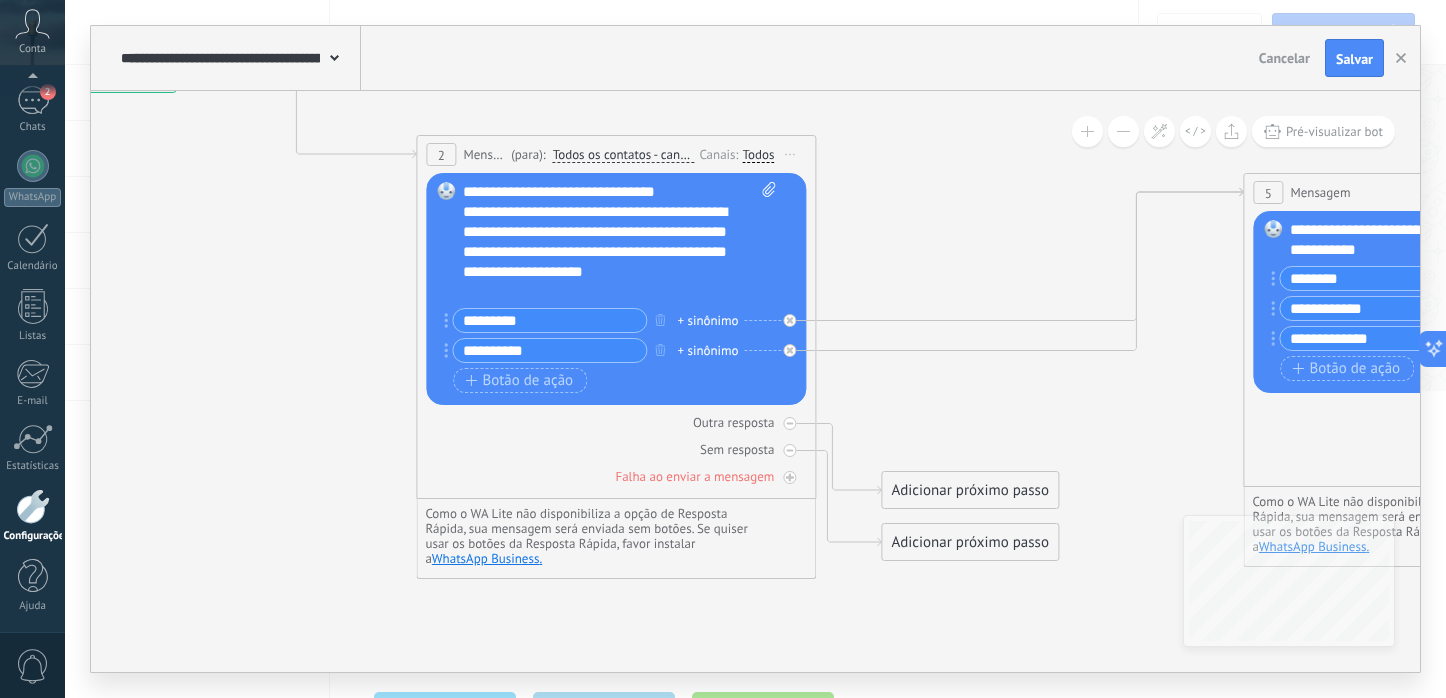 click on "**********" at bounding box center (619, 242) 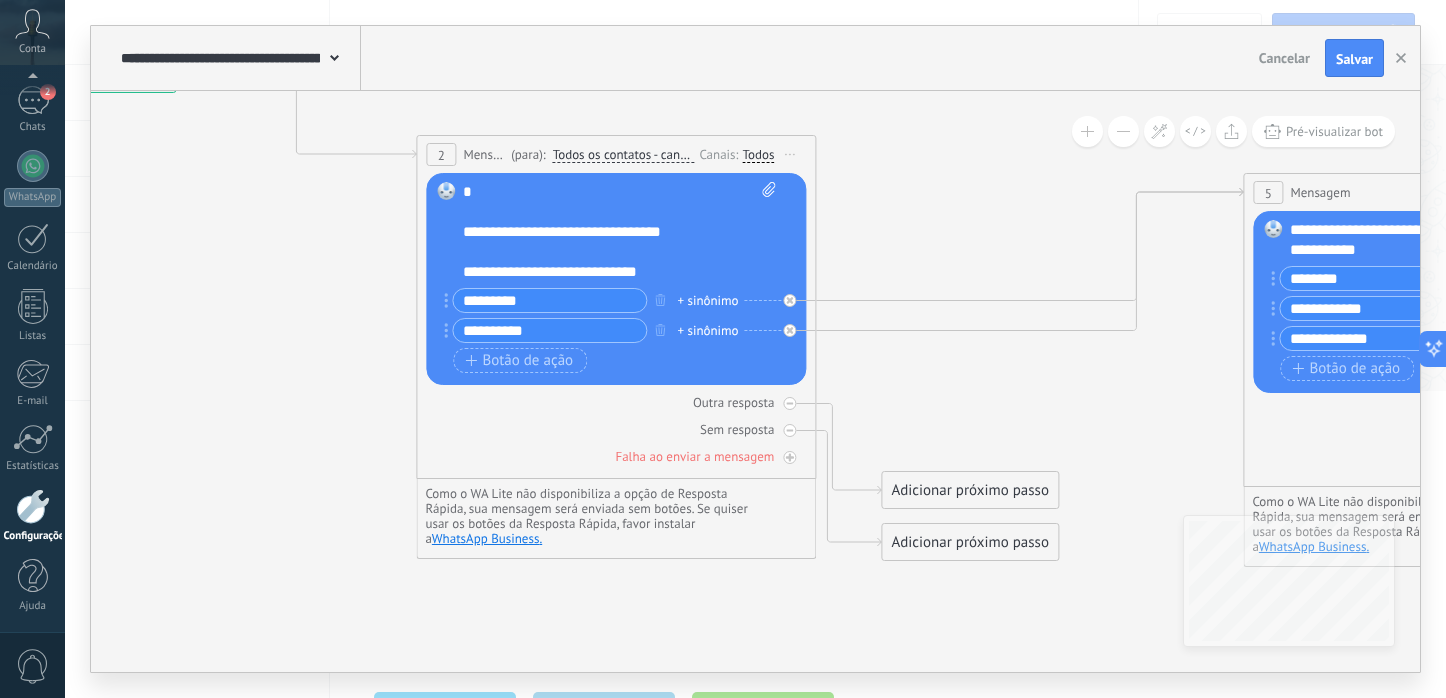 click on "**********" at bounding box center [619, 232] 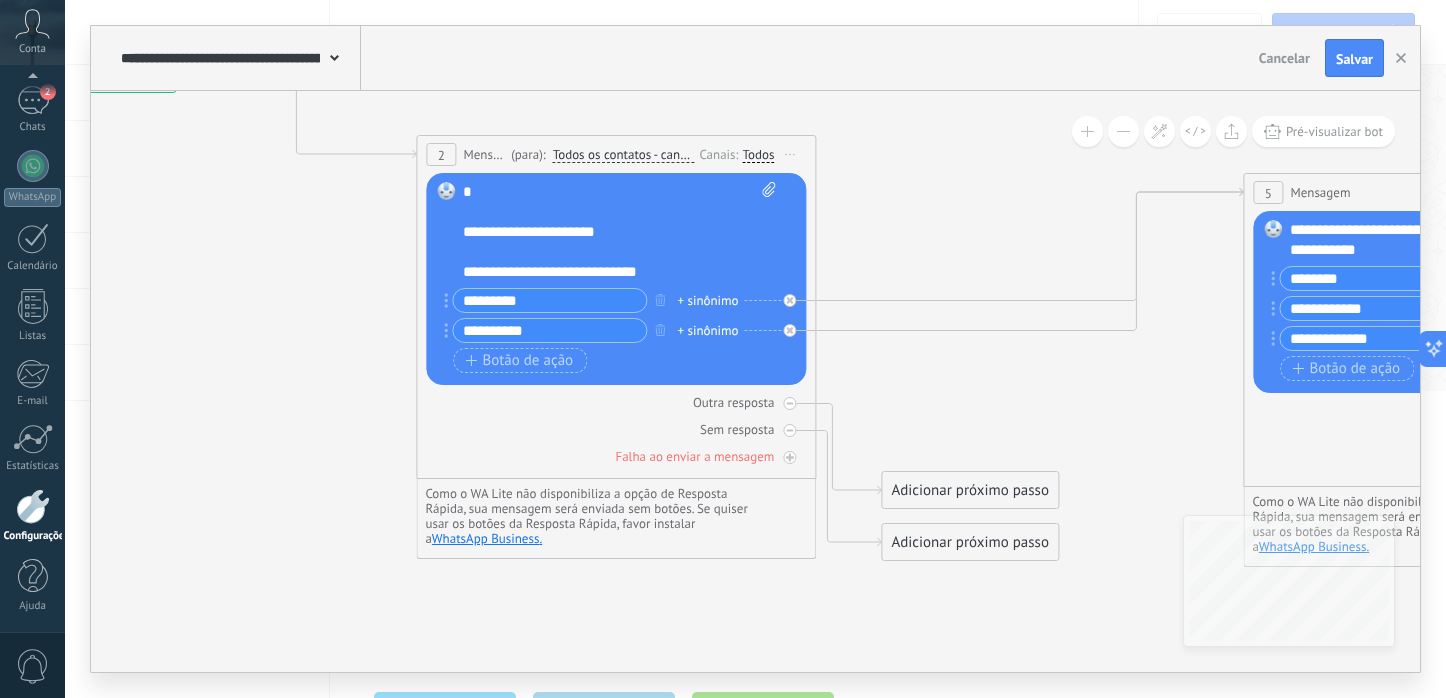 click on "**********" at bounding box center [619, 232] 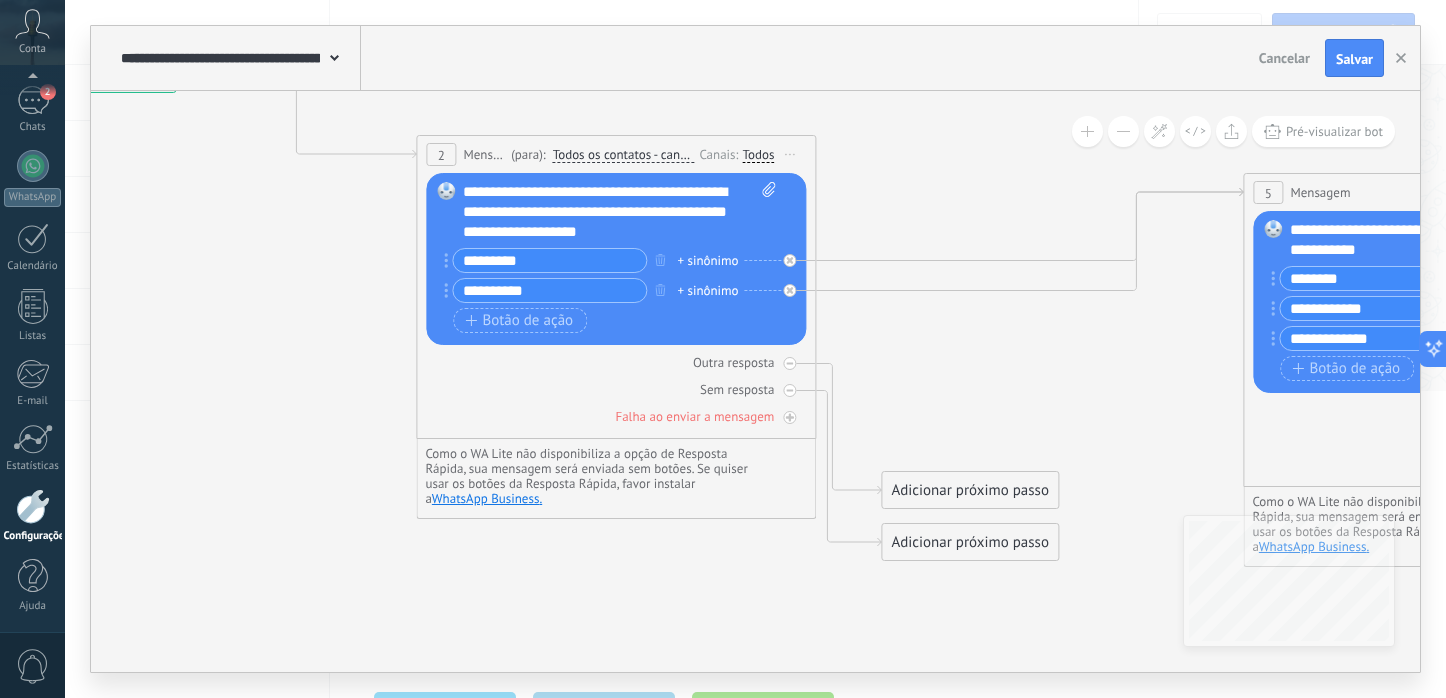 click on "**********" at bounding box center [619, 212] 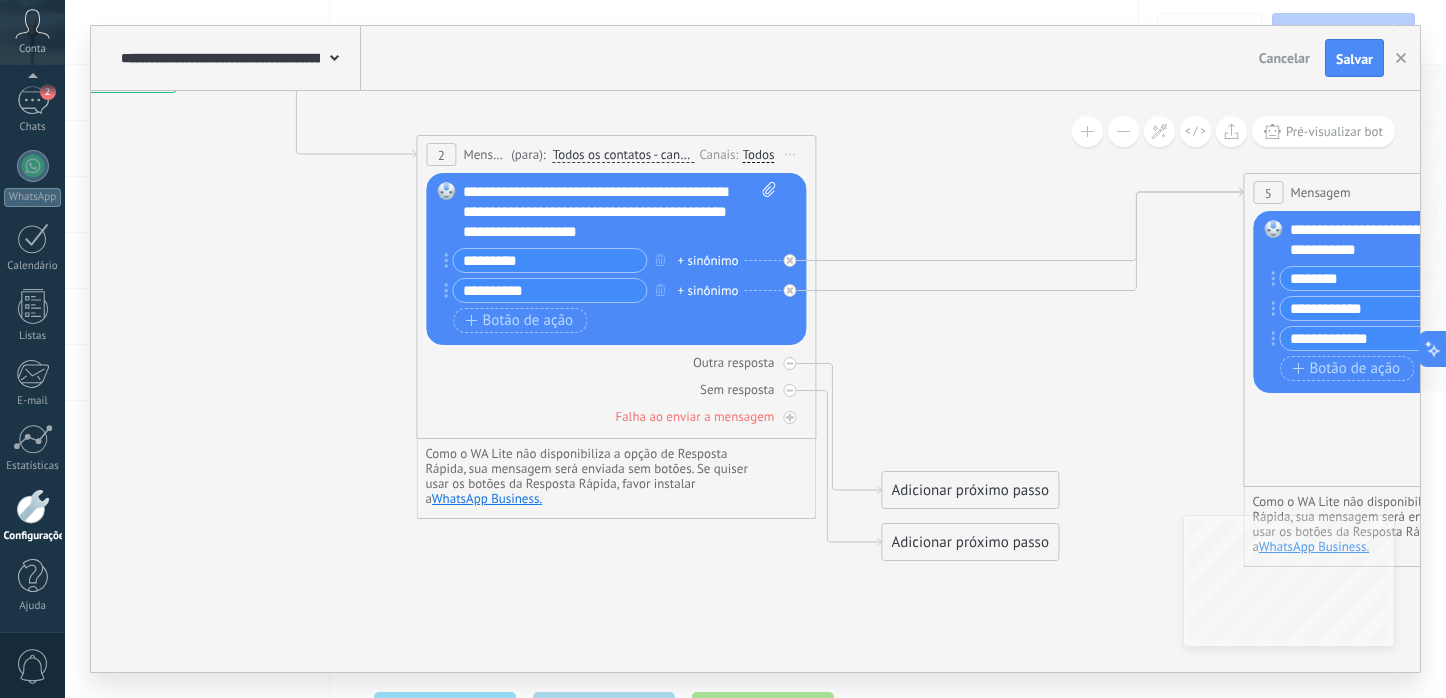 click on "**********" at bounding box center [619, 212] 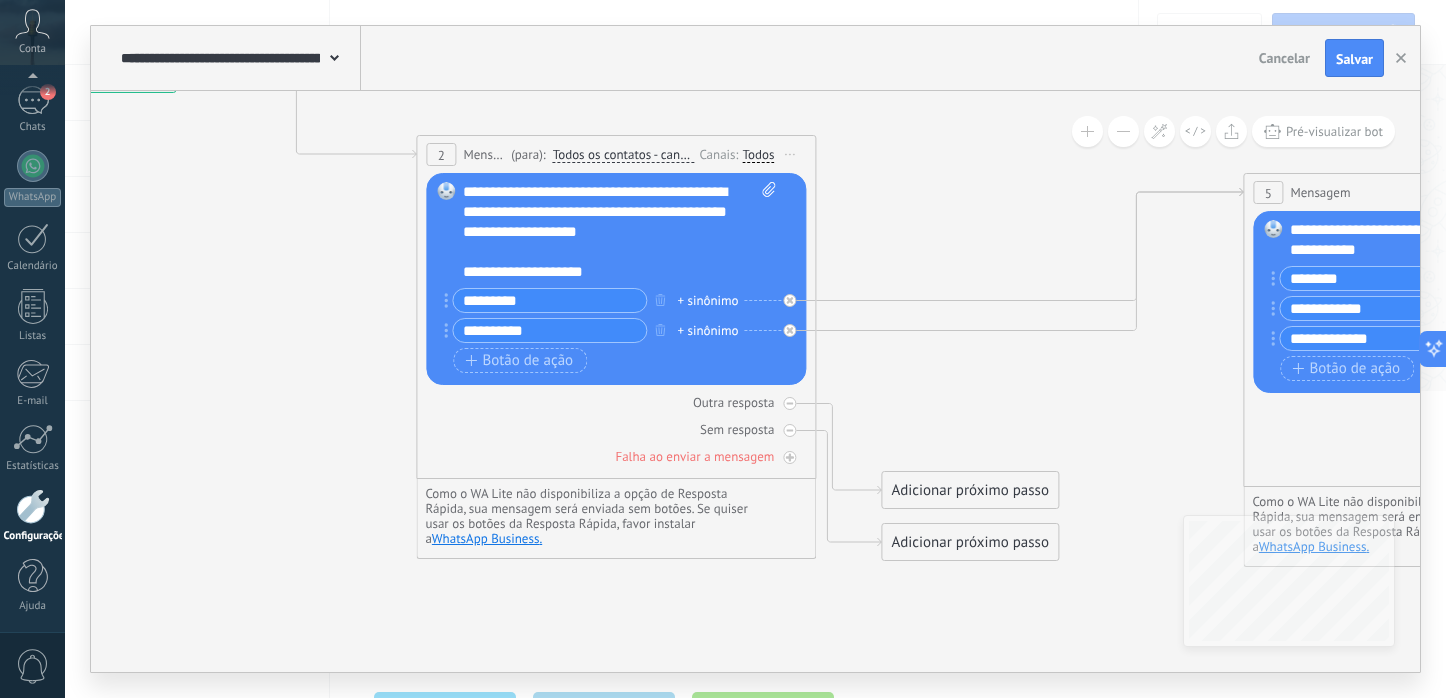 click on "**********" at bounding box center (238, 58) 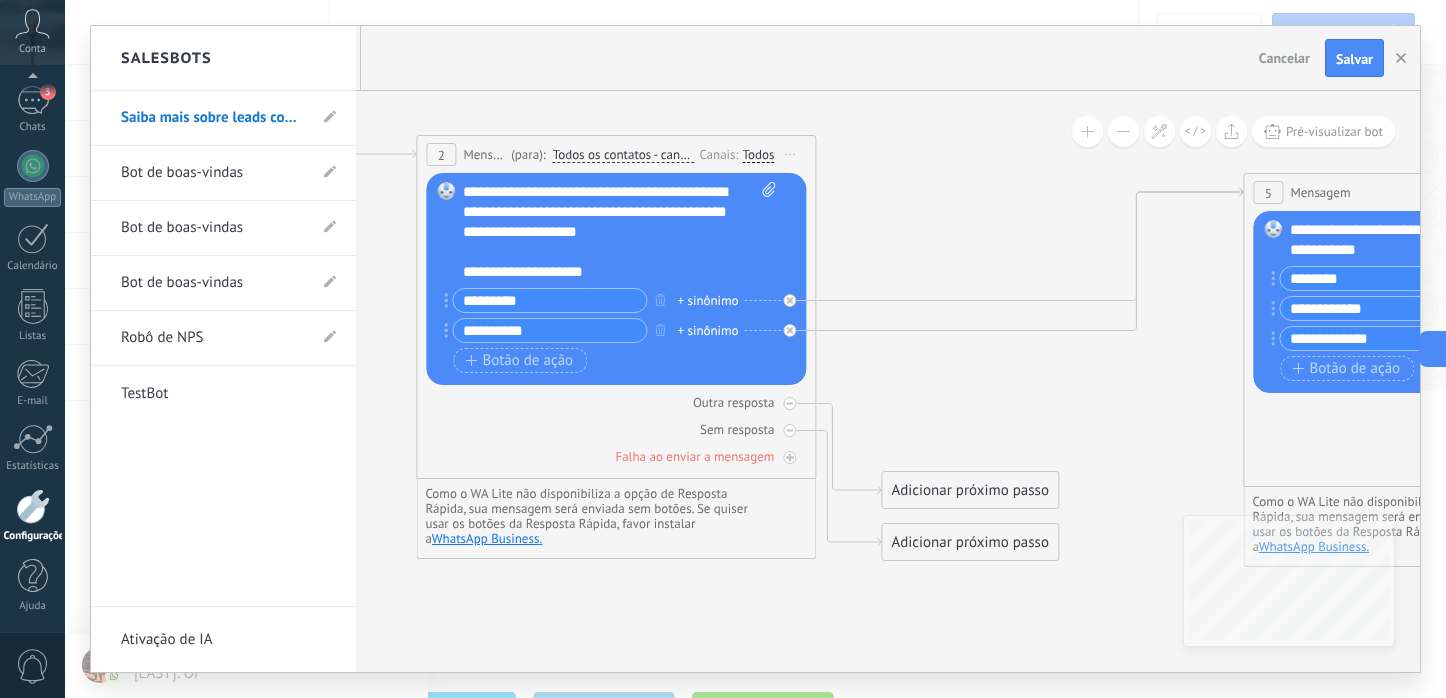 click at bounding box center (755, 349) 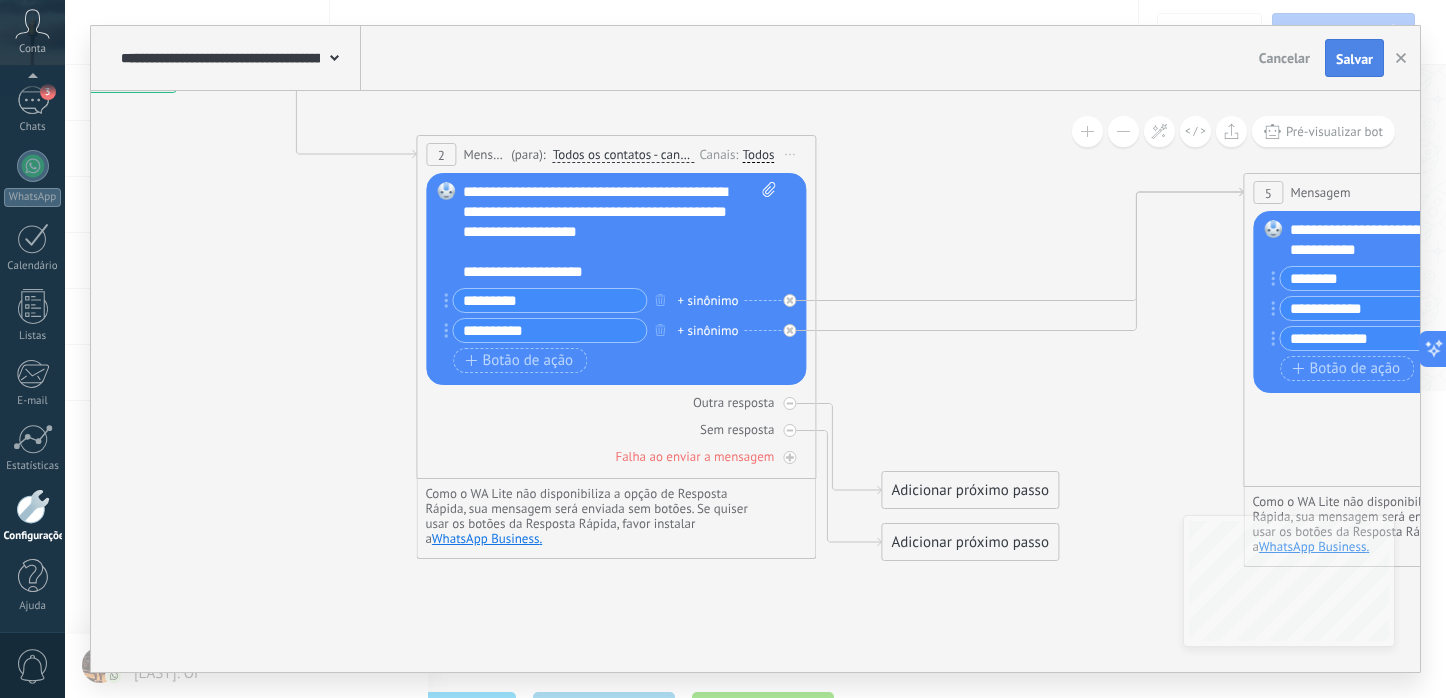 click on "Salvar" at bounding box center (1354, 59) 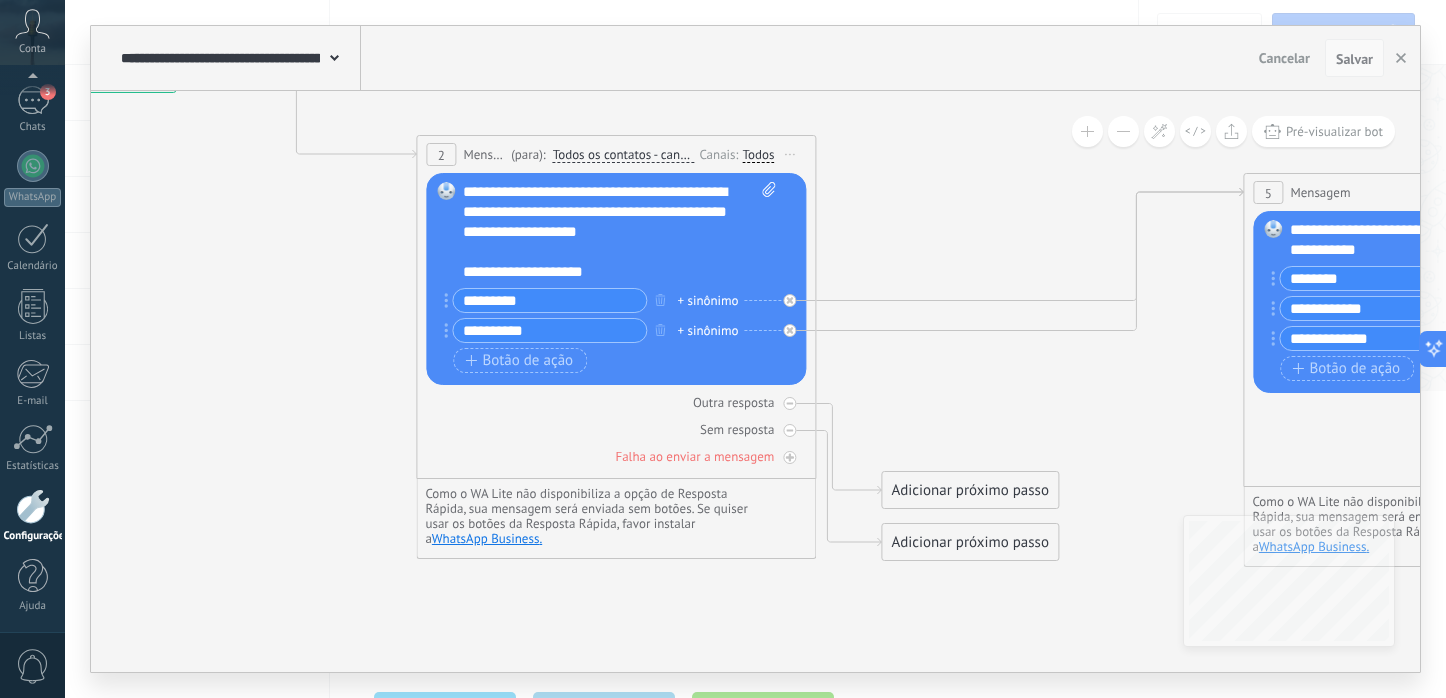 click on "Salvar" at bounding box center [1354, 59] 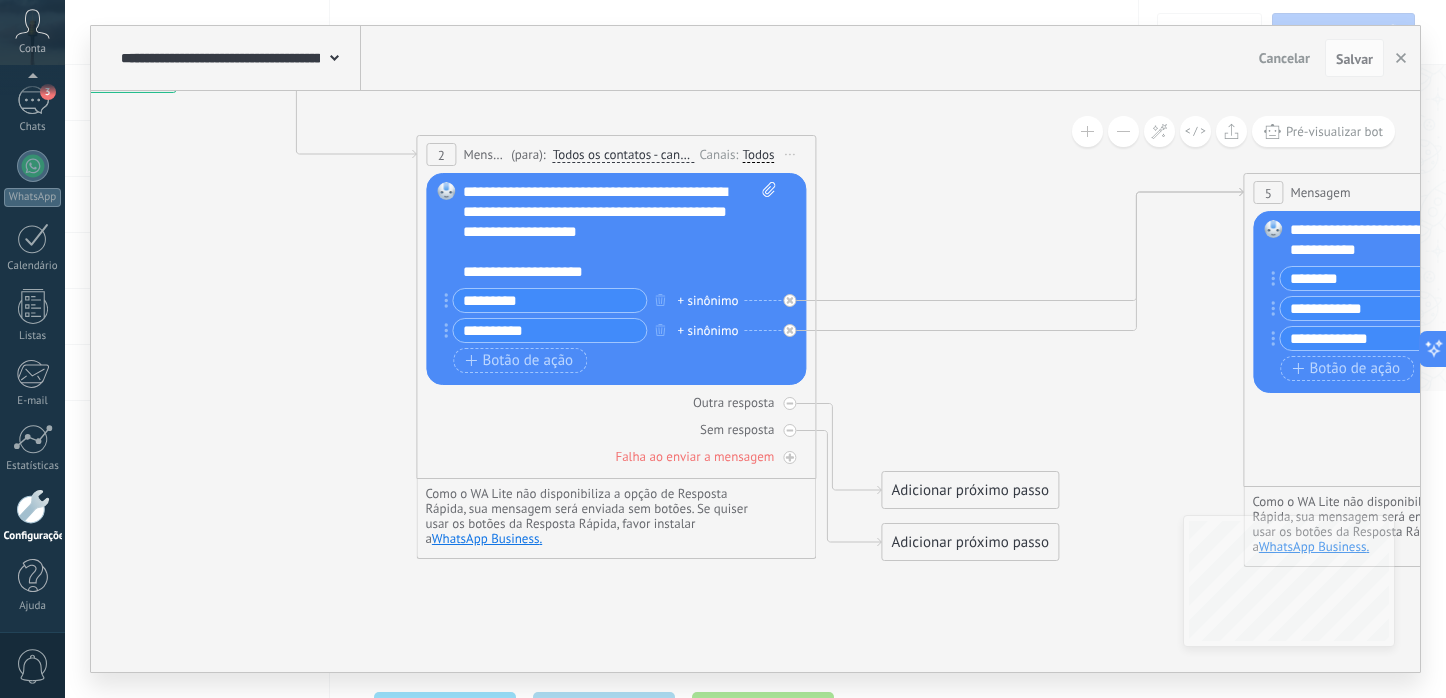 click on "Todos" at bounding box center [758, 155] 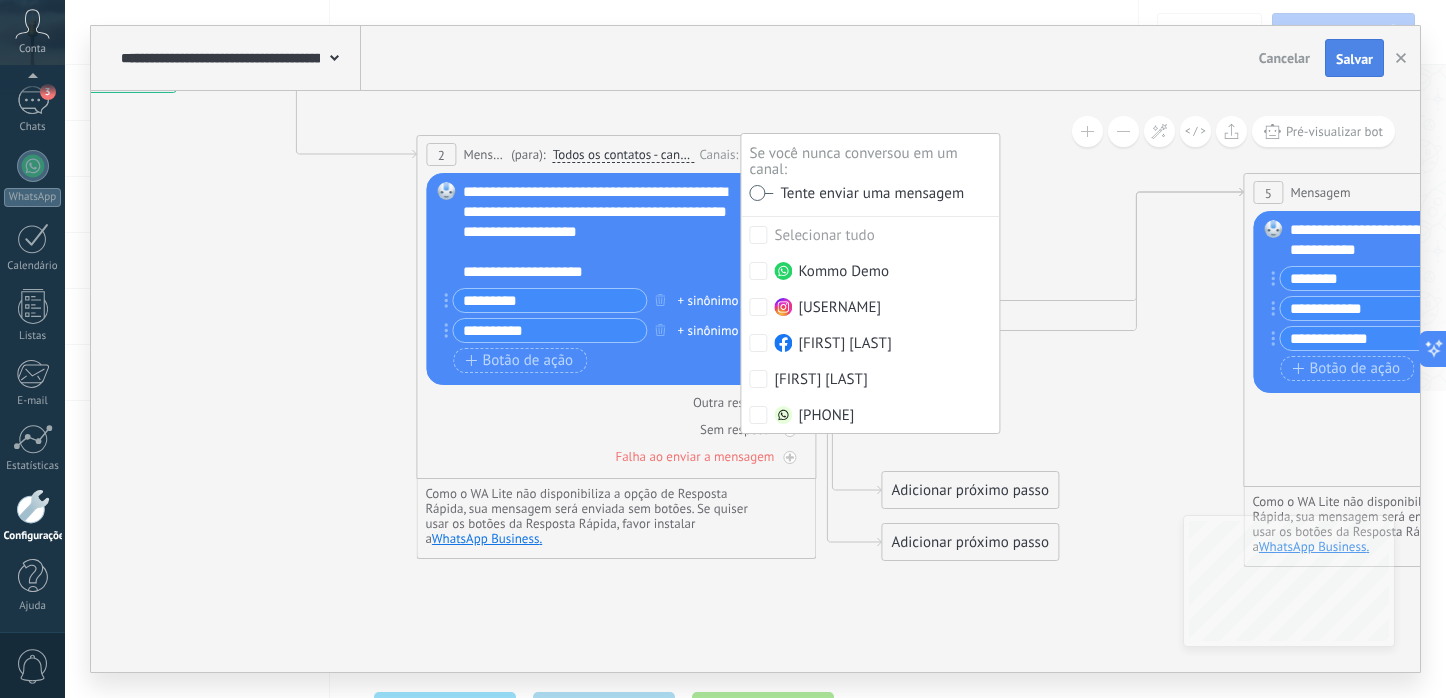click on "Salvar" at bounding box center [1354, 59] 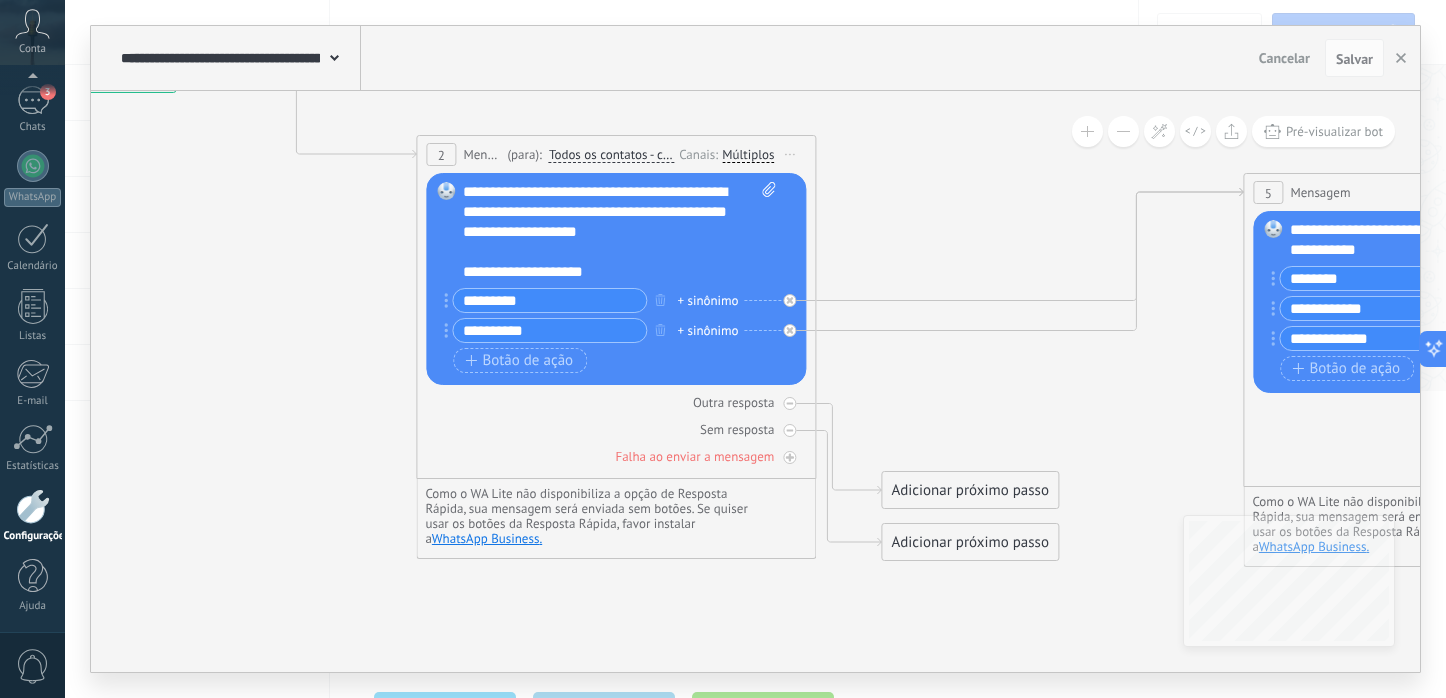 click 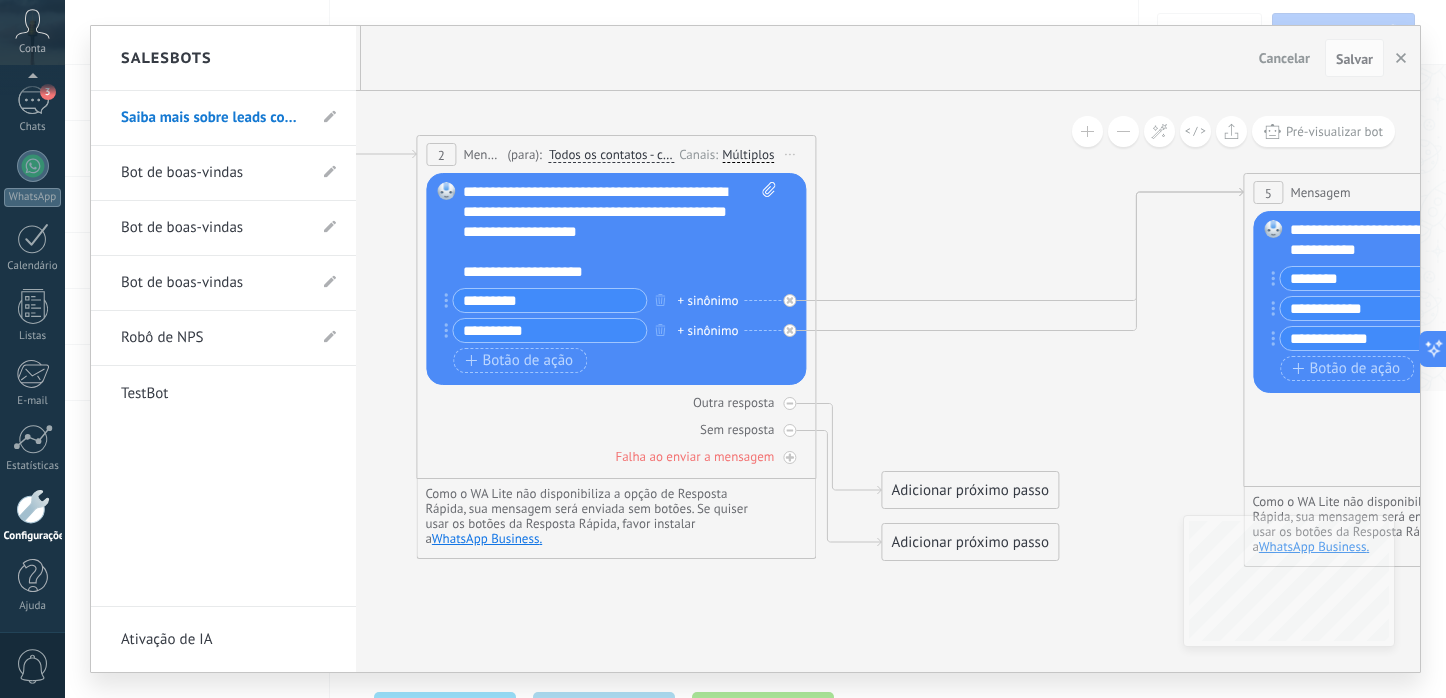 click at bounding box center [755, 349] 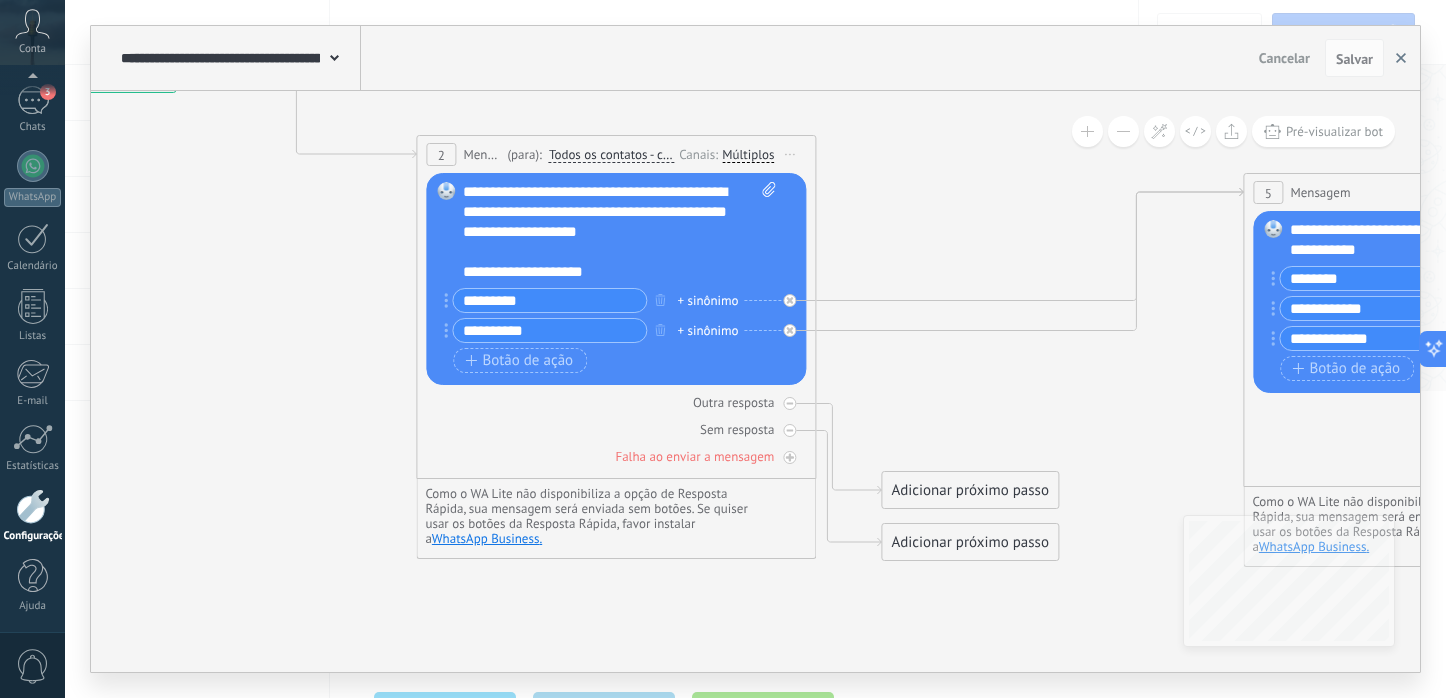 click 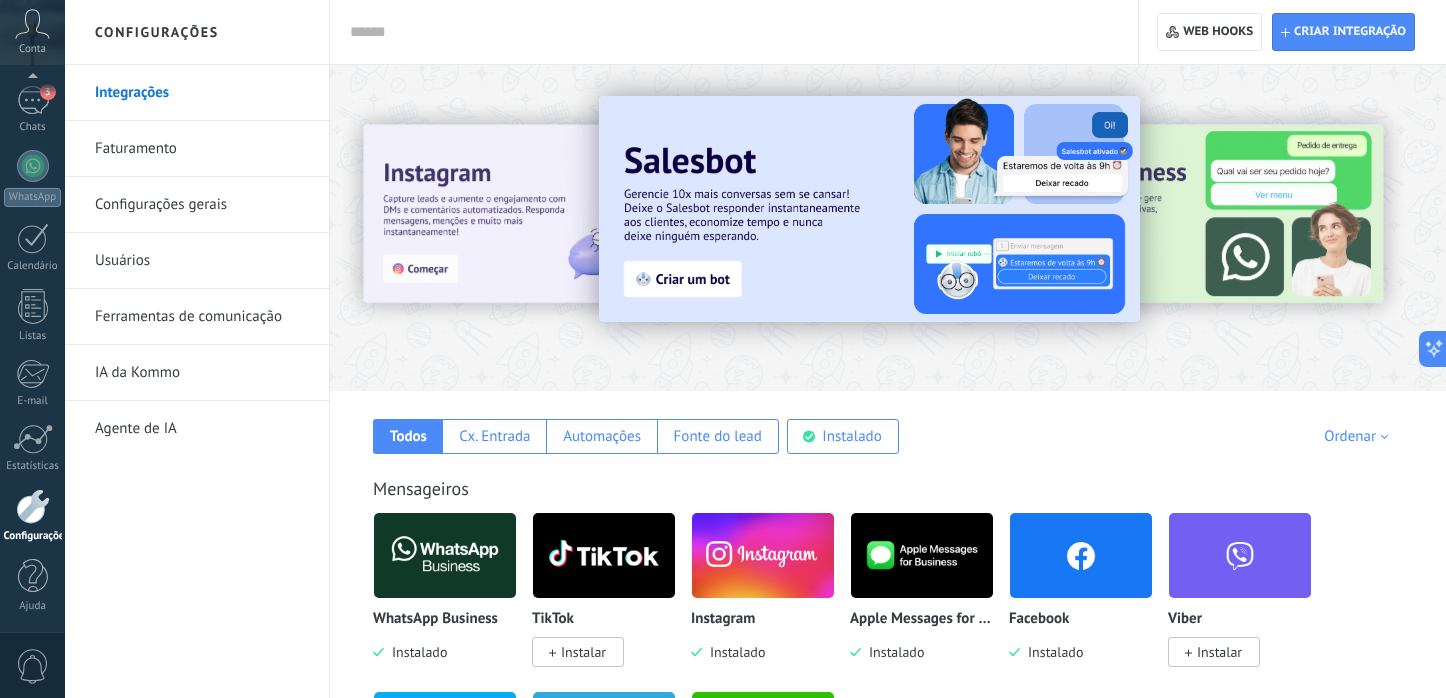 scroll, scrollTop: 1, scrollLeft: 0, axis: vertical 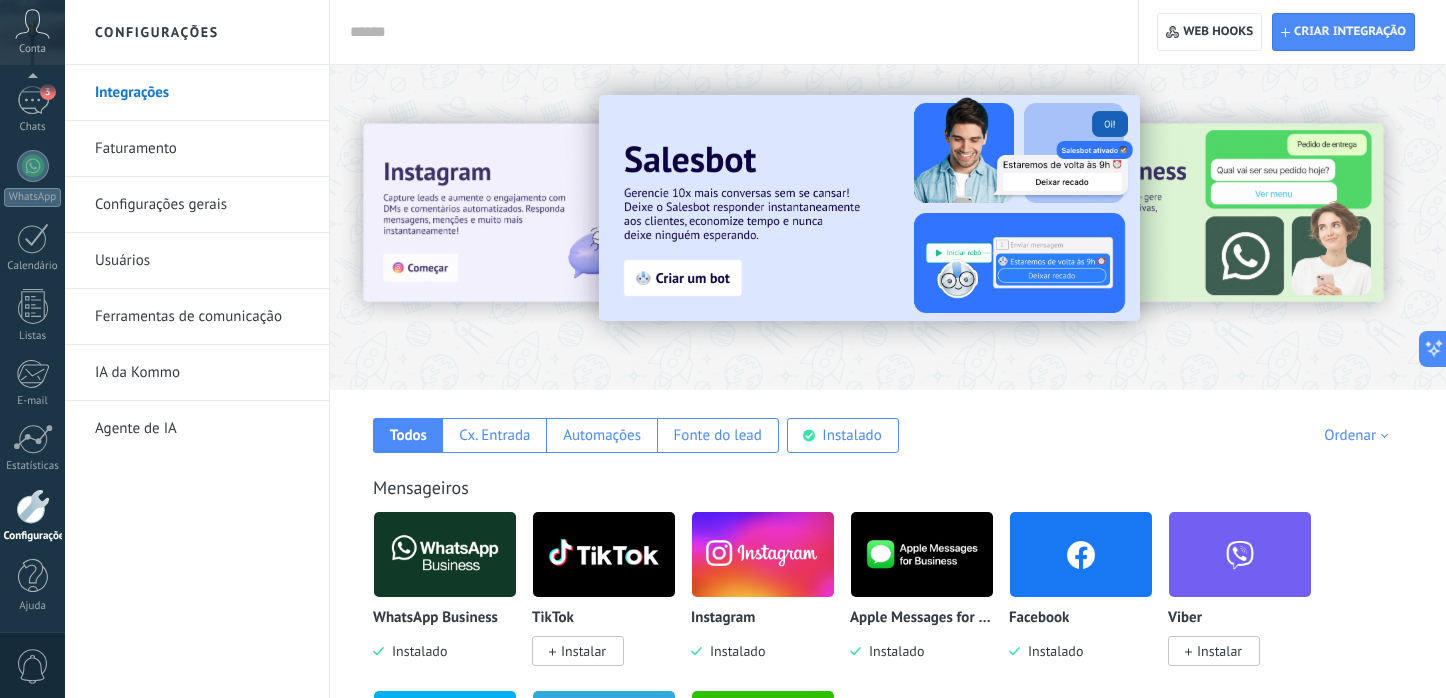 click at bounding box center (869, 208) 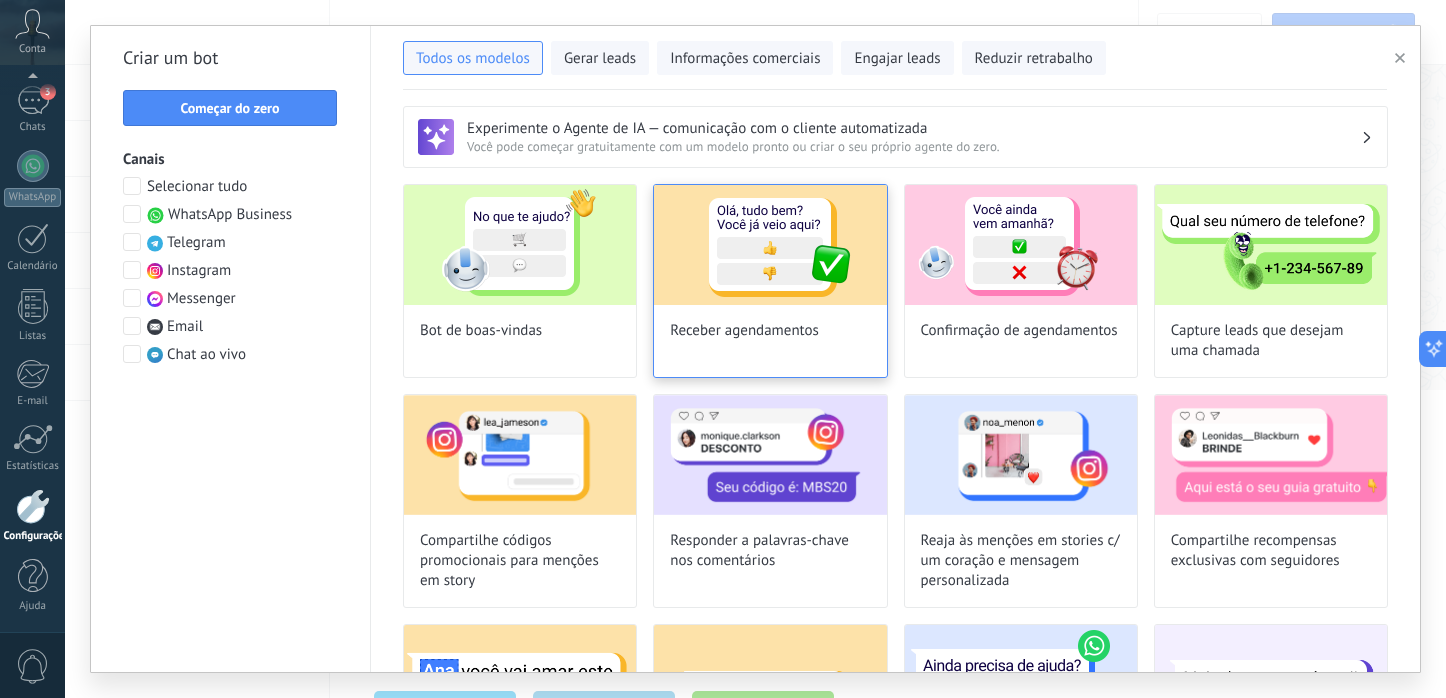 click on "Receber agendamentos" at bounding box center [770, 281] 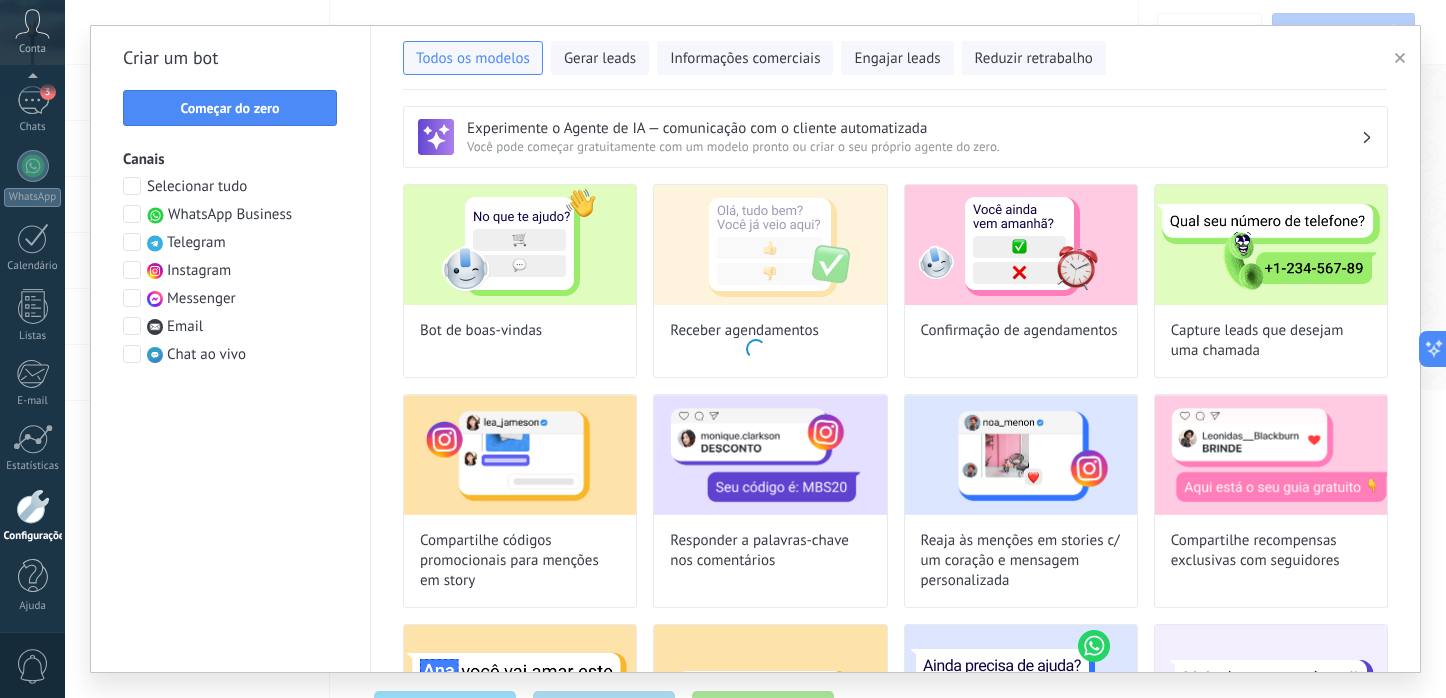 type on "**********" 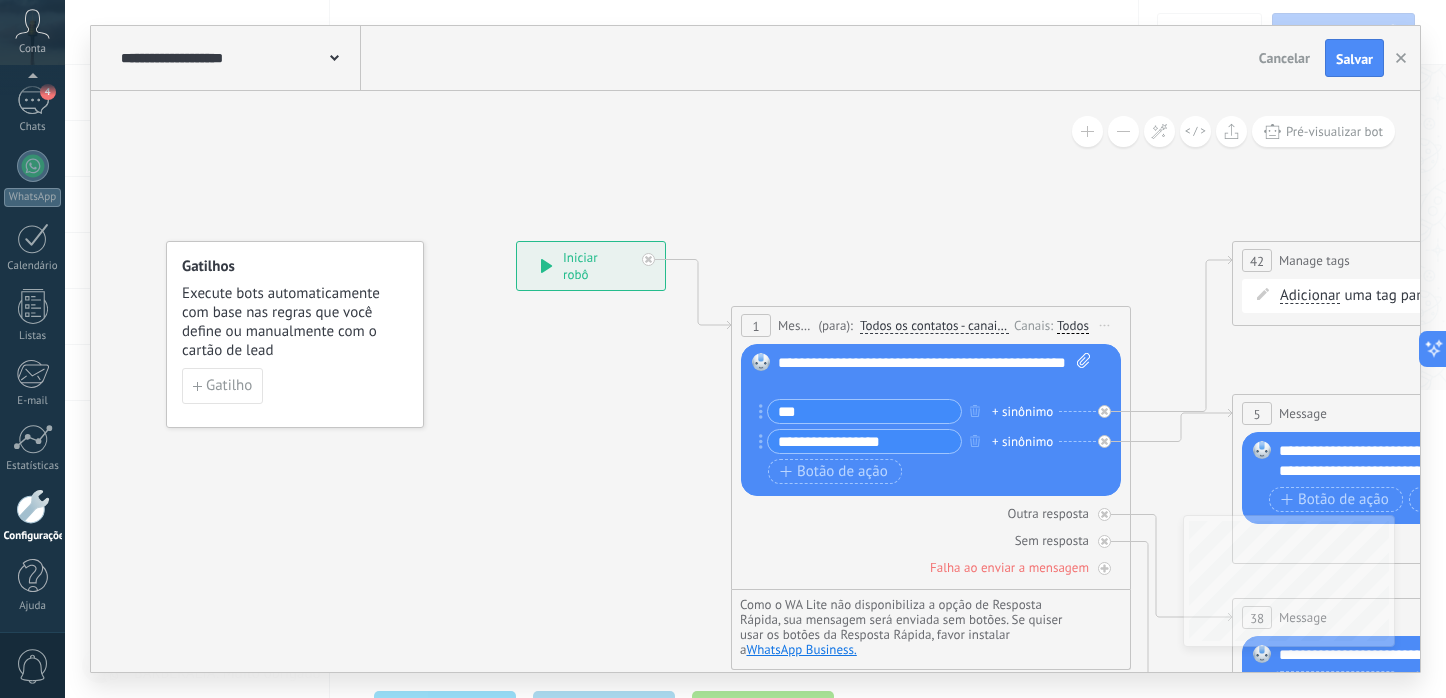 click on "Cancelar" at bounding box center (1284, 58) 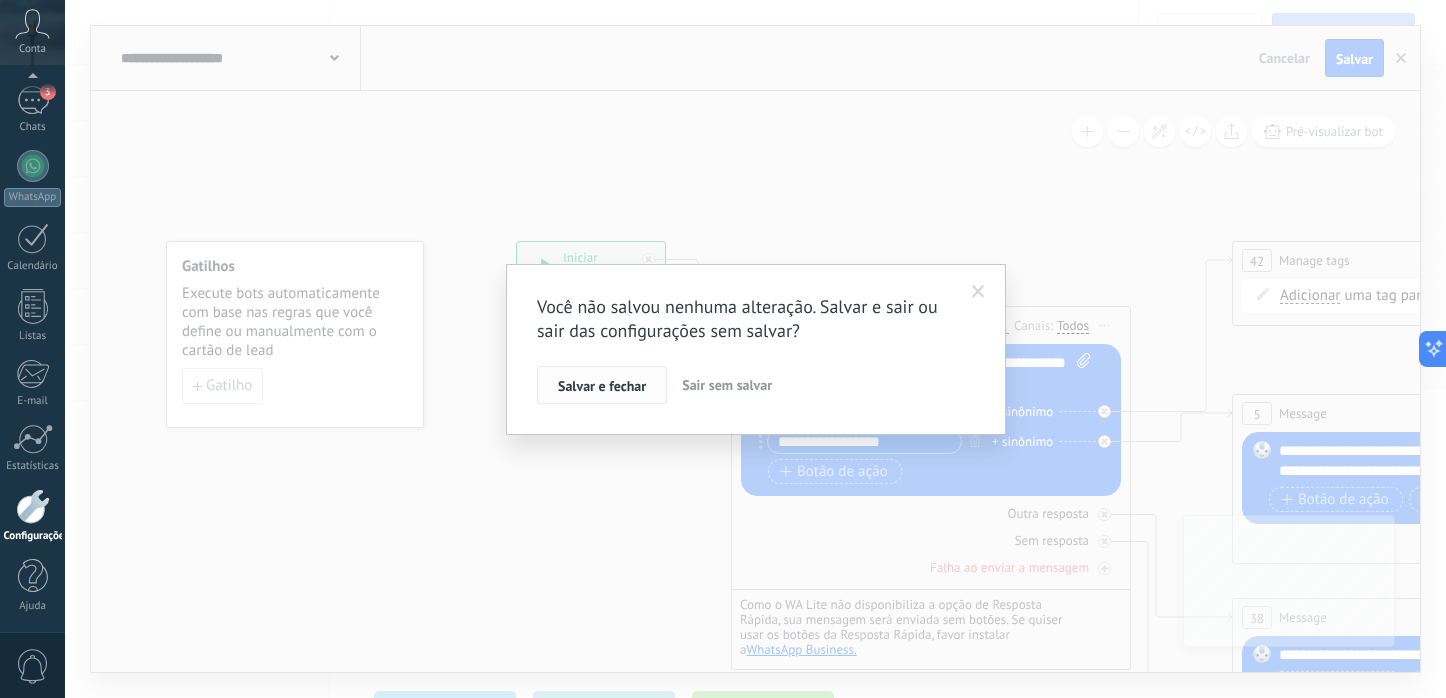 click on "Salvar e fechar" at bounding box center (602, 386) 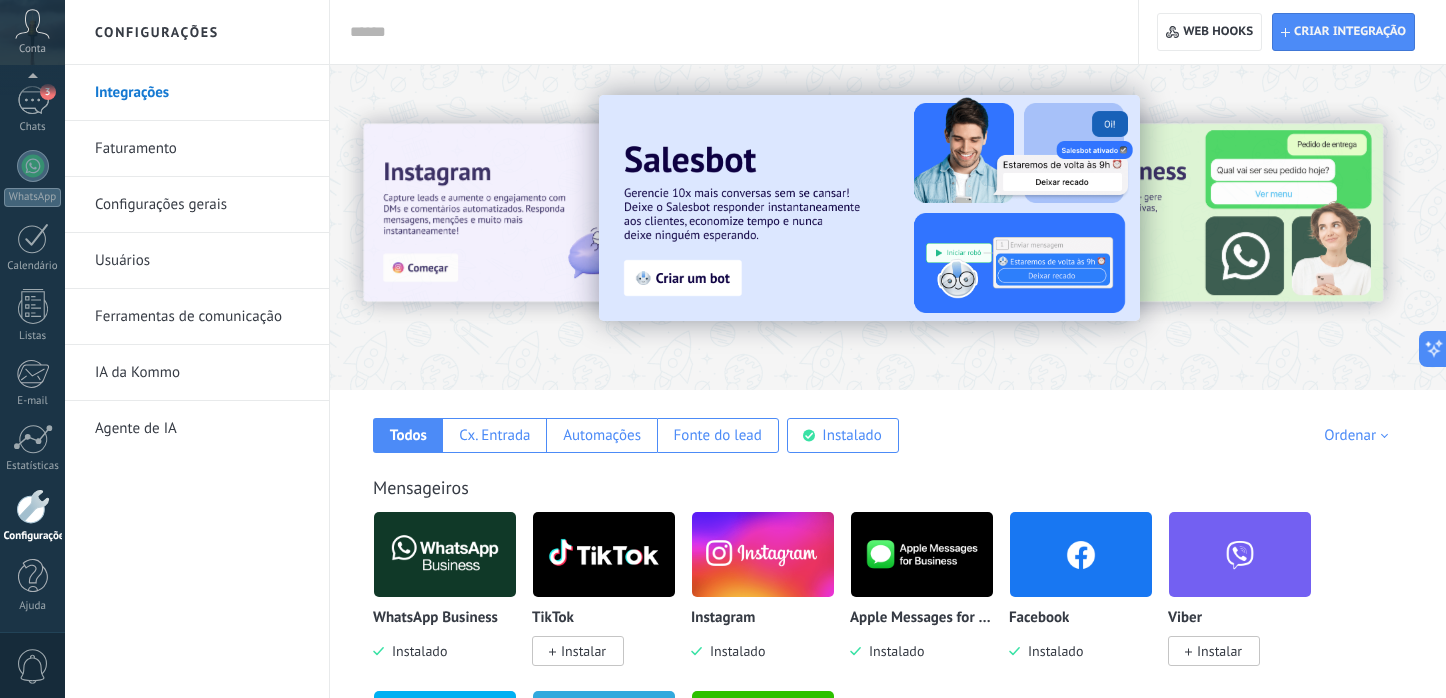 click on "Agente de IA" at bounding box center [202, 429] 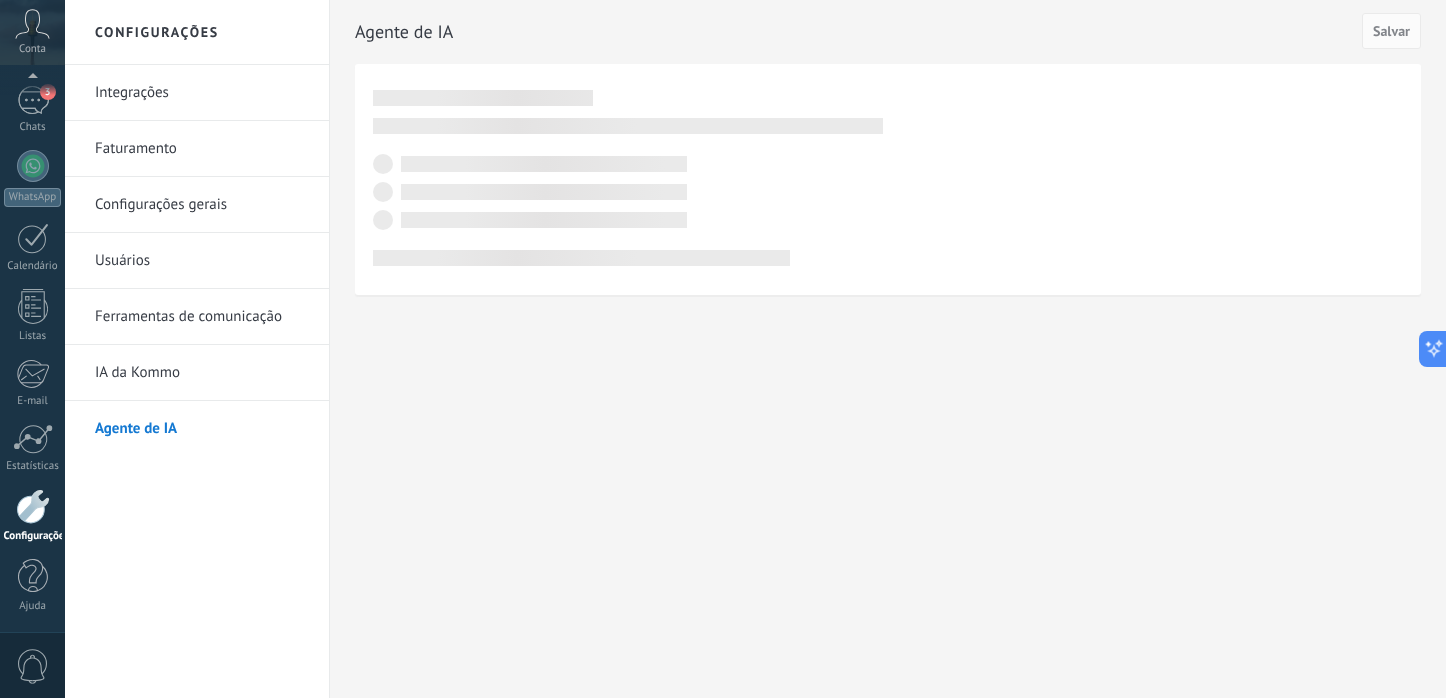 scroll, scrollTop: 0, scrollLeft: 0, axis: both 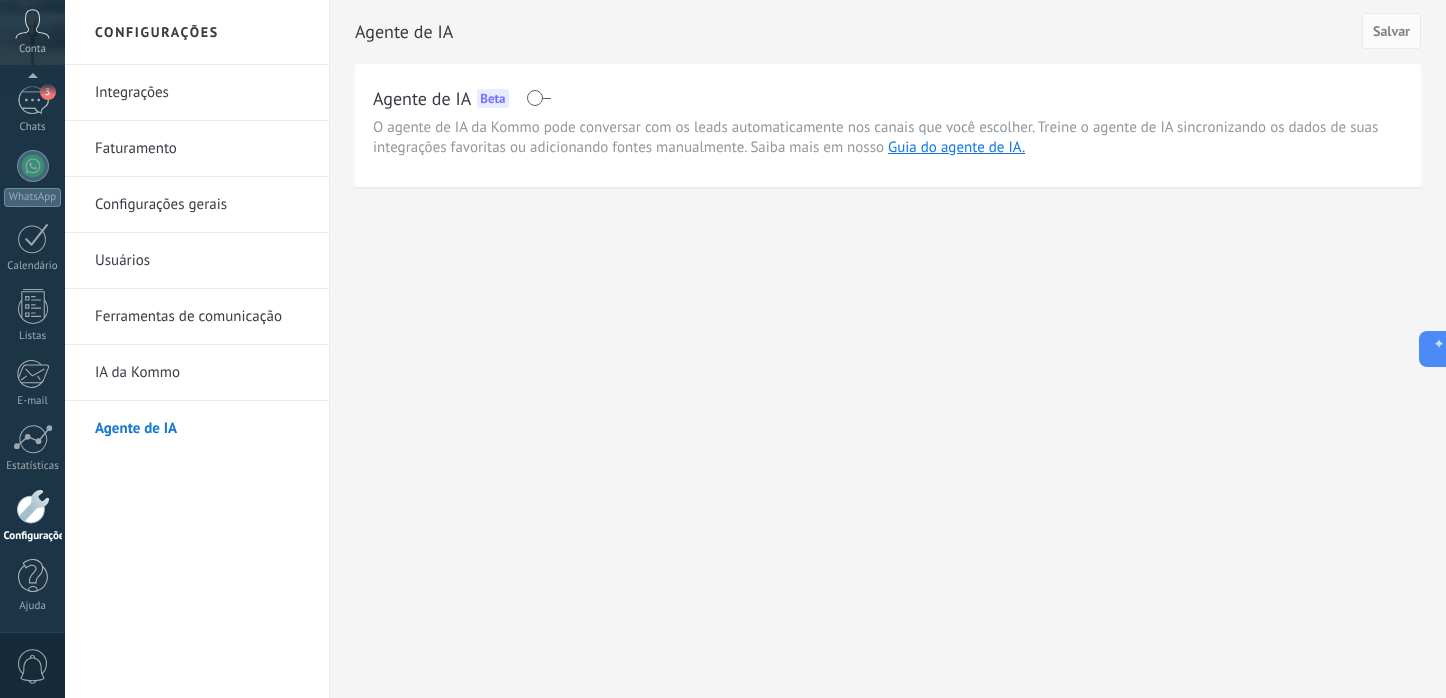 click on "Configurações" at bounding box center [33, 536] 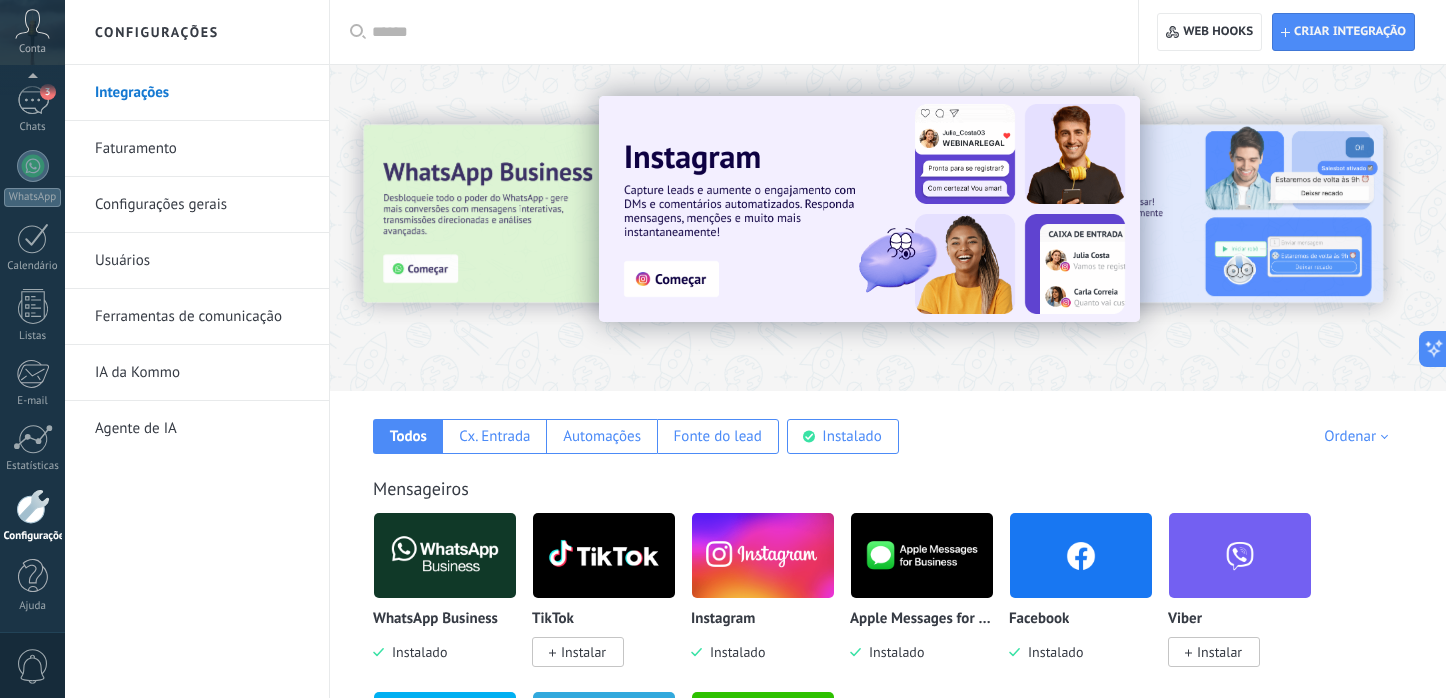 click at bounding box center (1384, 227) 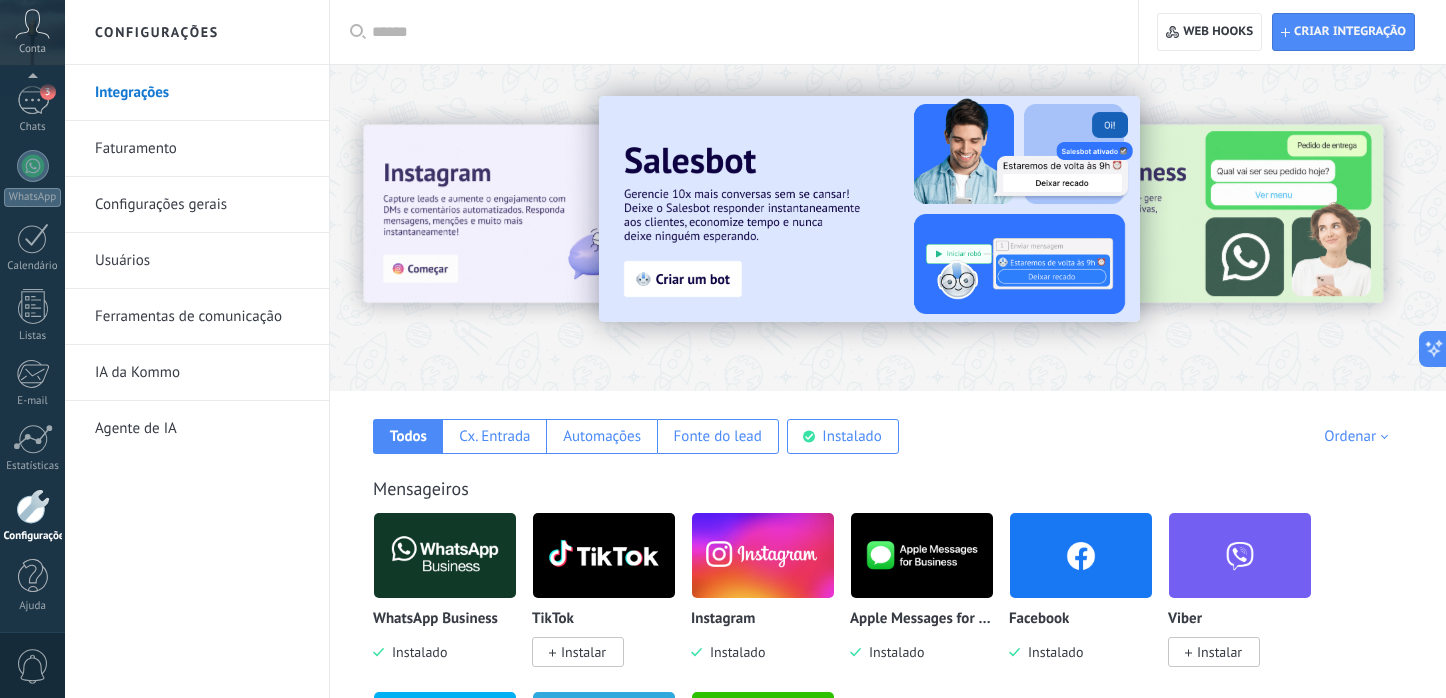 click at bounding box center (869, 209) 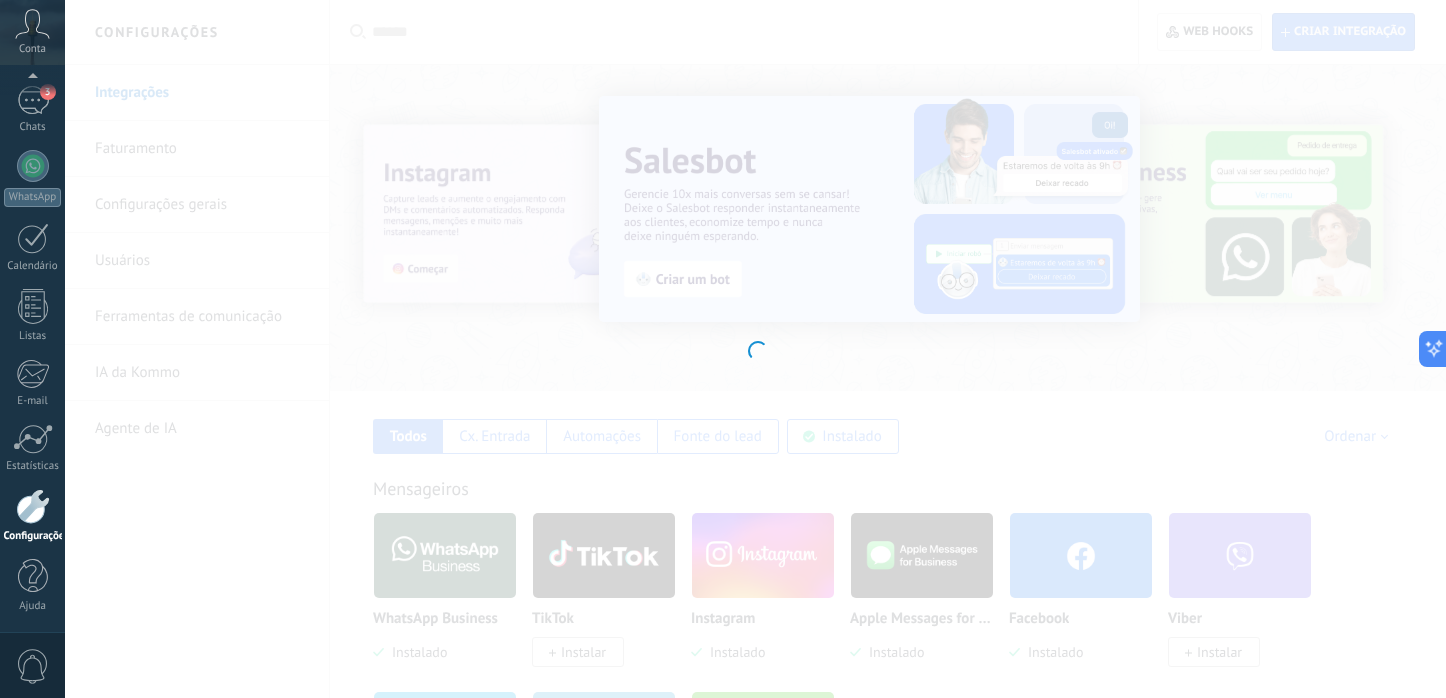 type on "**********" 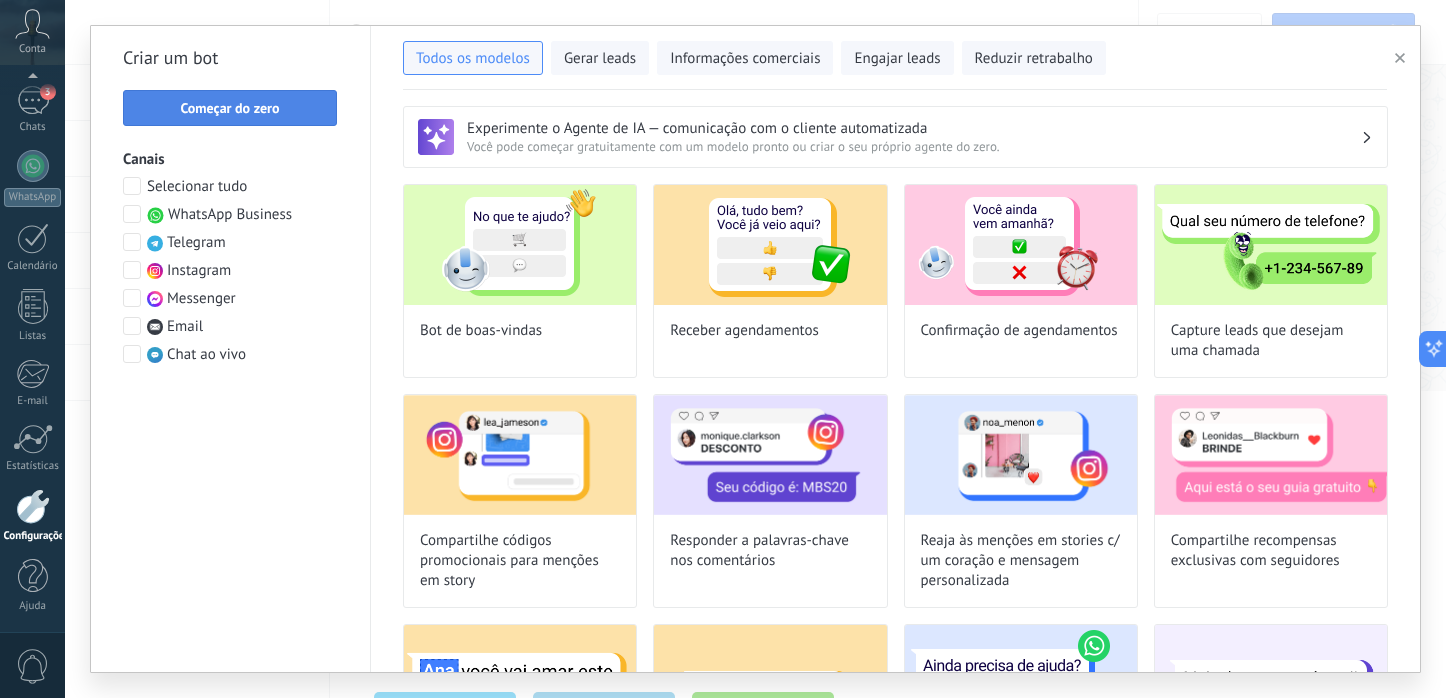 click on "Começar do zero" at bounding box center (230, 108) 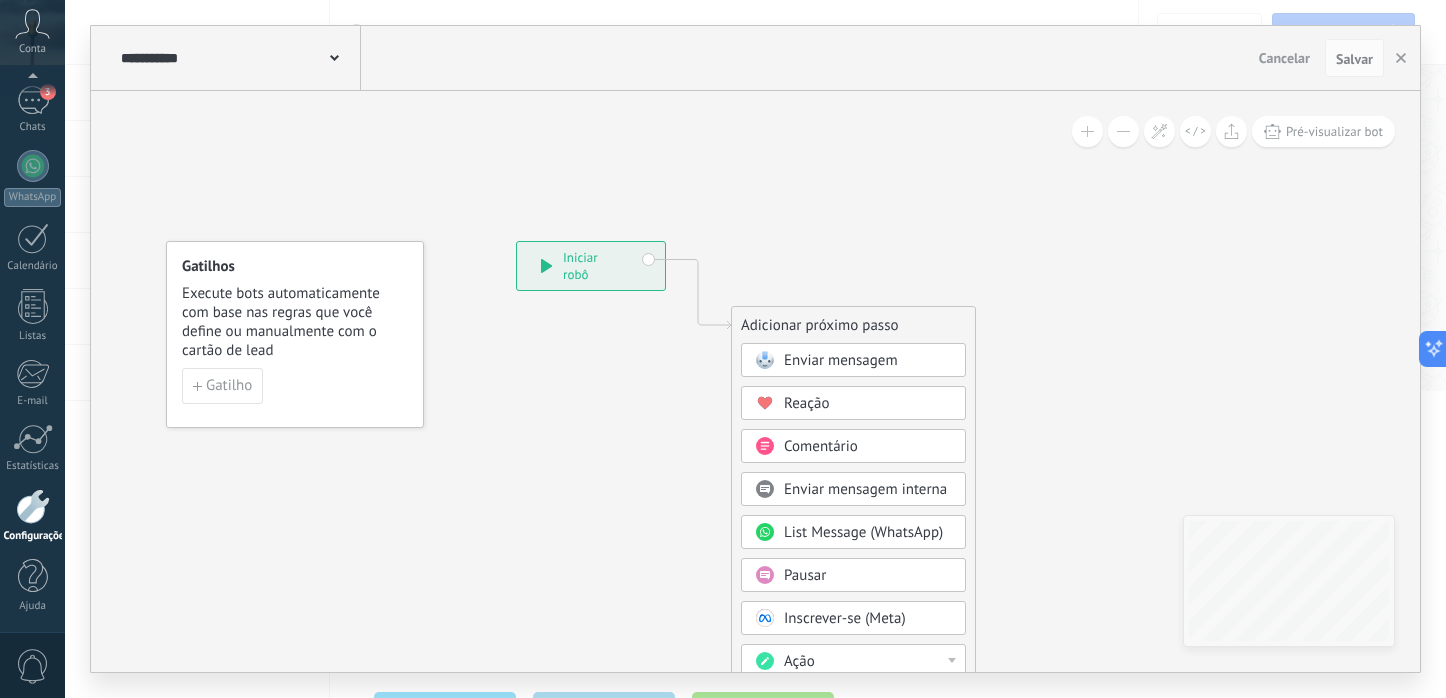 click on "Cancelar" at bounding box center (1284, 58) 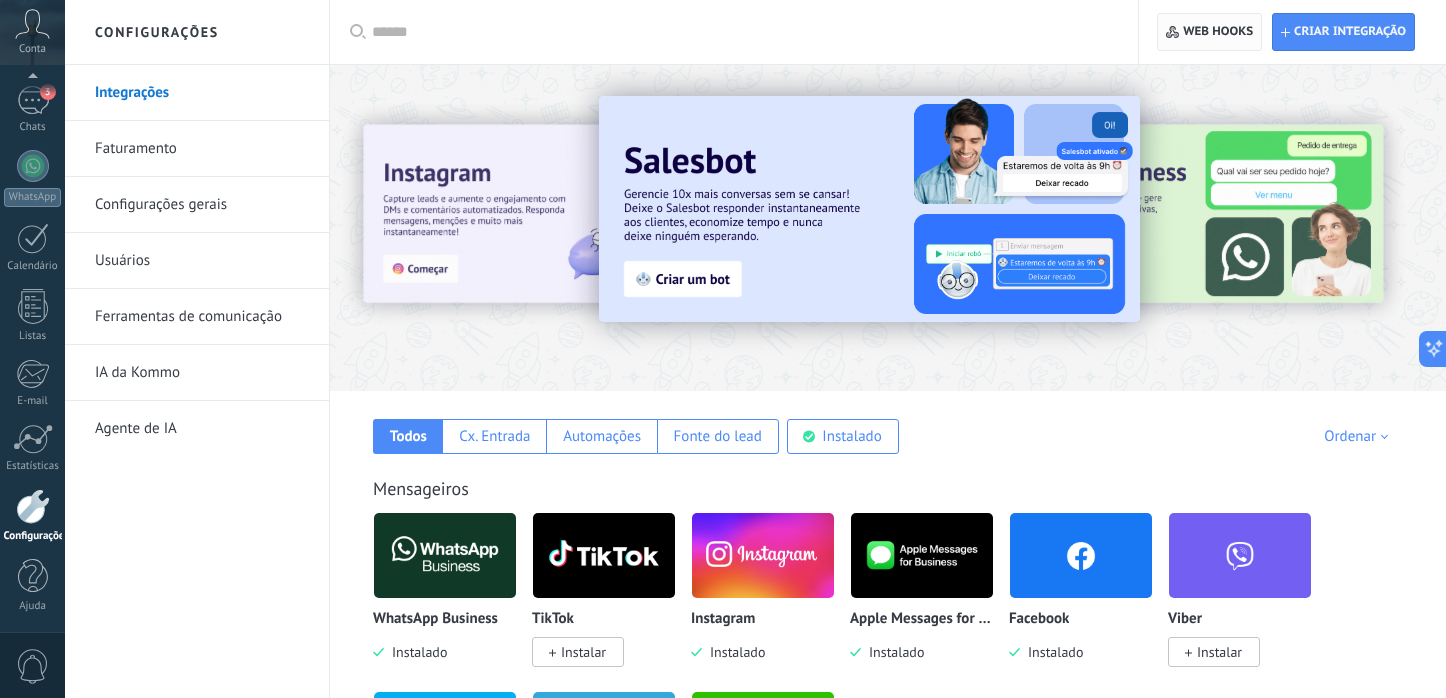 click on "Web hooks  0" at bounding box center (1218, 32) 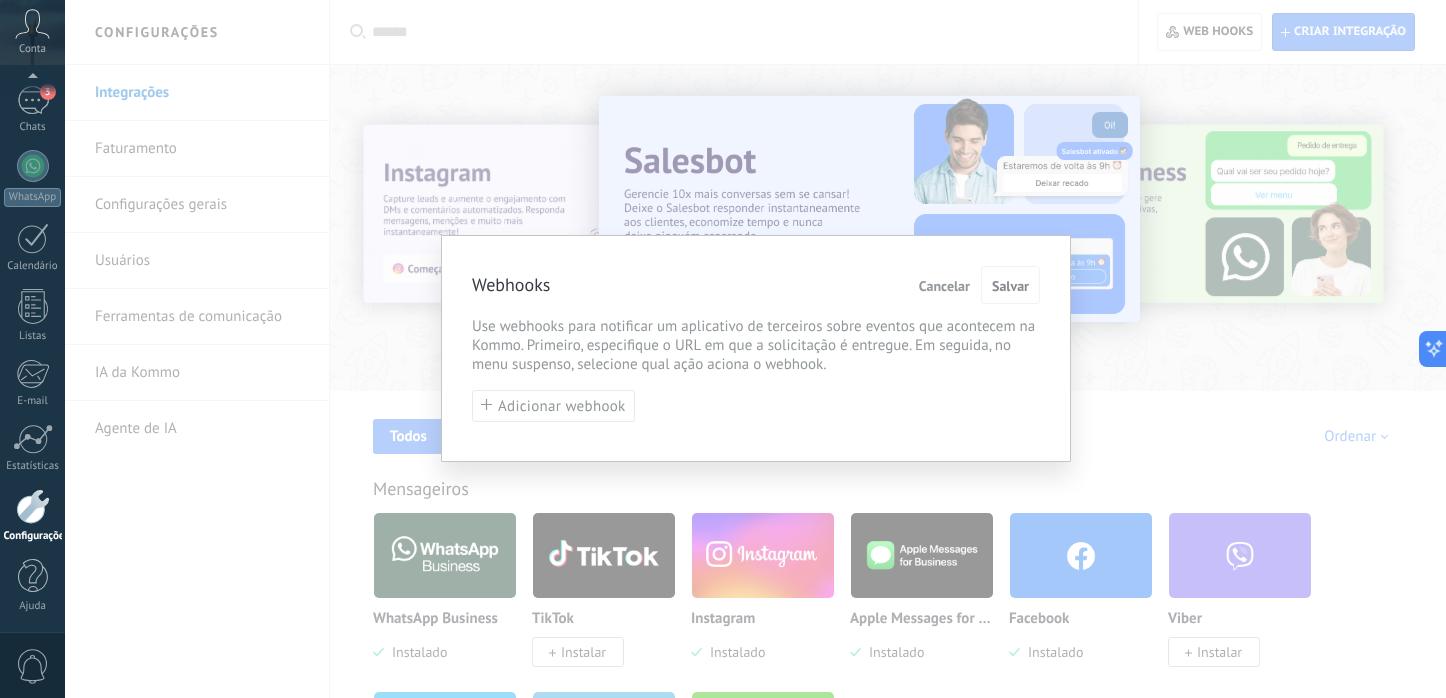 click on "Cancelar" at bounding box center [944, 286] 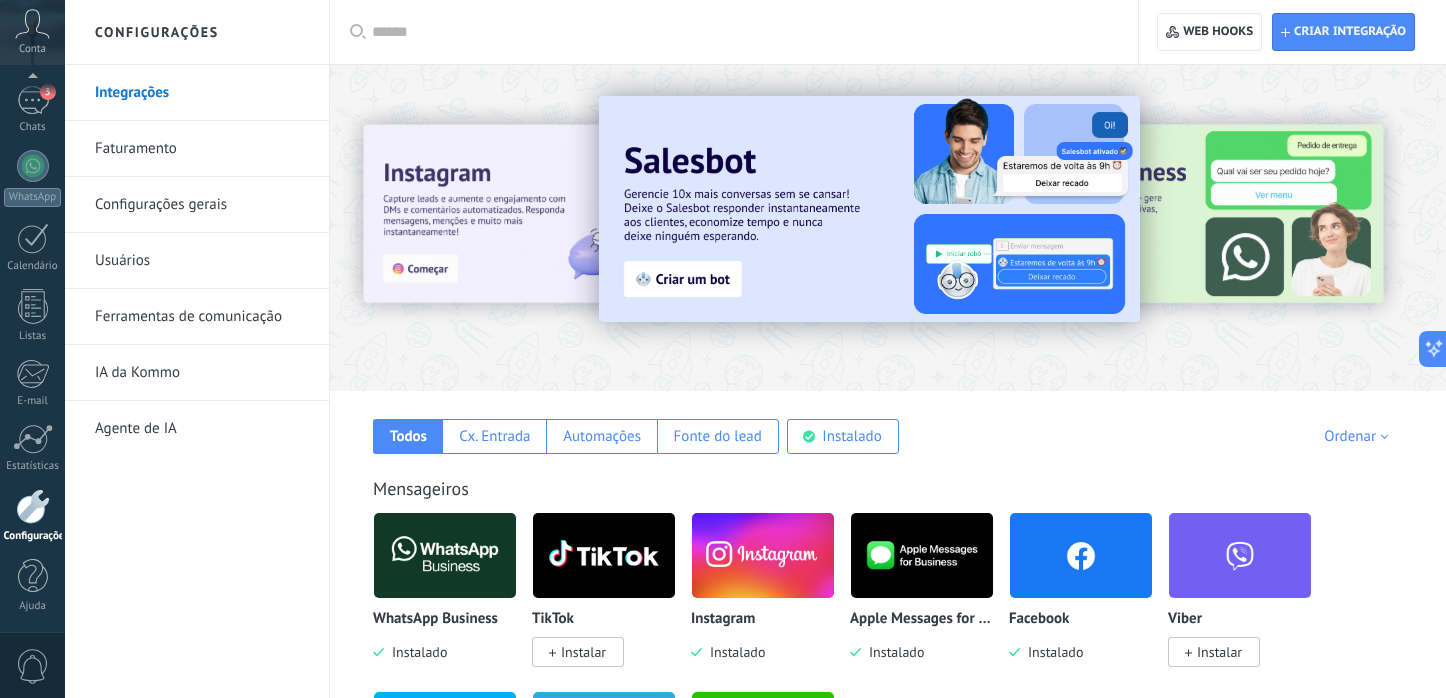 click at bounding box center (869, 209) 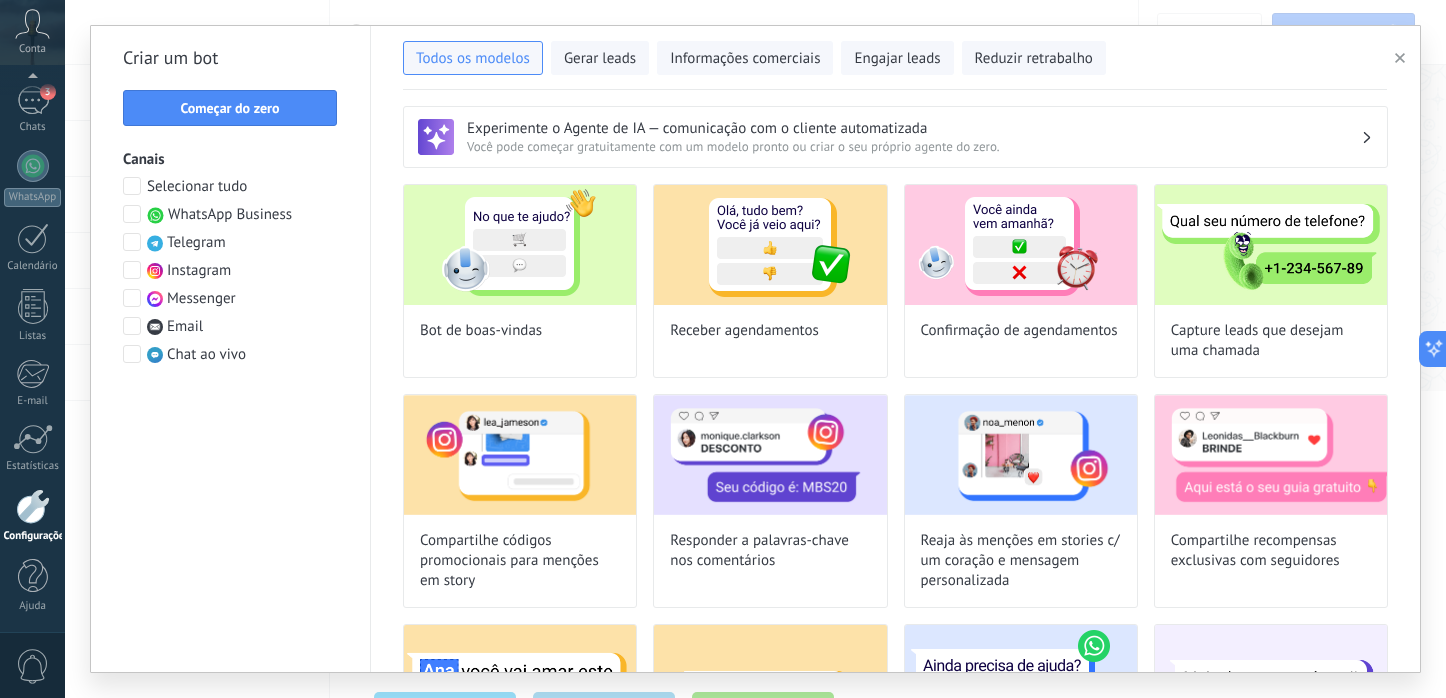 click on "Você pode começar gratuitamente com um modelo pronto ou criar o seu próprio agente do zero." at bounding box center (914, 146) 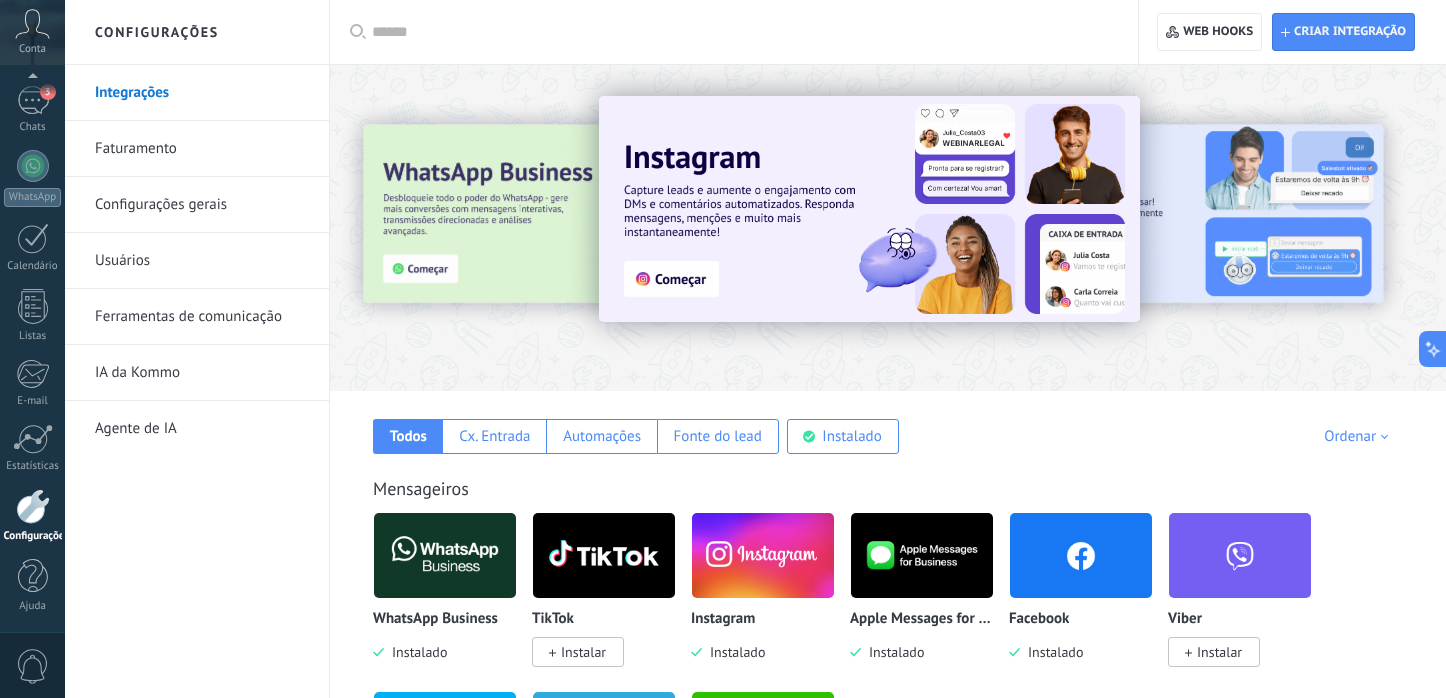 click on "Configurações gerais" at bounding box center (202, 205) 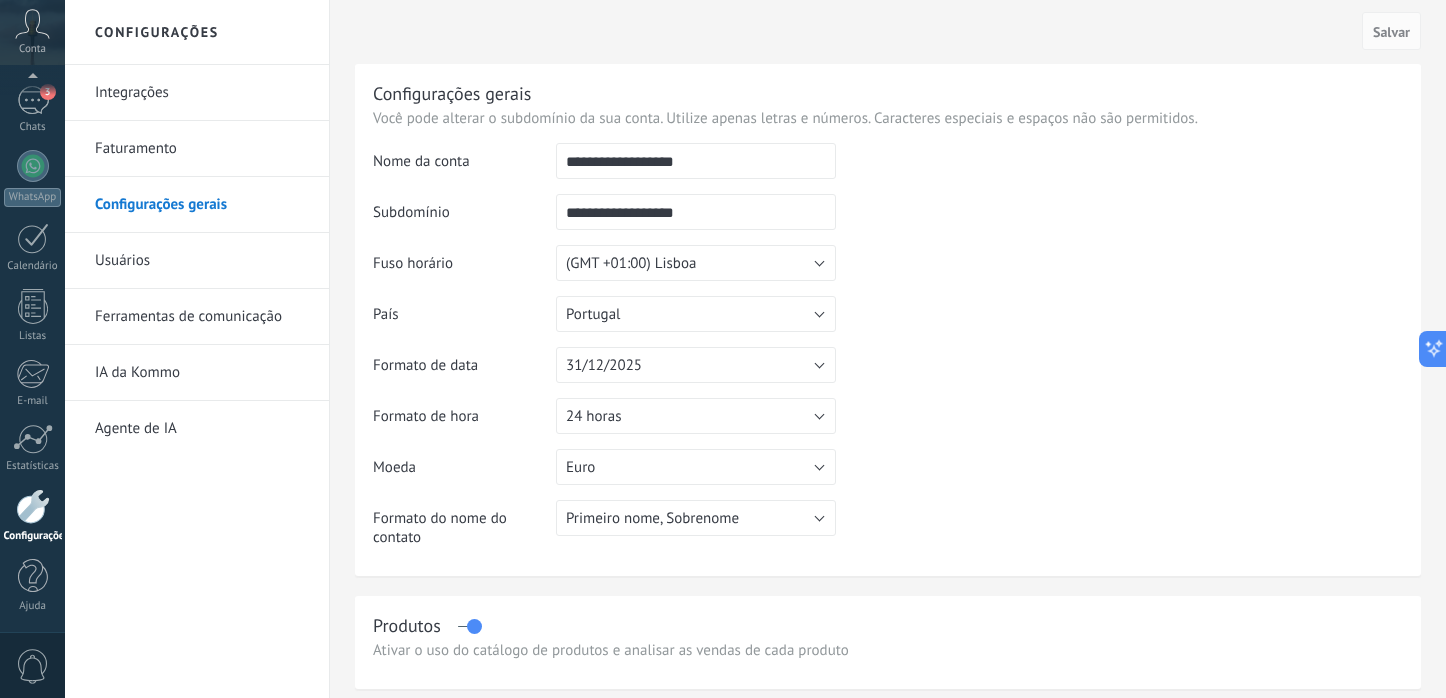 click on "Integrações" at bounding box center [202, 93] 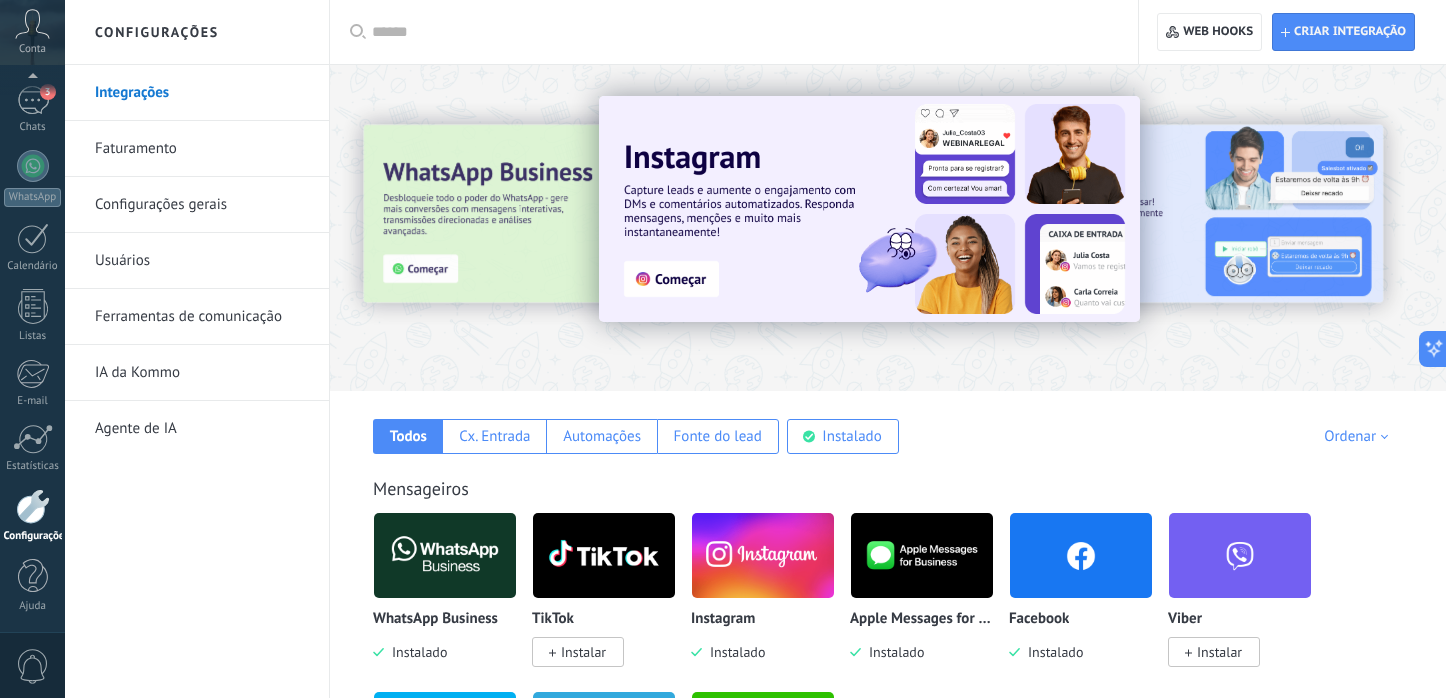 click at bounding box center [1384, 227] 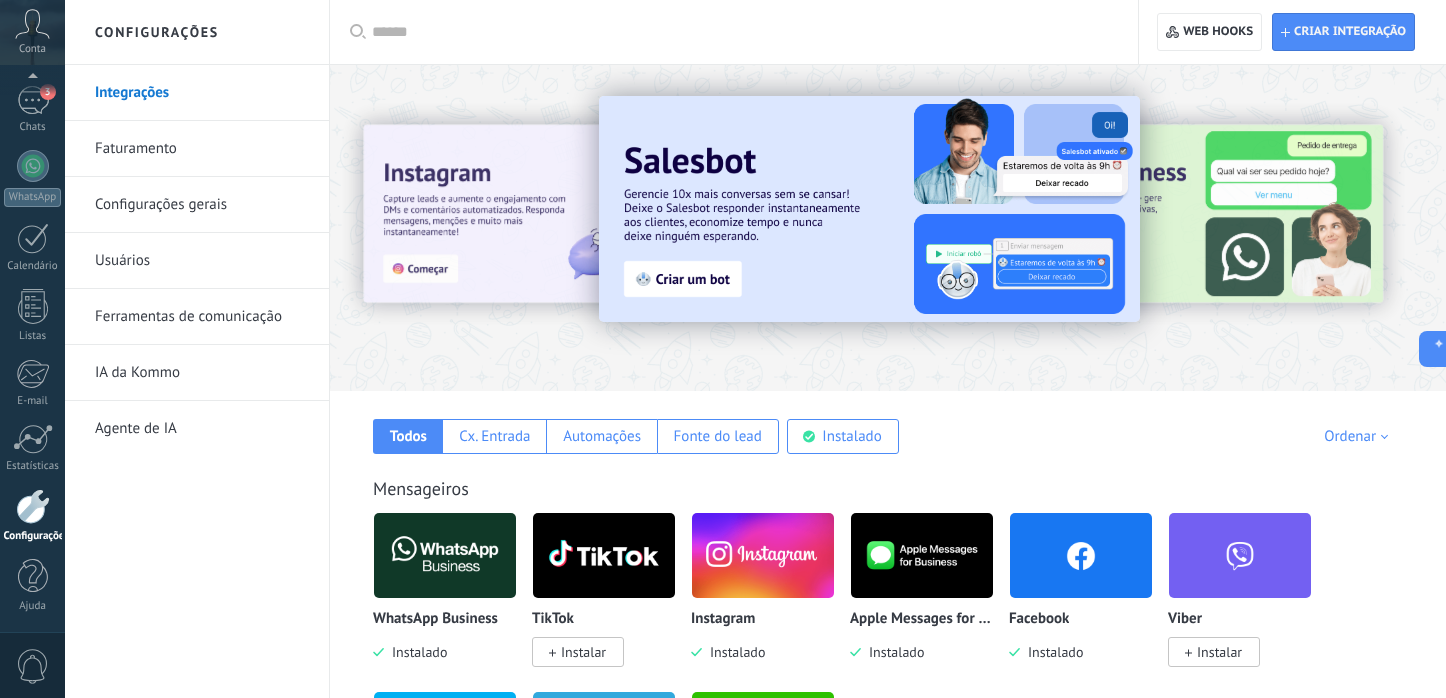 click at bounding box center (869, 209) 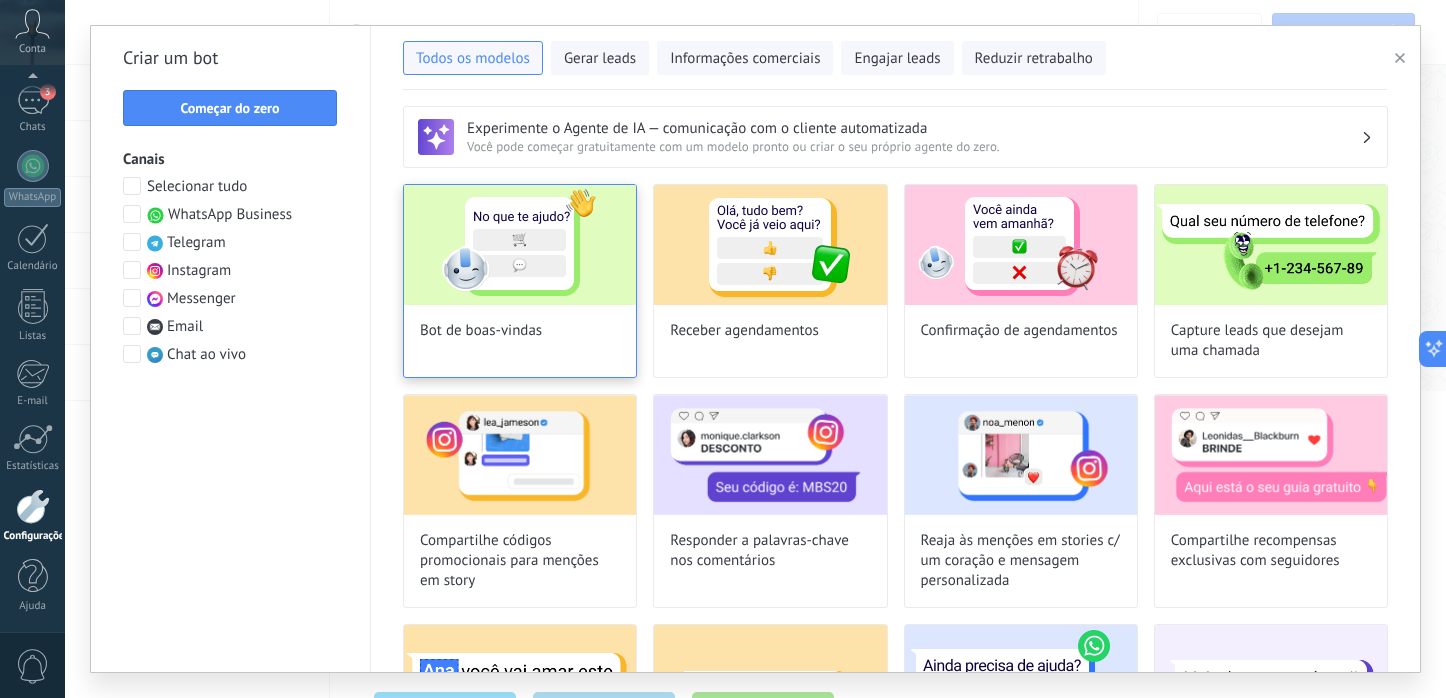 click at bounding box center (520, 245) 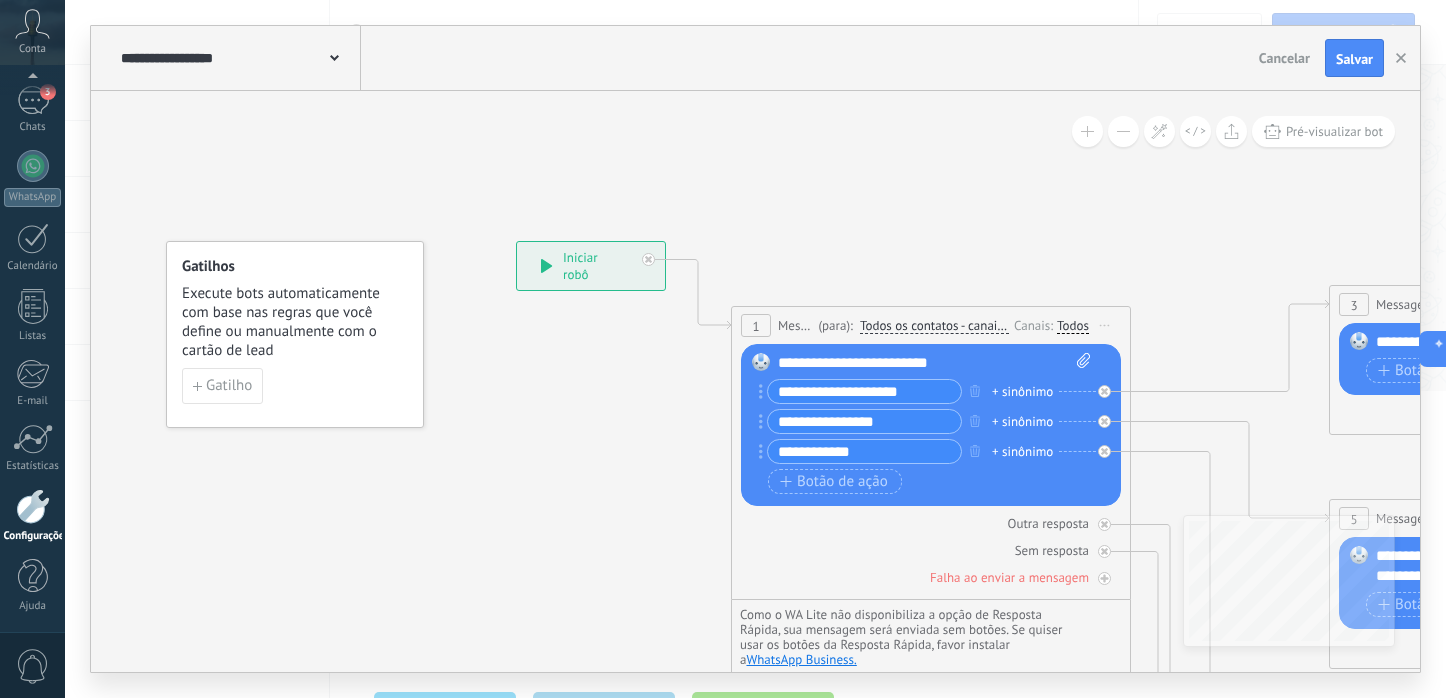 click at bounding box center (334, 56) 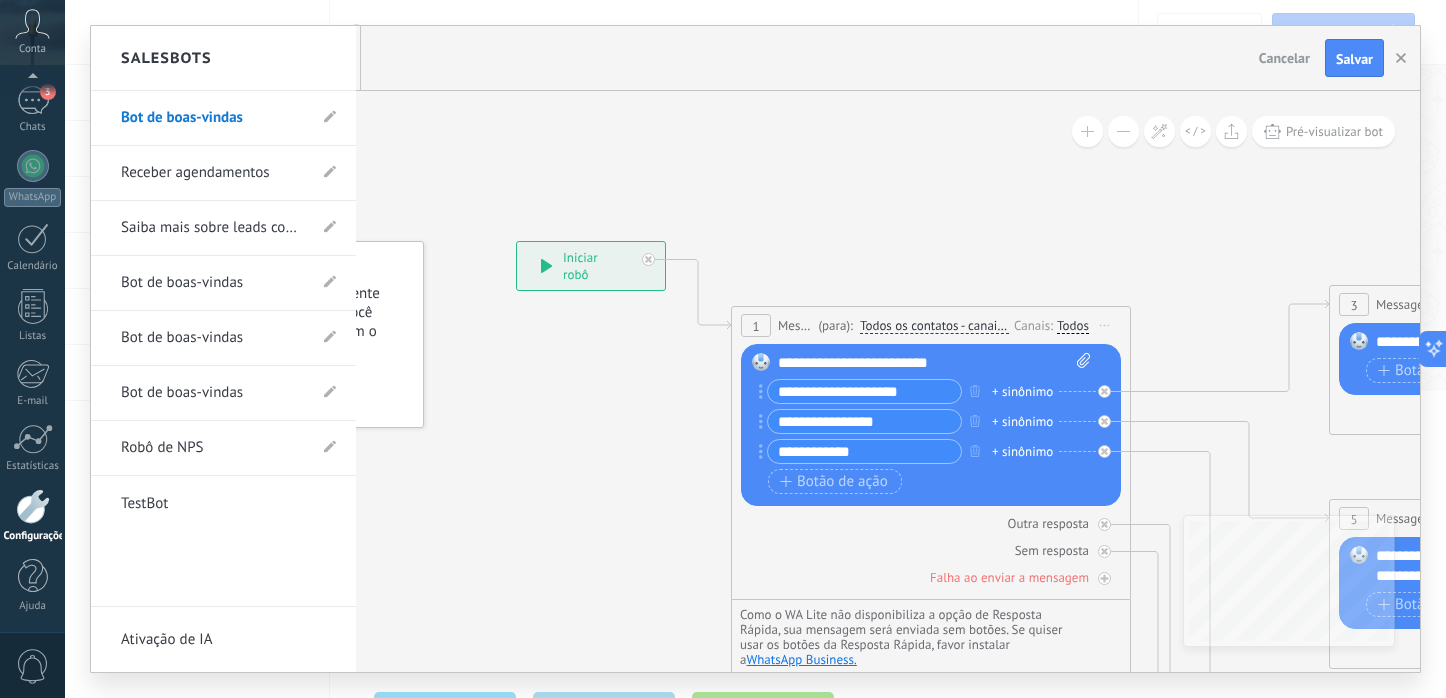 click on "Bot de boas-vindas" at bounding box center [223, 118] 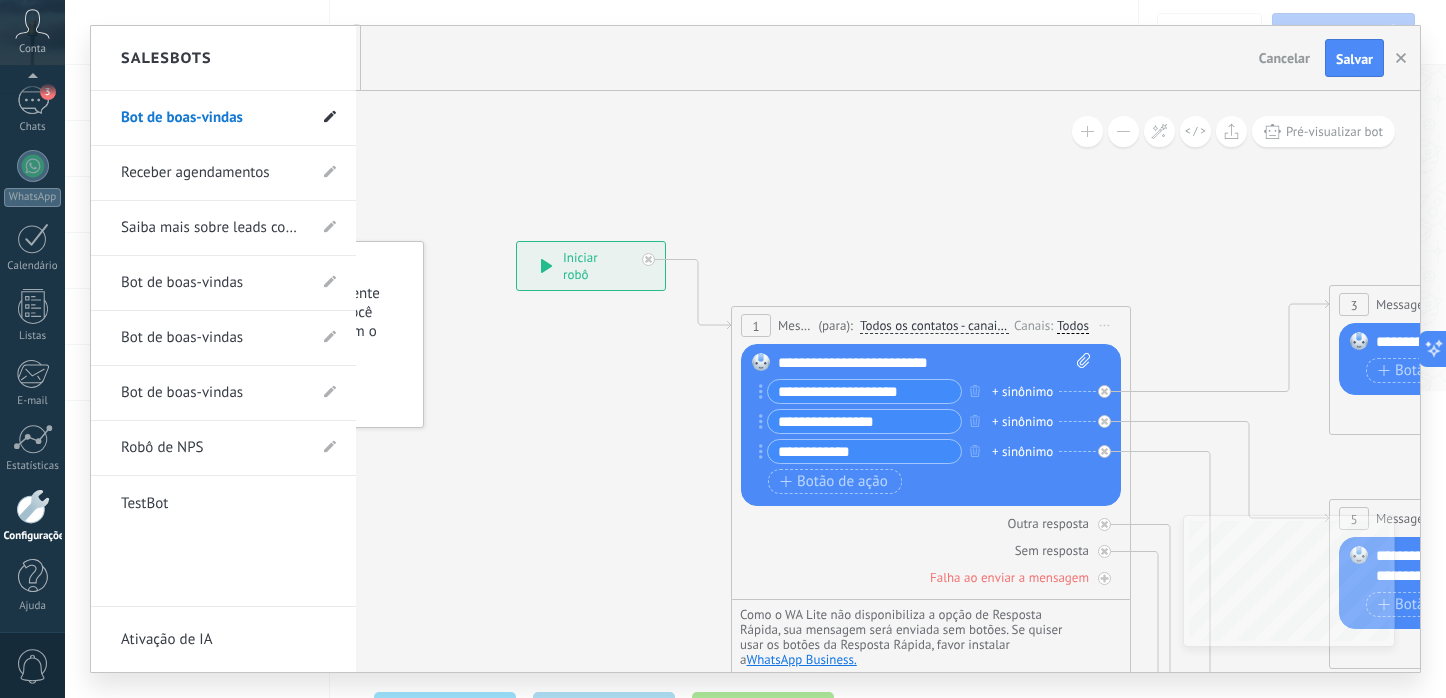 click 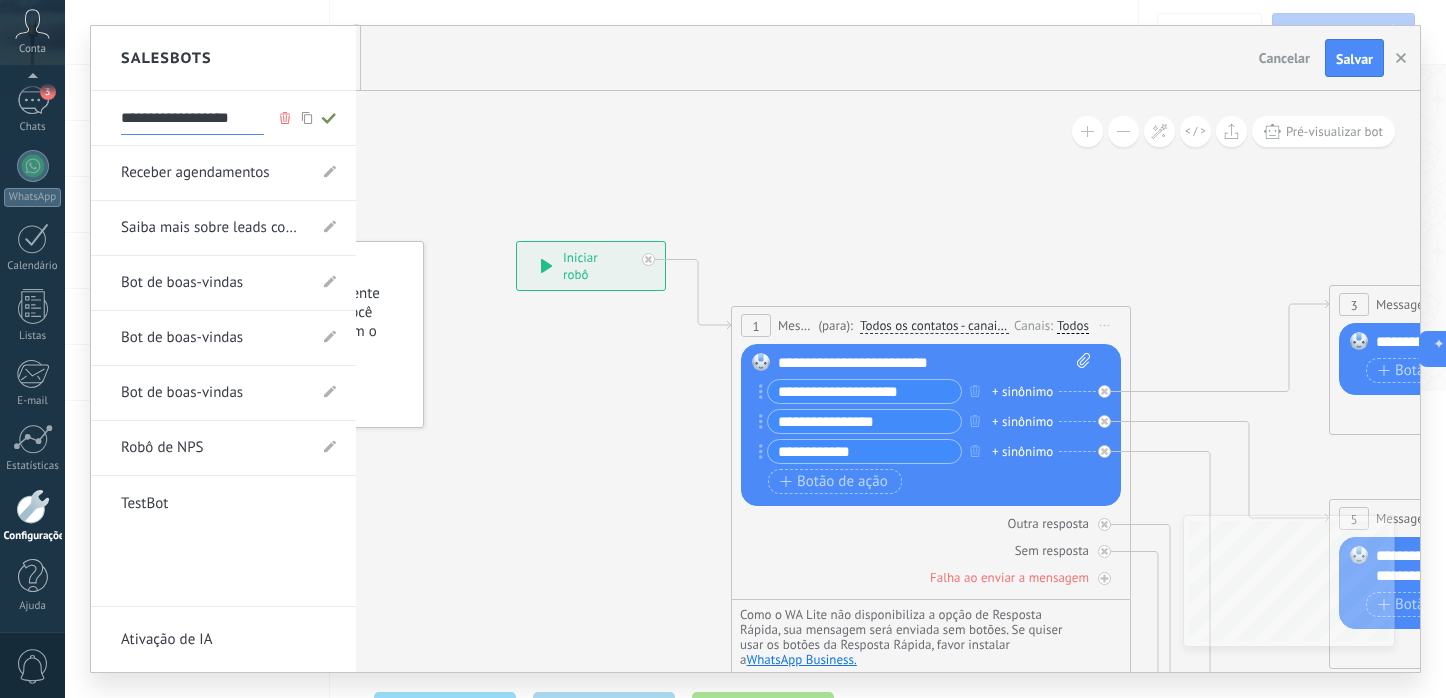 click on "**********" at bounding box center (192, 119) 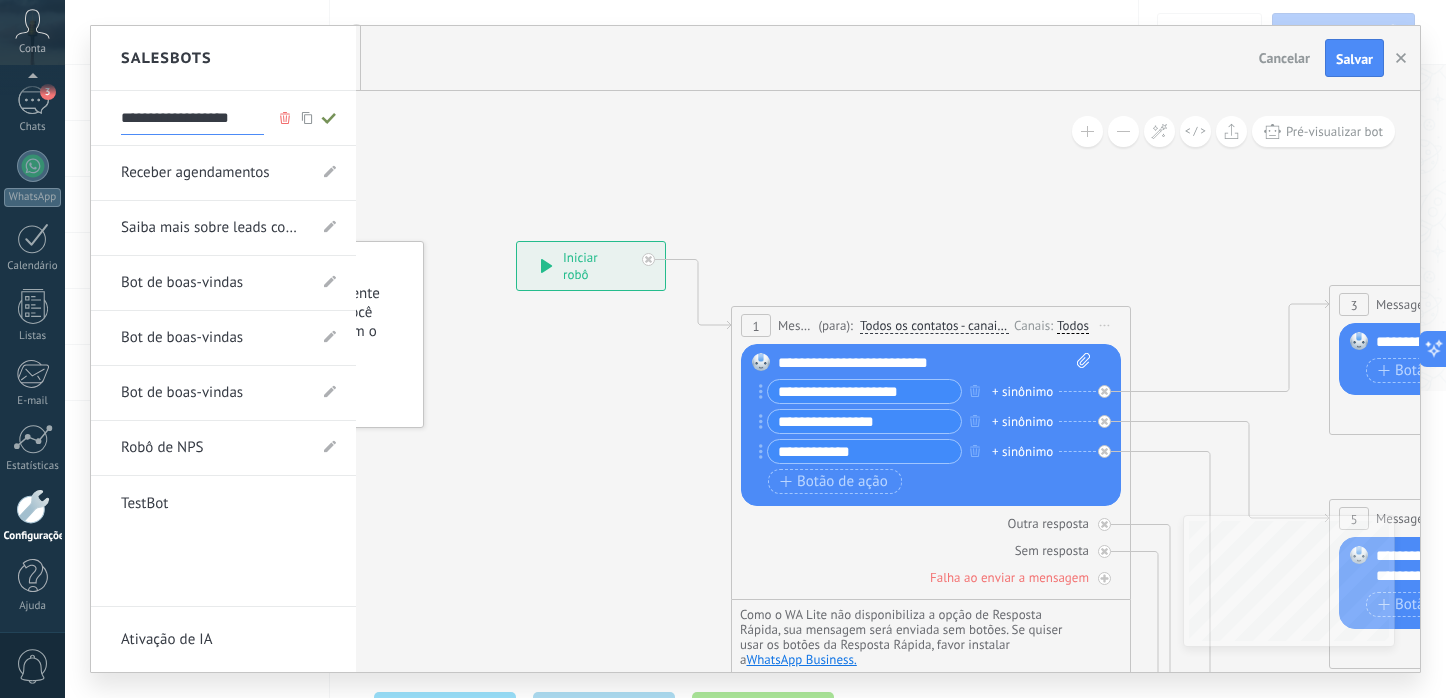 click 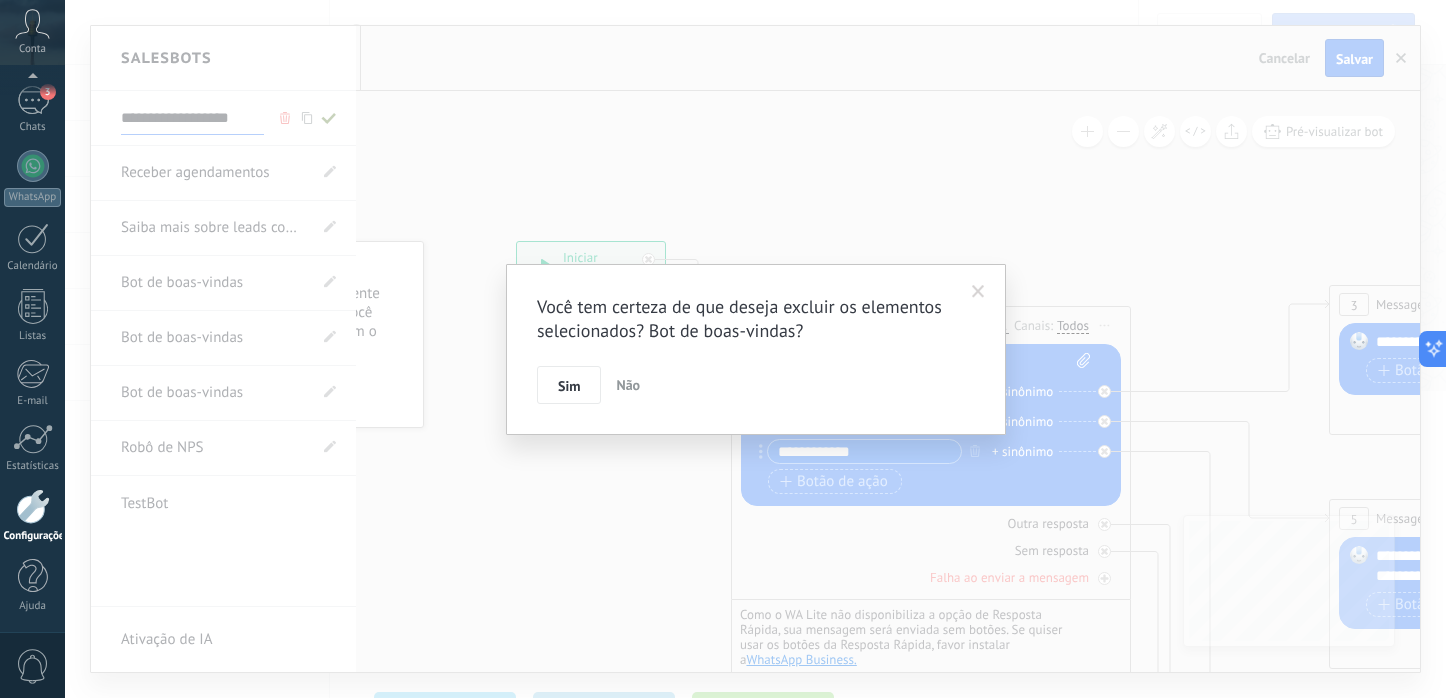 click on "Não" at bounding box center [628, 385] 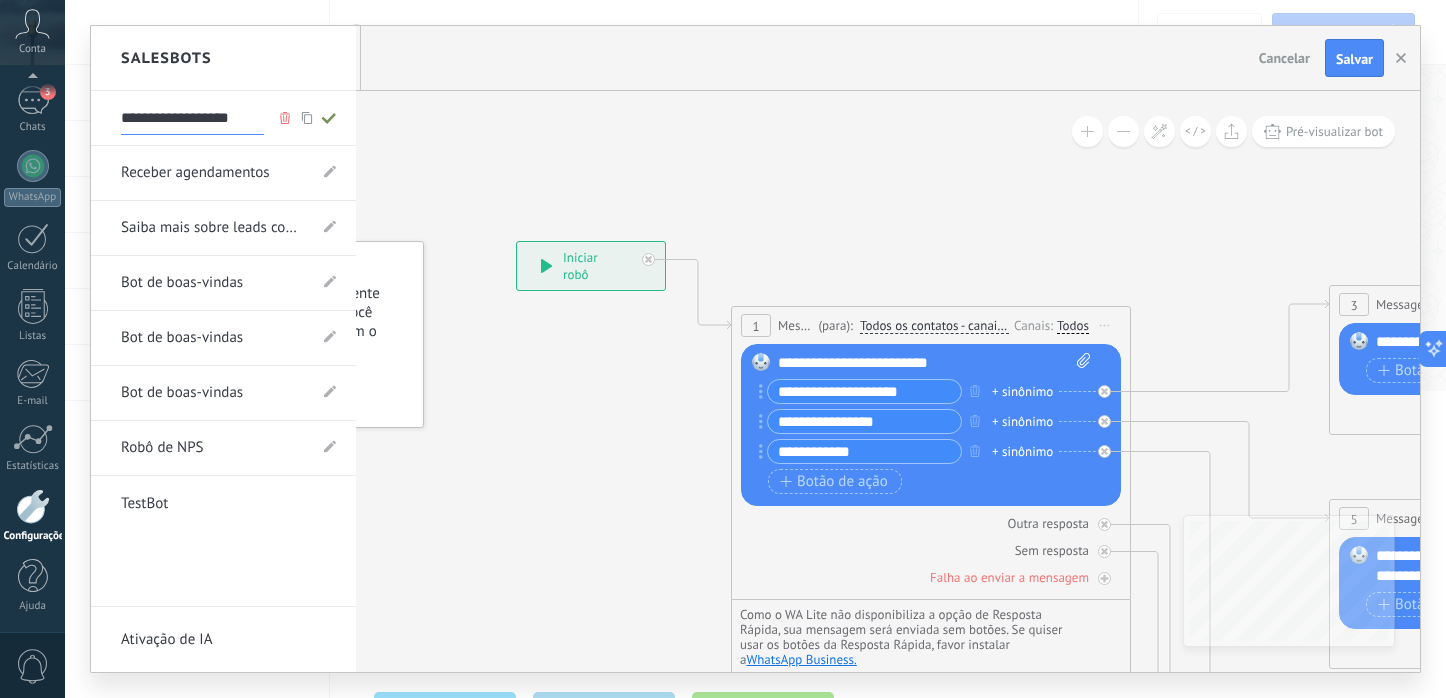 click on "**********" at bounding box center [223, 118] 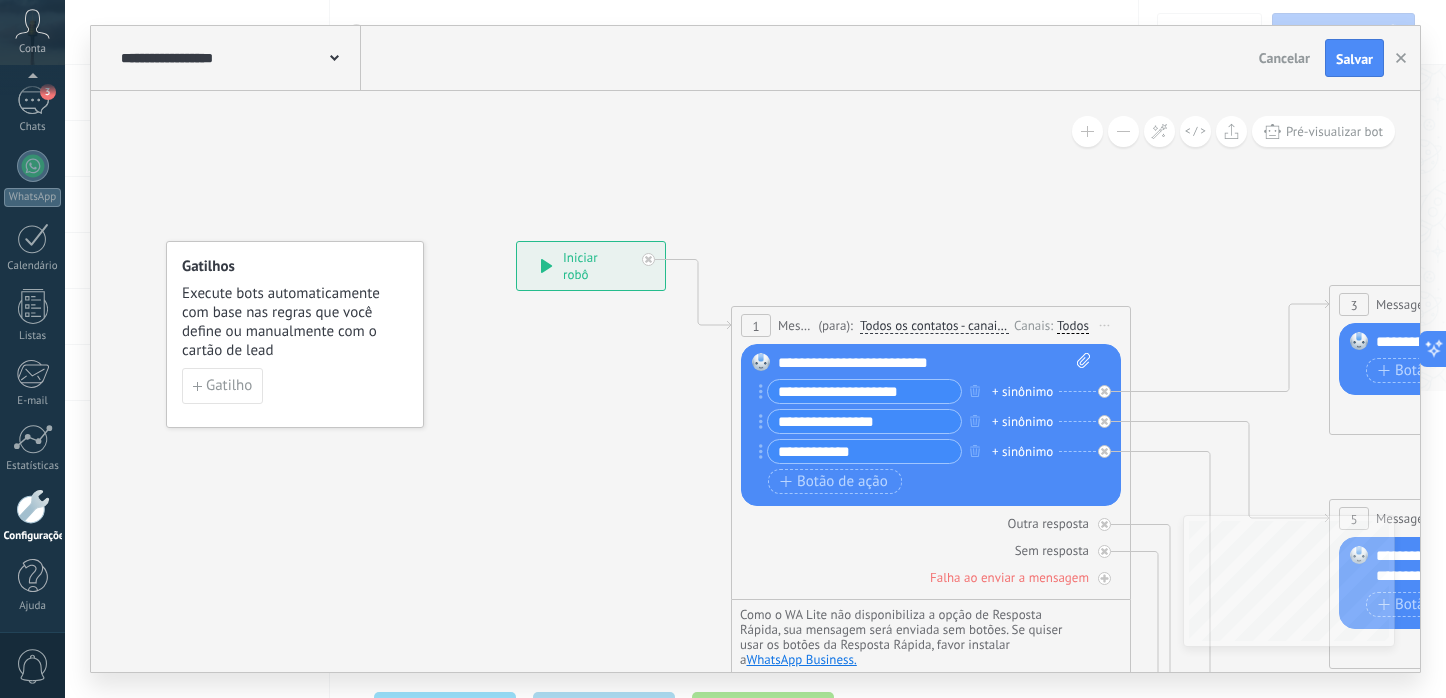 click on "Todos" at bounding box center [1073, 326] 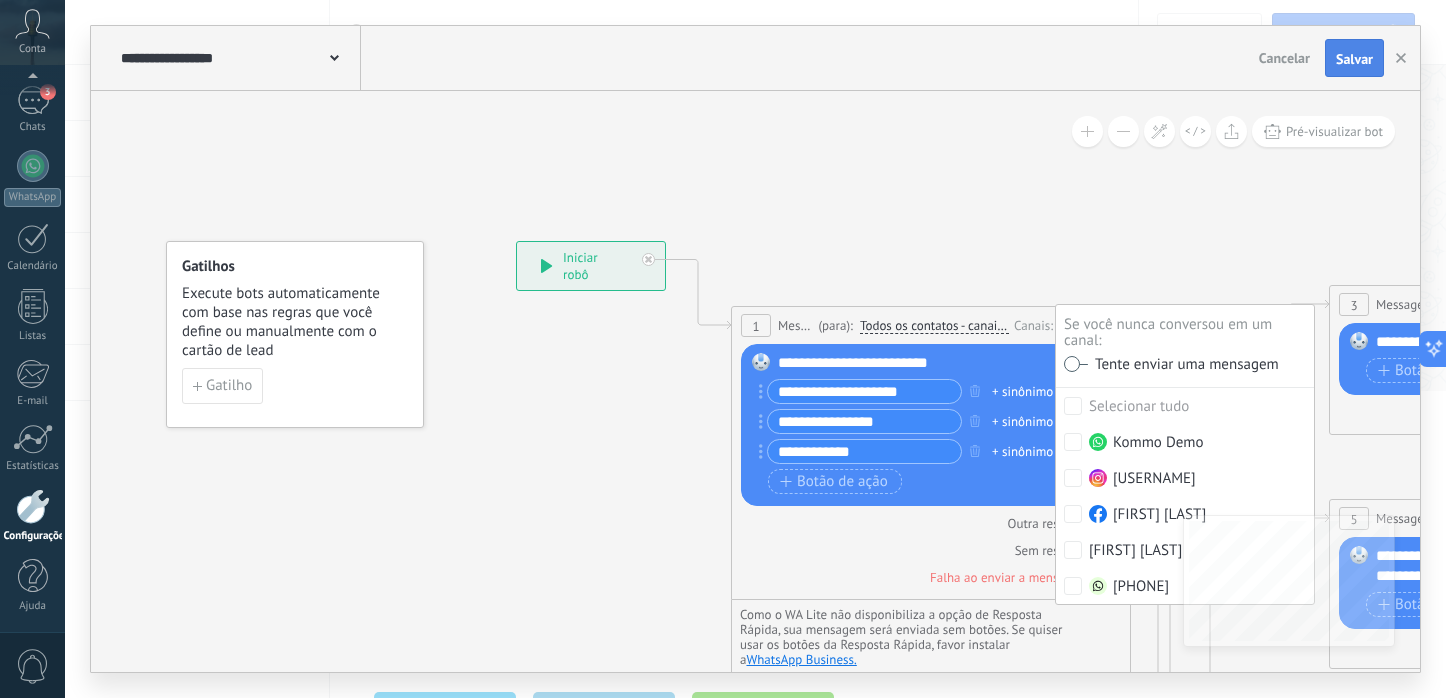 click on "Salvar" at bounding box center [1354, 59] 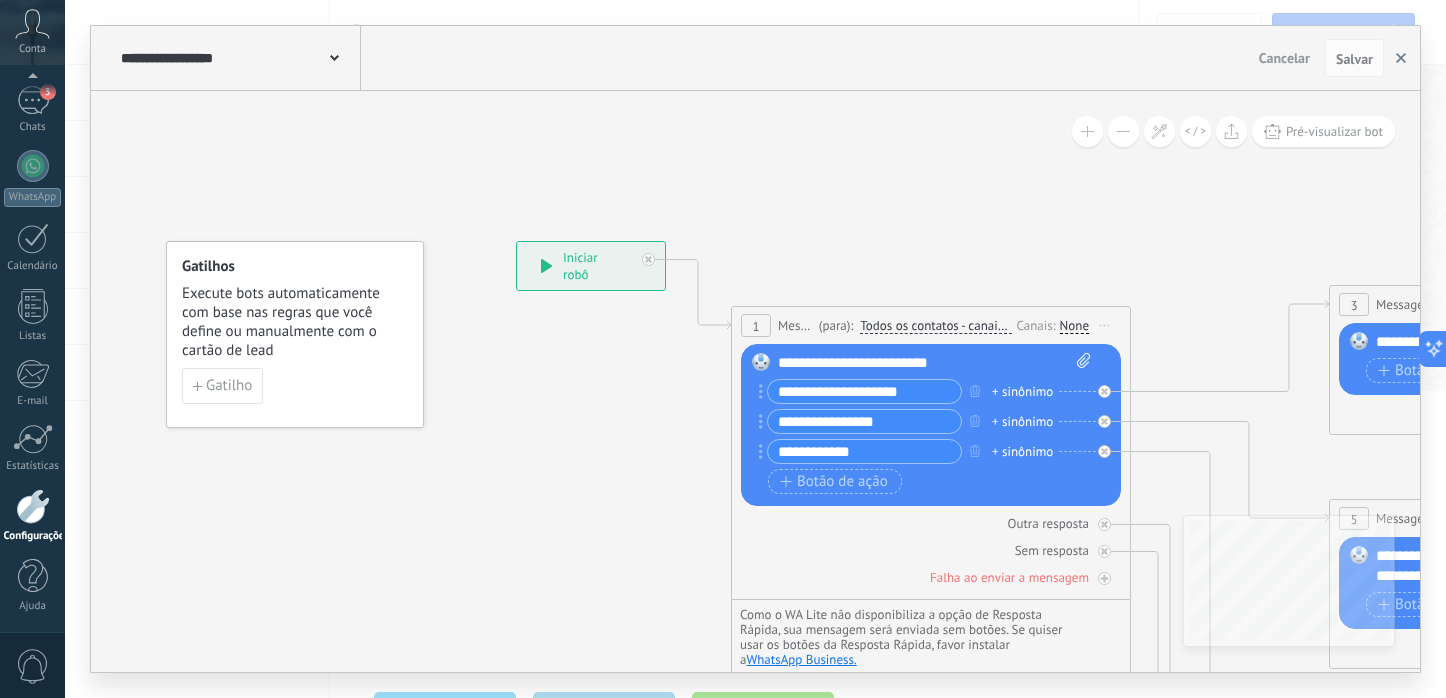 click 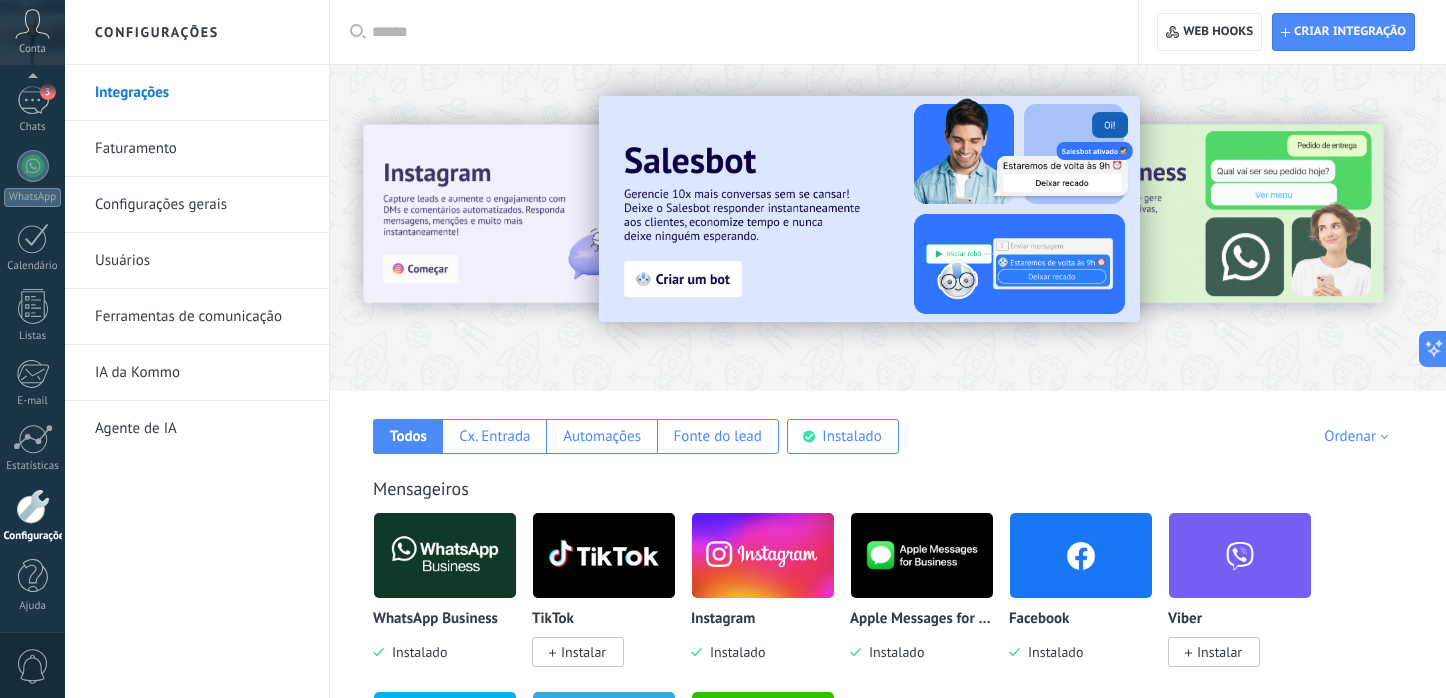 click at bounding box center [869, 209] 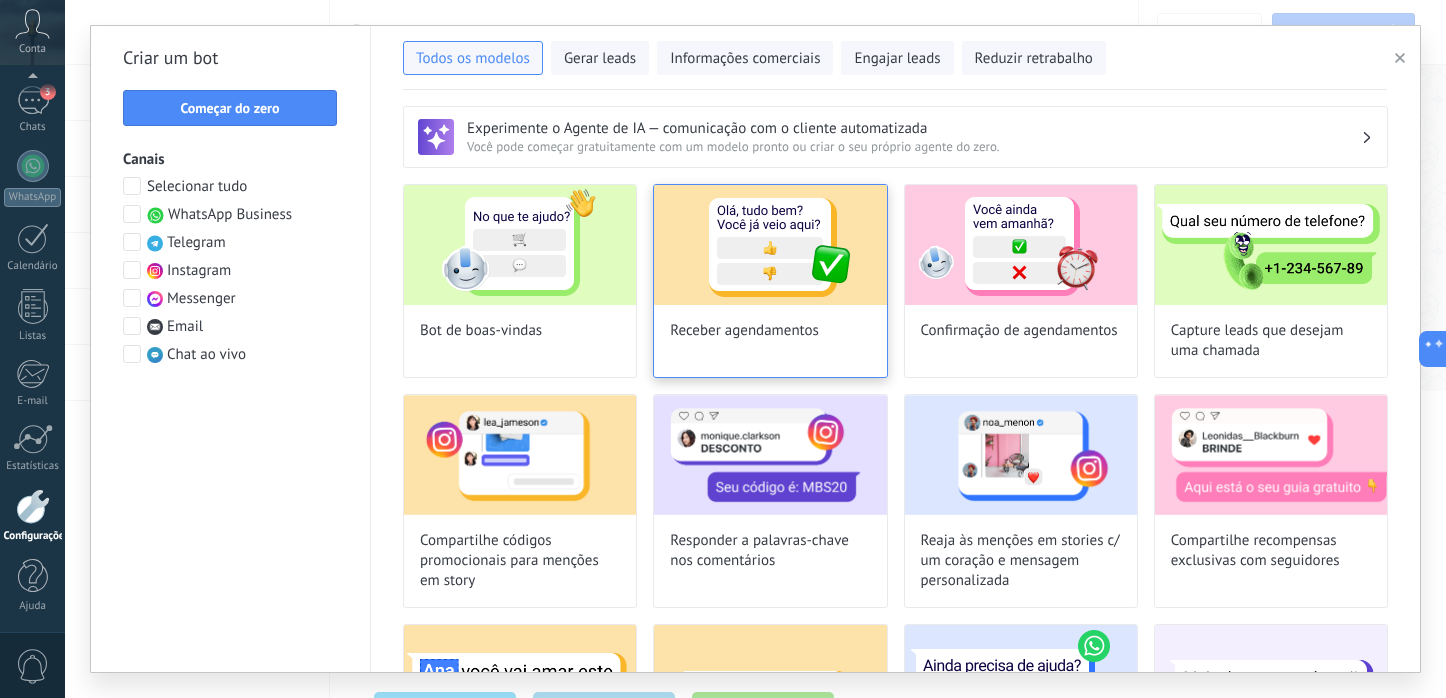 click on "Receber agendamentos" at bounding box center (770, 281) 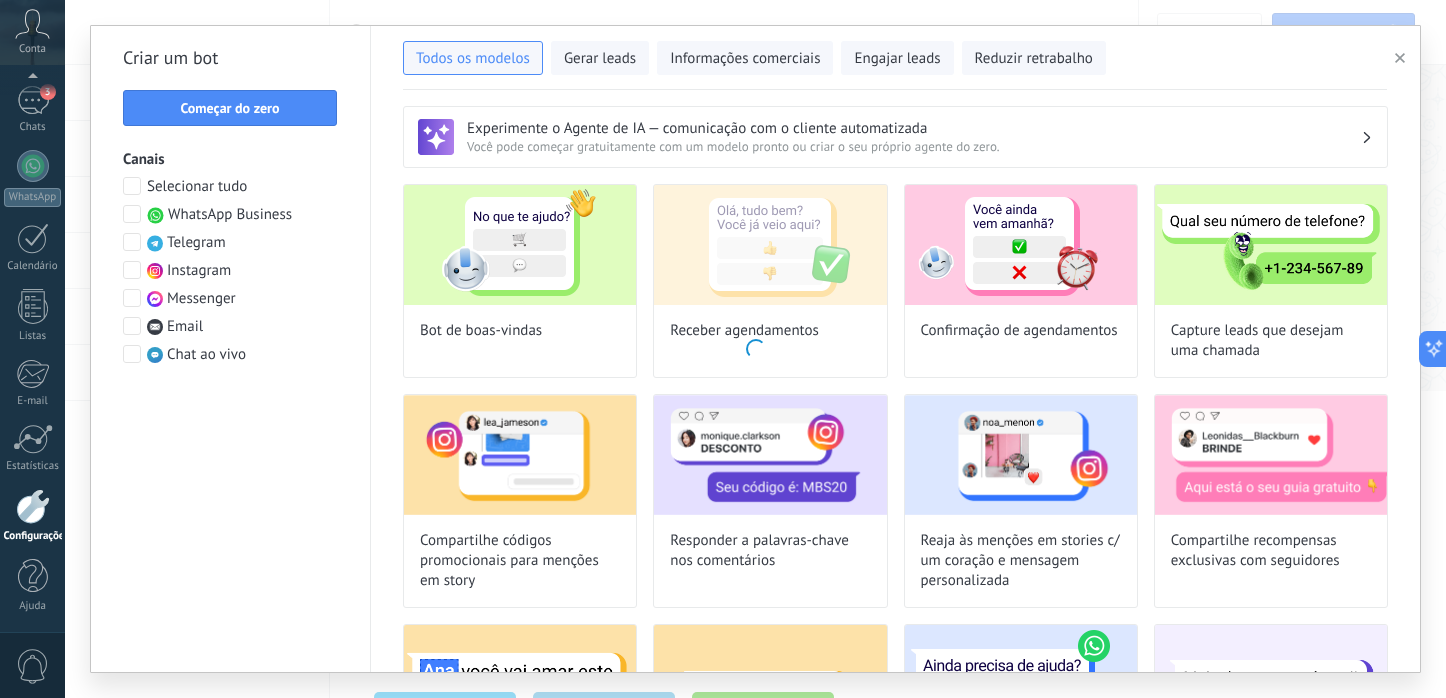 type on "**********" 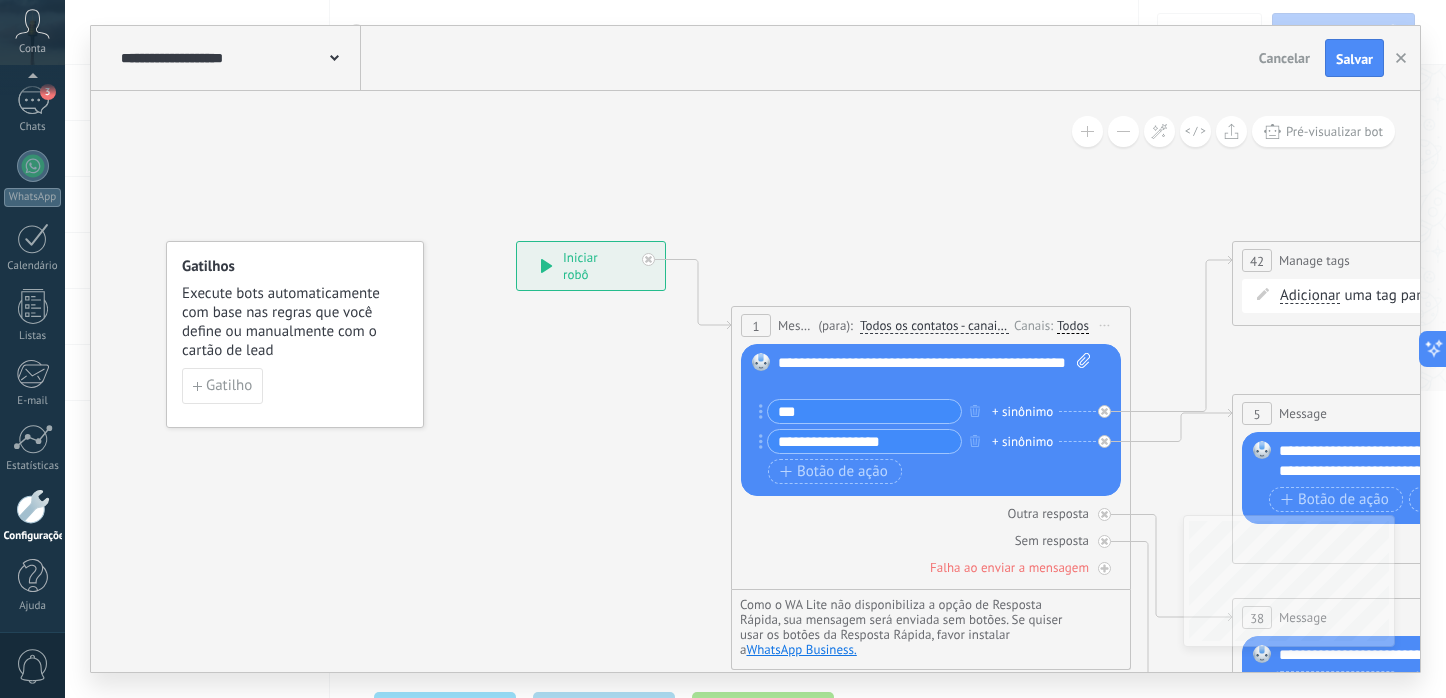click on "Todos" at bounding box center (1073, 326) 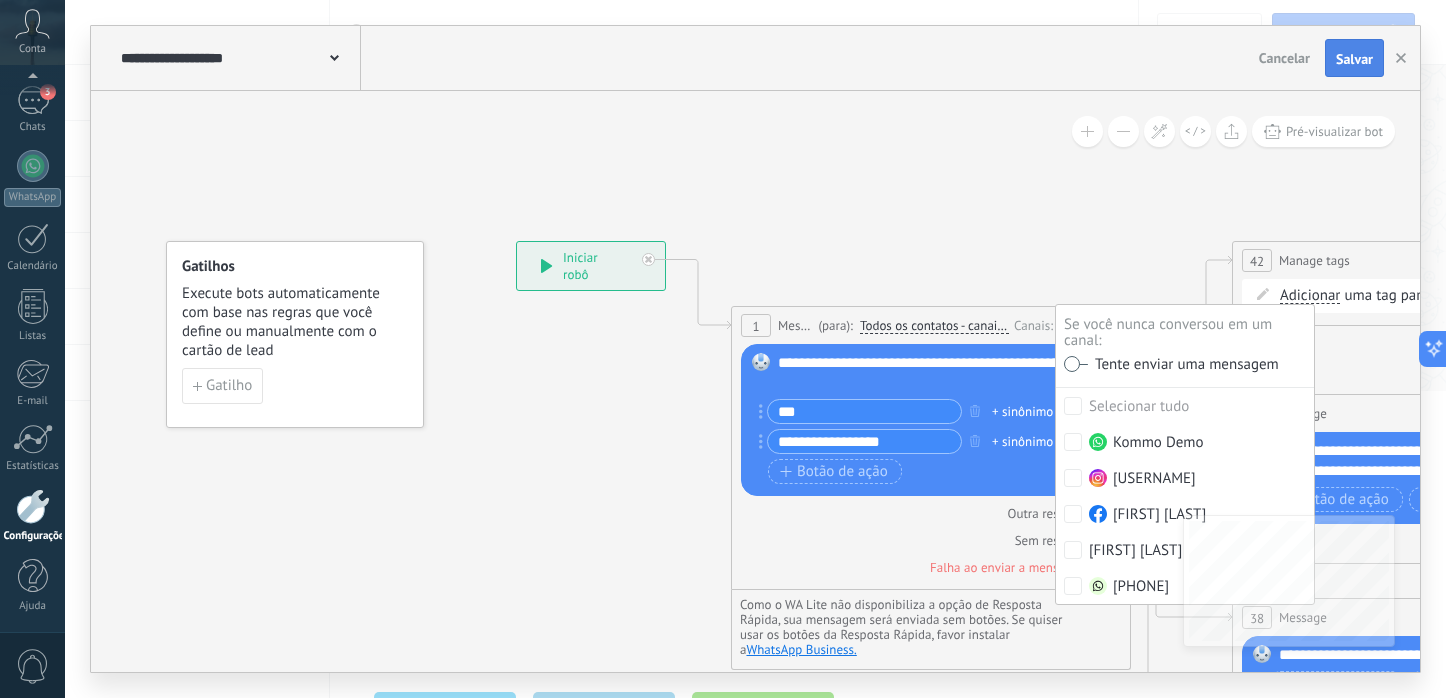 click on "Salvar" at bounding box center (1354, 58) 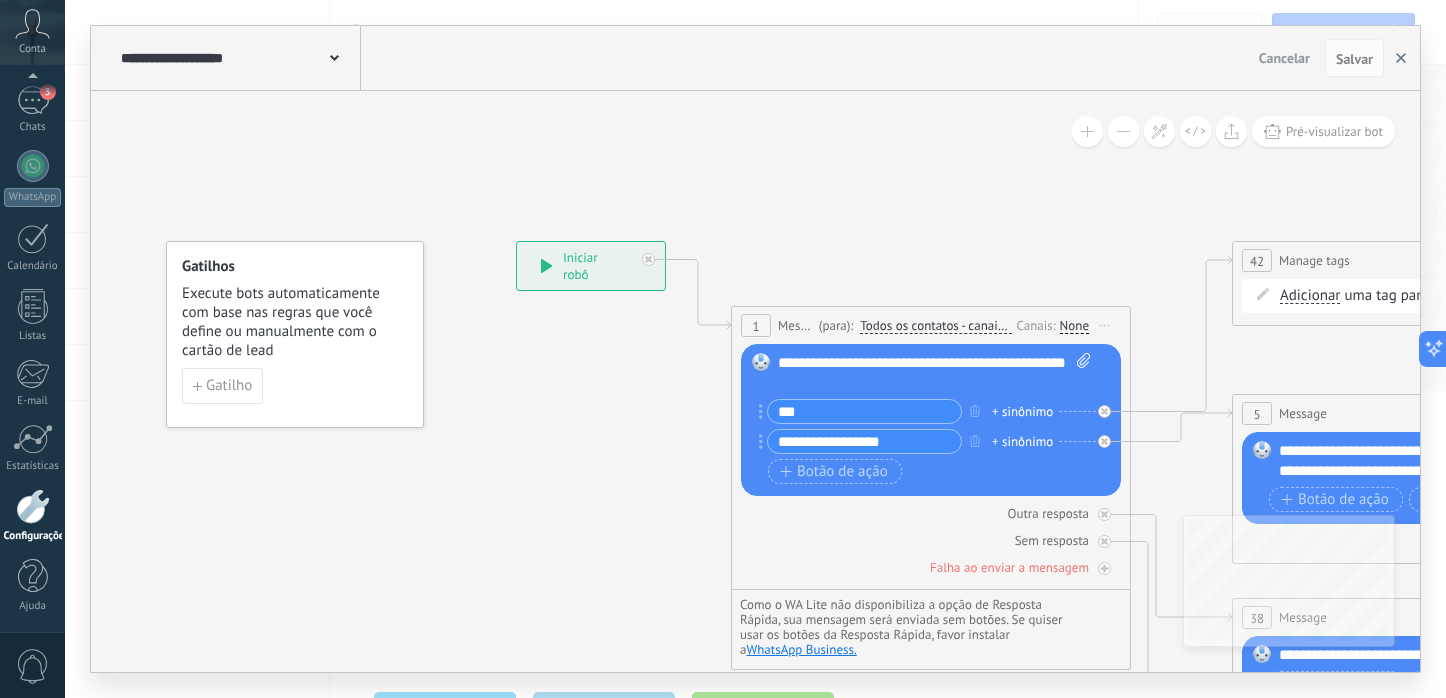 click 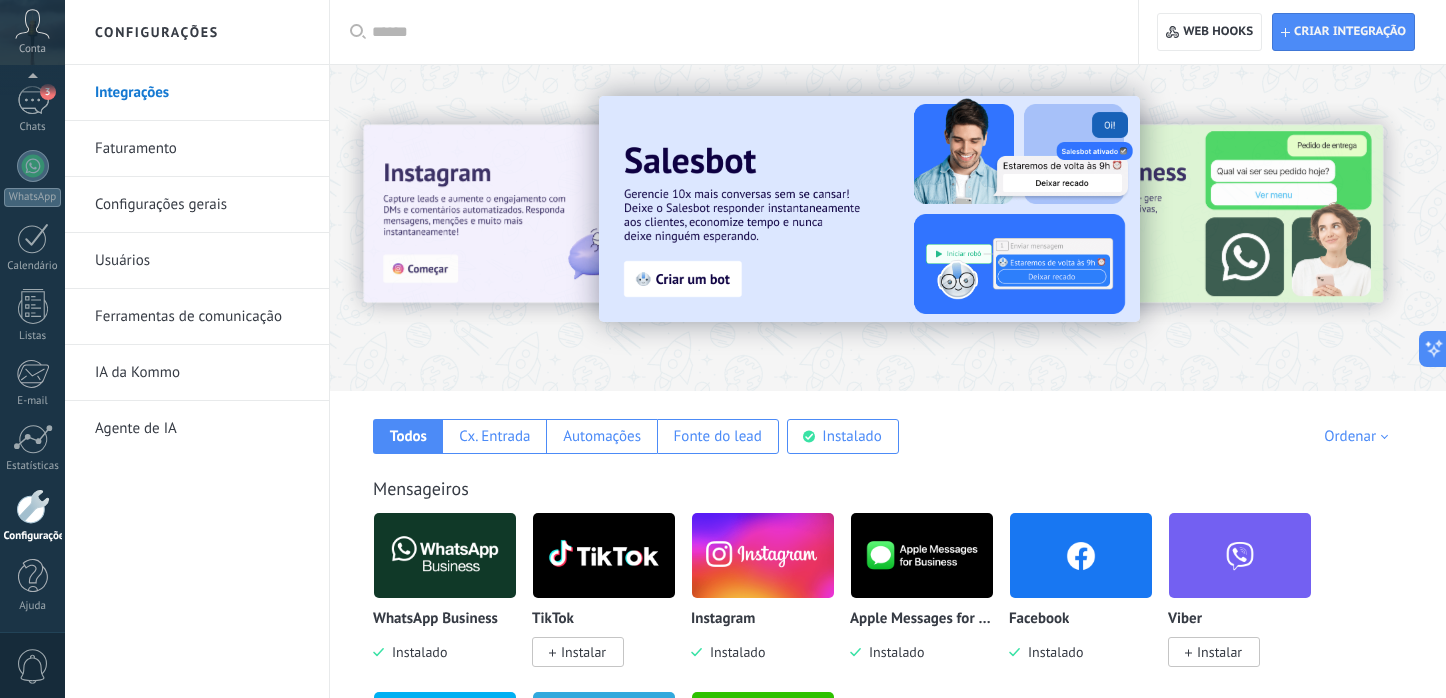 click at bounding box center (869, 209) 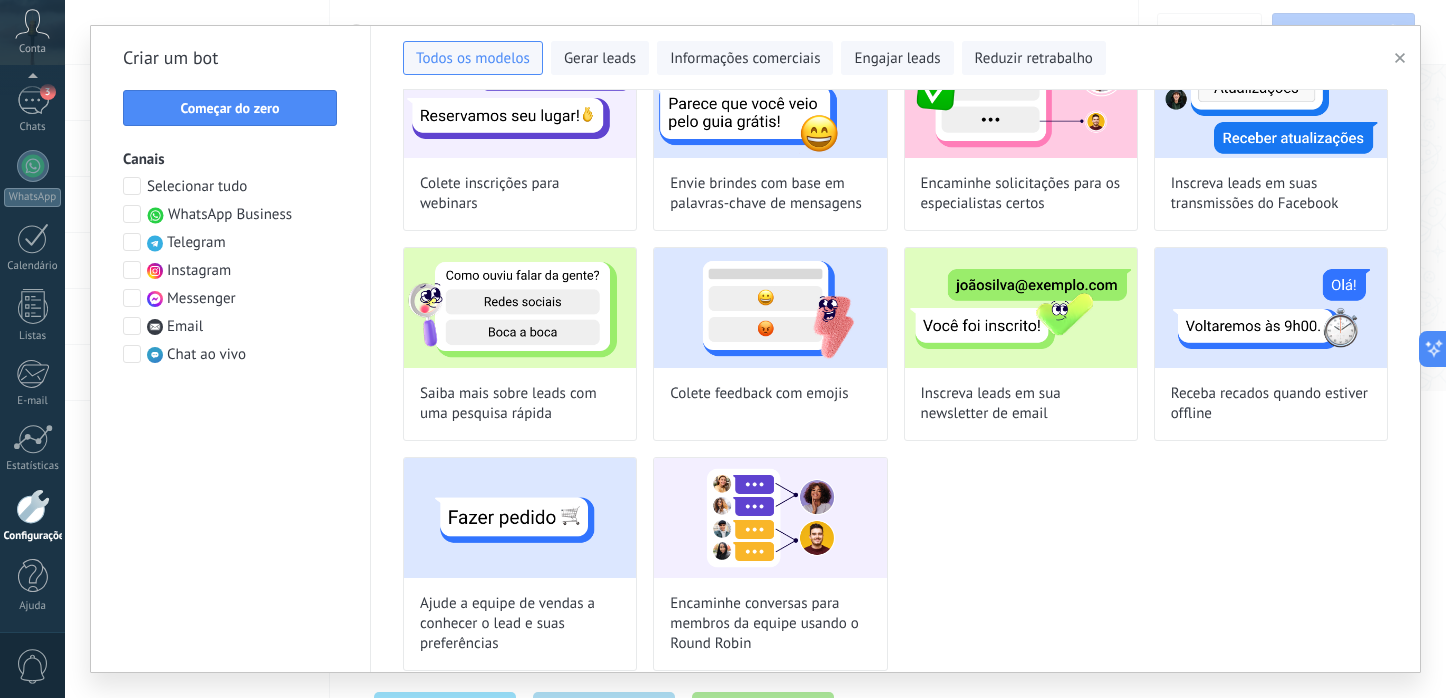 scroll, scrollTop: 822, scrollLeft: 0, axis: vertical 